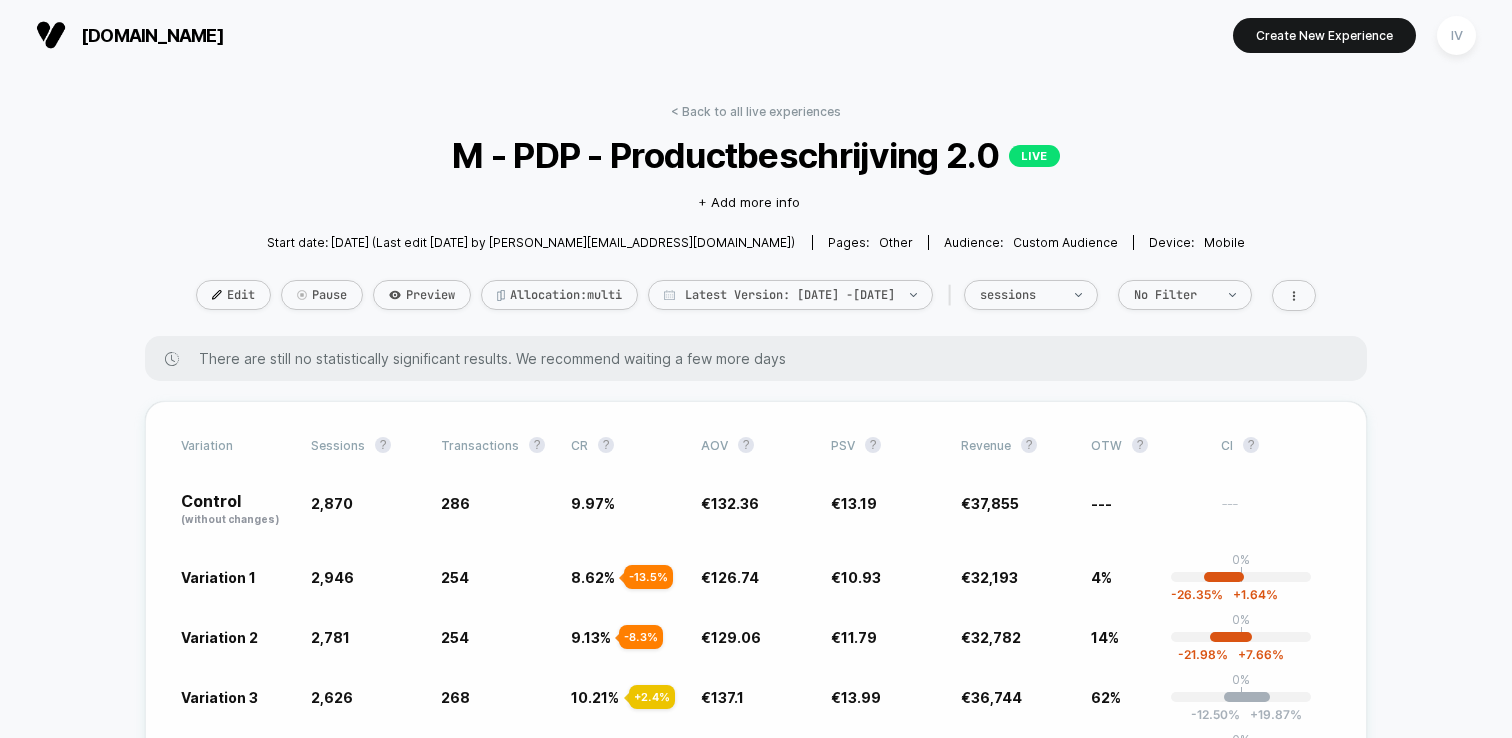 scroll, scrollTop: 0, scrollLeft: 0, axis: both 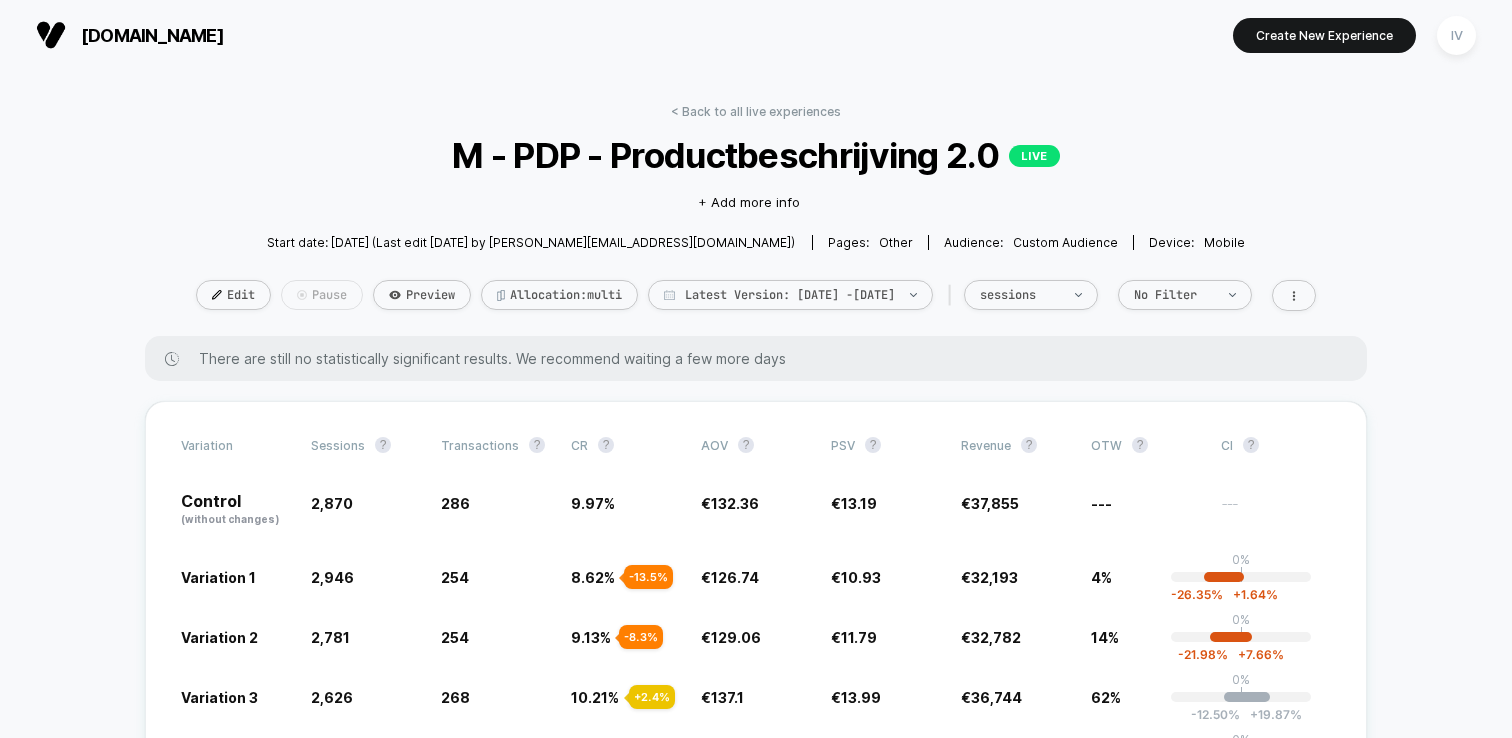 click on "Pause" at bounding box center (322, 295) 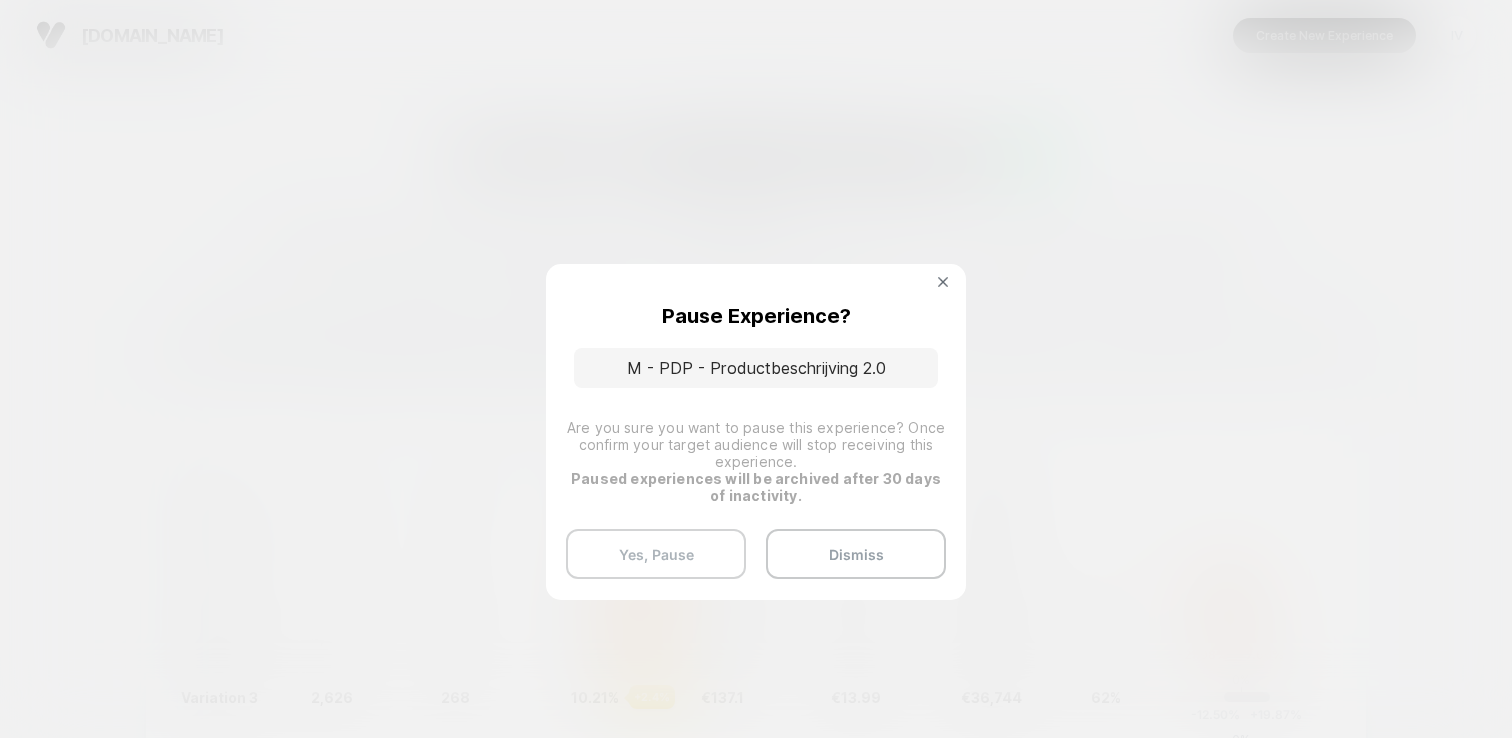 click on "Yes, Pause" at bounding box center [656, 554] 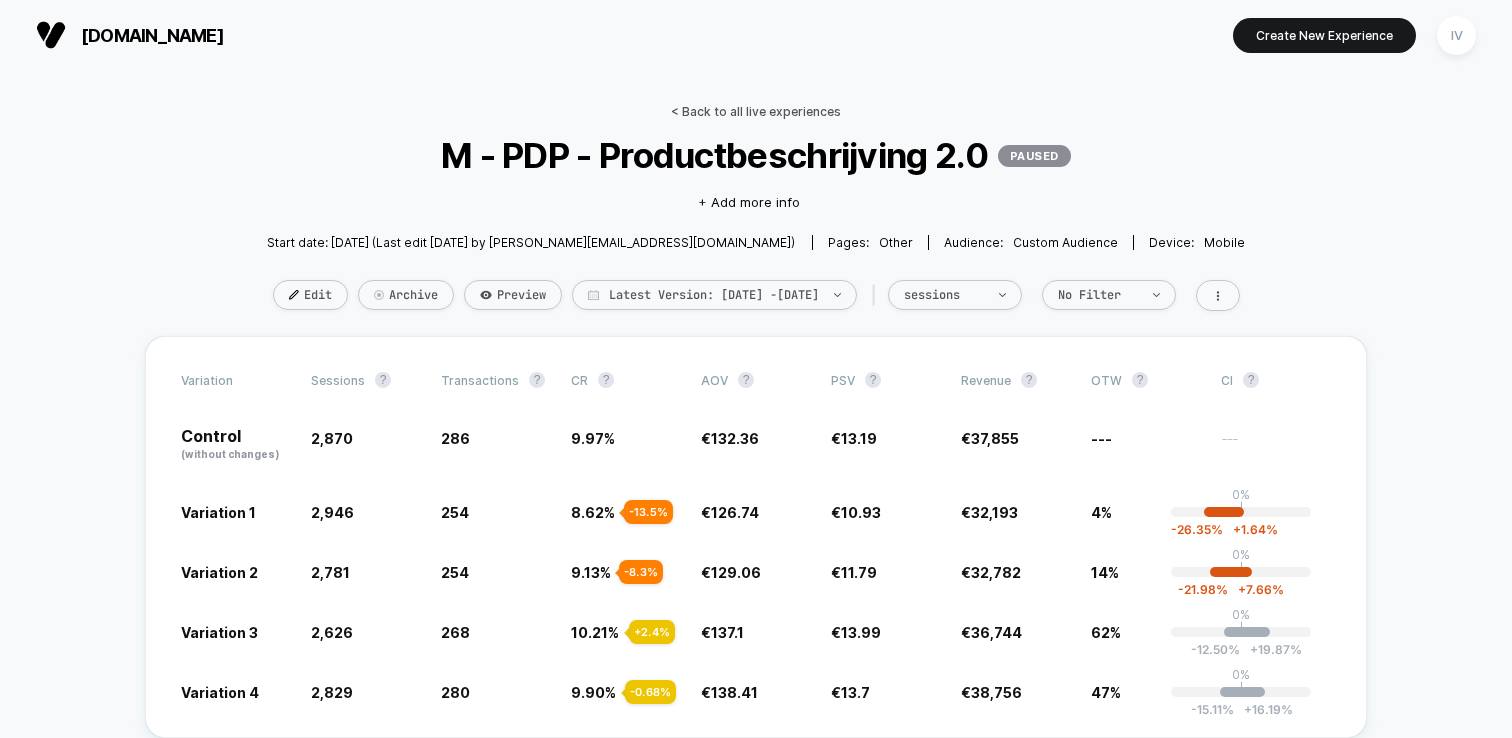 click on "< Back to all live experiences" at bounding box center [756, 111] 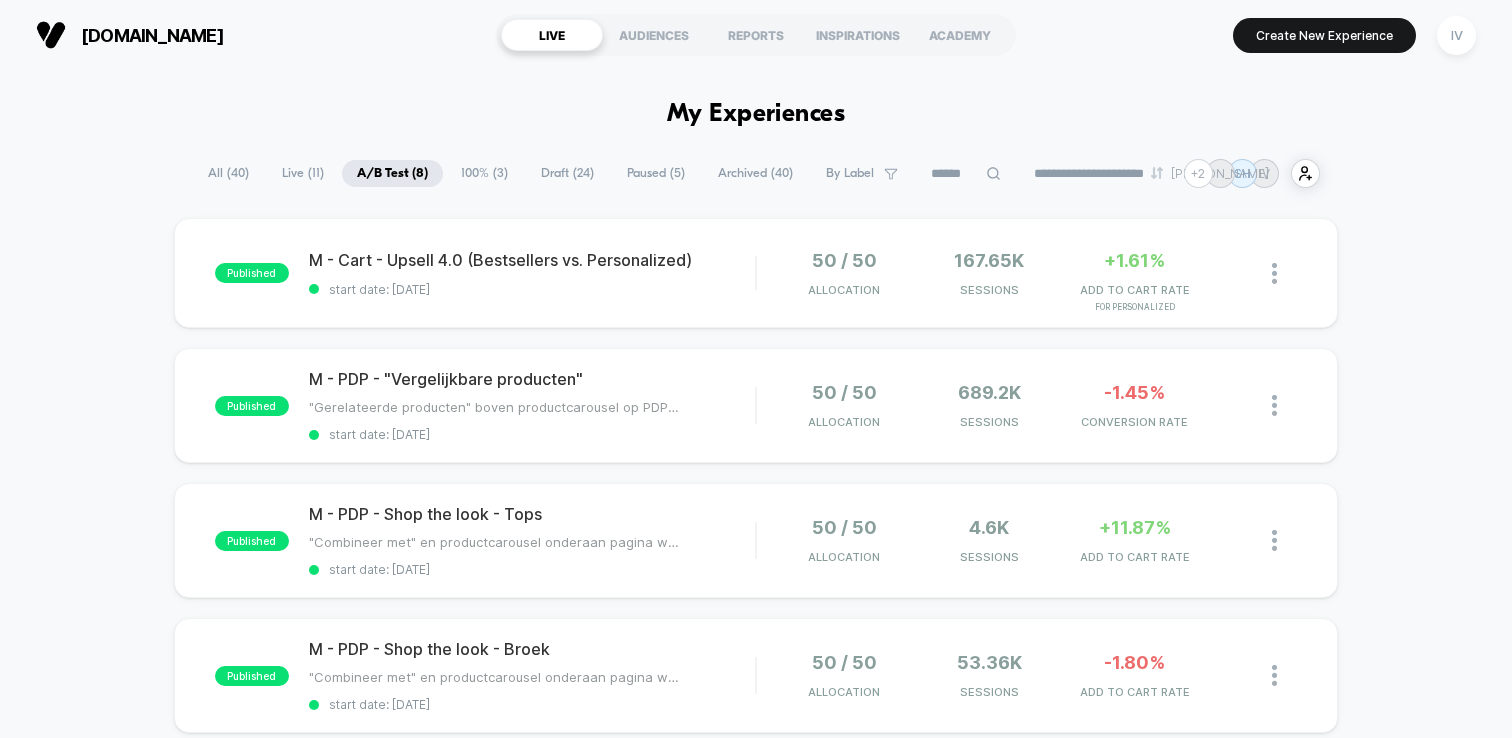 click on "Draft ( 24 )" at bounding box center (567, 173) 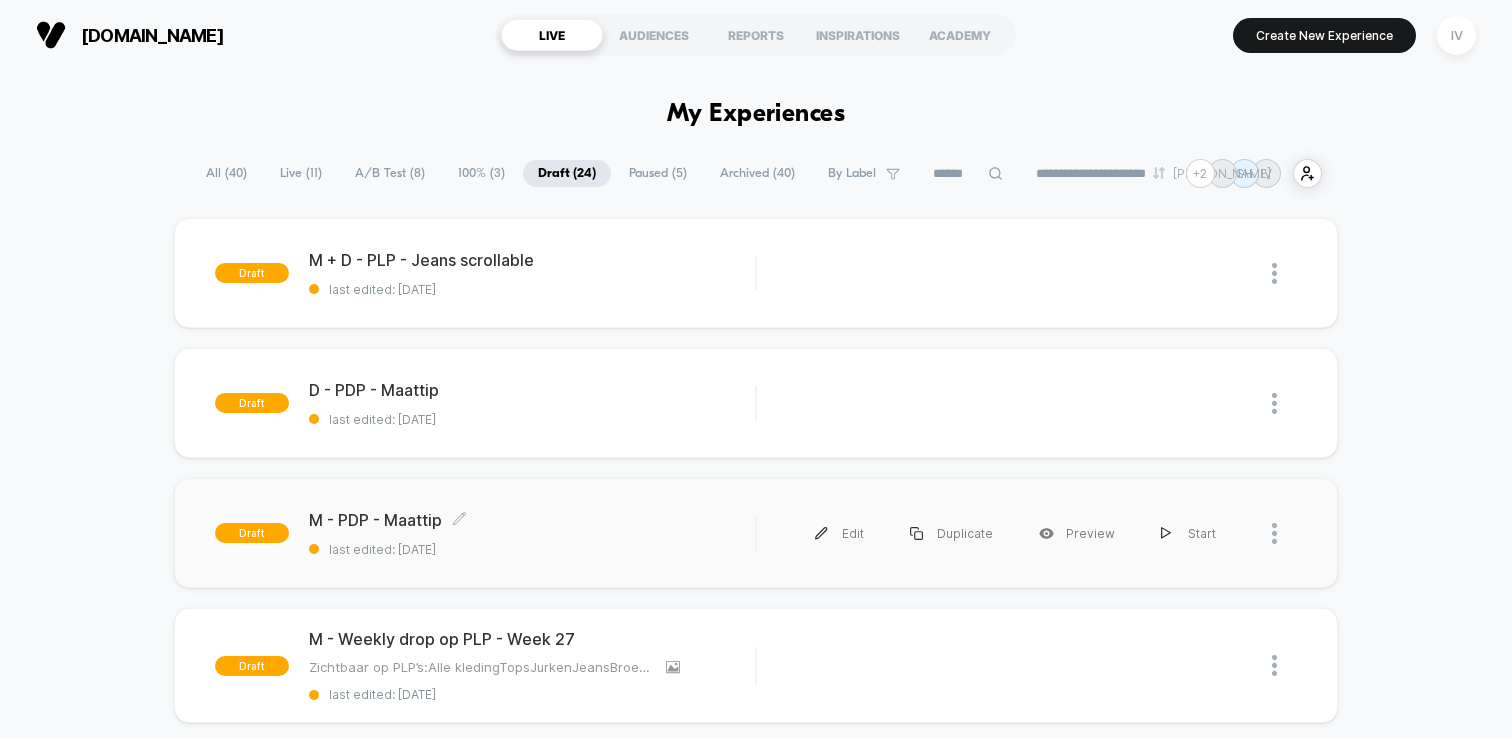 click on "M - PDP - Maattip Click to edit experience details" at bounding box center (532, 520) 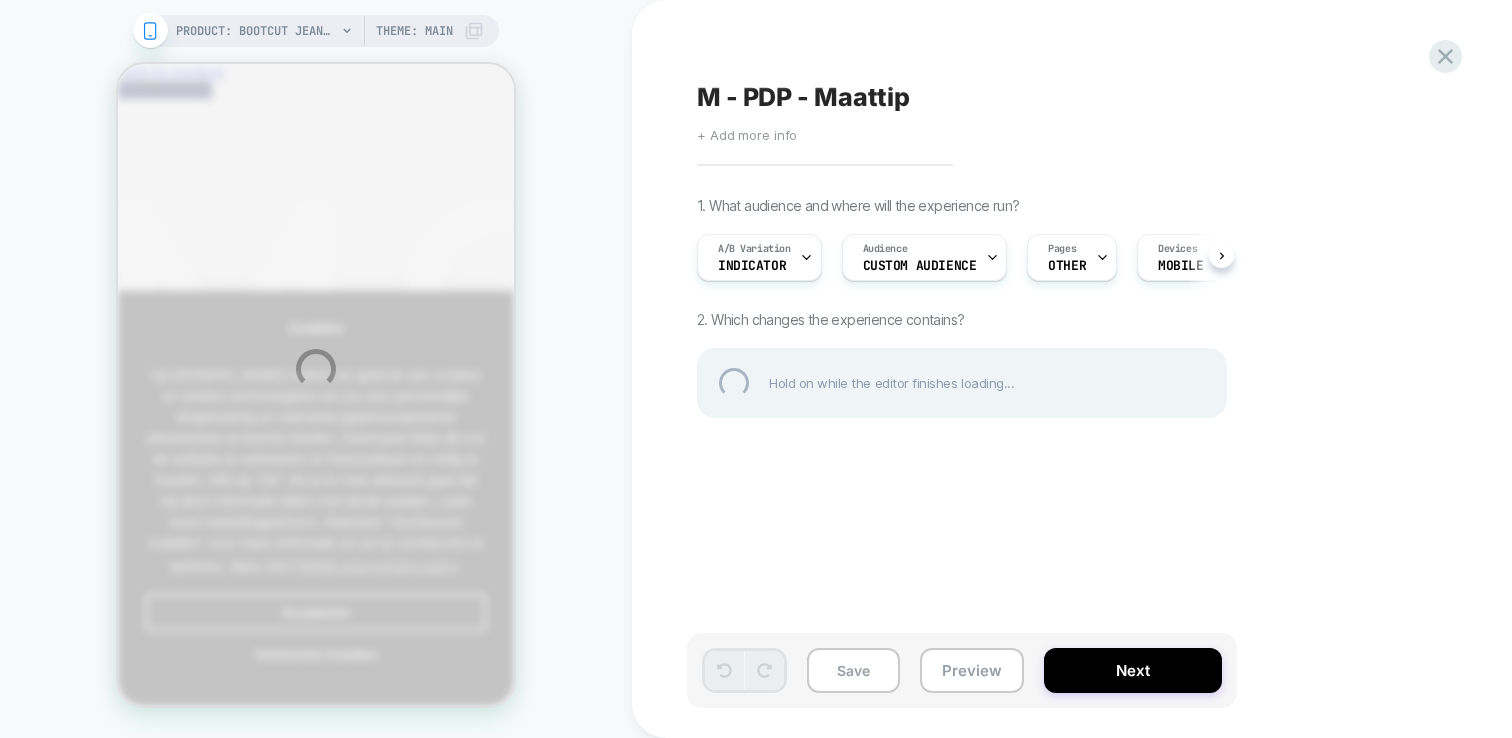 scroll, scrollTop: 0, scrollLeft: 0, axis: both 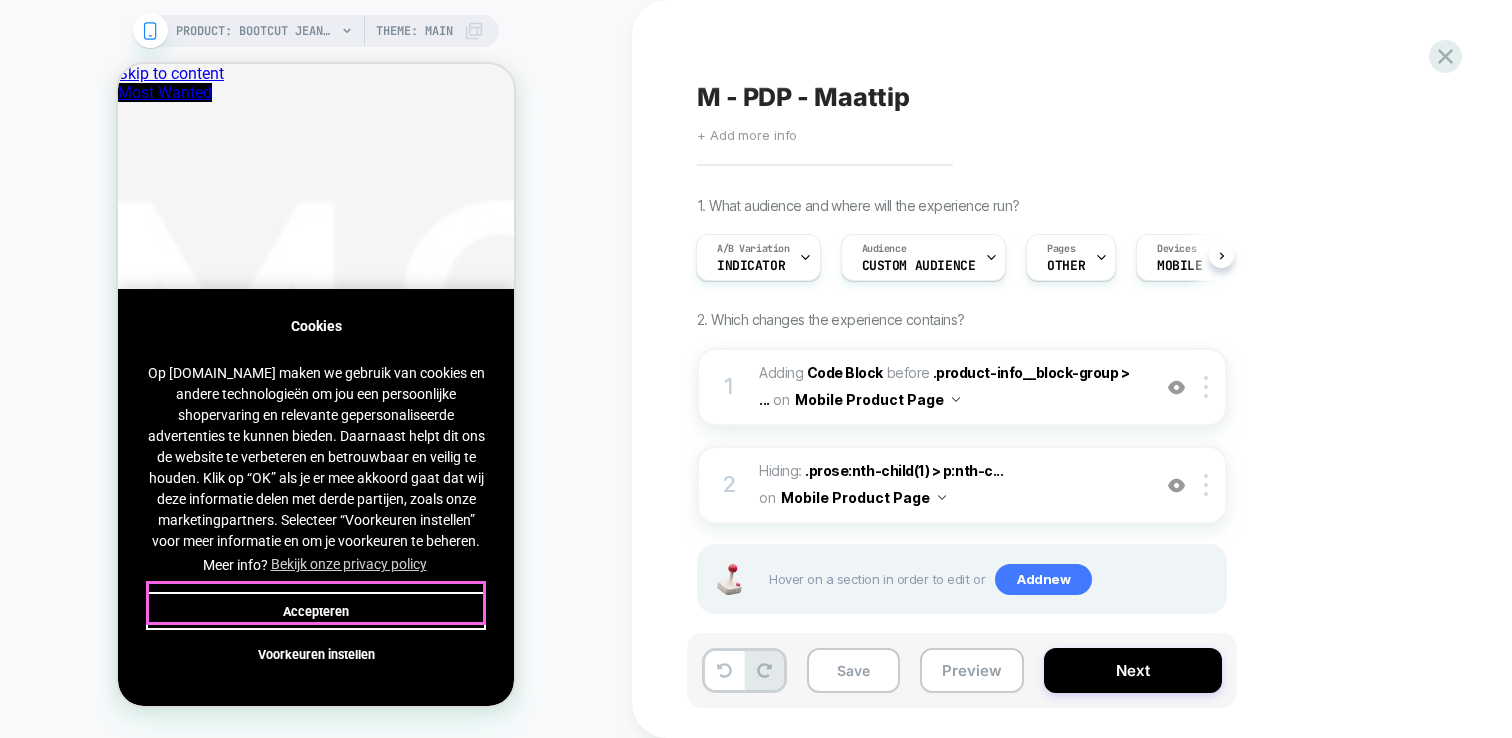 click on "Accepteren" at bounding box center (316, 611) 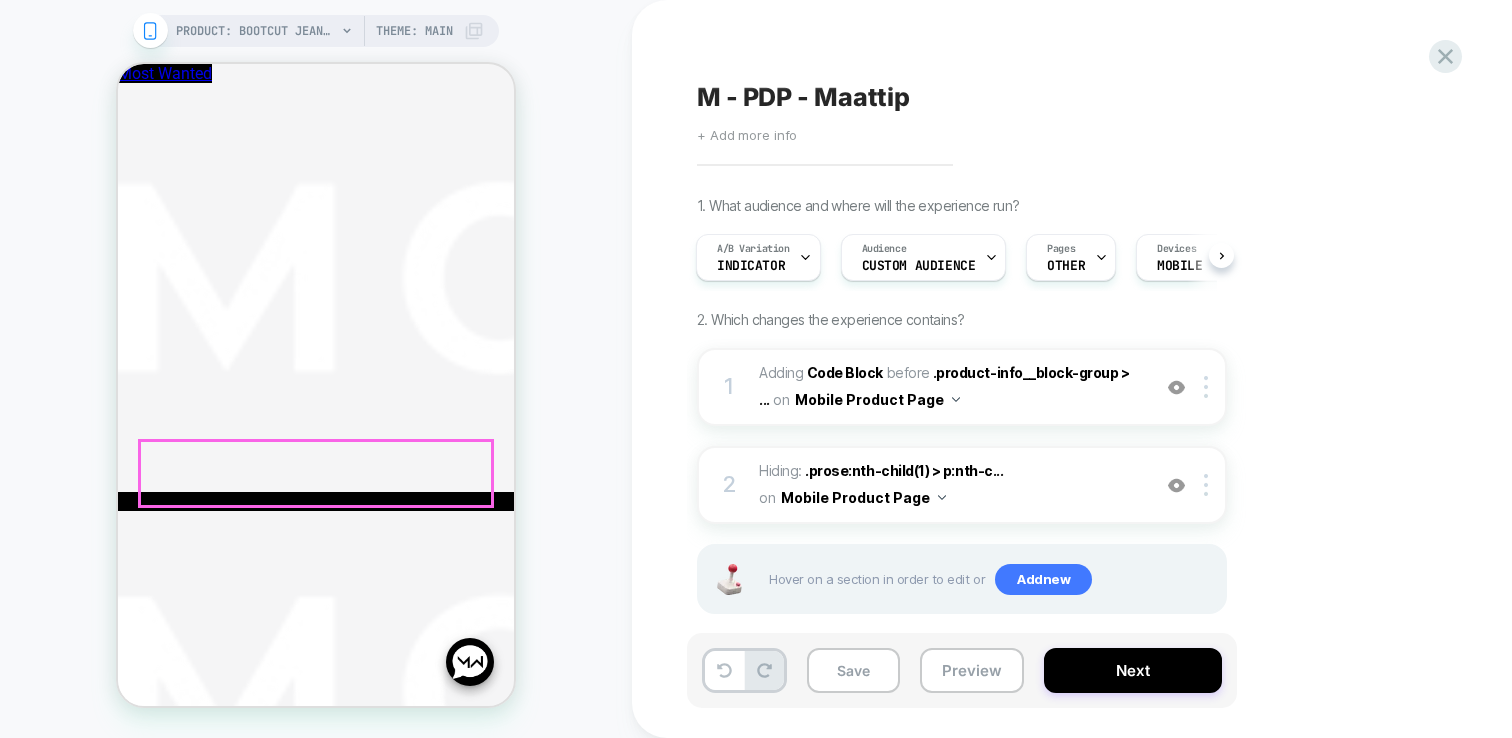 scroll, scrollTop: 1164, scrollLeft: 0, axis: vertical 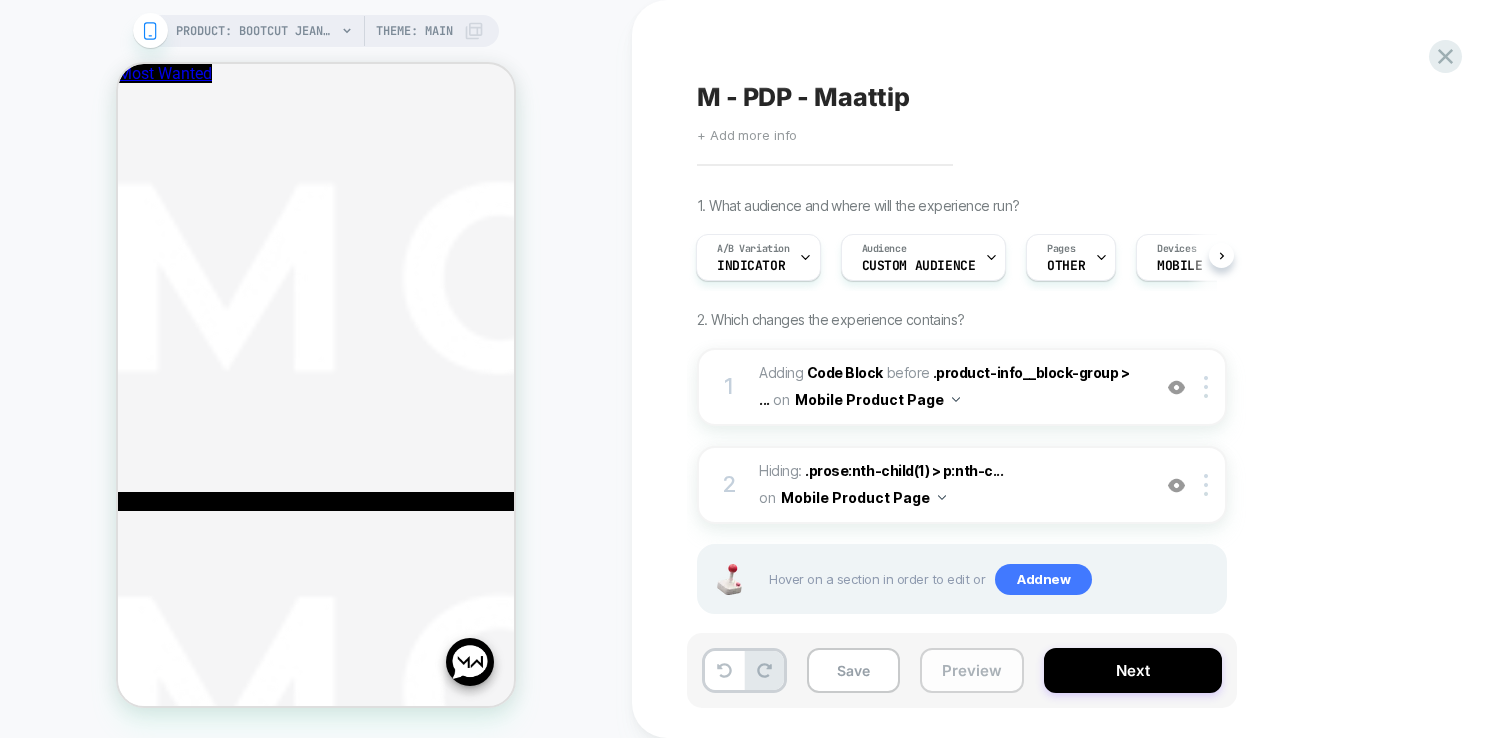 click on "Preview" at bounding box center (972, 670) 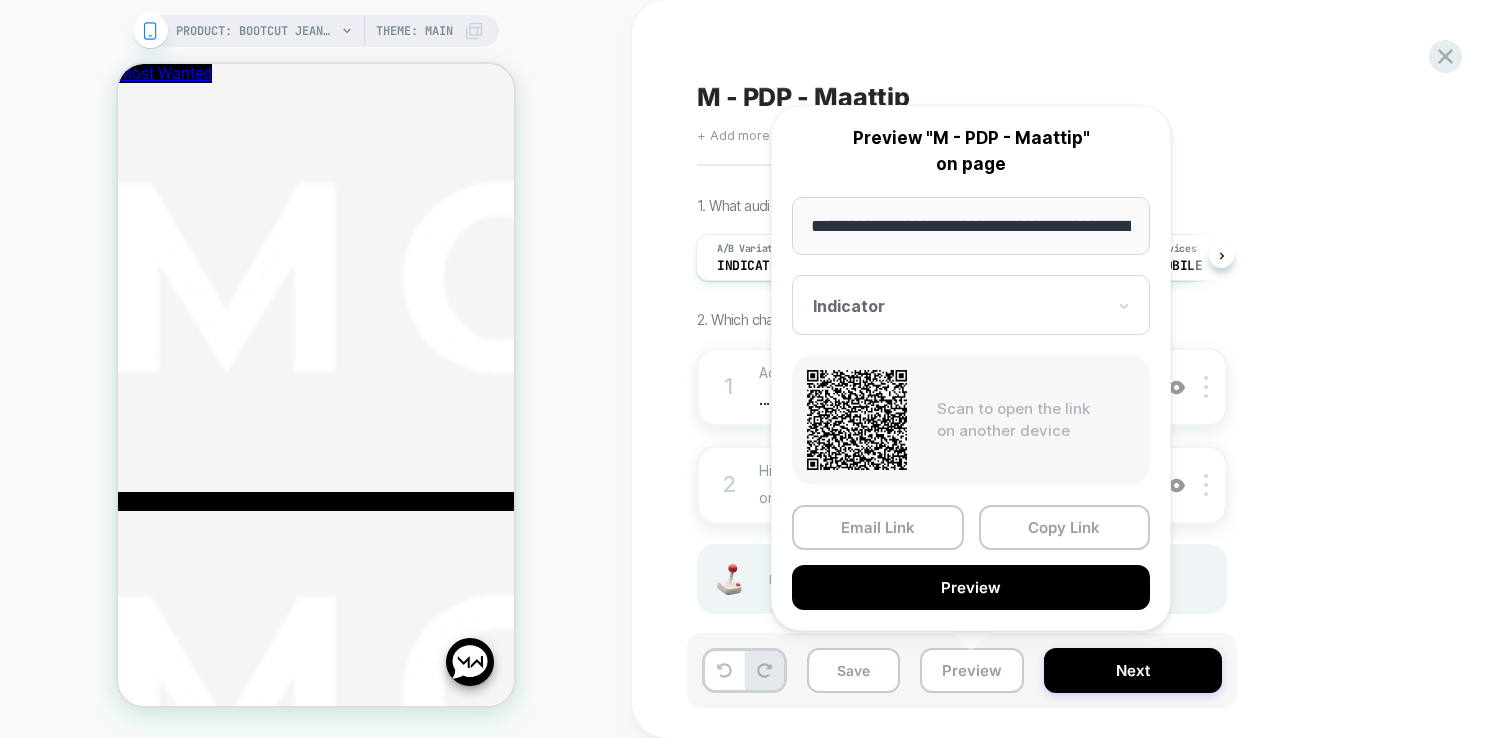 scroll, scrollTop: 0, scrollLeft: 275, axis: horizontal 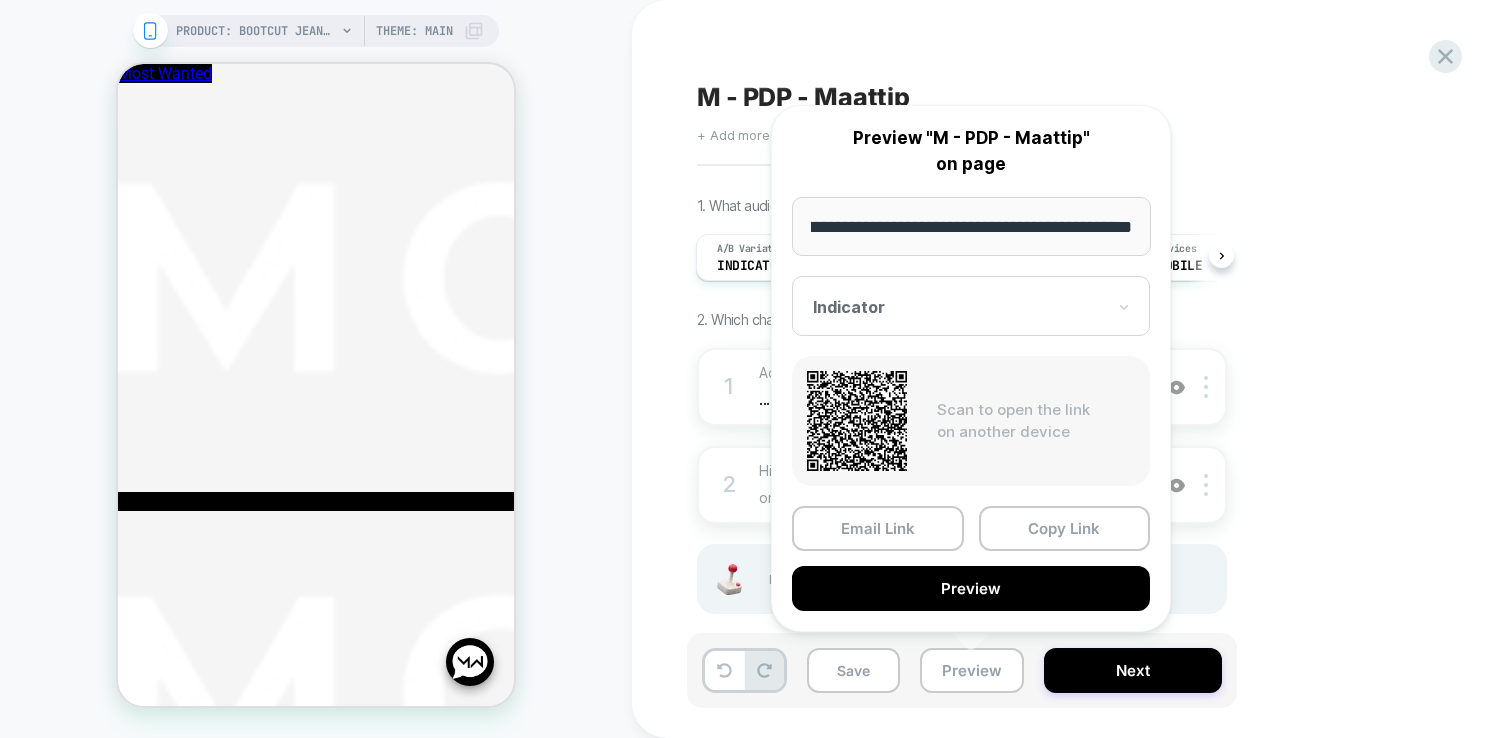 click on "Email Link Copy Link Preview" at bounding box center (971, 558) 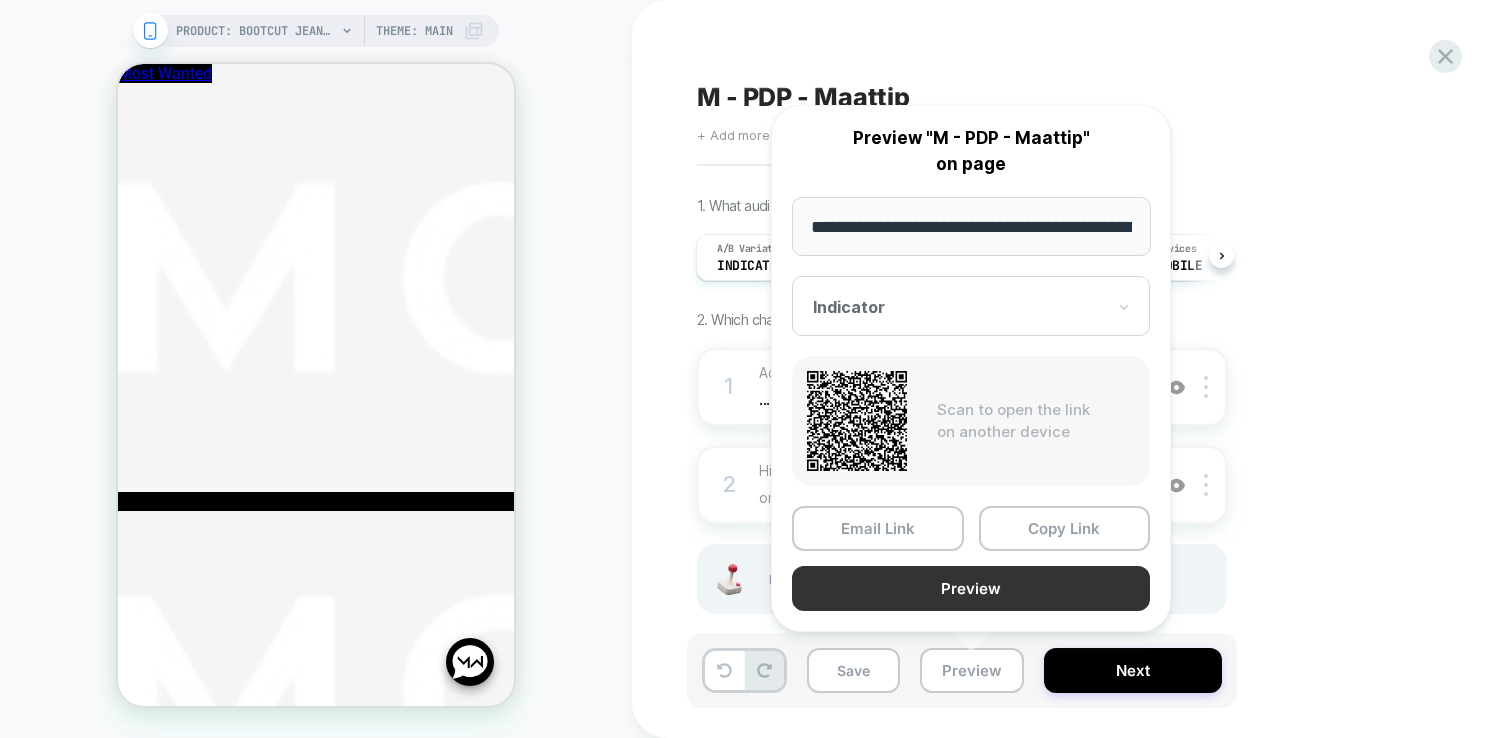 click on "Preview" at bounding box center (971, 588) 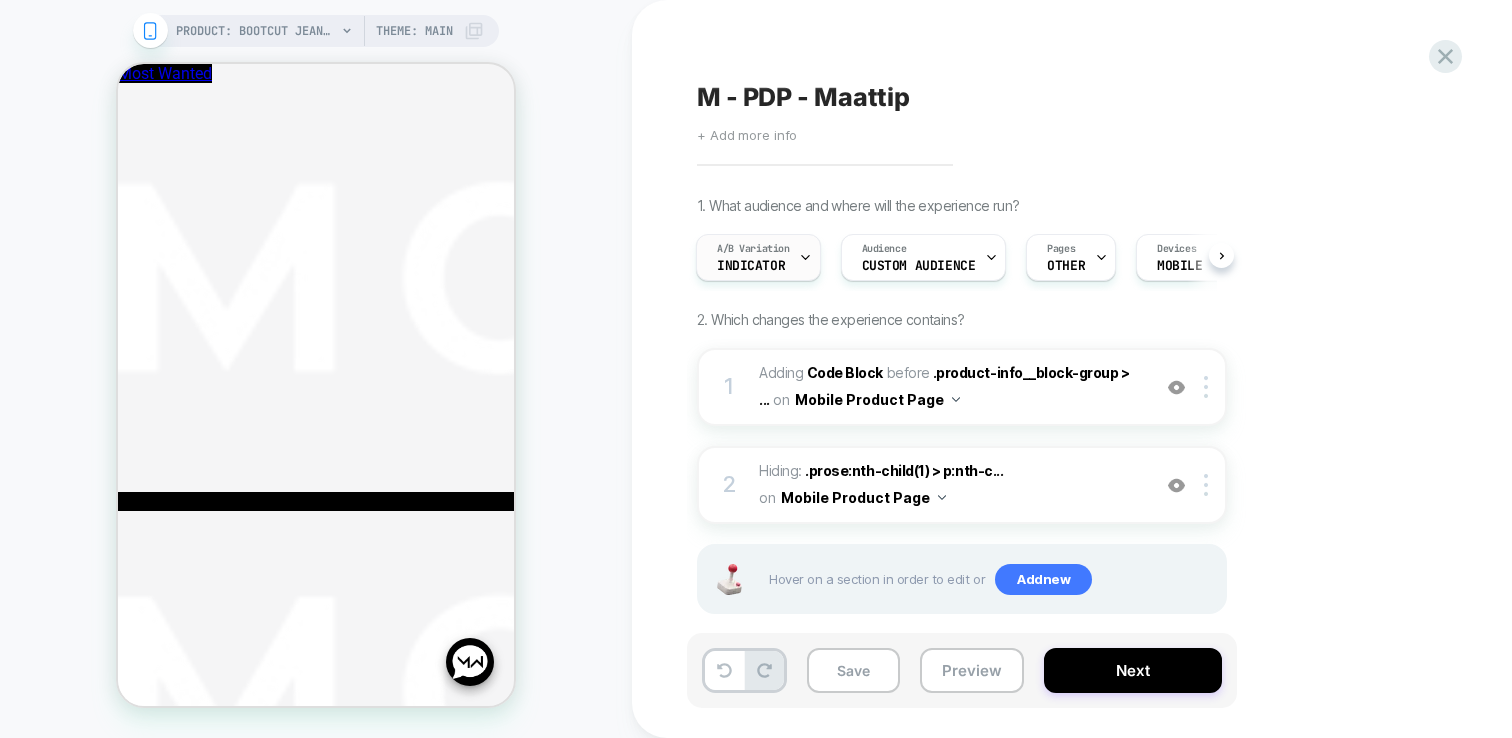 click on "A/B Variation" at bounding box center (753, 249) 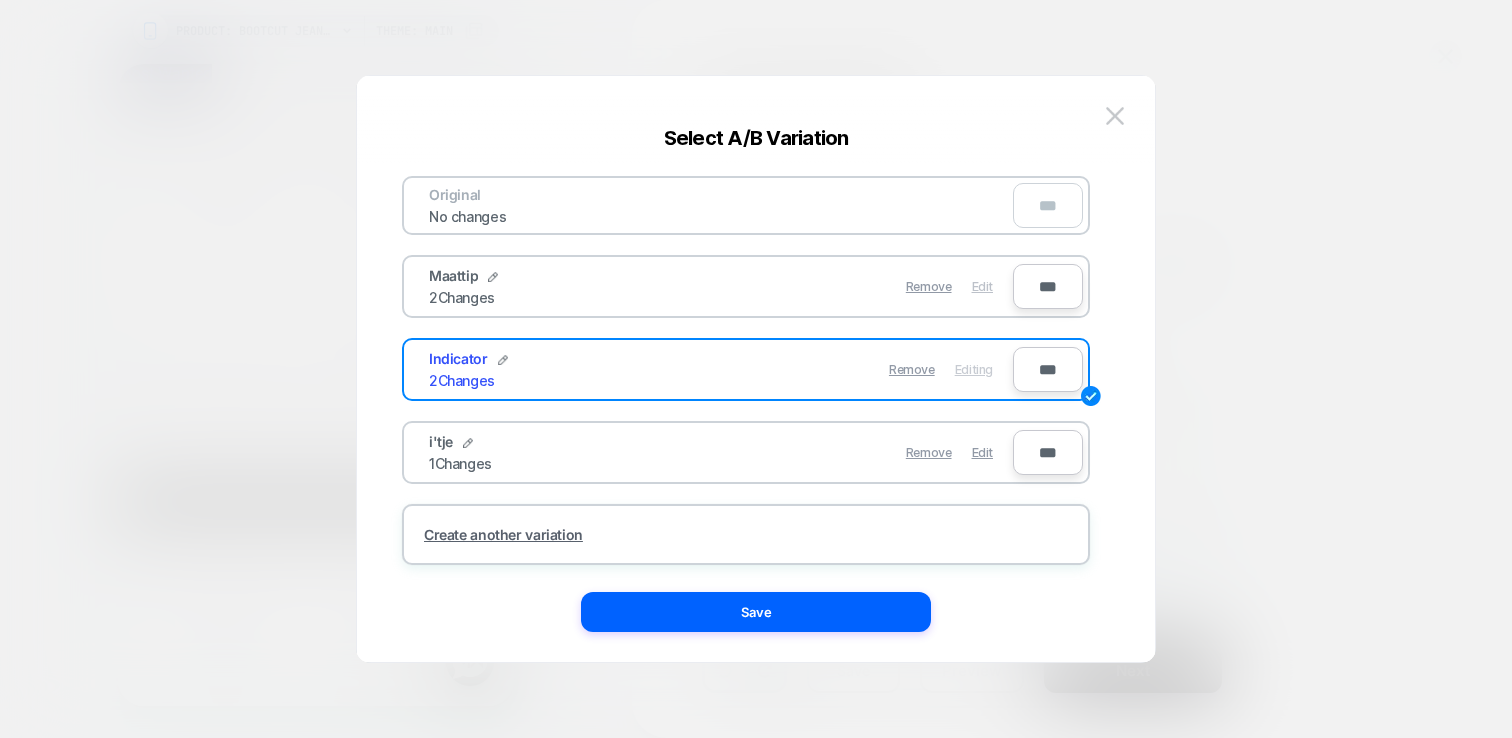 click on "Edit" at bounding box center [982, 286] 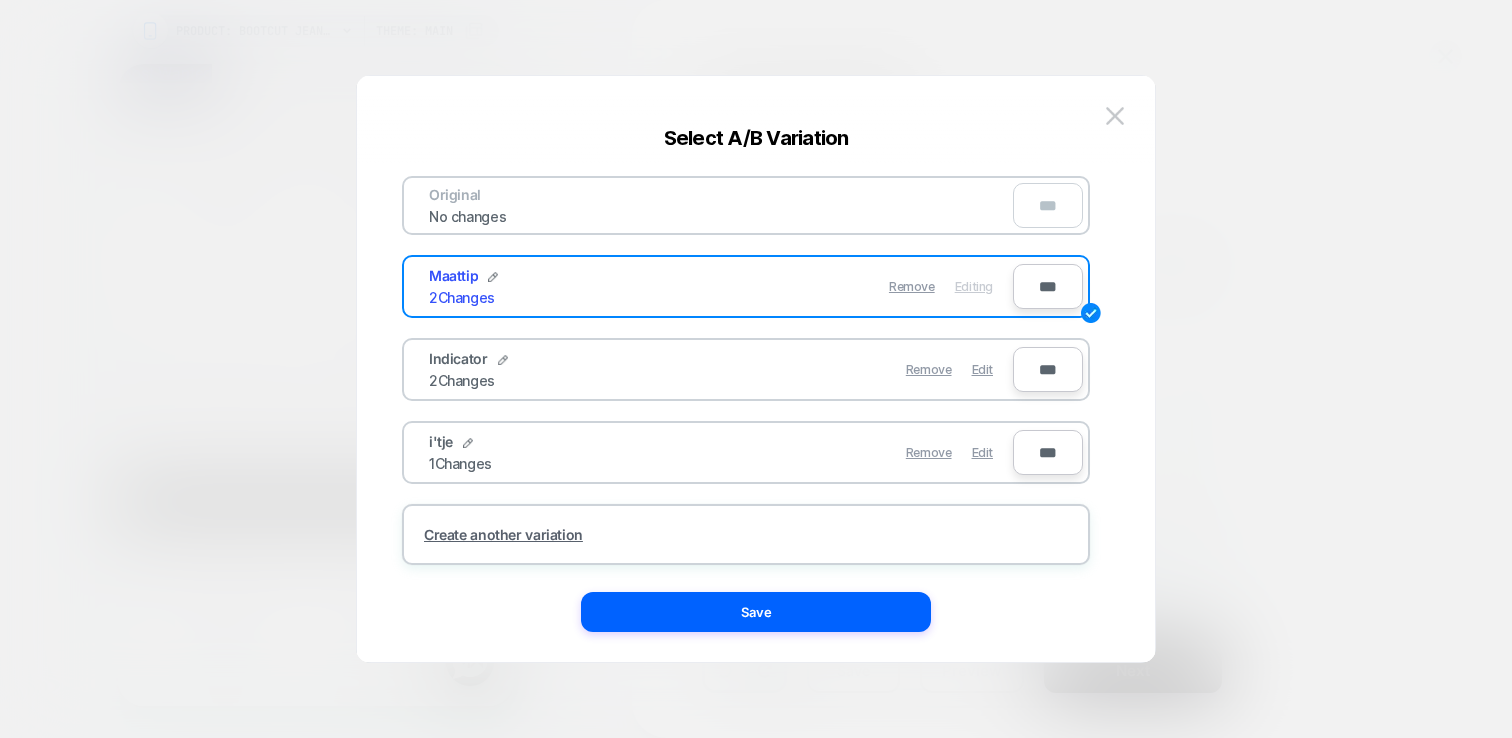 scroll, scrollTop: 1204, scrollLeft: 0, axis: vertical 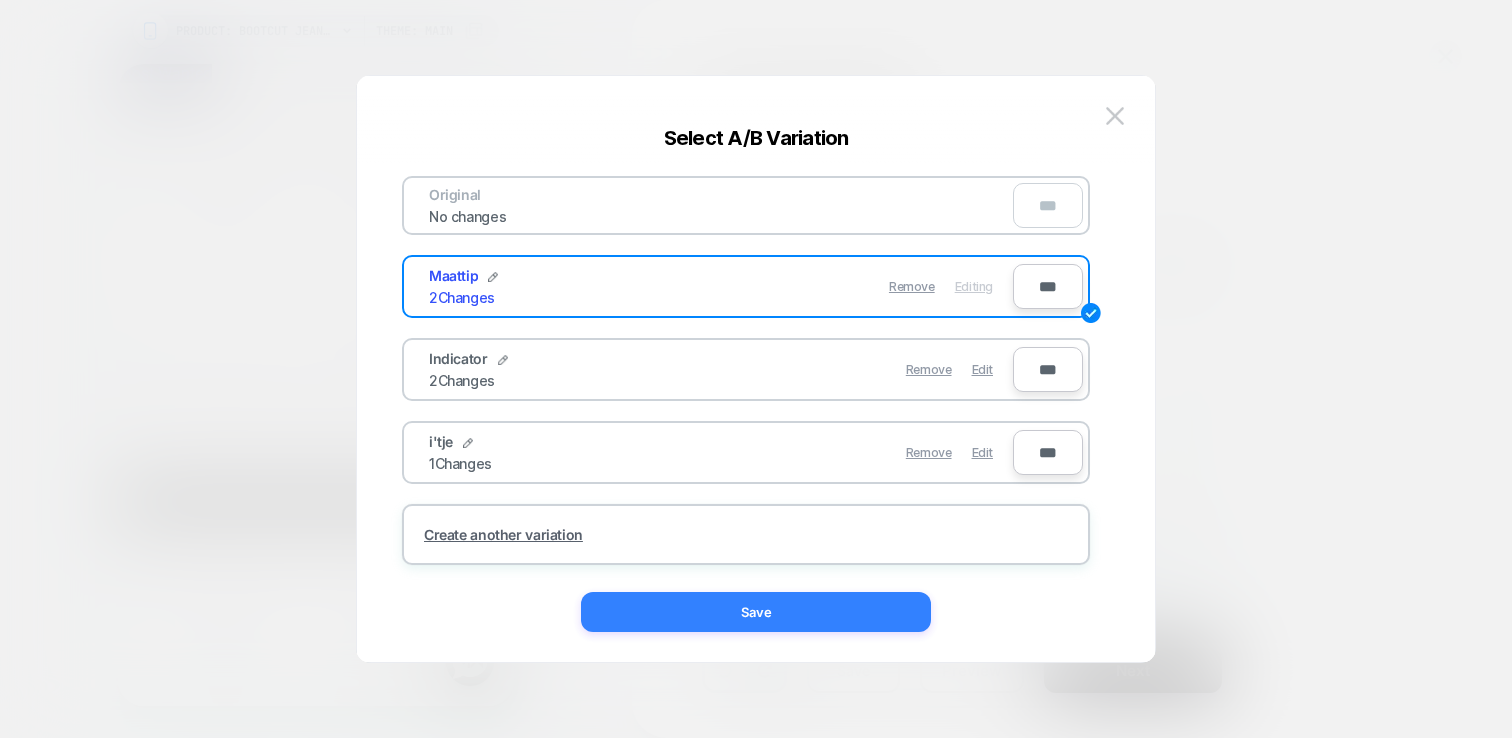 click on "Save" at bounding box center (756, 612) 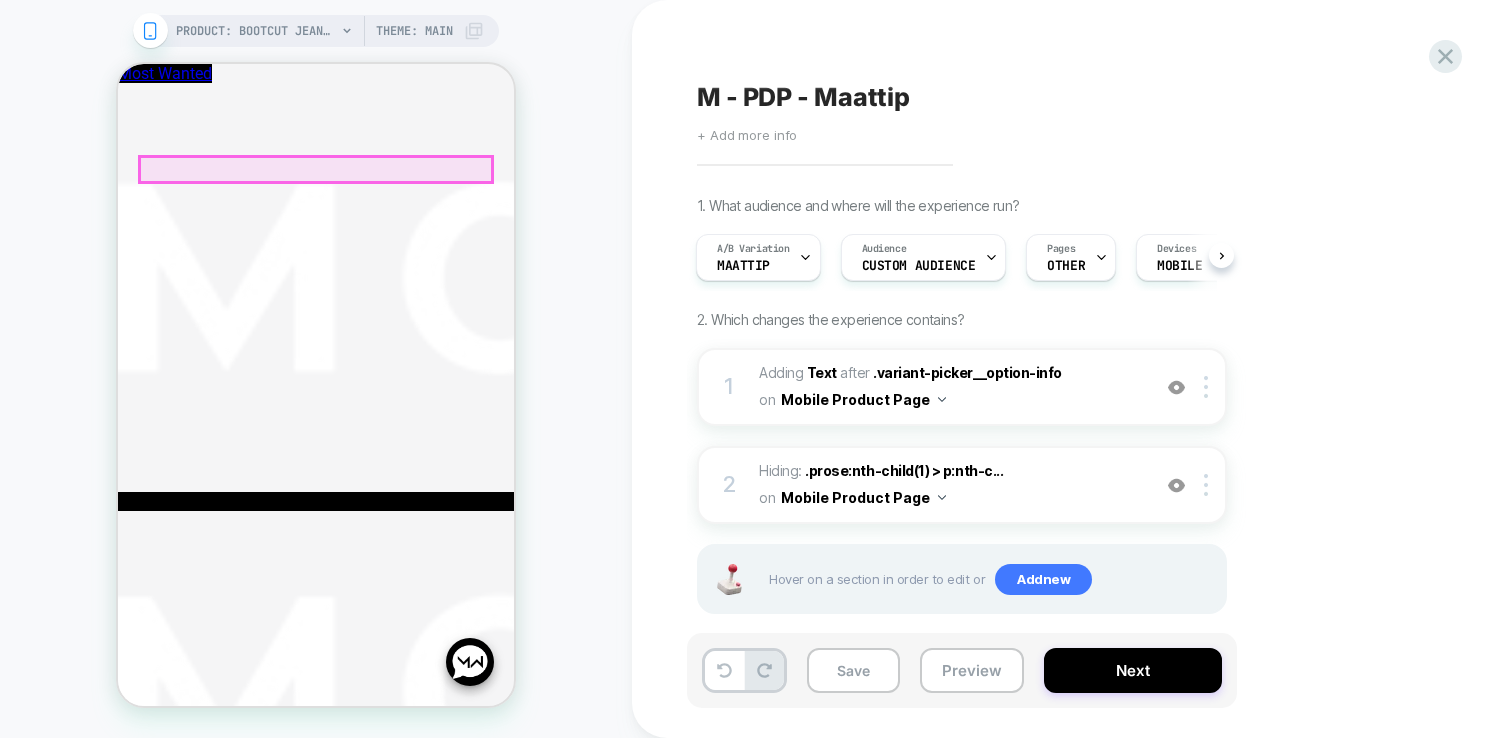 scroll, scrollTop: 660, scrollLeft: 0, axis: vertical 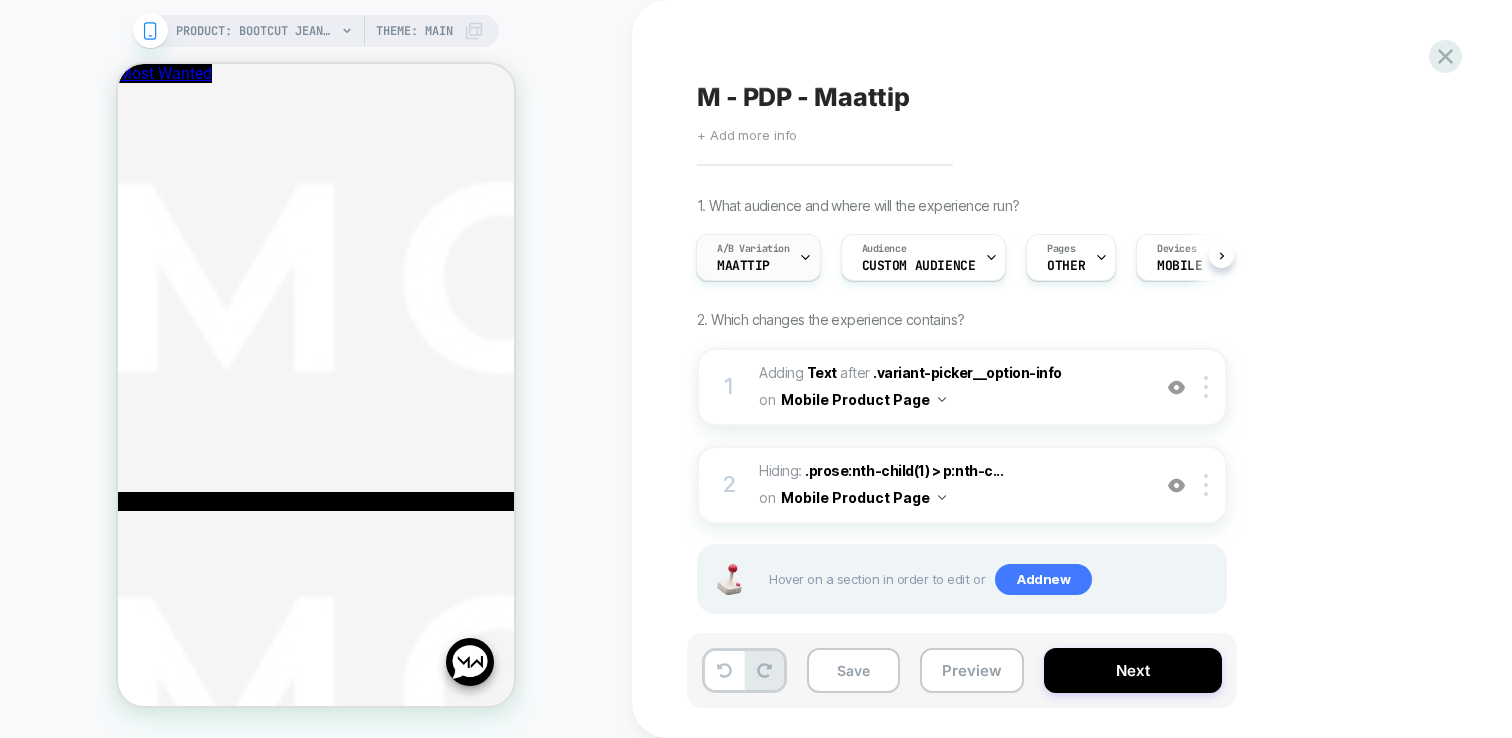 click on "Maattip" at bounding box center [743, 266] 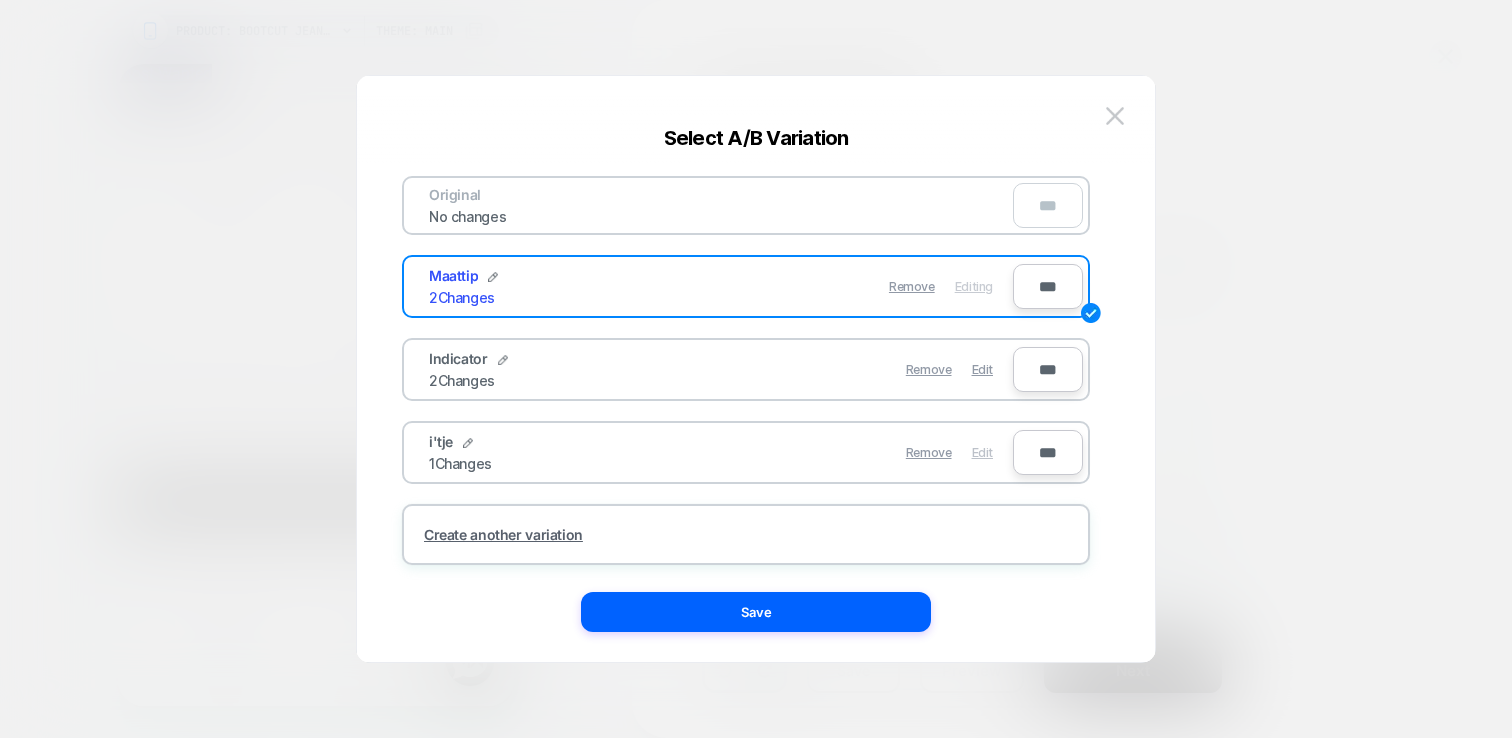 click on "Edit" at bounding box center (982, 452) 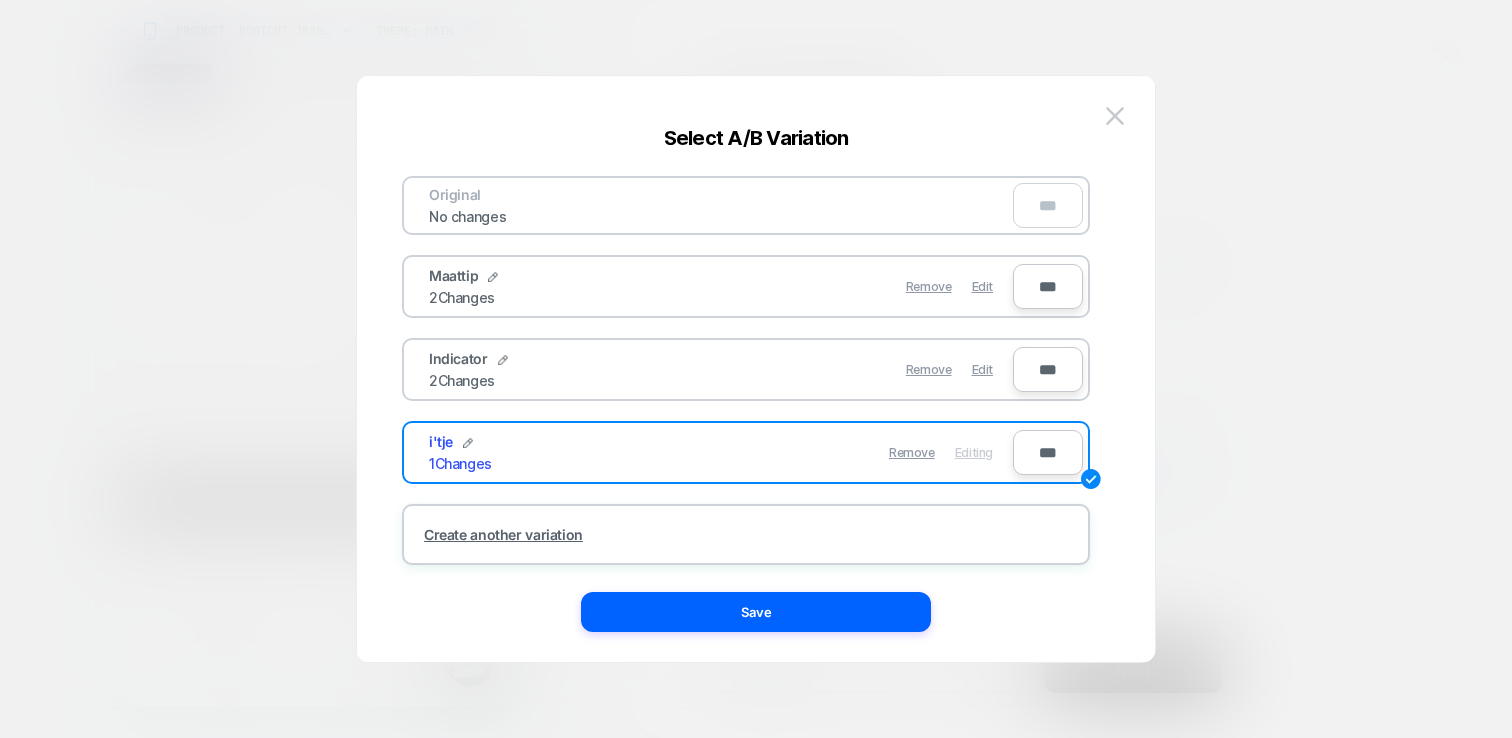 click on "Original No changes *** Maattip 2  Changes Remove Edit *** Indicator 2  Changes Remove Edit *** i'tje 1  Changes Remove Editing *** Create another variation" at bounding box center [746, 369] 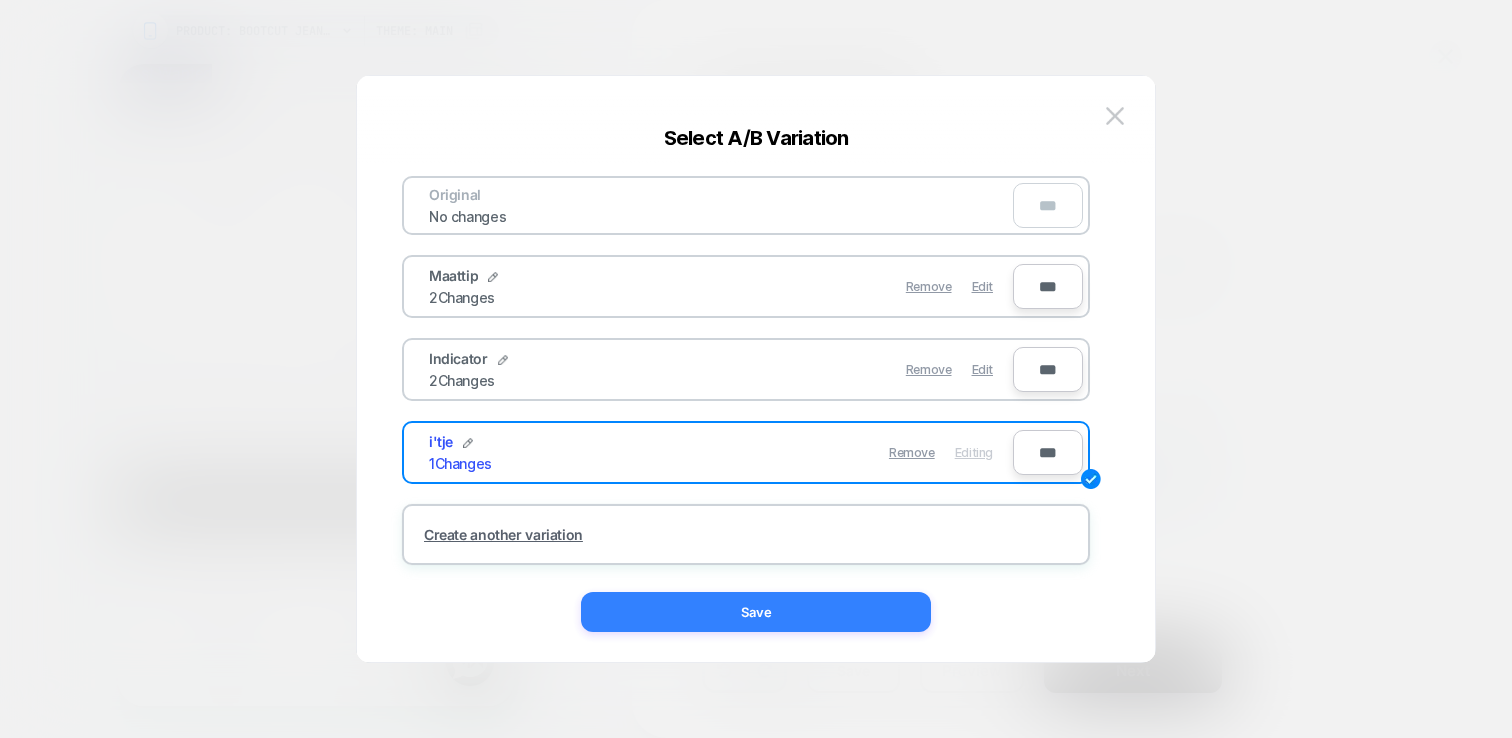 click on "Save" at bounding box center [756, 612] 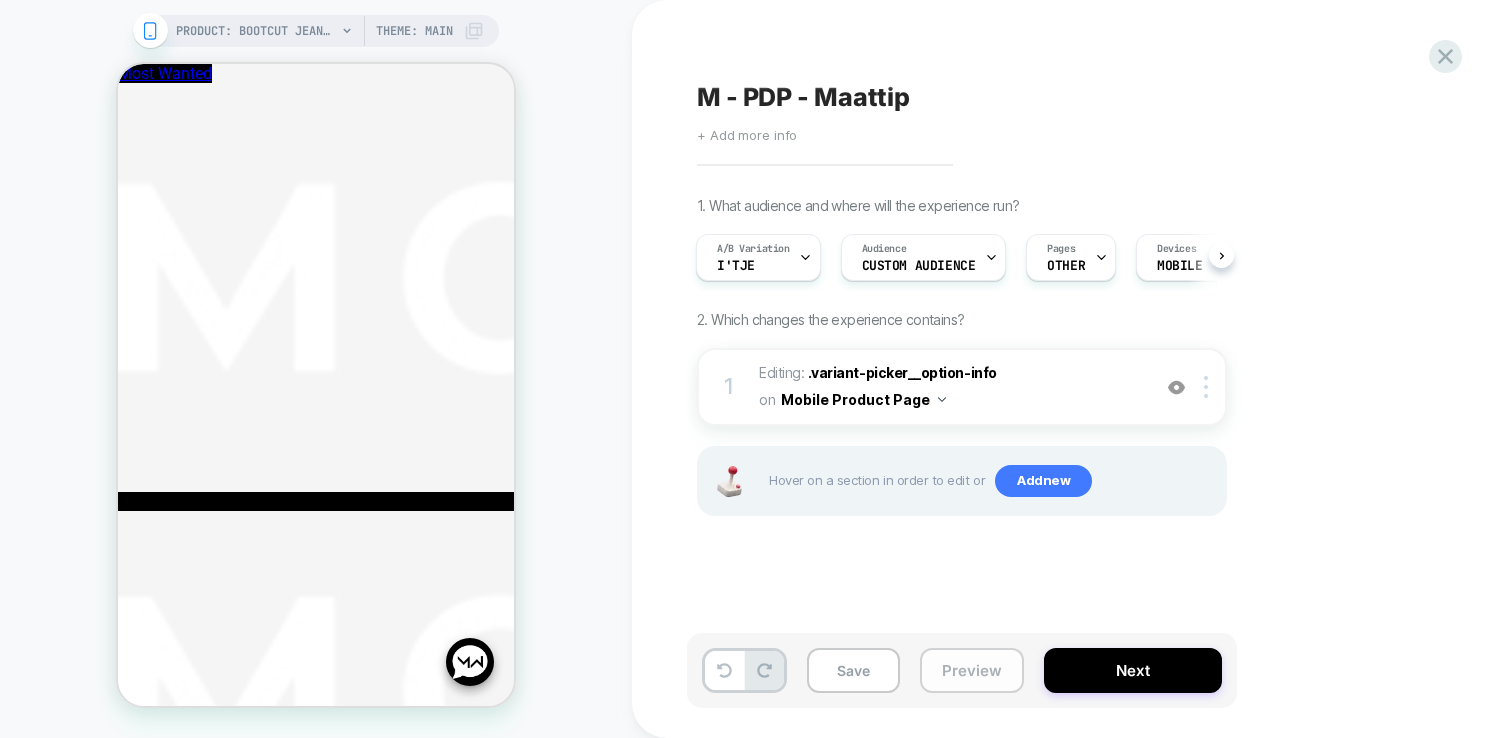 click on "Preview" at bounding box center [972, 670] 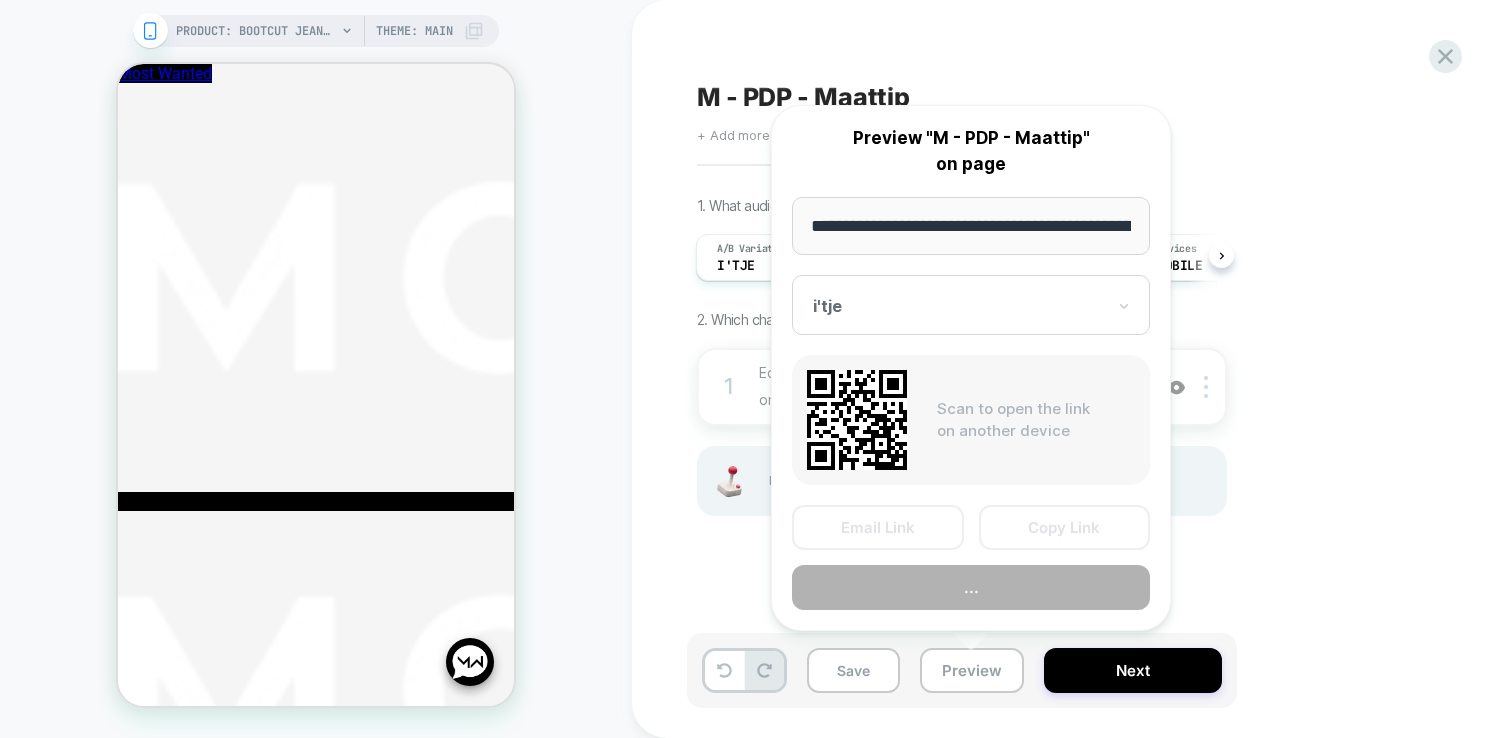 scroll, scrollTop: 0, scrollLeft: 0, axis: both 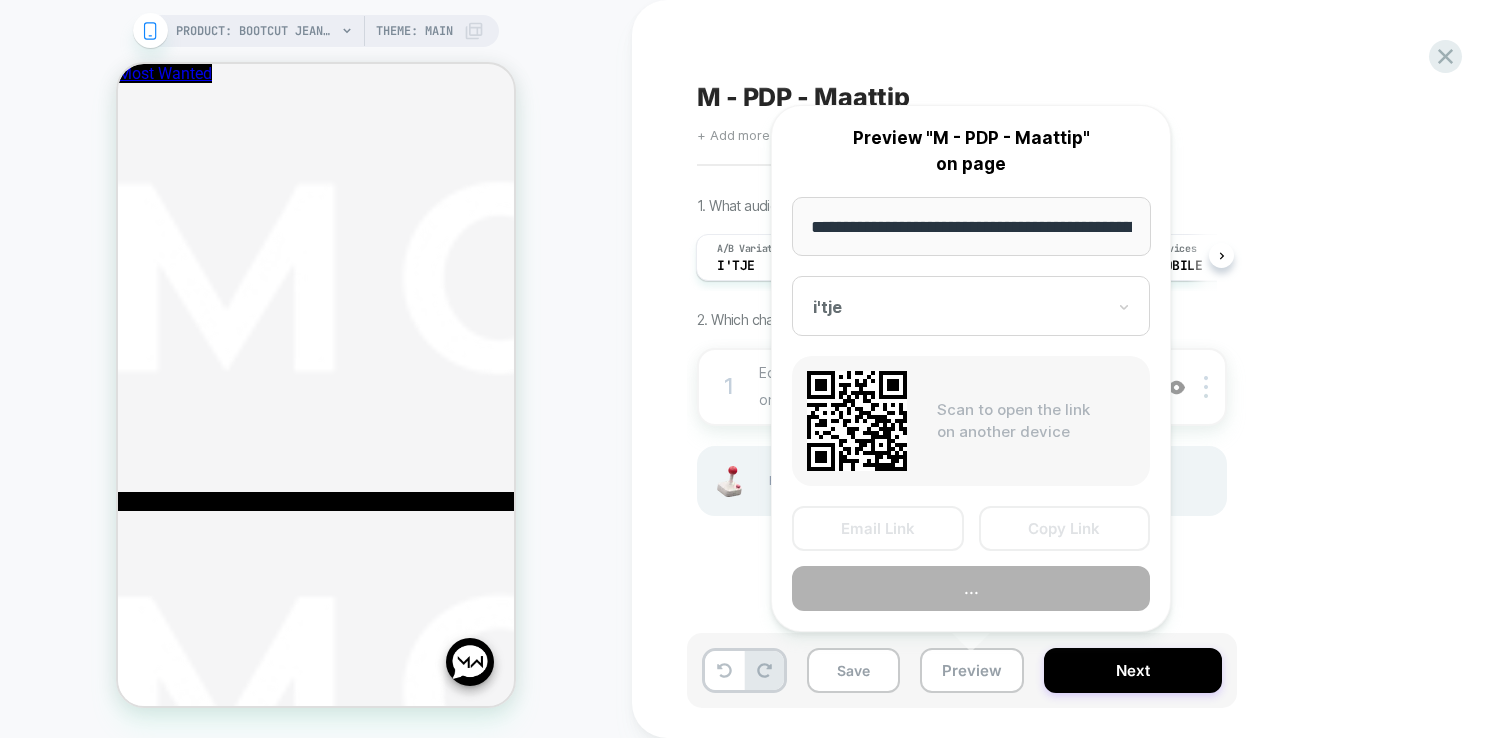 click on "**********" at bounding box center (971, 368) 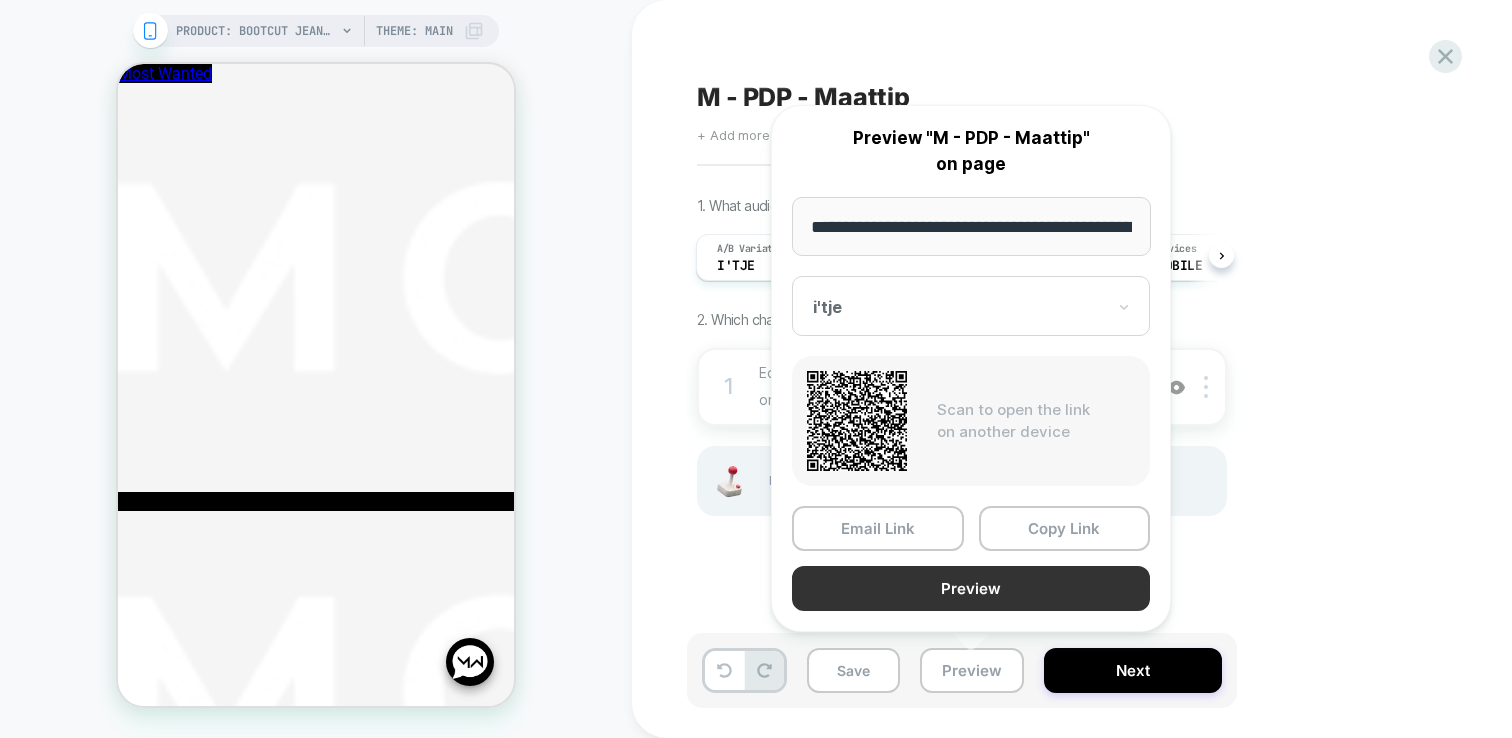 click on "Preview" at bounding box center [971, 588] 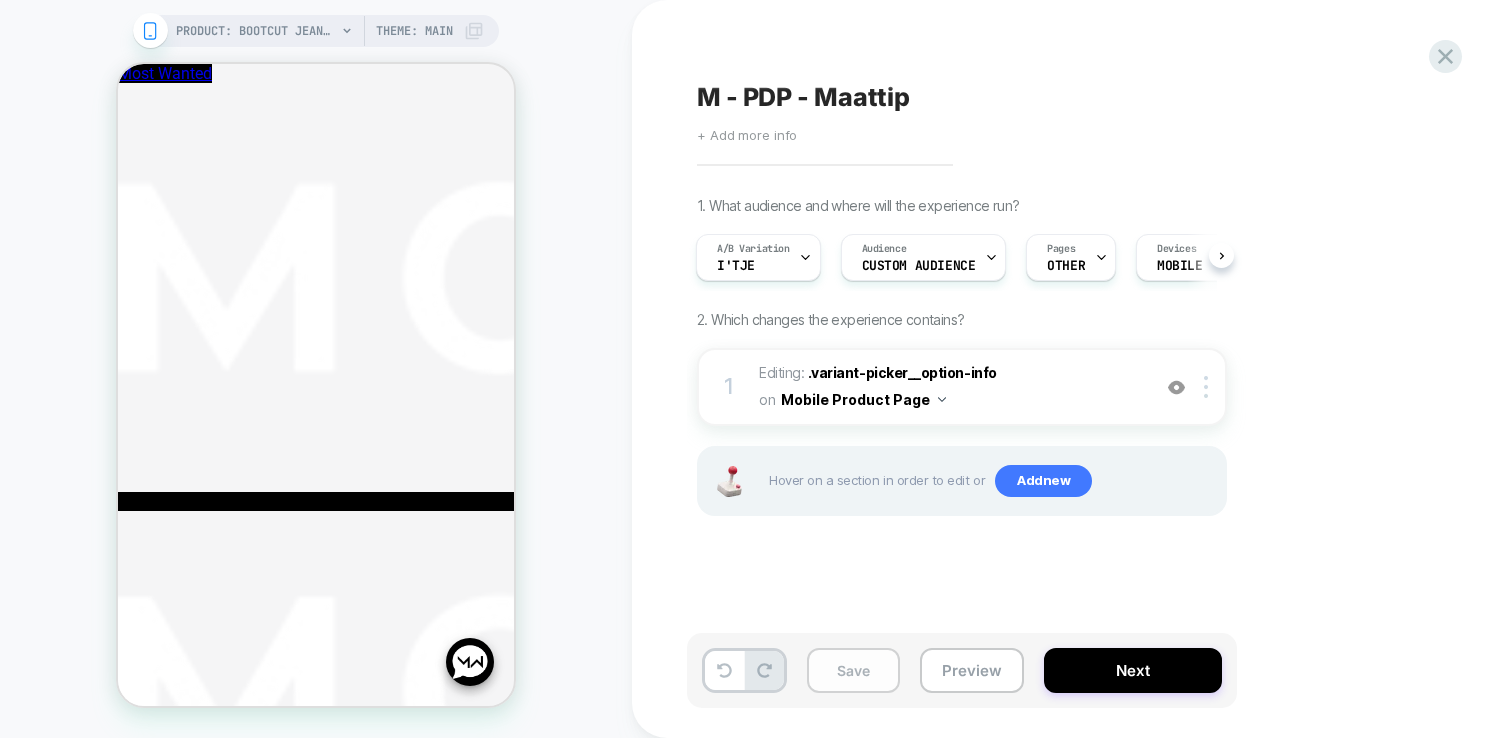 click on "Save" at bounding box center (853, 670) 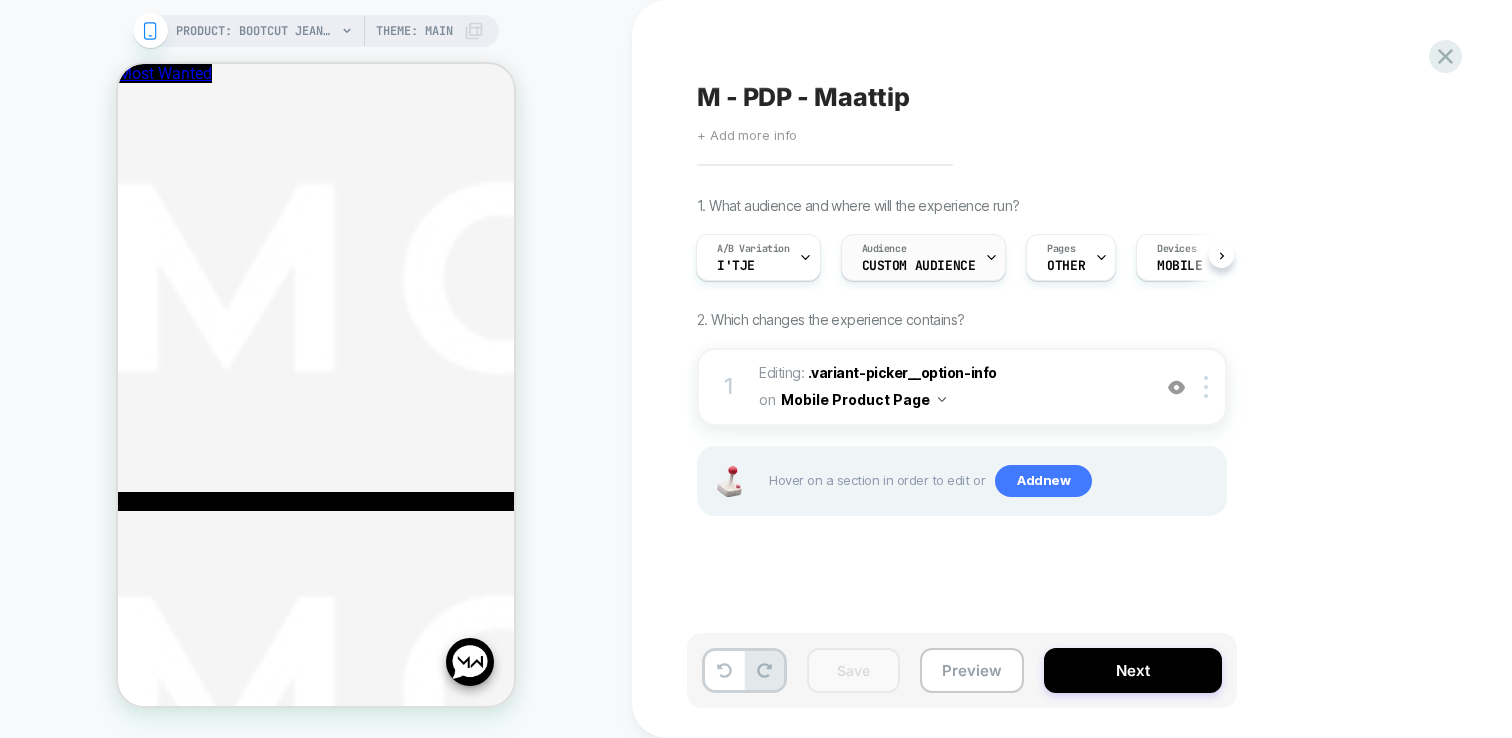 click on "Audience Custom Audience" at bounding box center (919, 257) 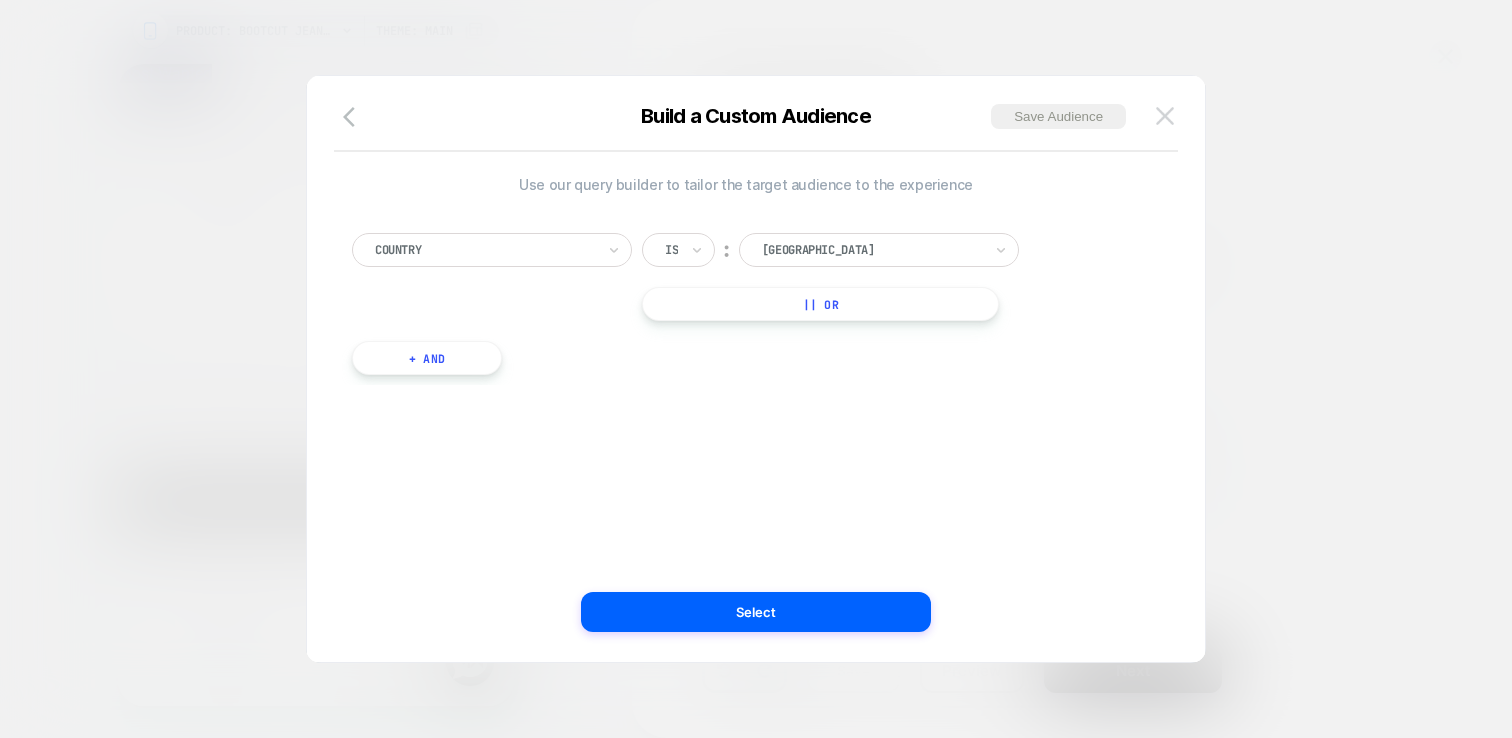 click at bounding box center [1165, 115] 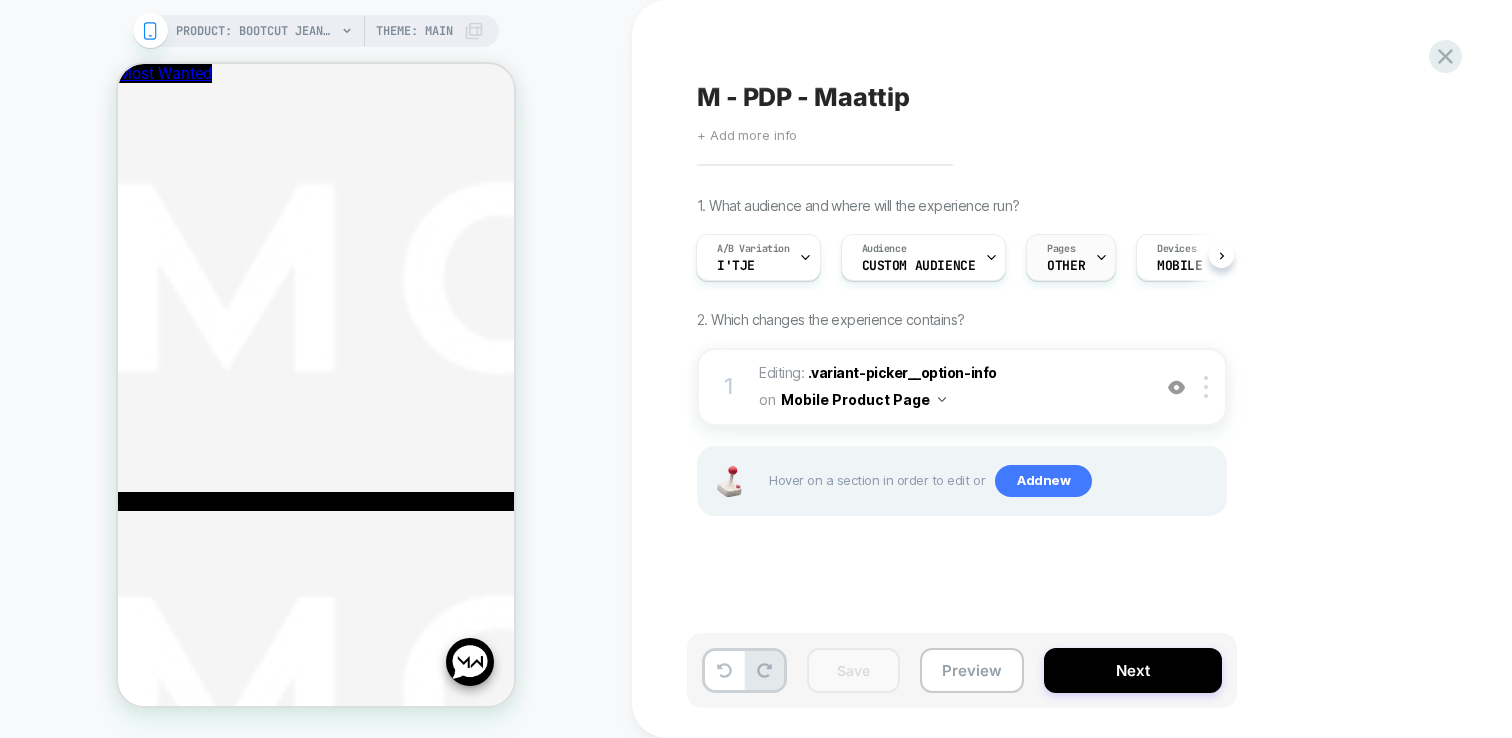 click on "Pages OTHER" at bounding box center [1066, 257] 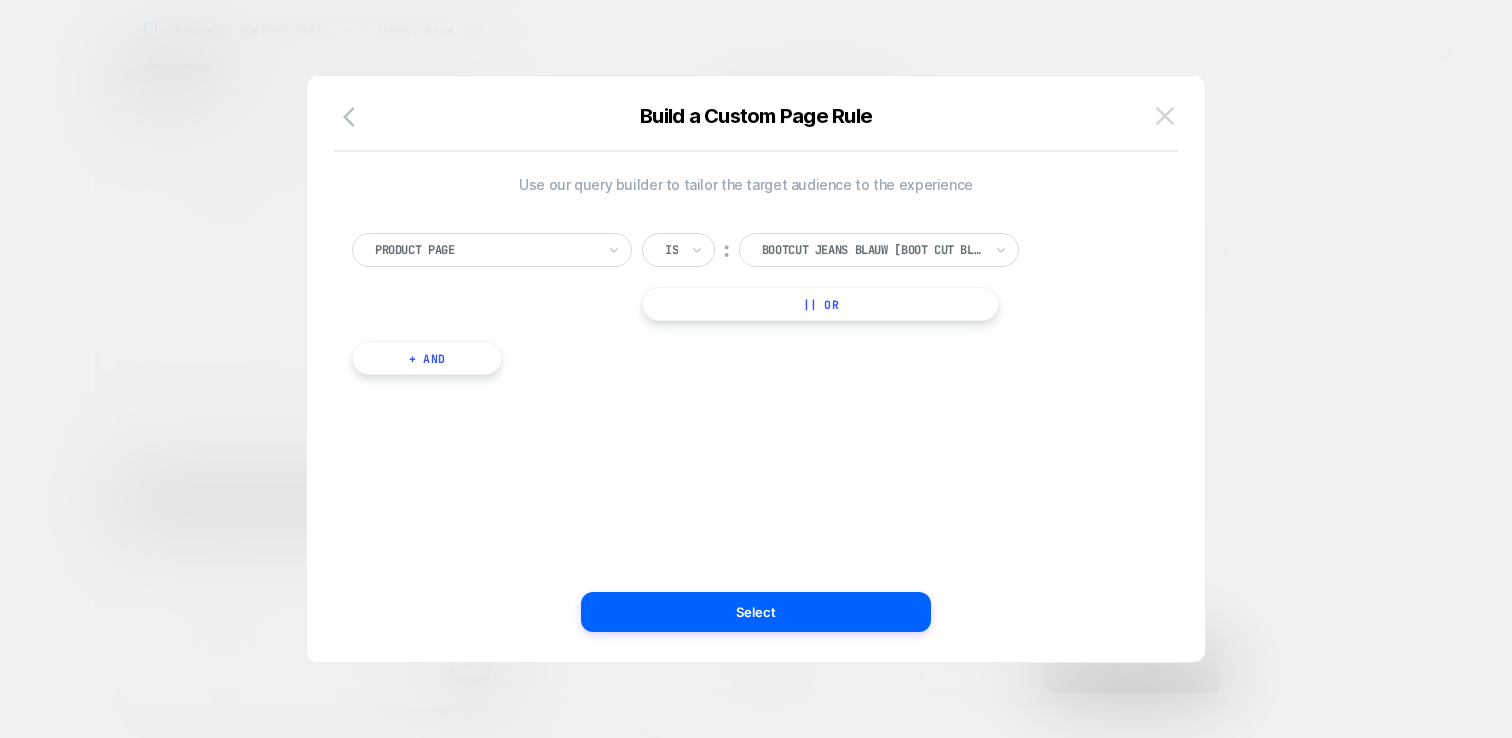click at bounding box center (1165, 116) 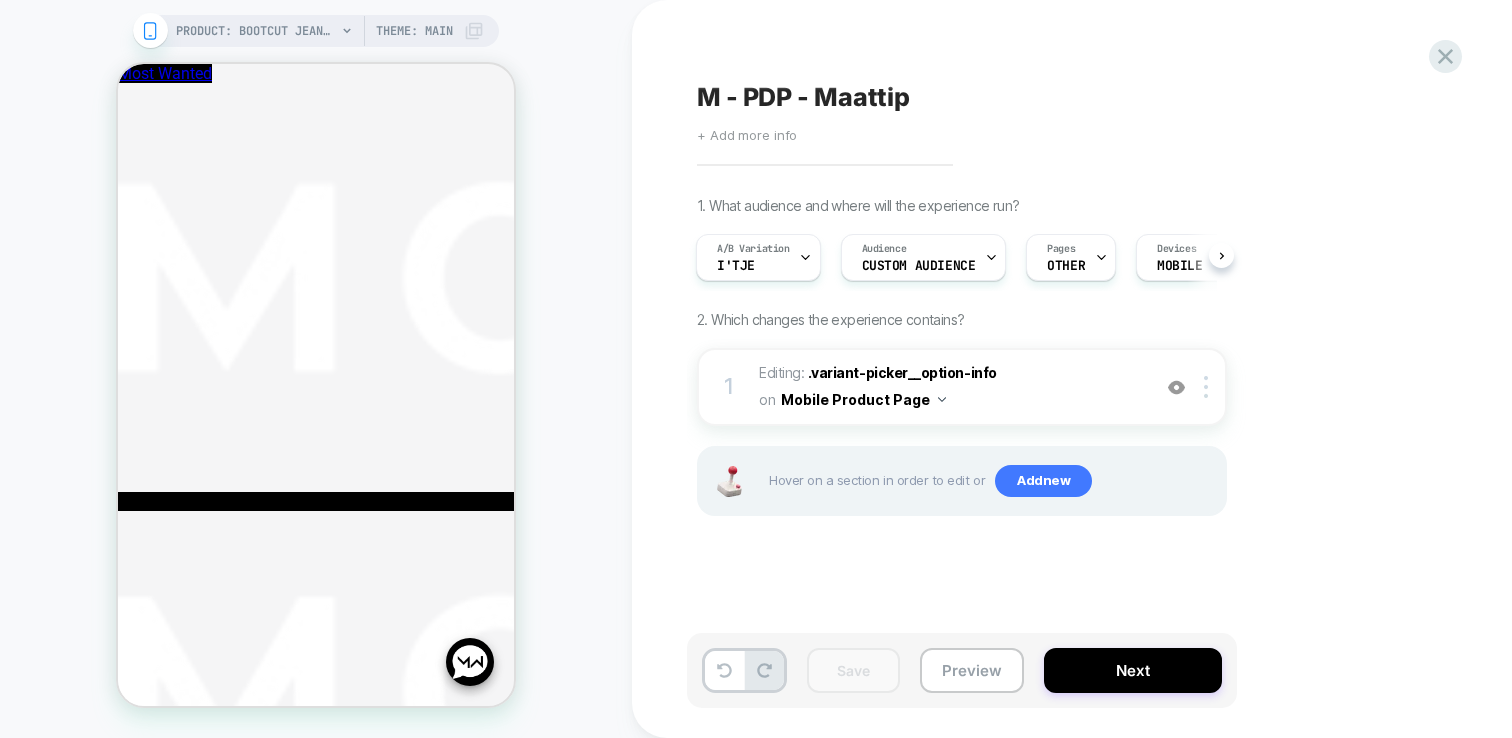 click on "Save Preview Next" at bounding box center [962, 670] 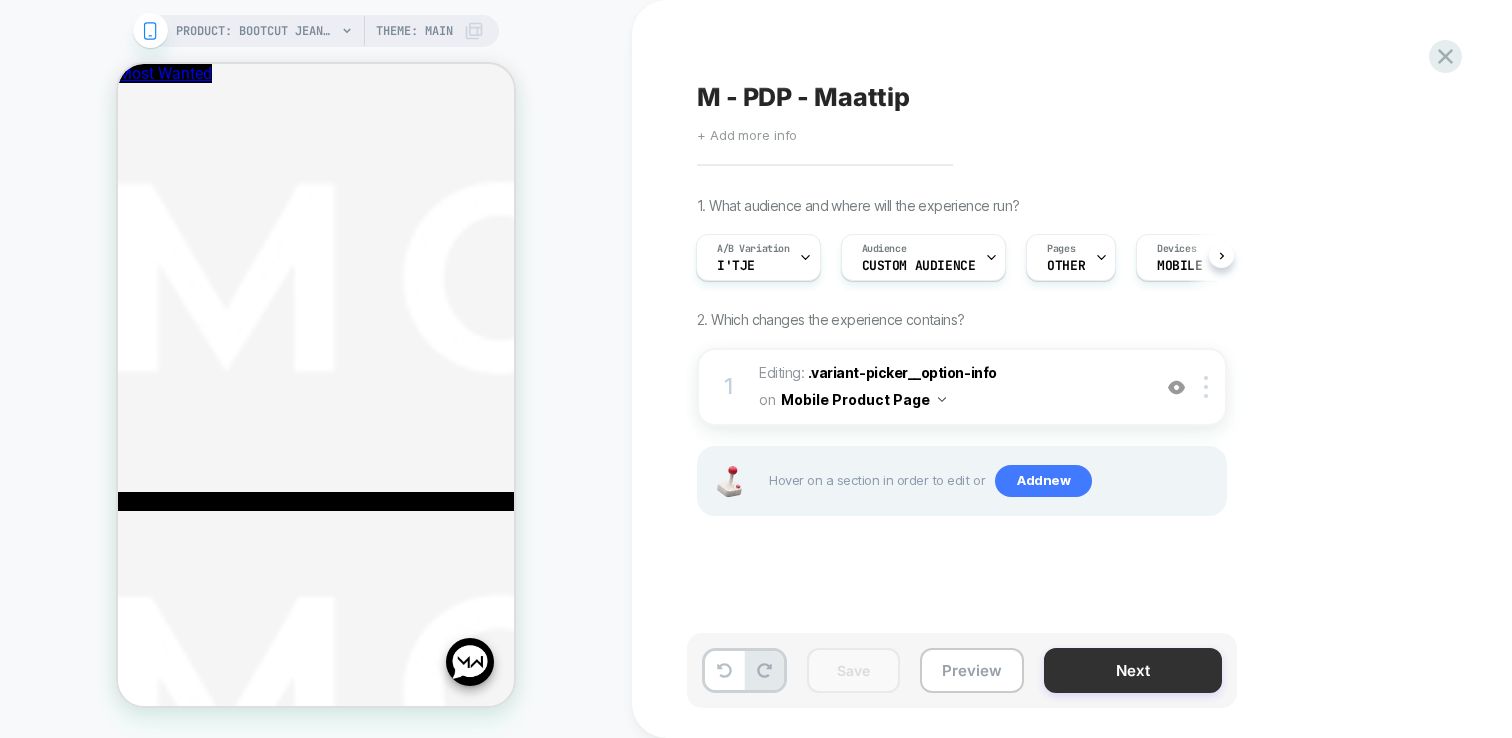 click on "Next" at bounding box center (1133, 670) 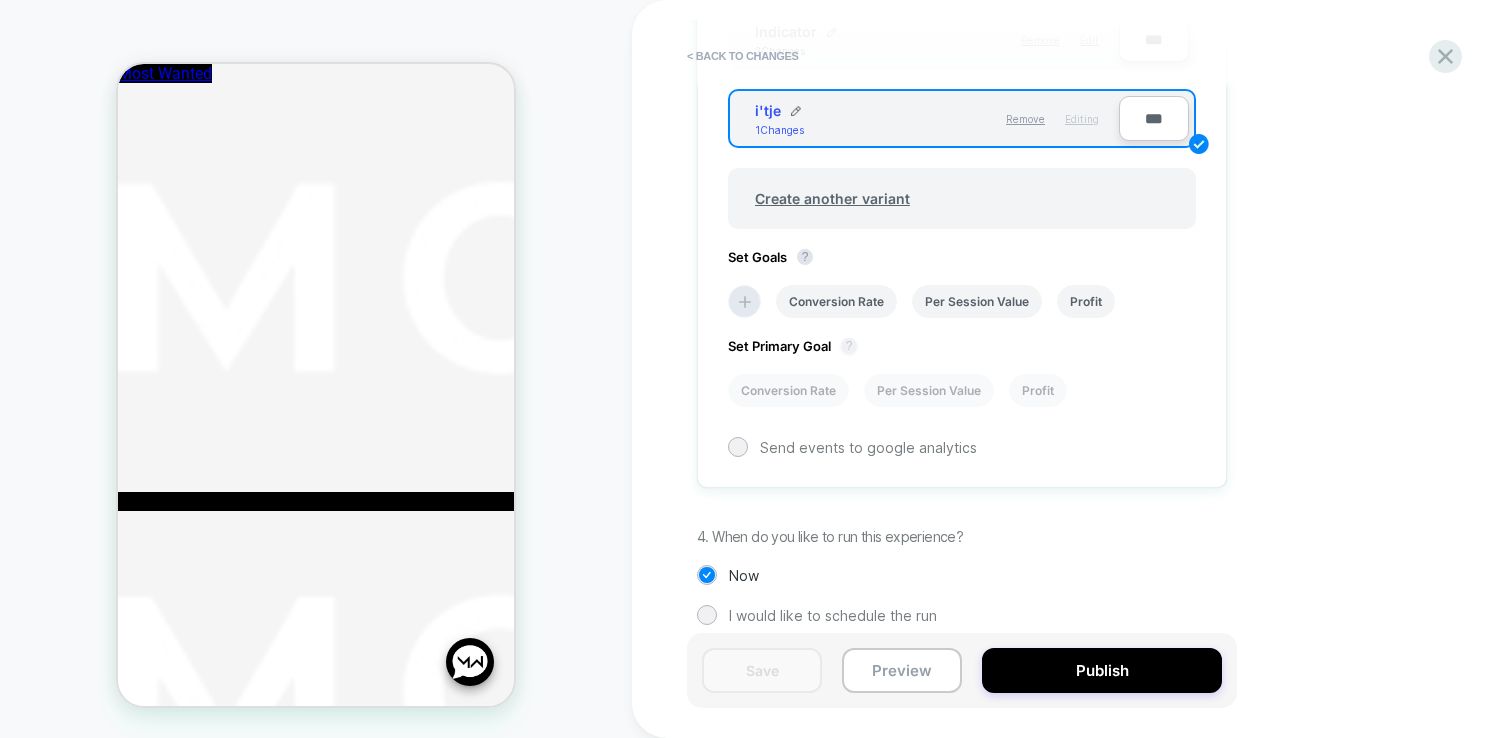 scroll, scrollTop: 861, scrollLeft: 0, axis: vertical 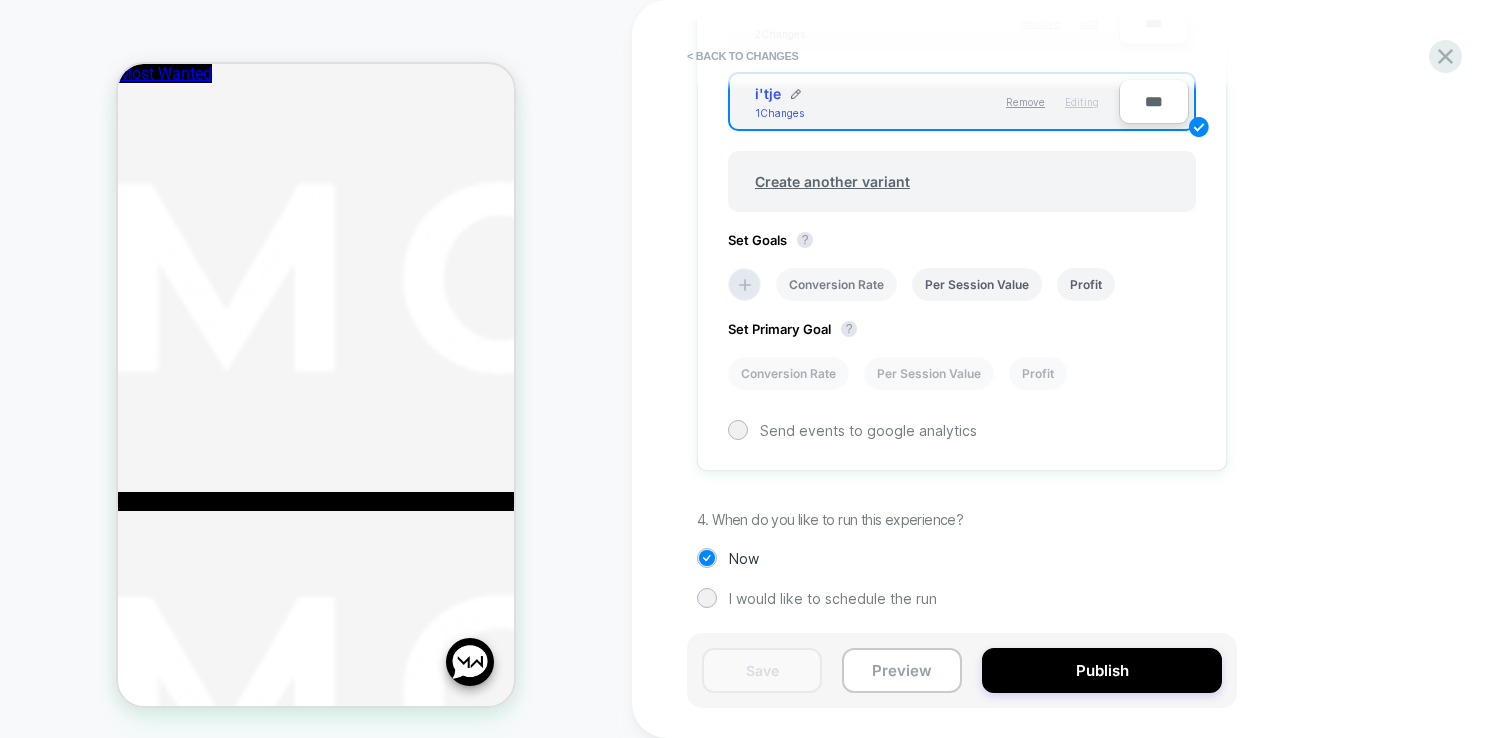 click on "Conversion Rate" at bounding box center (836, 284) 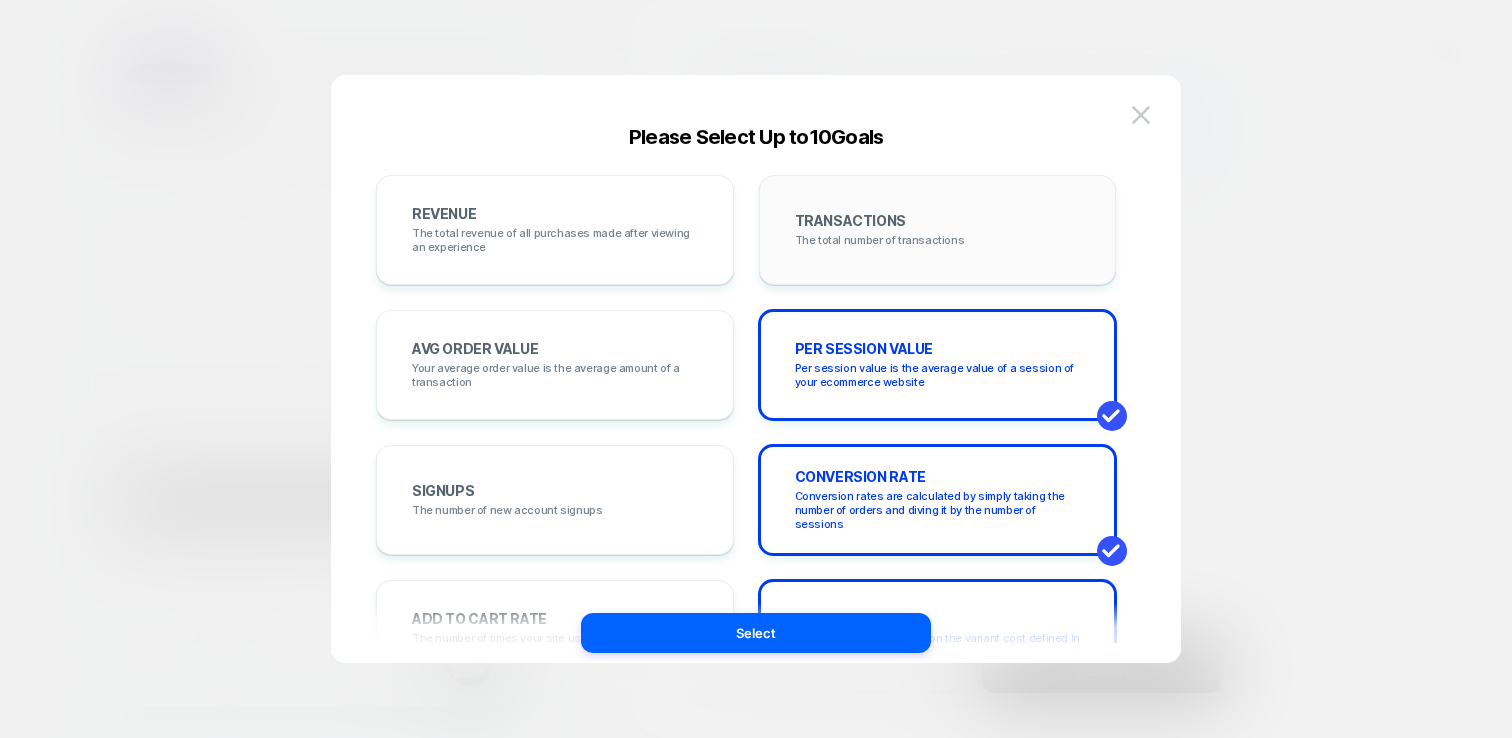 click on "TRANSACTIONS The total number of transactions" at bounding box center (938, 230) 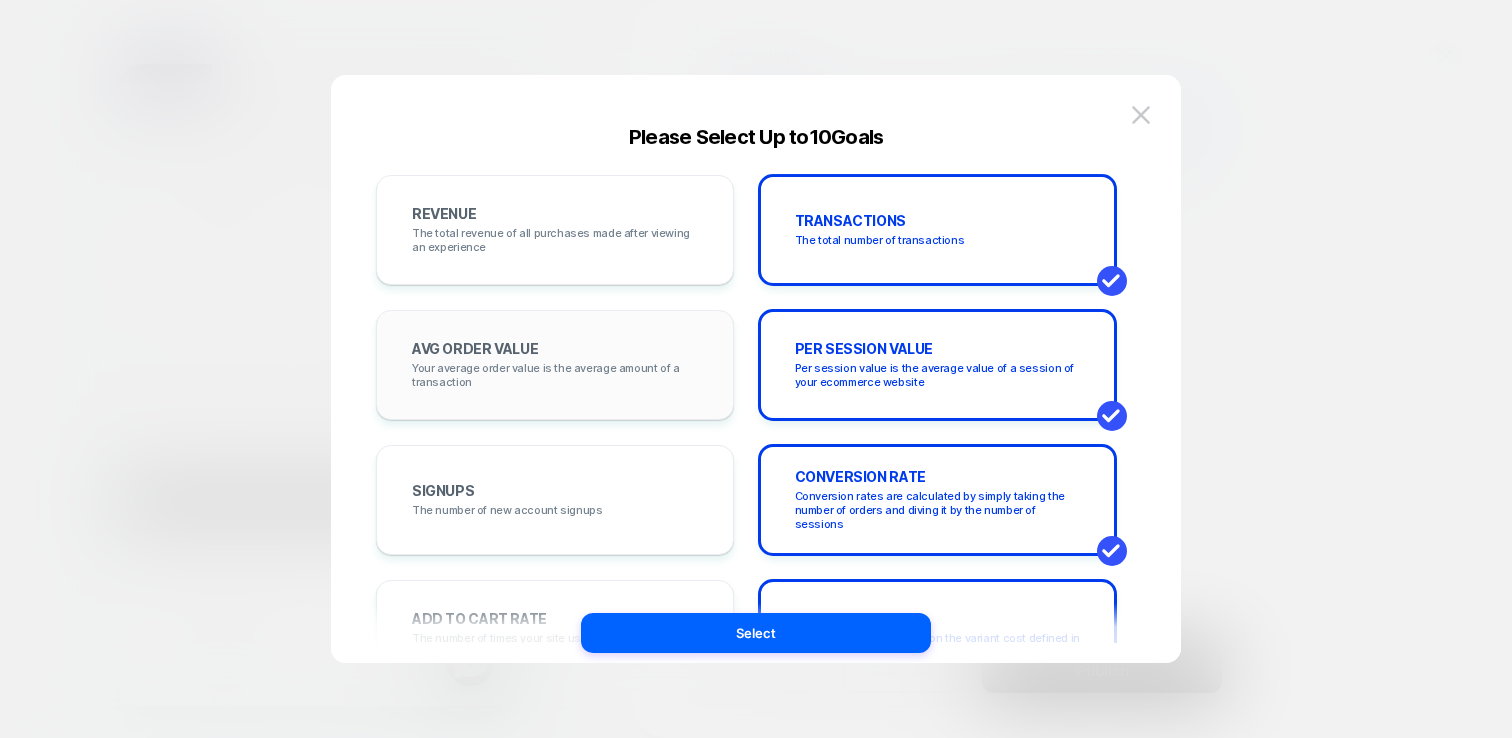 click on "Your average order value is the average amount of a transaction" at bounding box center (555, 375) 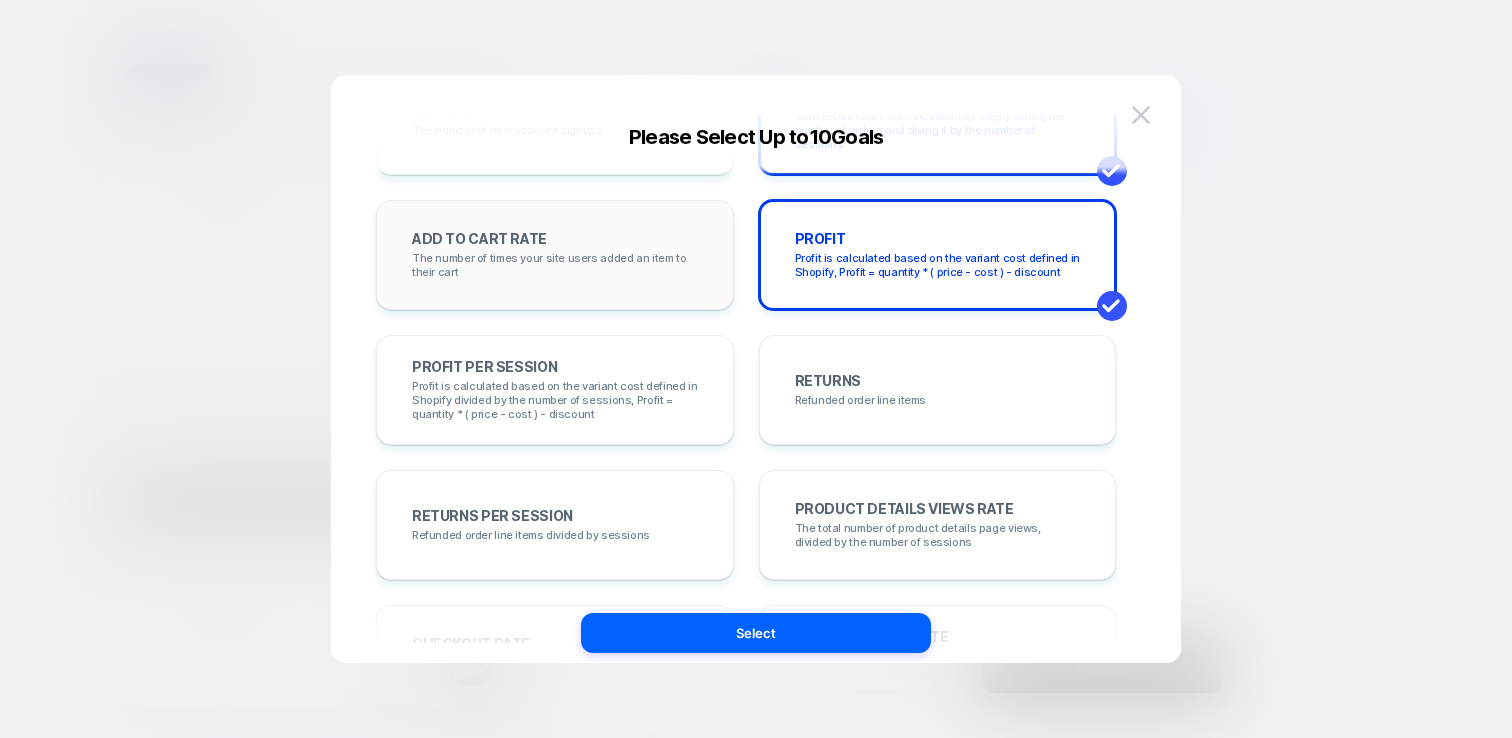 click on "The number of times your site users added an item to their cart" at bounding box center (555, 265) 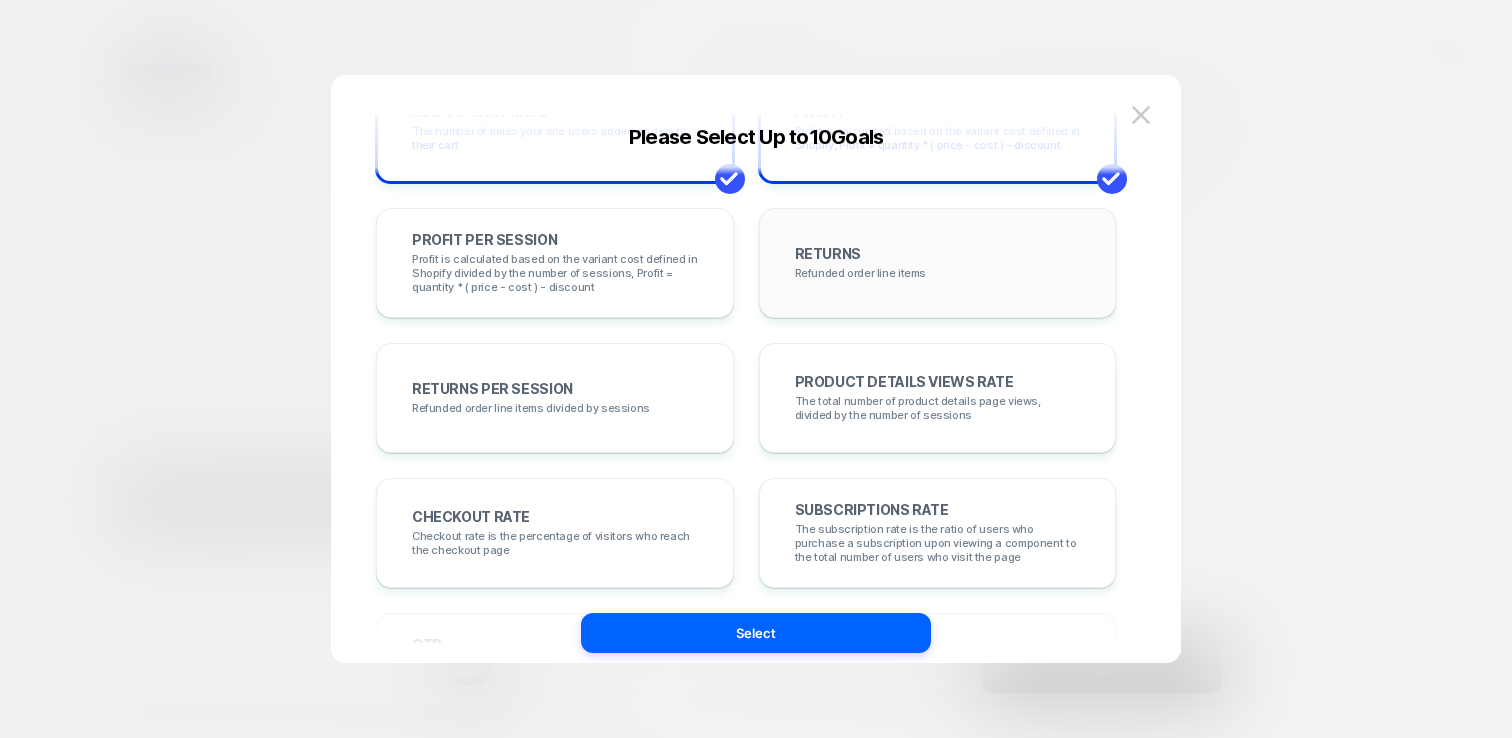 click on "RETURNS Refunded order line items" at bounding box center (938, 263) 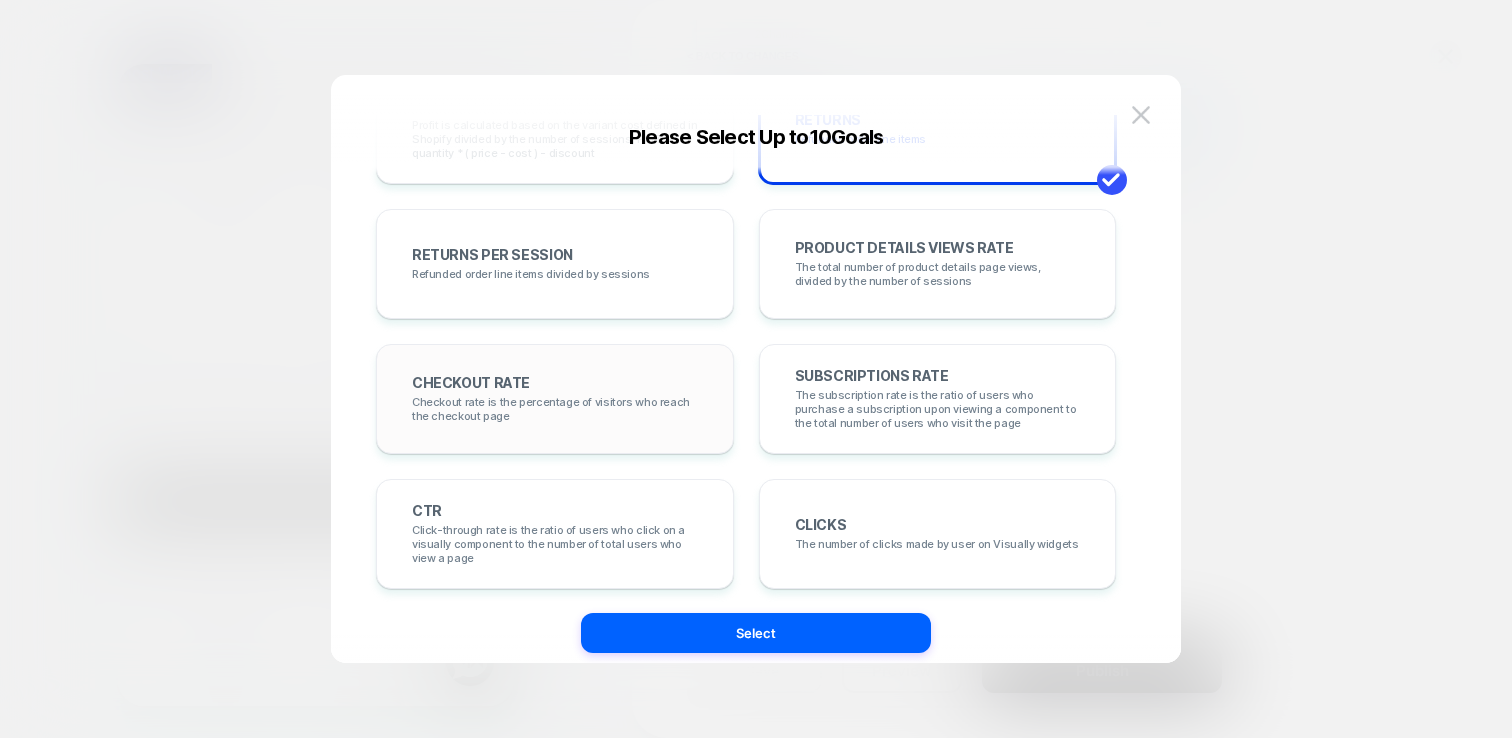 scroll, scrollTop: 647, scrollLeft: 0, axis: vertical 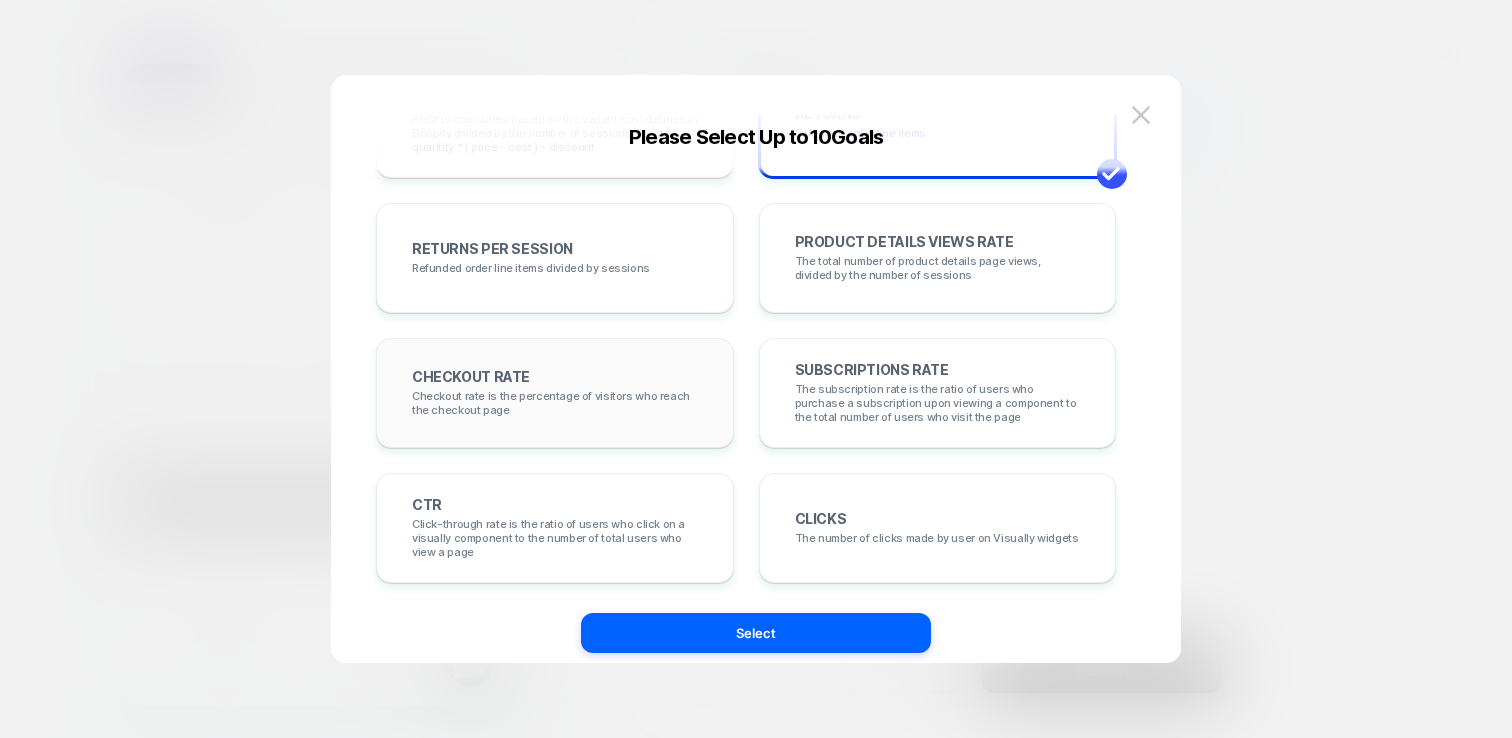 click on "CHECKOUT RATE Checkout rate is the percentage of visitors who reach the checkout page" at bounding box center (555, 393) 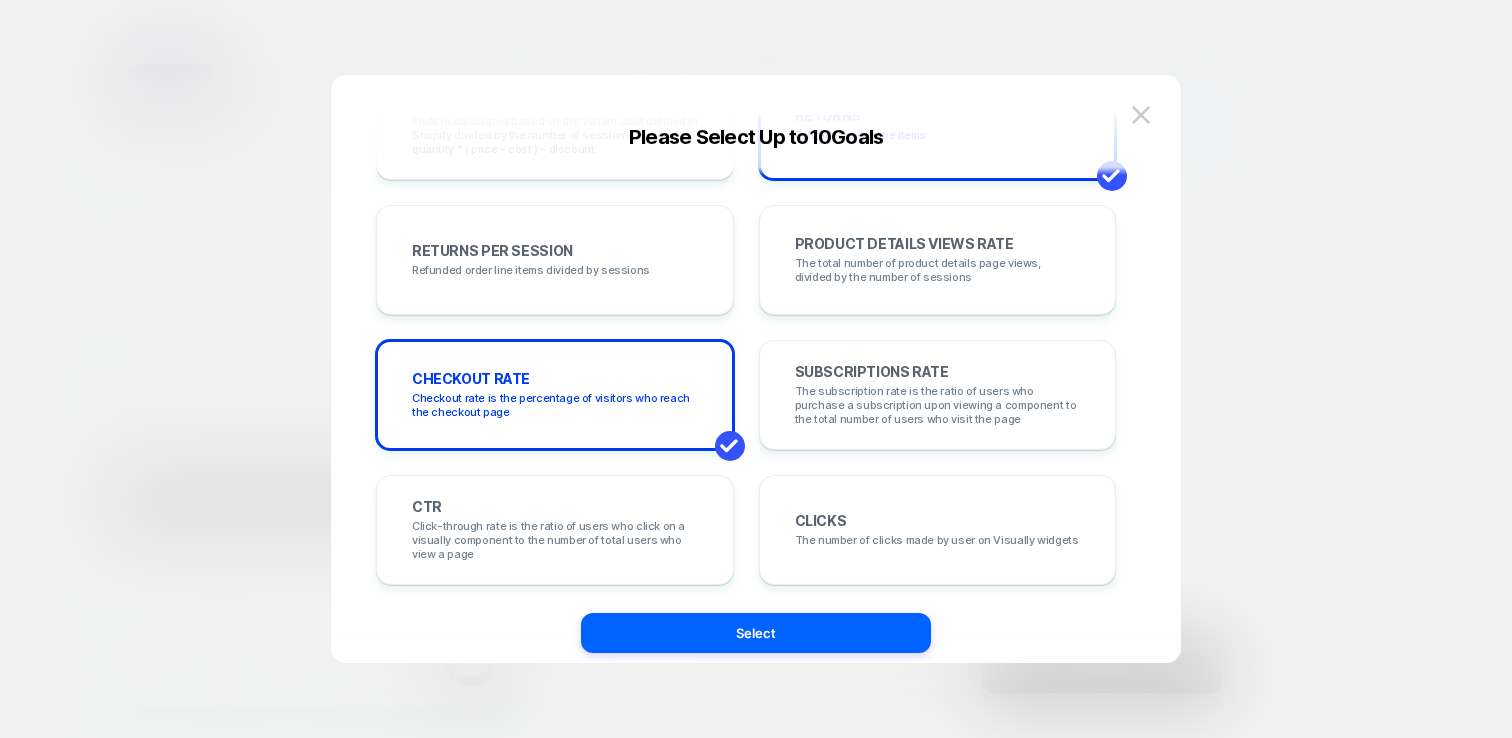 scroll, scrollTop: 647, scrollLeft: 0, axis: vertical 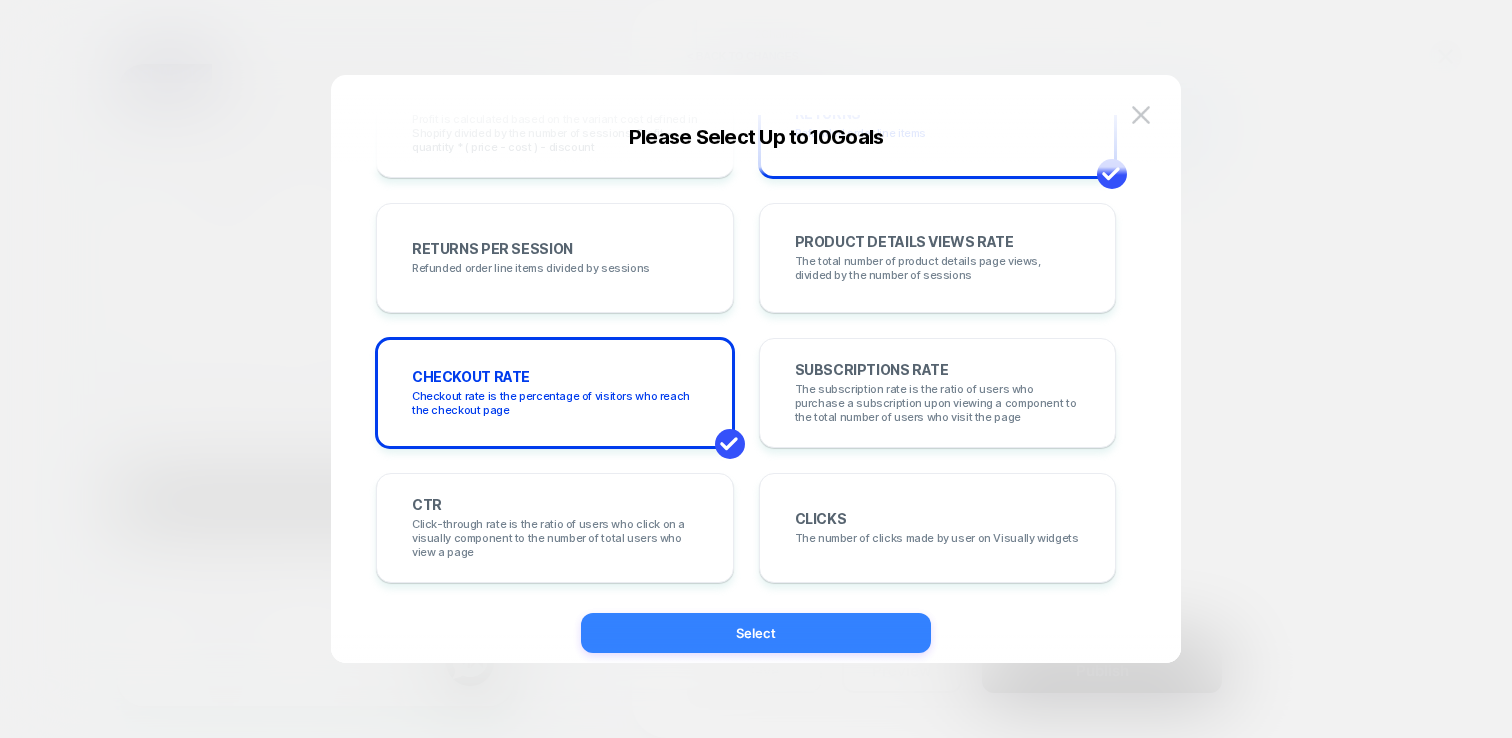 click on "Select" at bounding box center (756, 633) 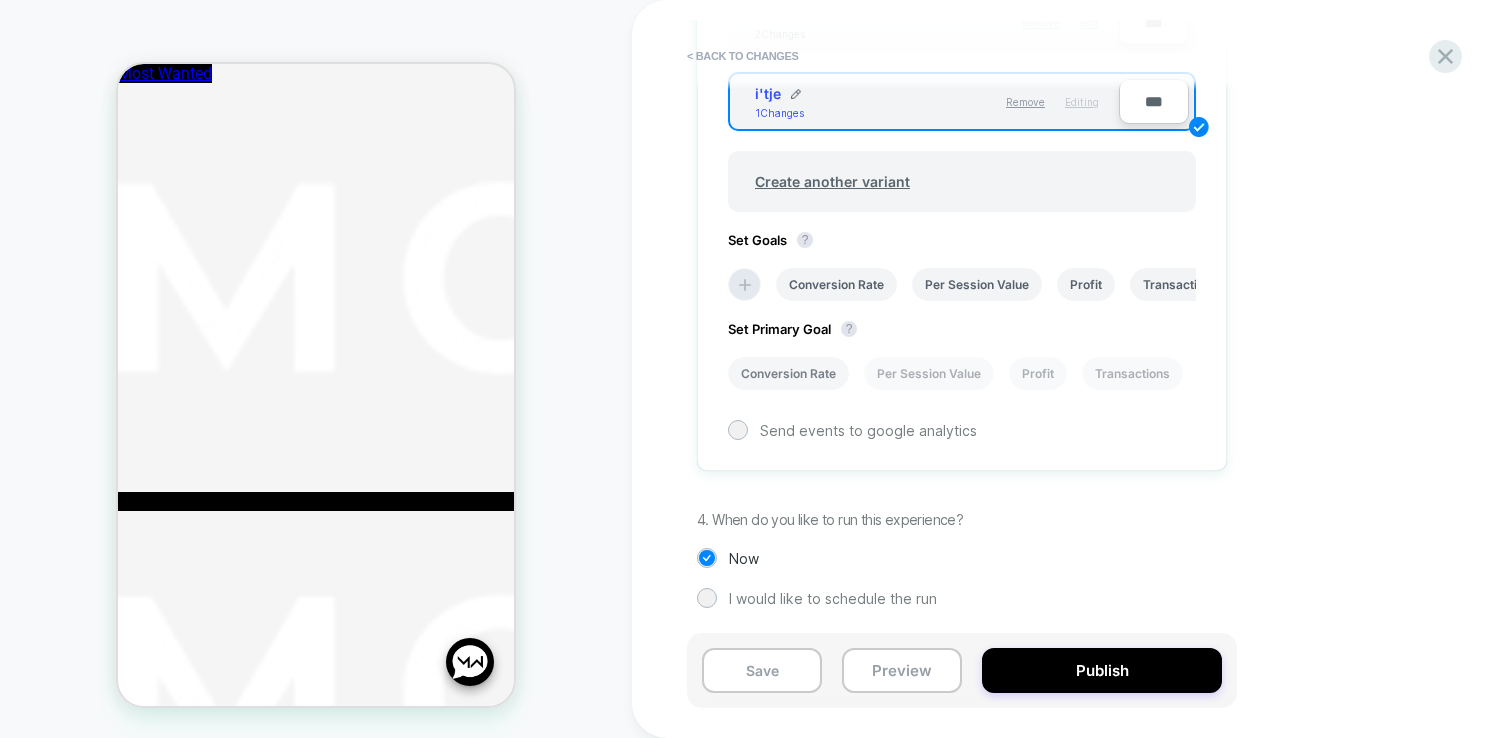 click on "Conversion Rate" at bounding box center [788, 373] 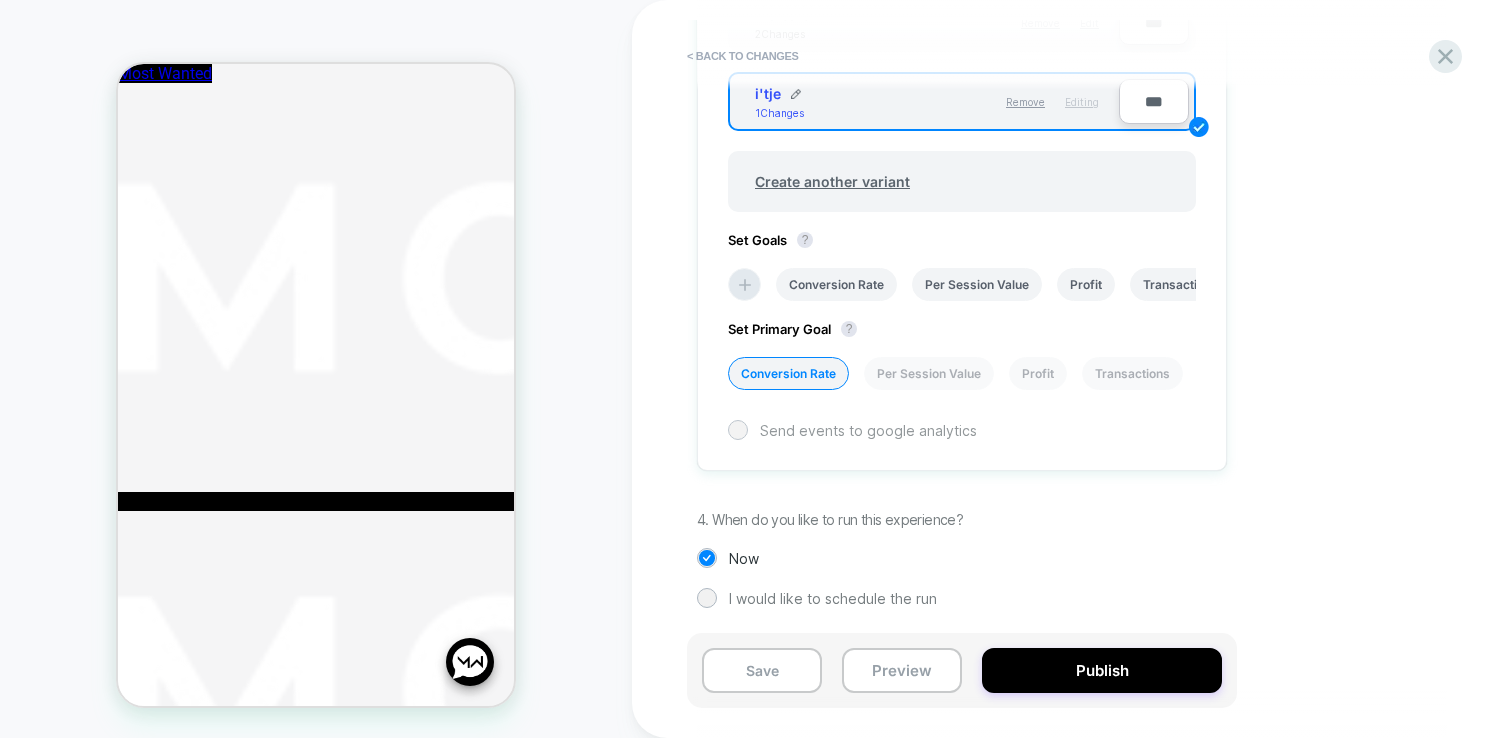 click on "Send events to google analytics" at bounding box center [868, 430] 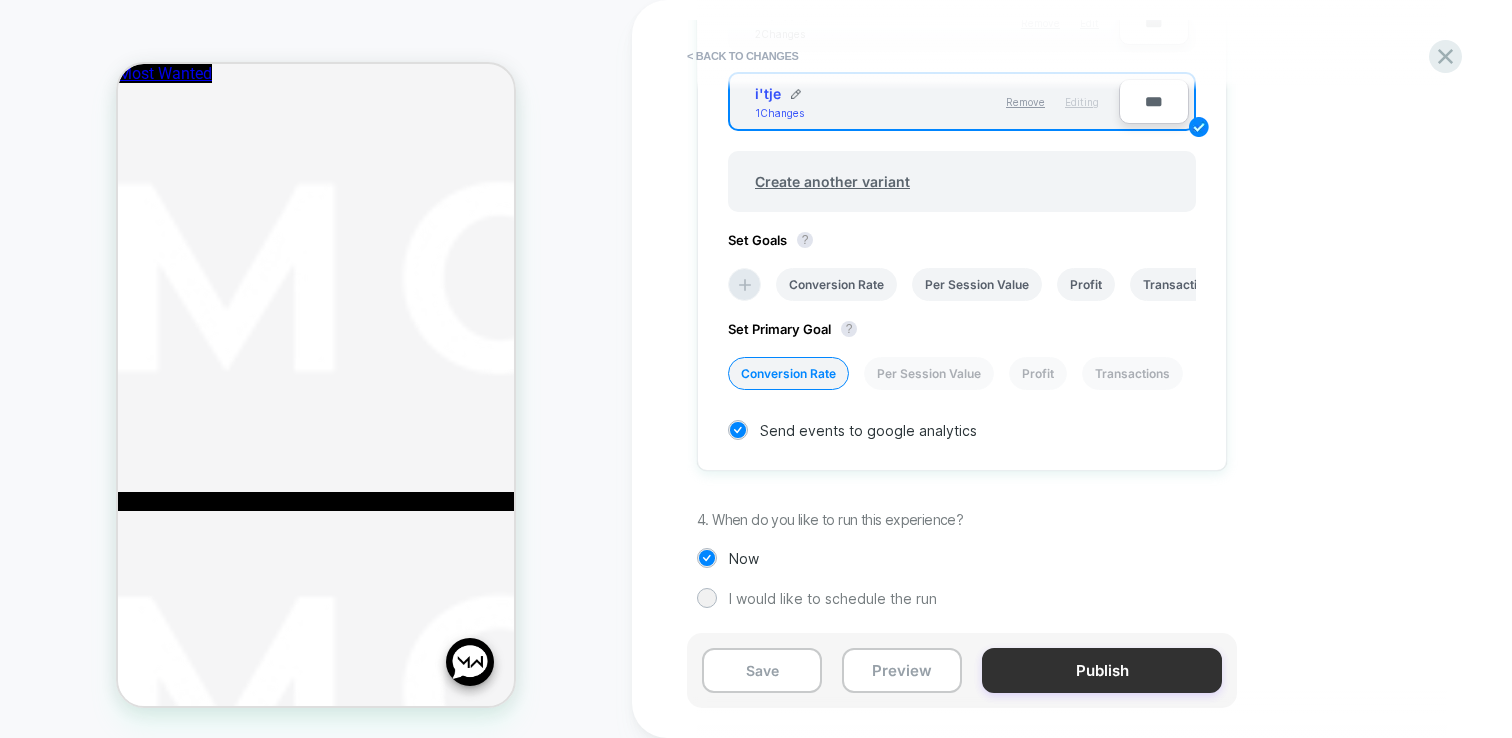 click on "Publish" at bounding box center [1102, 670] 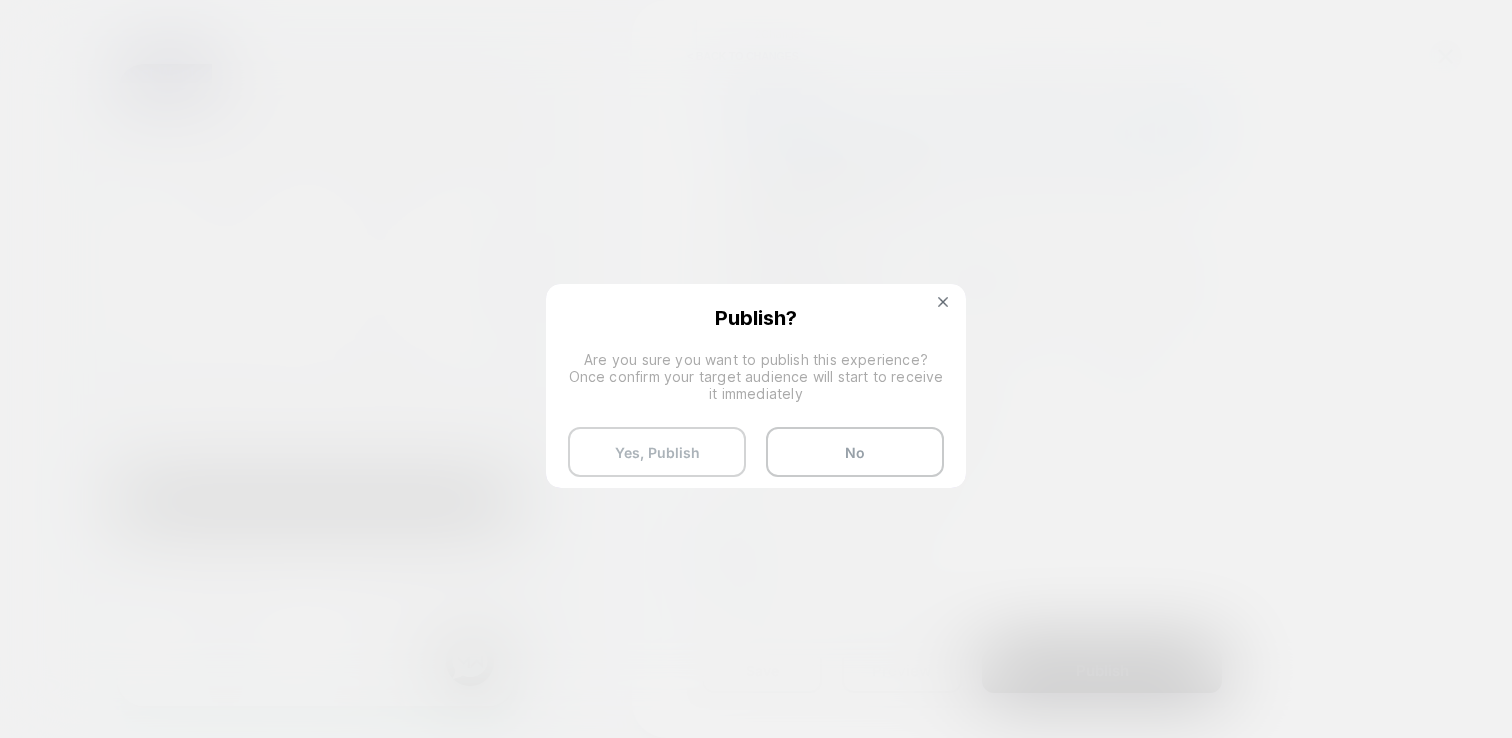 click on "Yes, Publish" at bounding box center (657, 452) 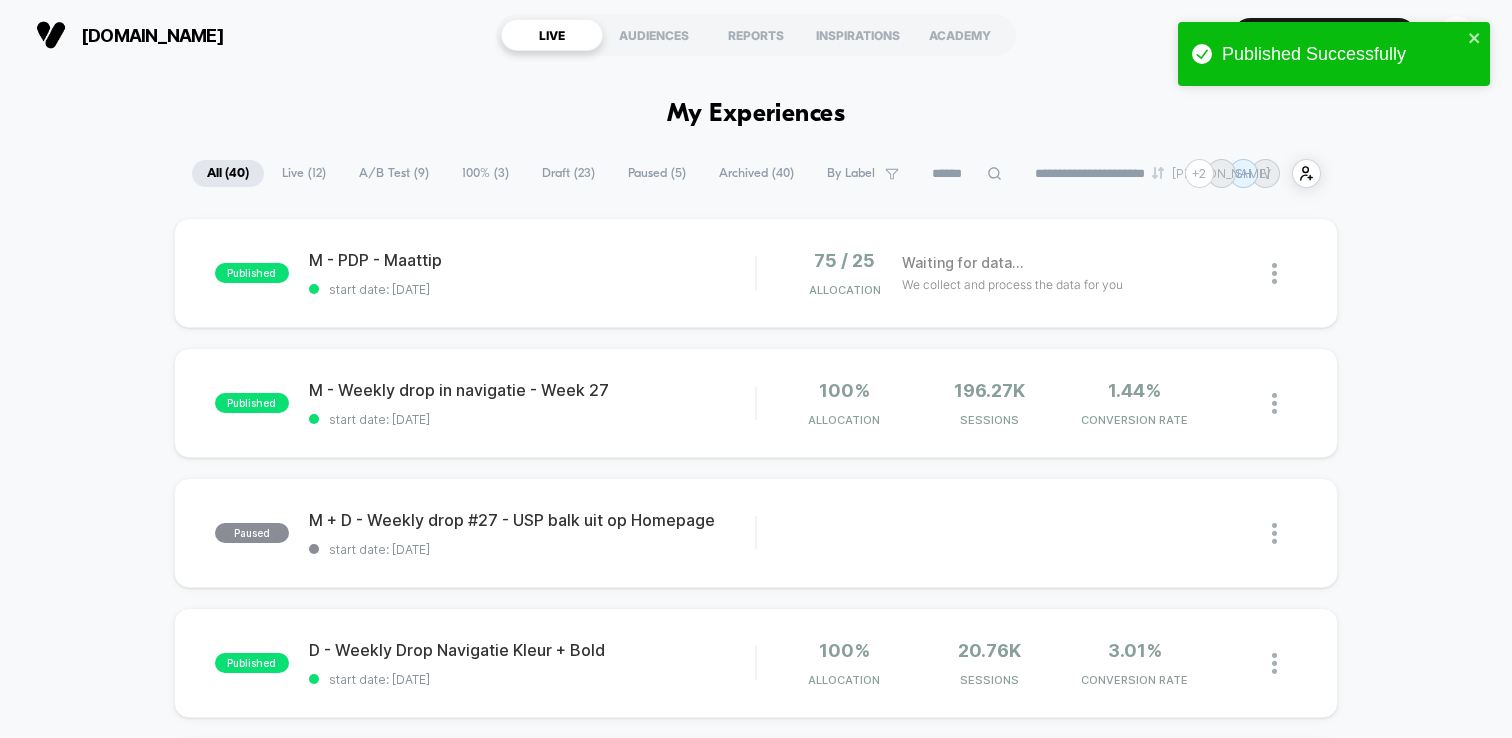 click on "A/B Test ( 9 )" at bounding box center [394, 173] 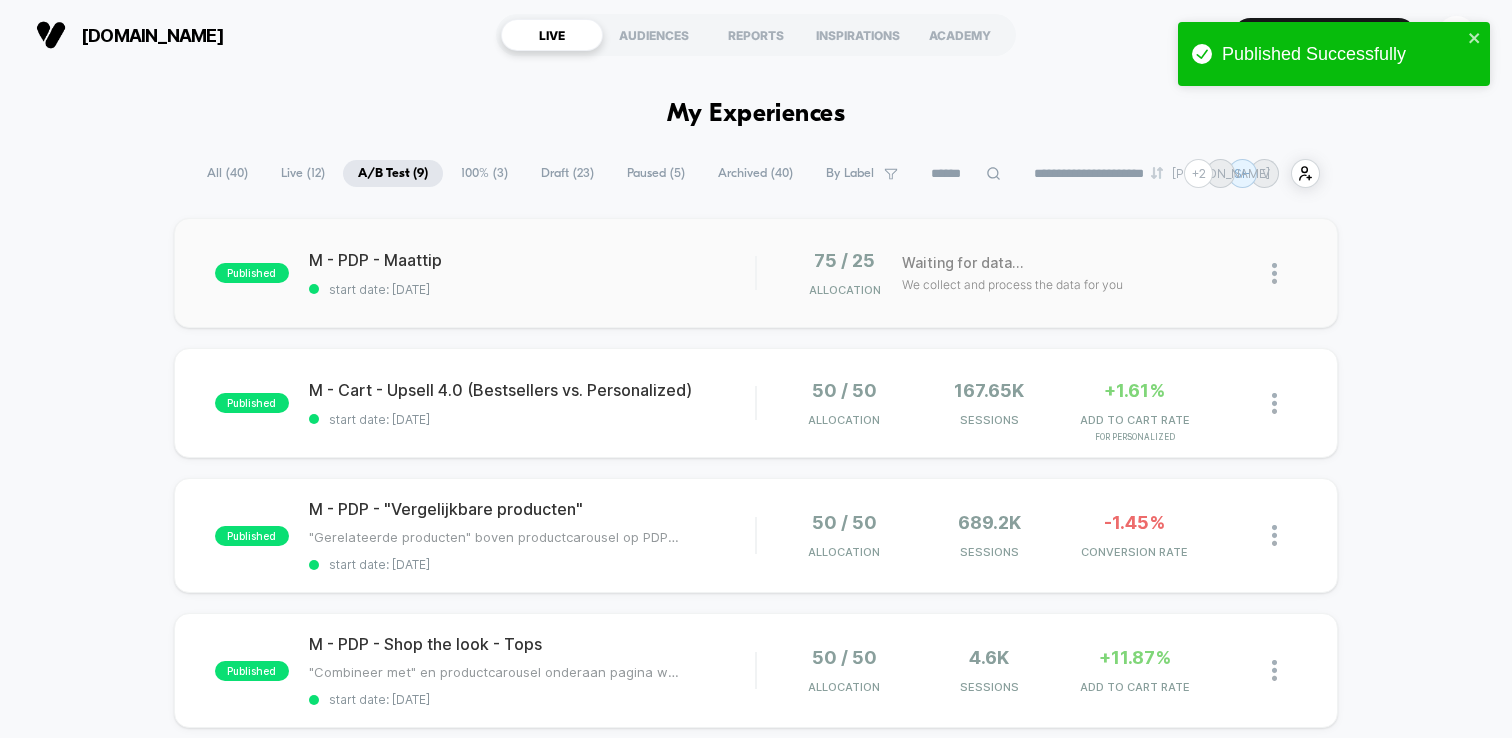 click on "published M - PDP - Maattip start date: 7-7-2025 75 / 25 Allocation Waiting for data... We collect and process the data for you" at bounding box center (756, 273) 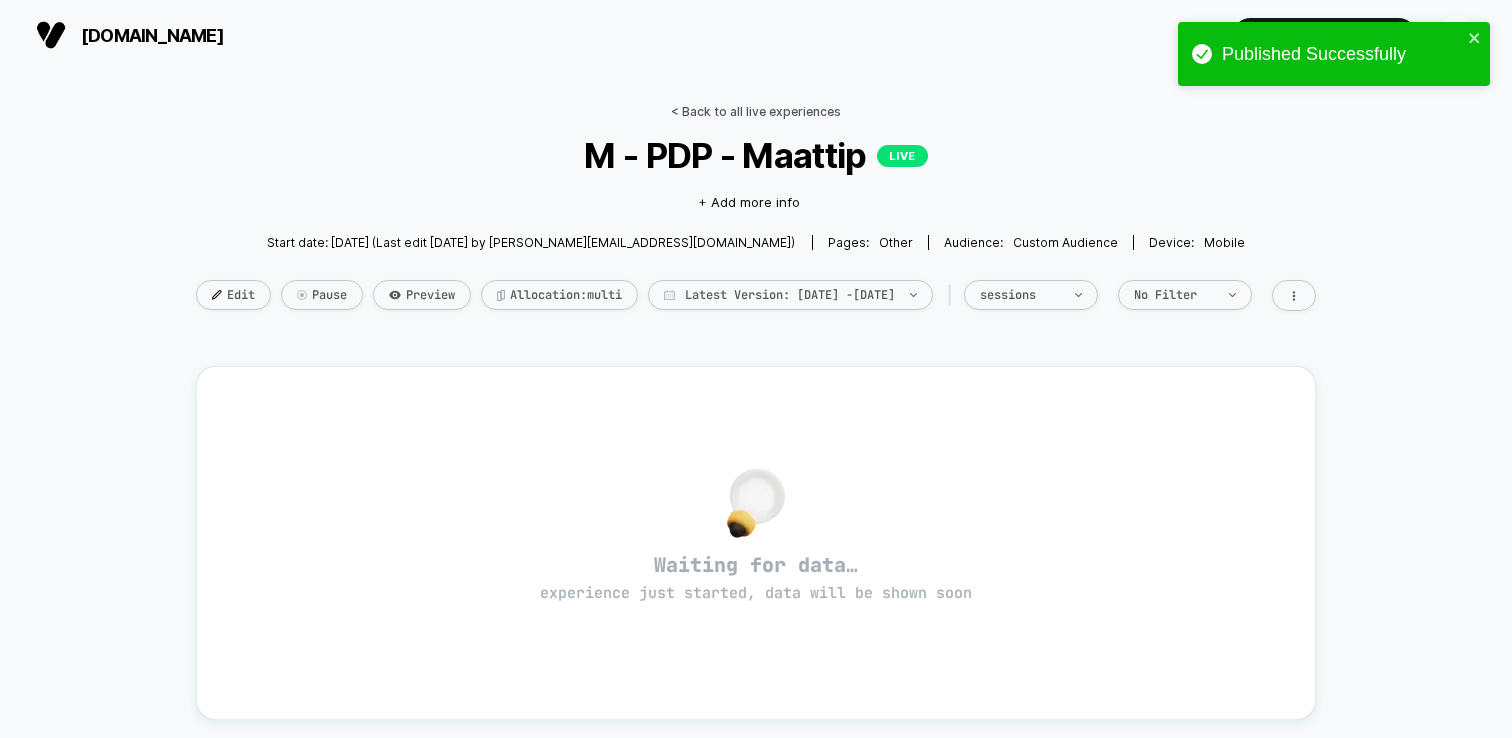 click on "< Back to all live experiences" at bounding box center (756, 111) 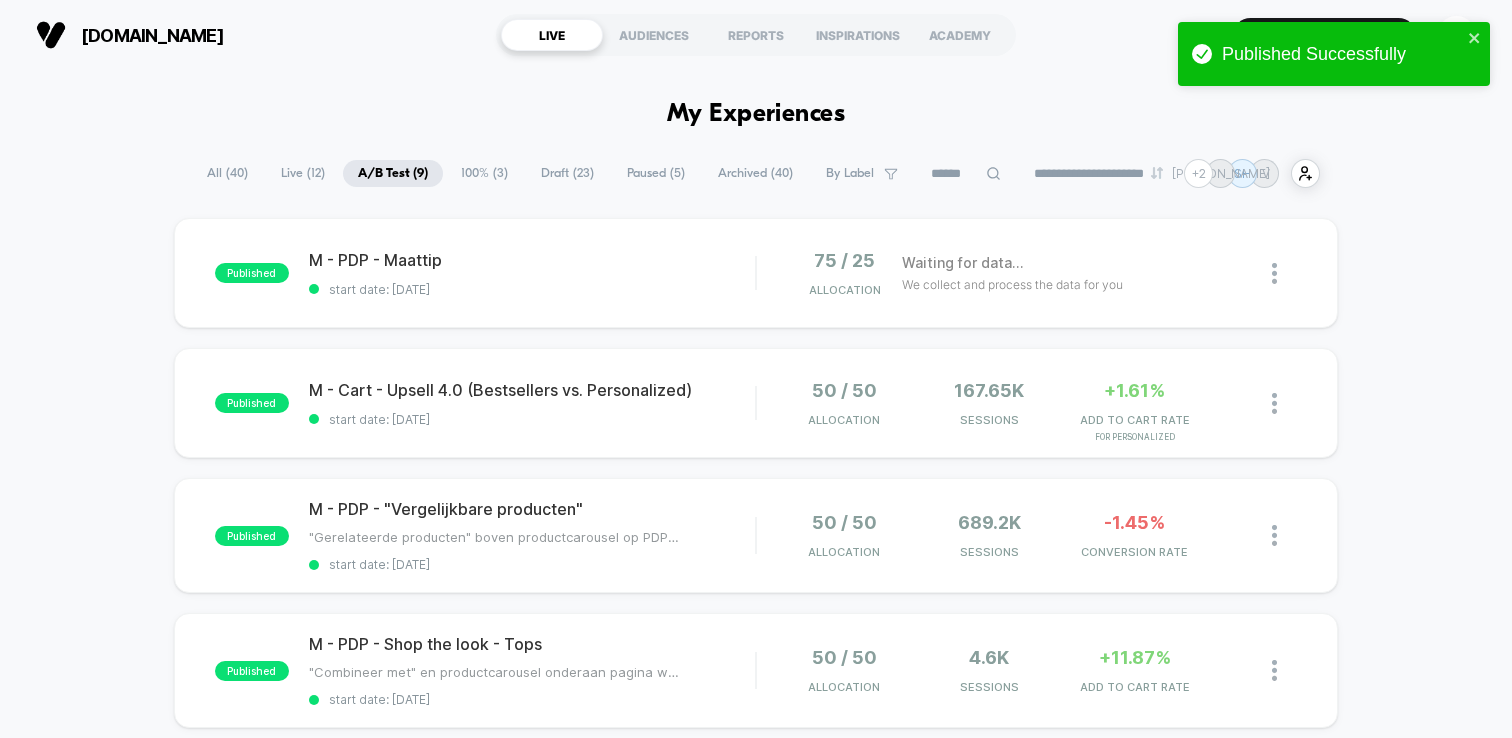 click on "Draft ( 23 )" at bounding box center [567, 173] 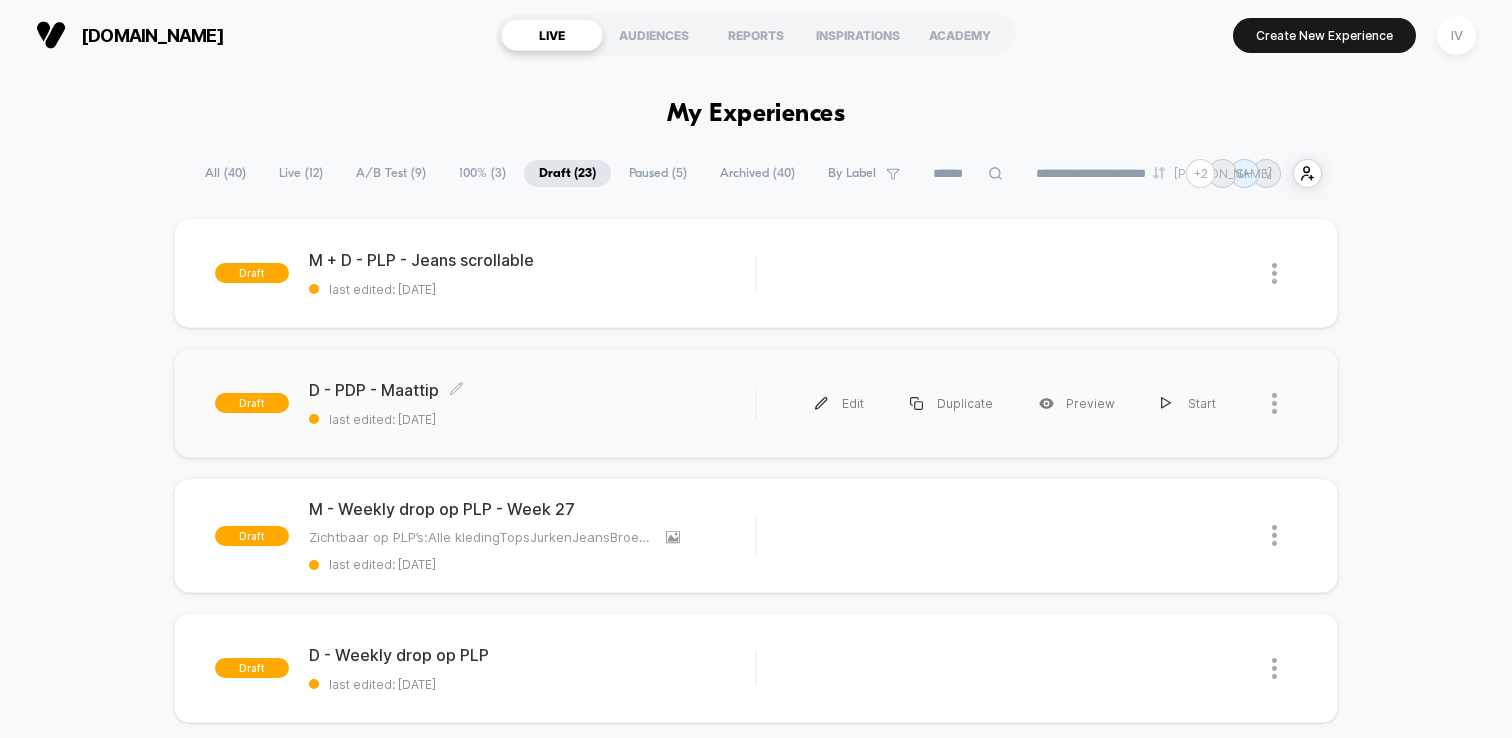 click on "D - PDP - Maattip Click to edit experience details" at bounding box center (532, 390) 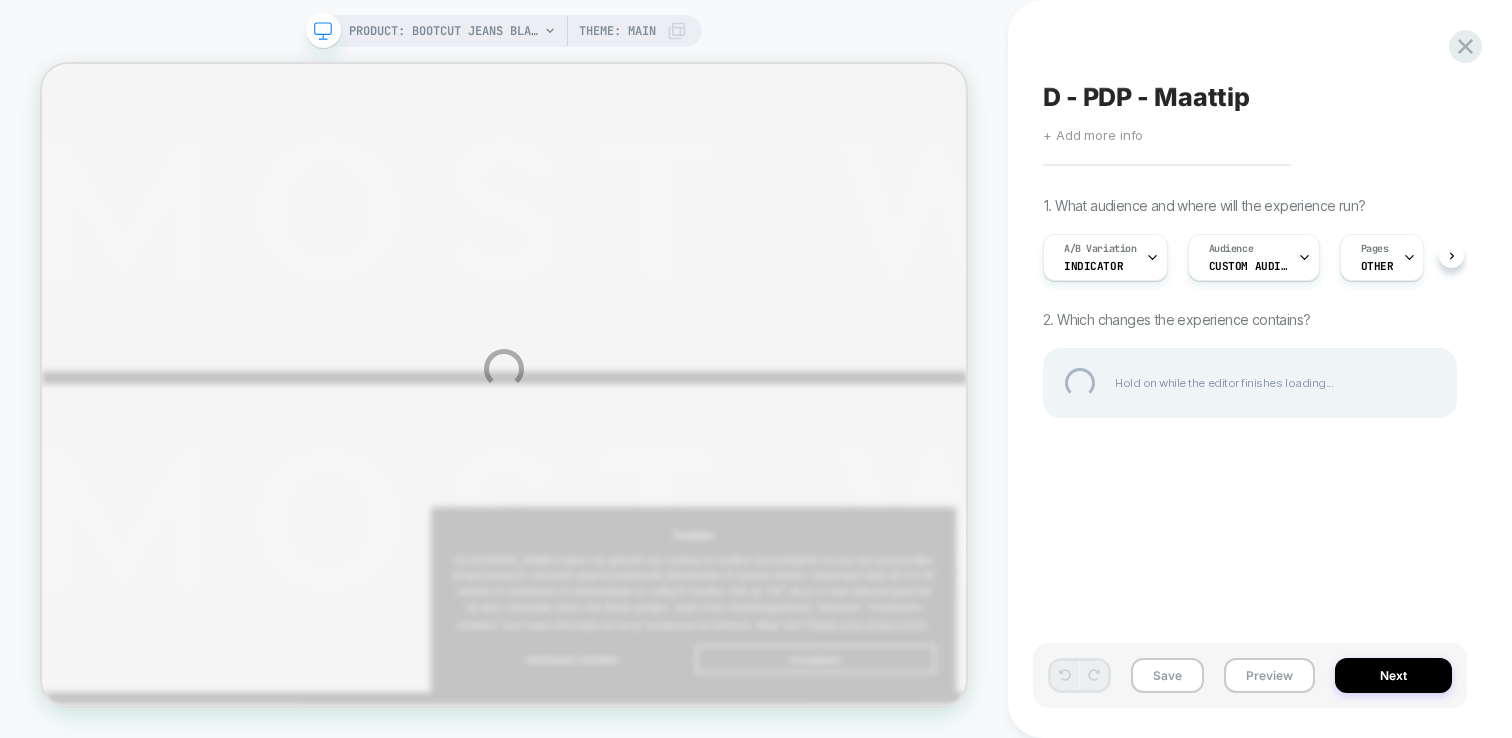 scroll, scrollTop: 0, scrollLeft: 0, axis: both 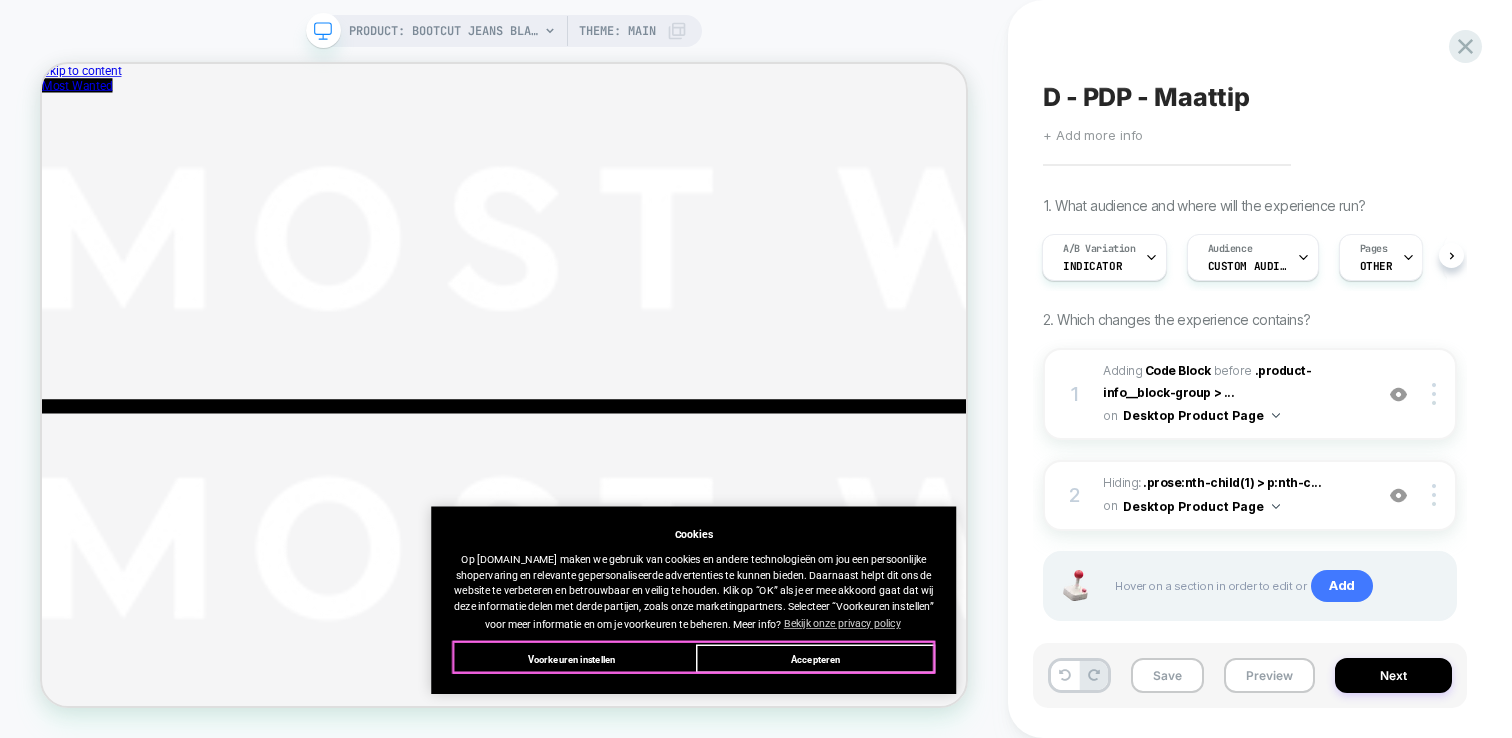 click on "Accepteren" at bounding box center (1073, 857) 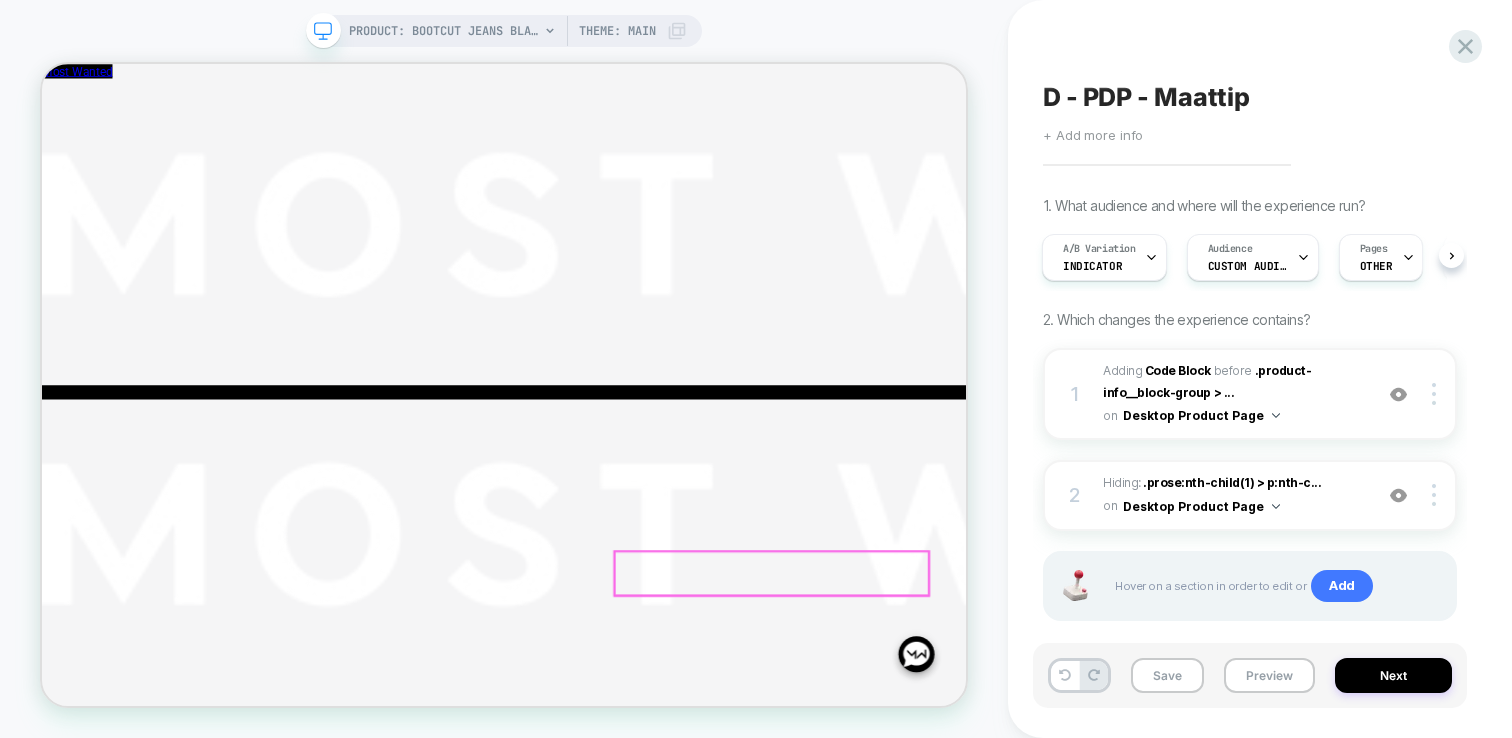 scroll, scrollTop: 521, scrollLeft: 0, axis: vertical 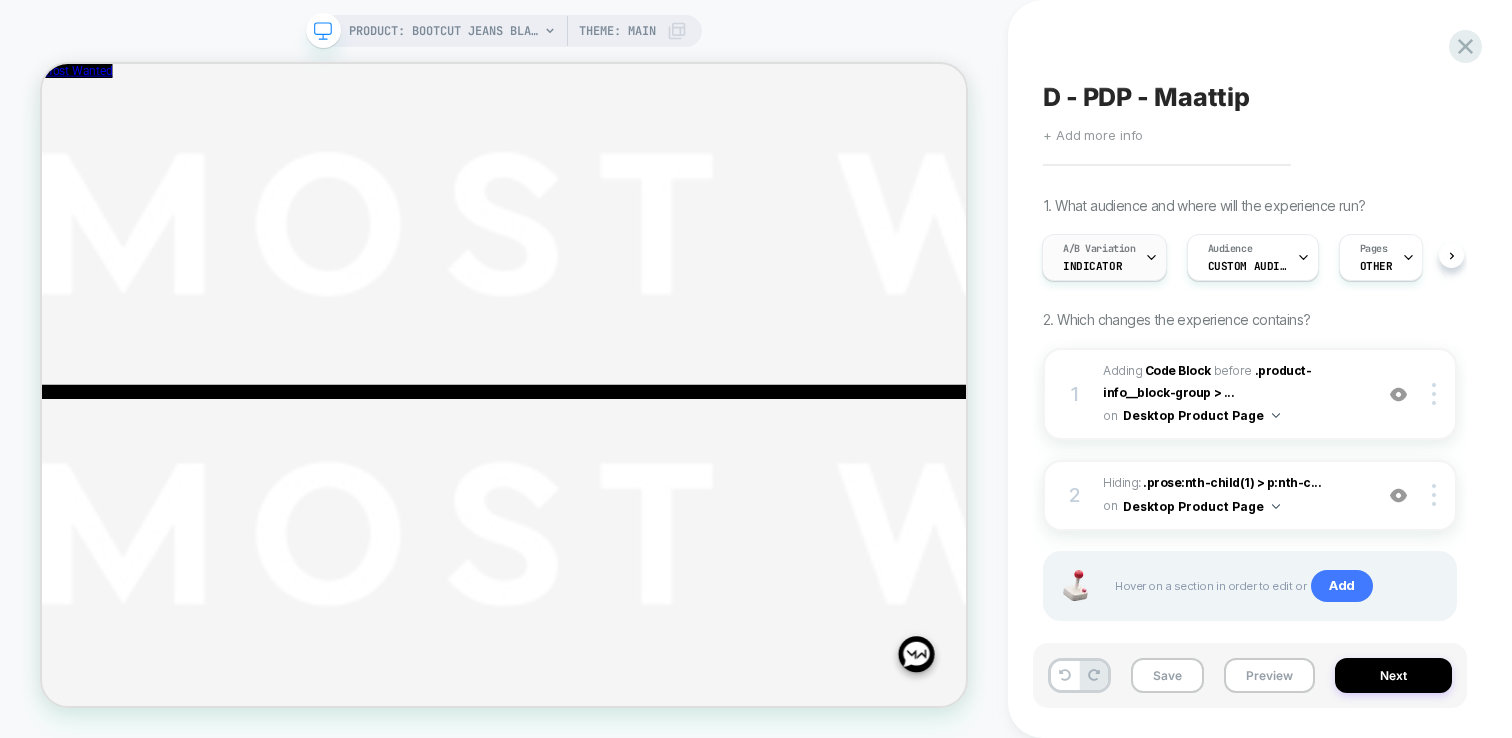click on "A/B Variation Indicator" at bounding box center [1099, 257] 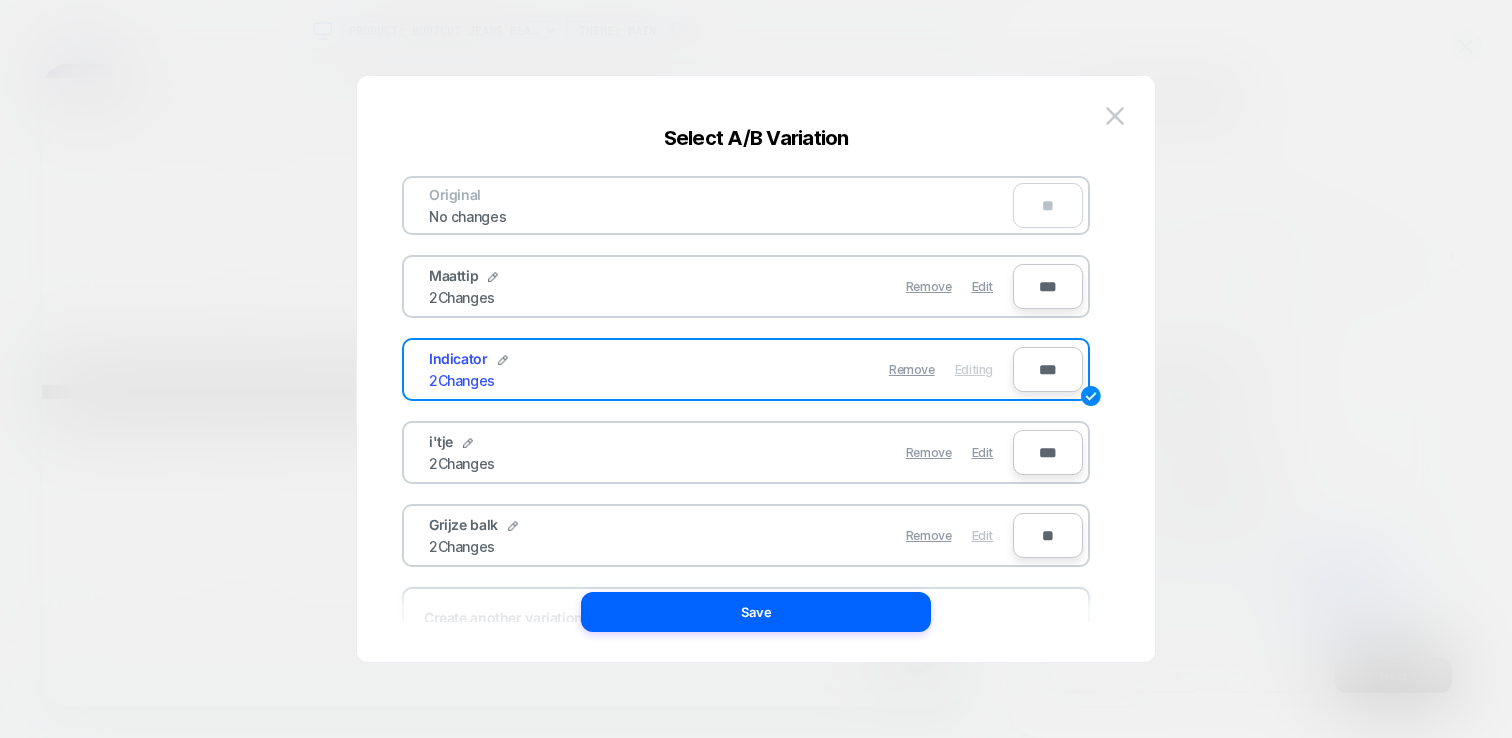 click on "Edit" at bounding box center (982, 535) 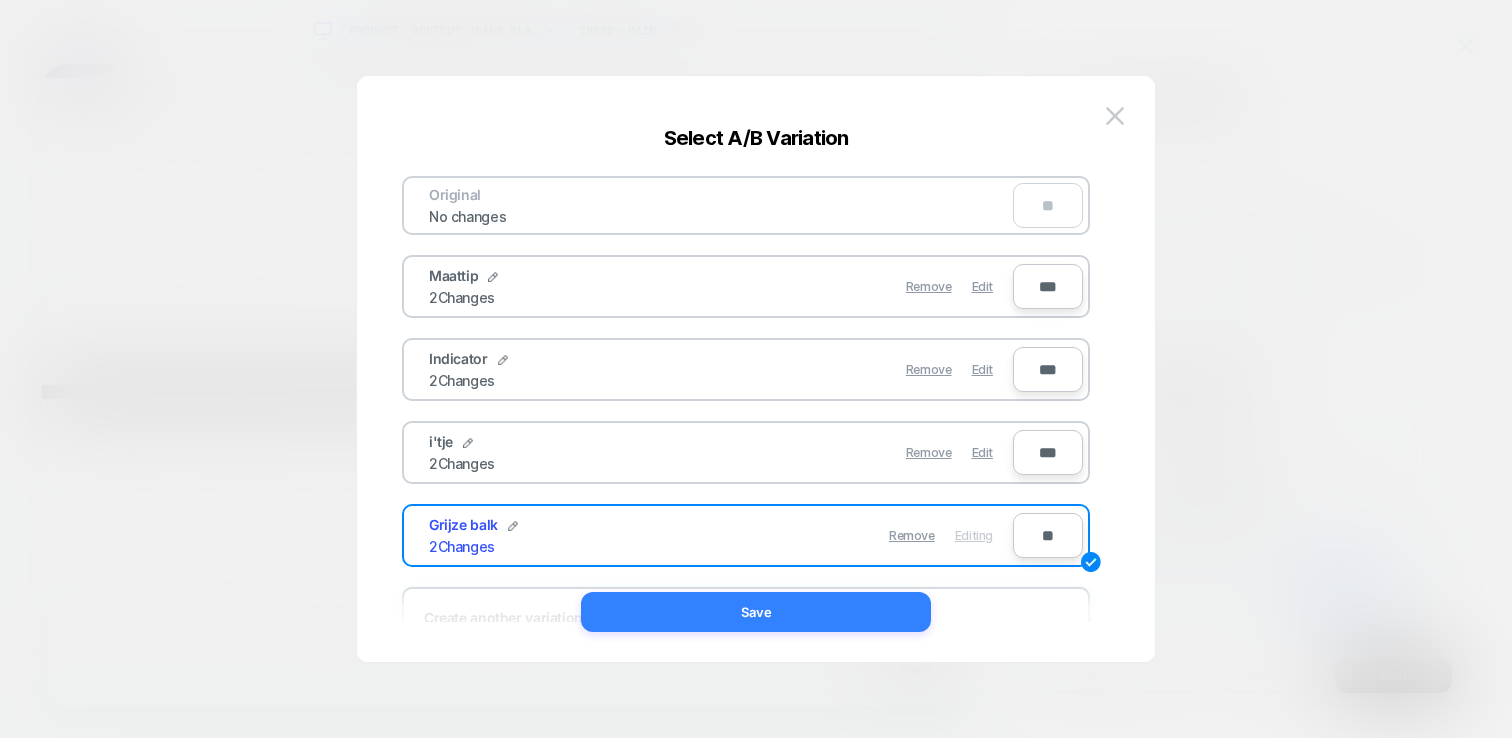 click on "Save" at bounding box center [756, 612] 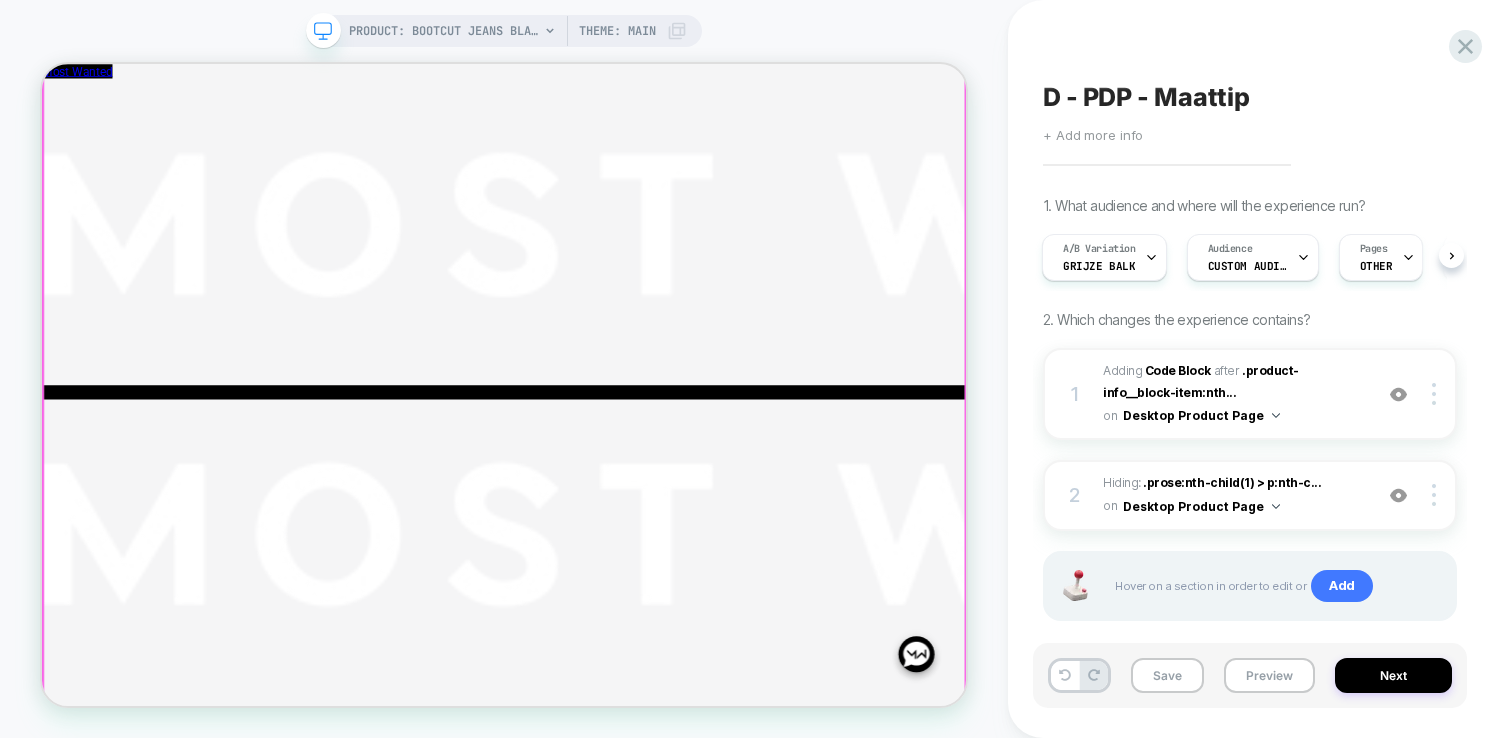 scroll, scrollTop: 170, scrollLeft: 0, axis: vertical 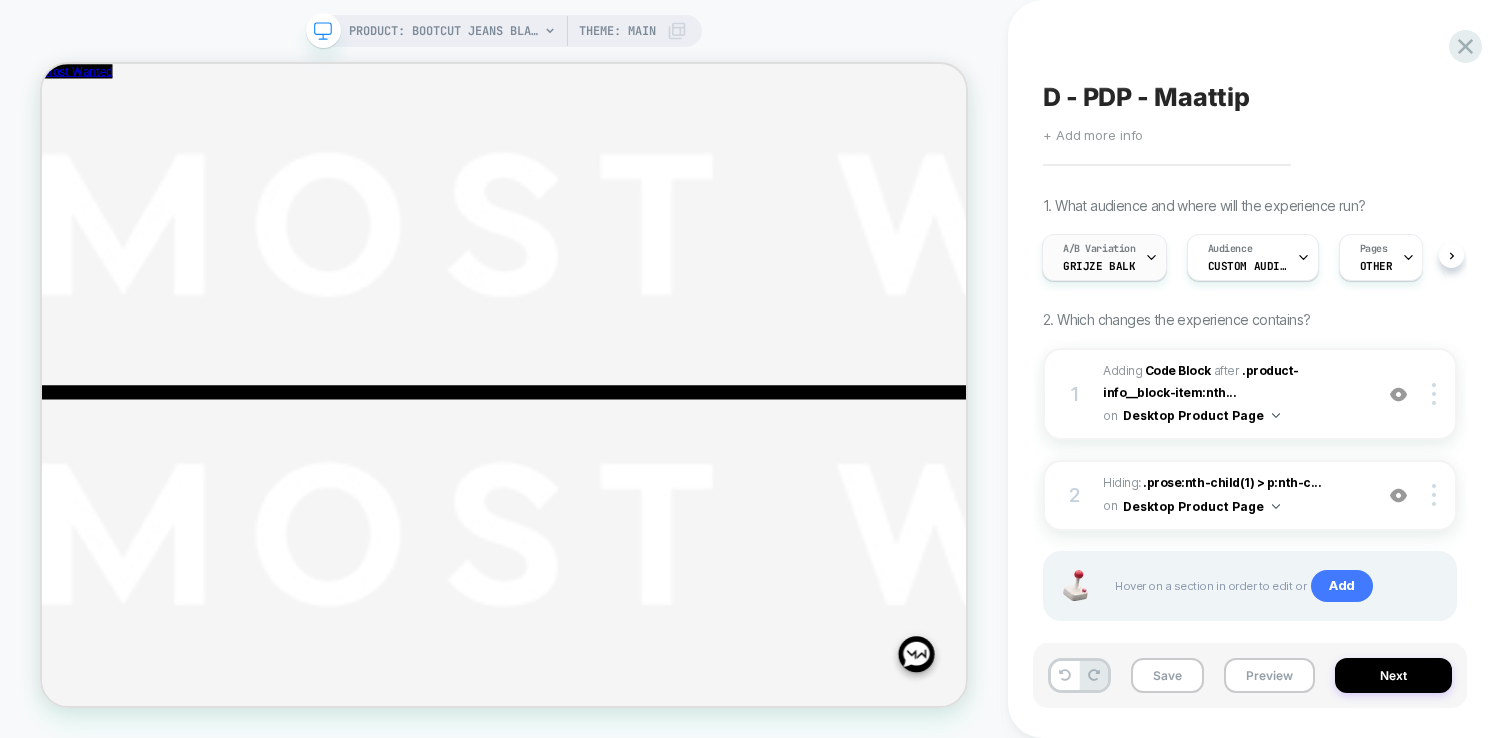 click on "Grijze balk" at bounding box center [1099, 266] 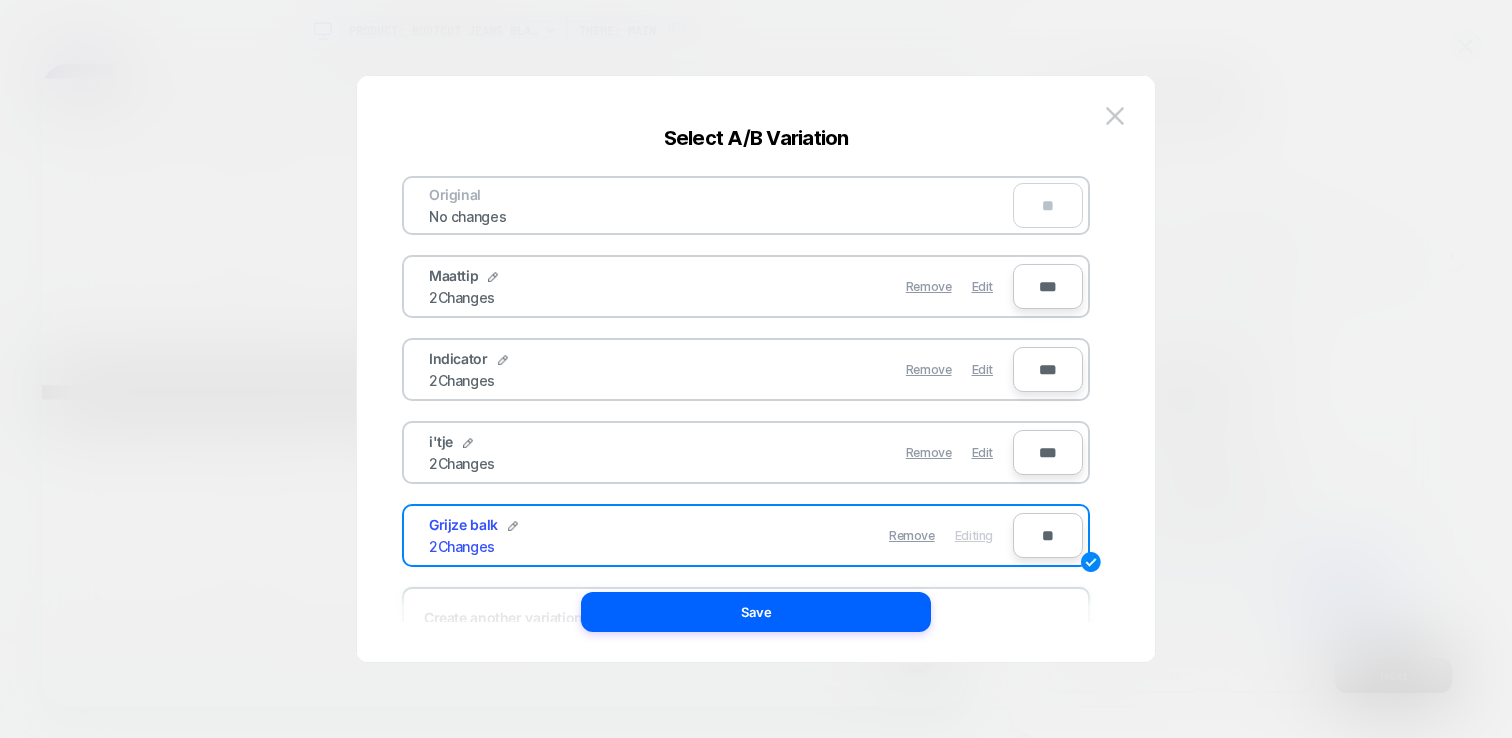 click on "***" at bounding box center [1048, 286] 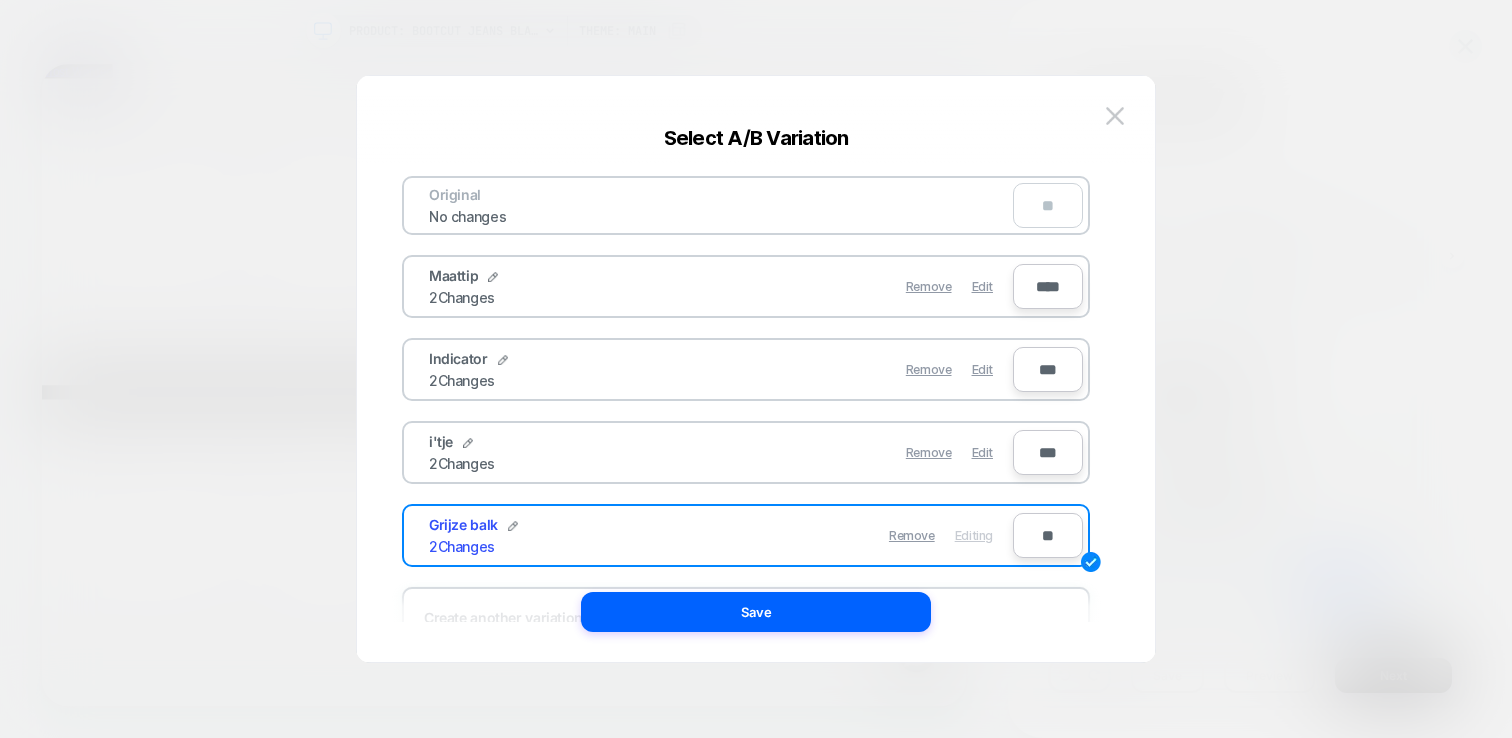 drag, startPoint x: 1060, startPoint y: 288, endPoint x: 1037, endPoint y: 285, distance: 23.194826 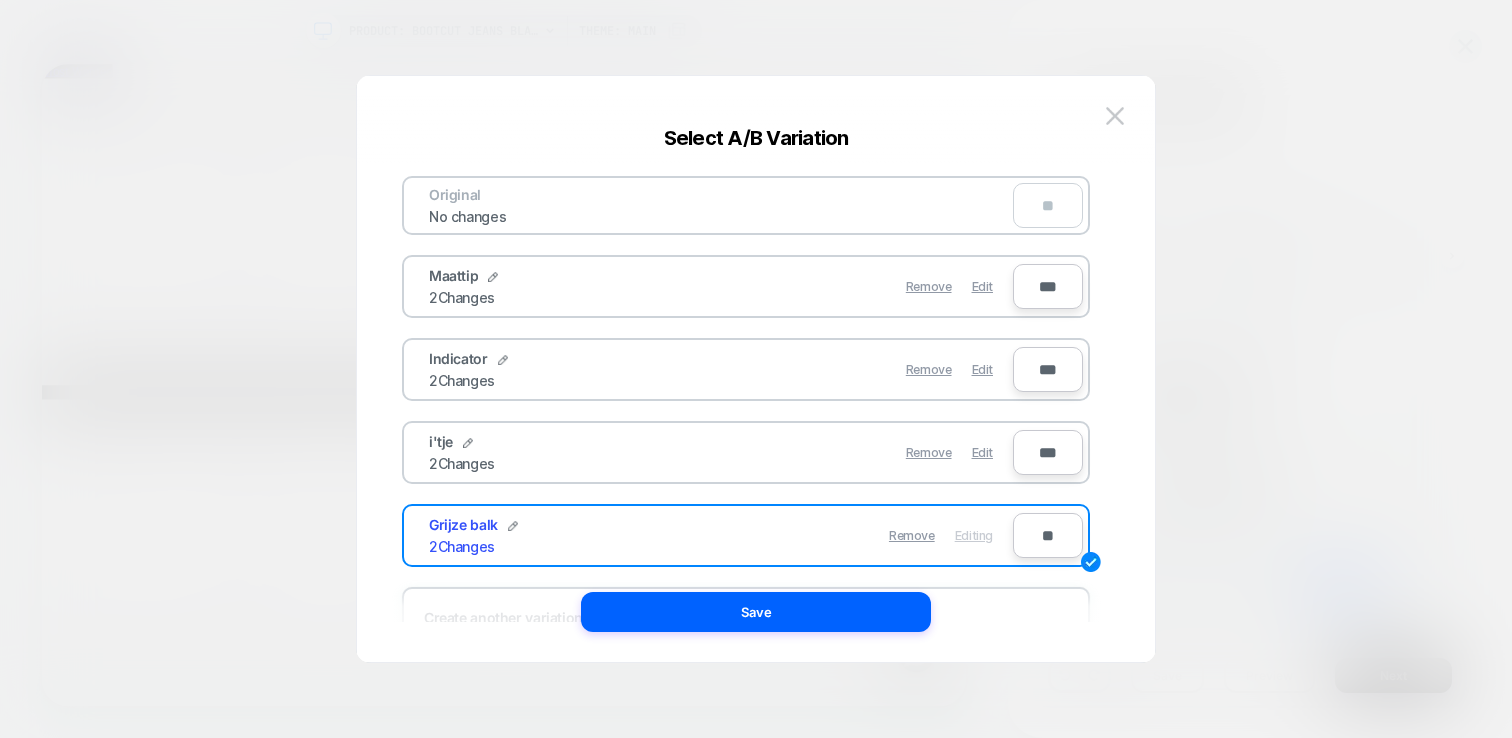 type on "***" 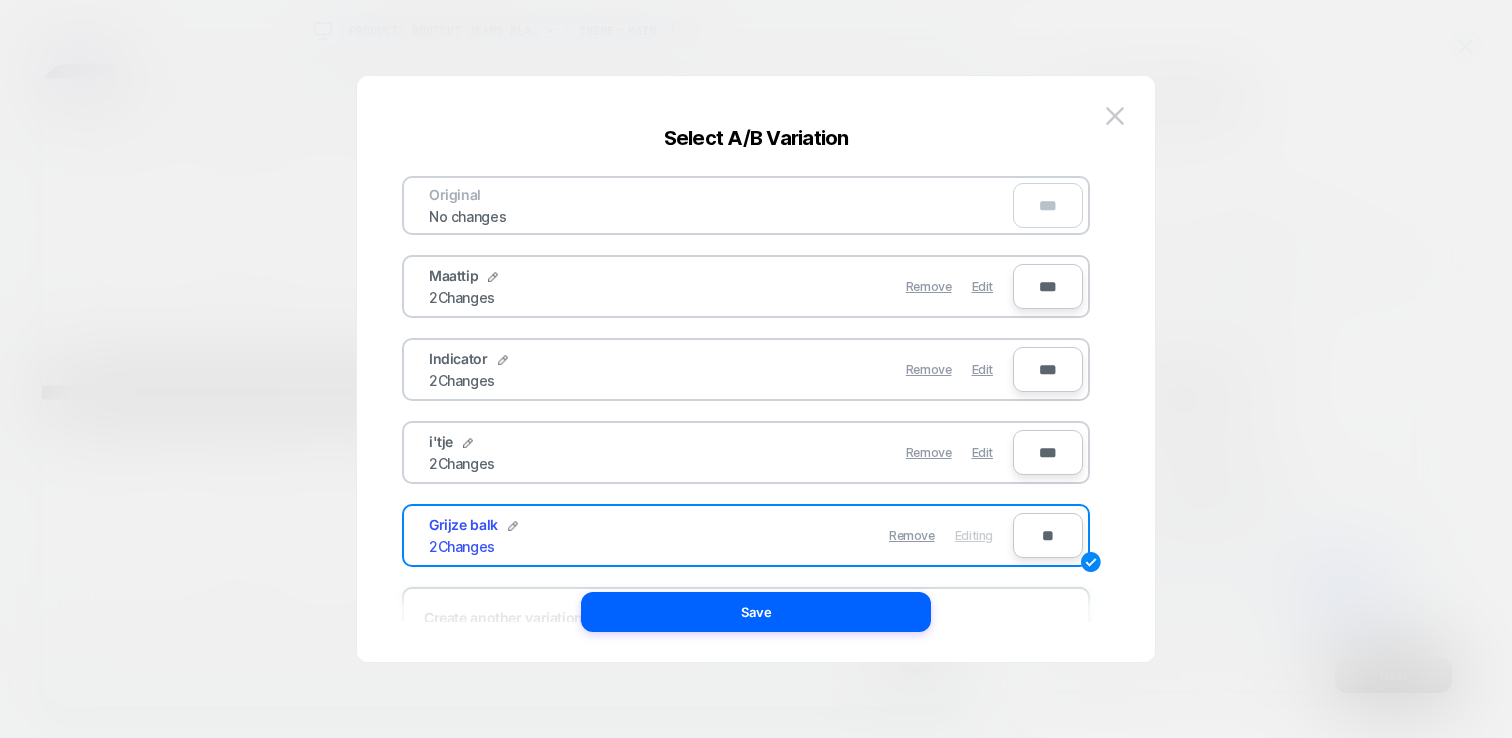 type on "***" 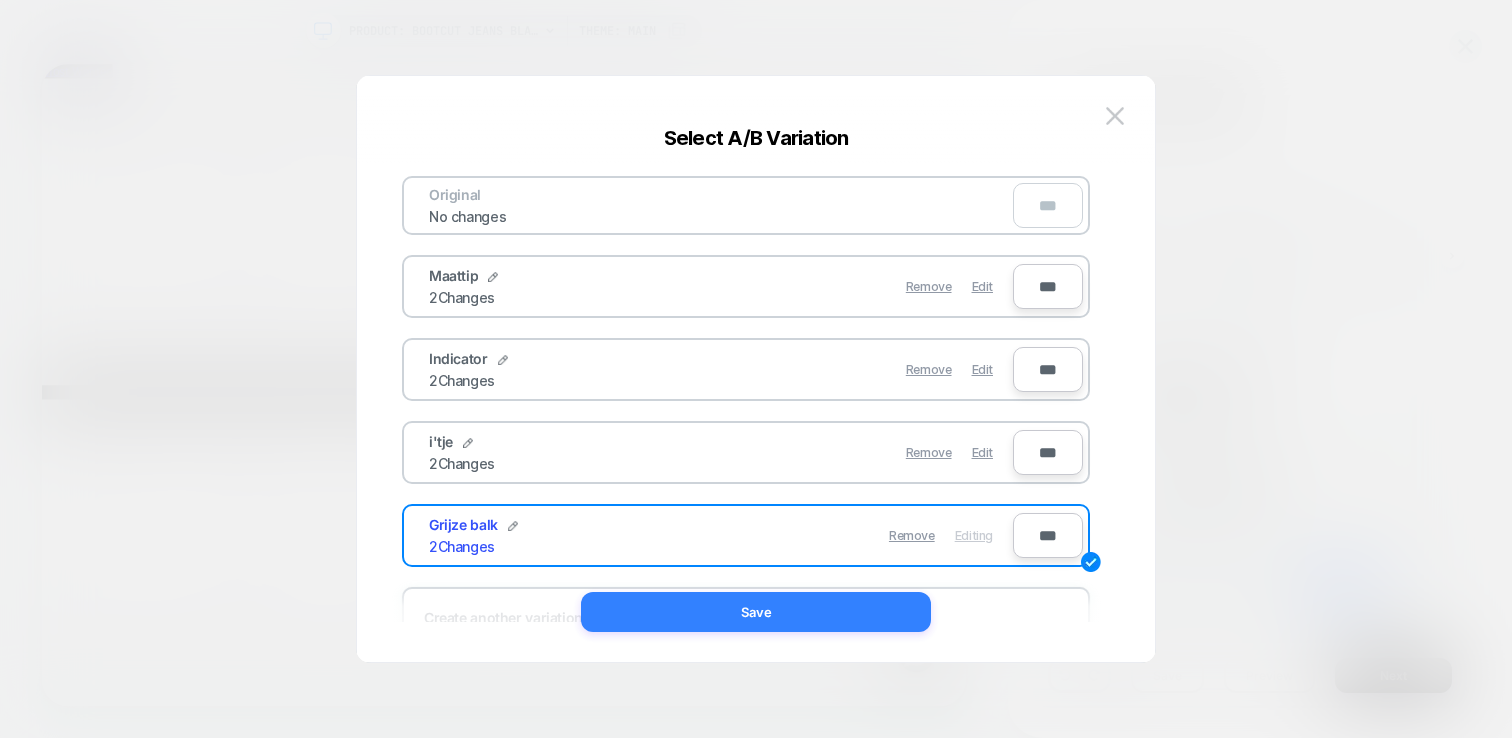 type on "***" 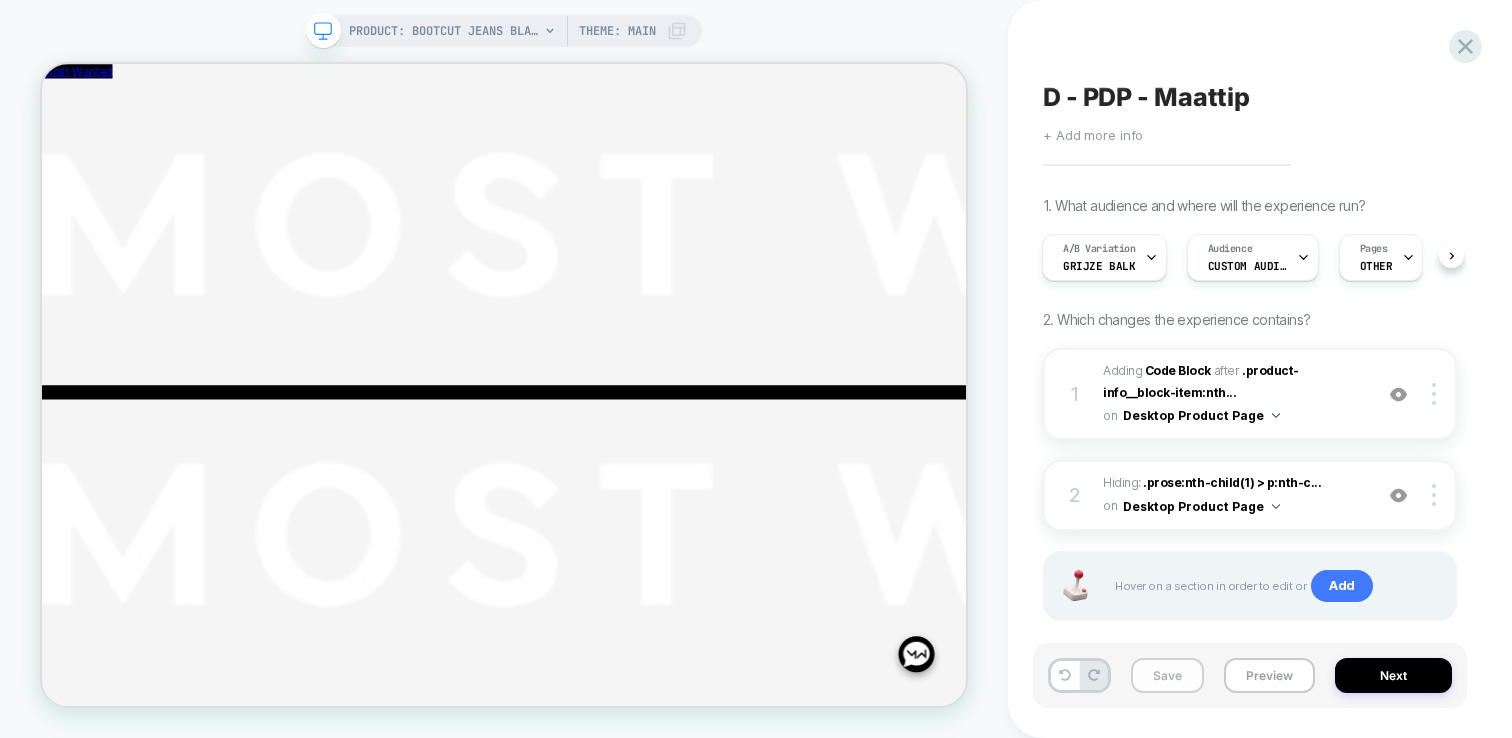 click on "Save" at bounding box center [1167, 675] 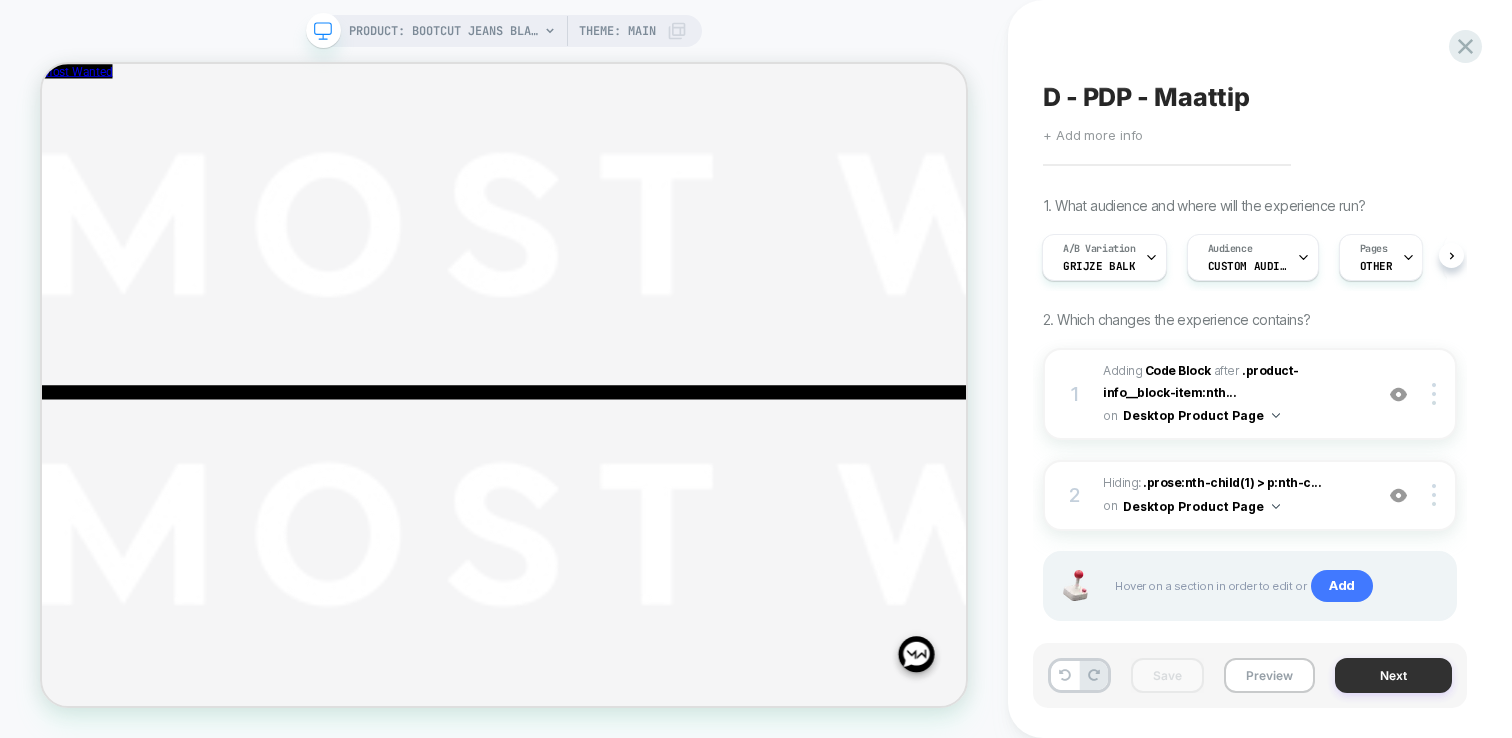 click on "Next" at bounding box center [1393, 675] 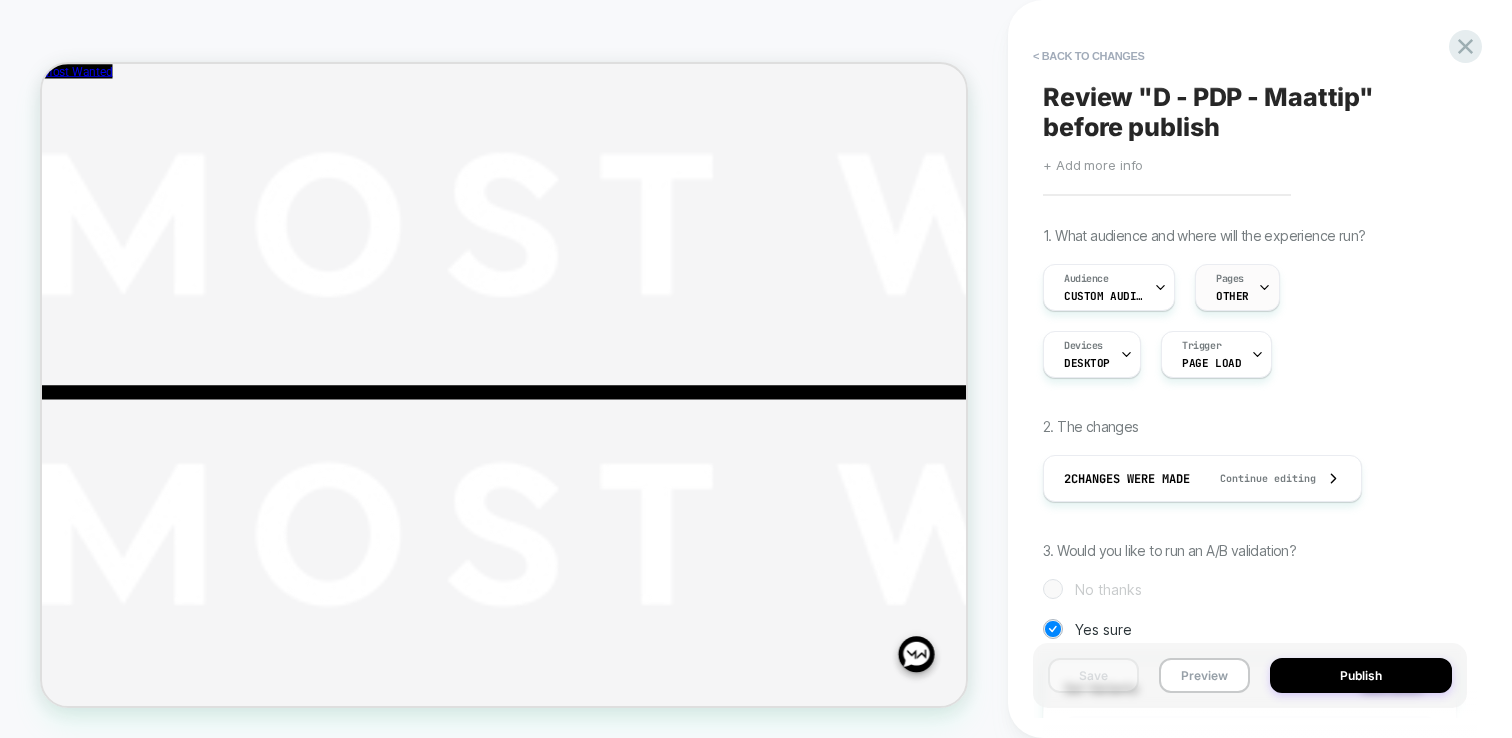 click on "Pages" at bounding box center (1230, 279) 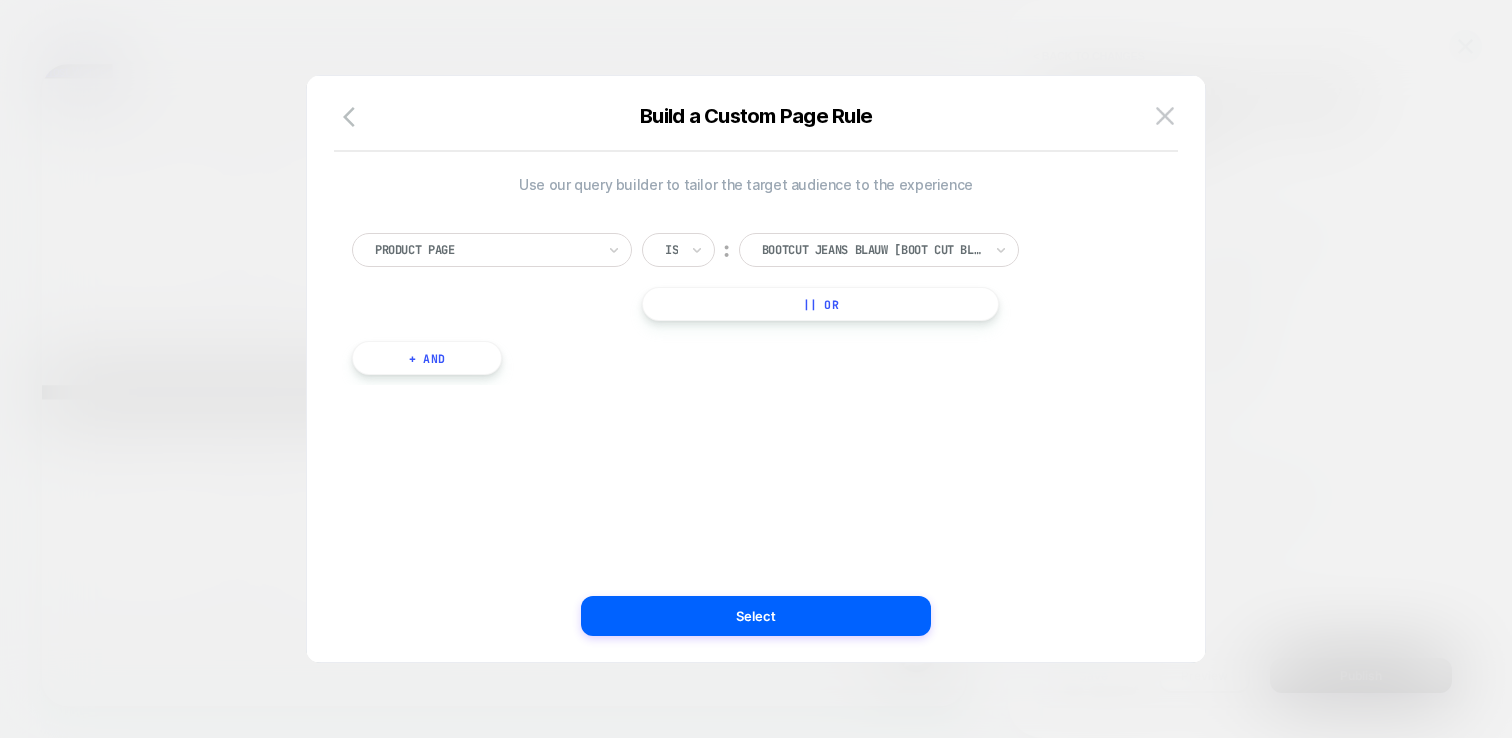click at bounding box center (756, 369) 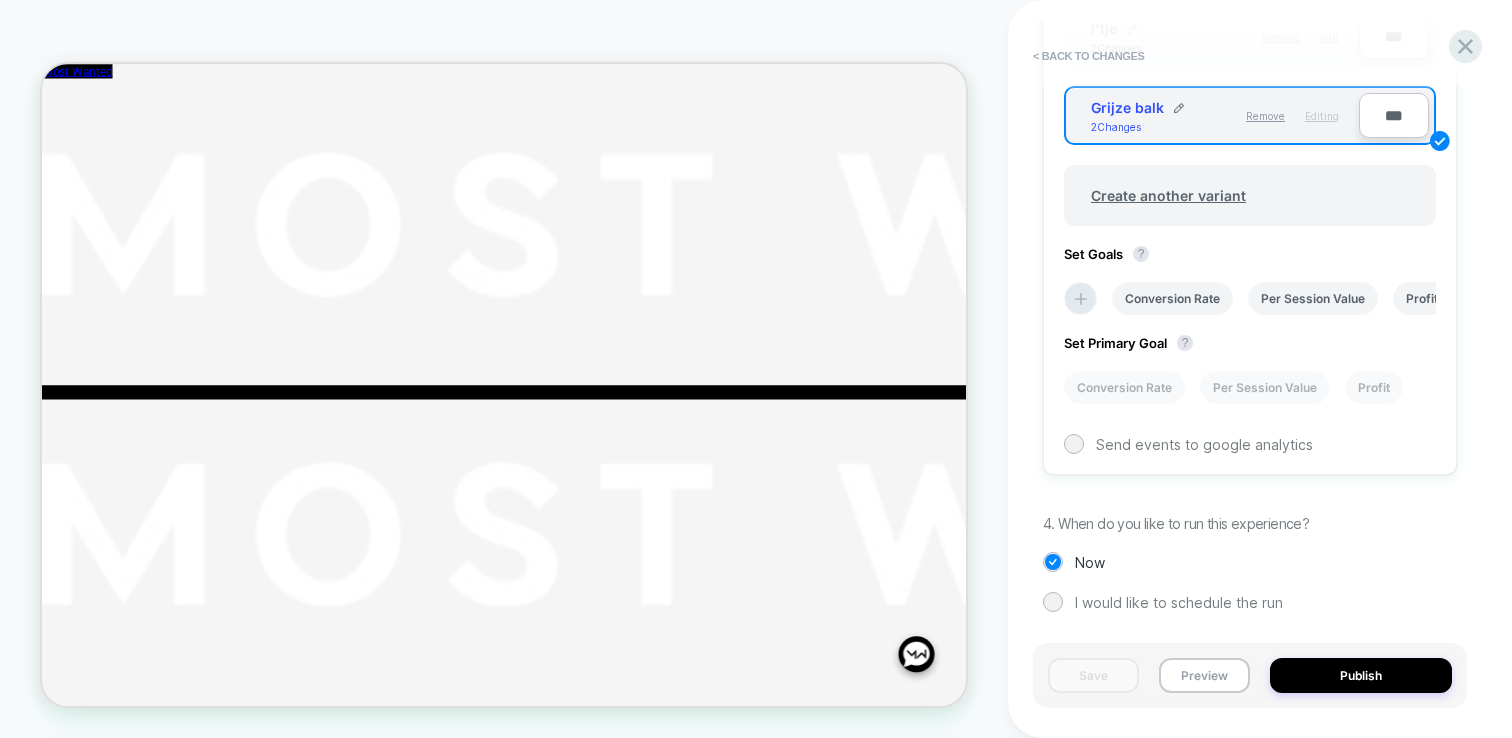 scroll, scrollTop: 950, scrollLeft: 0, axis: vertical 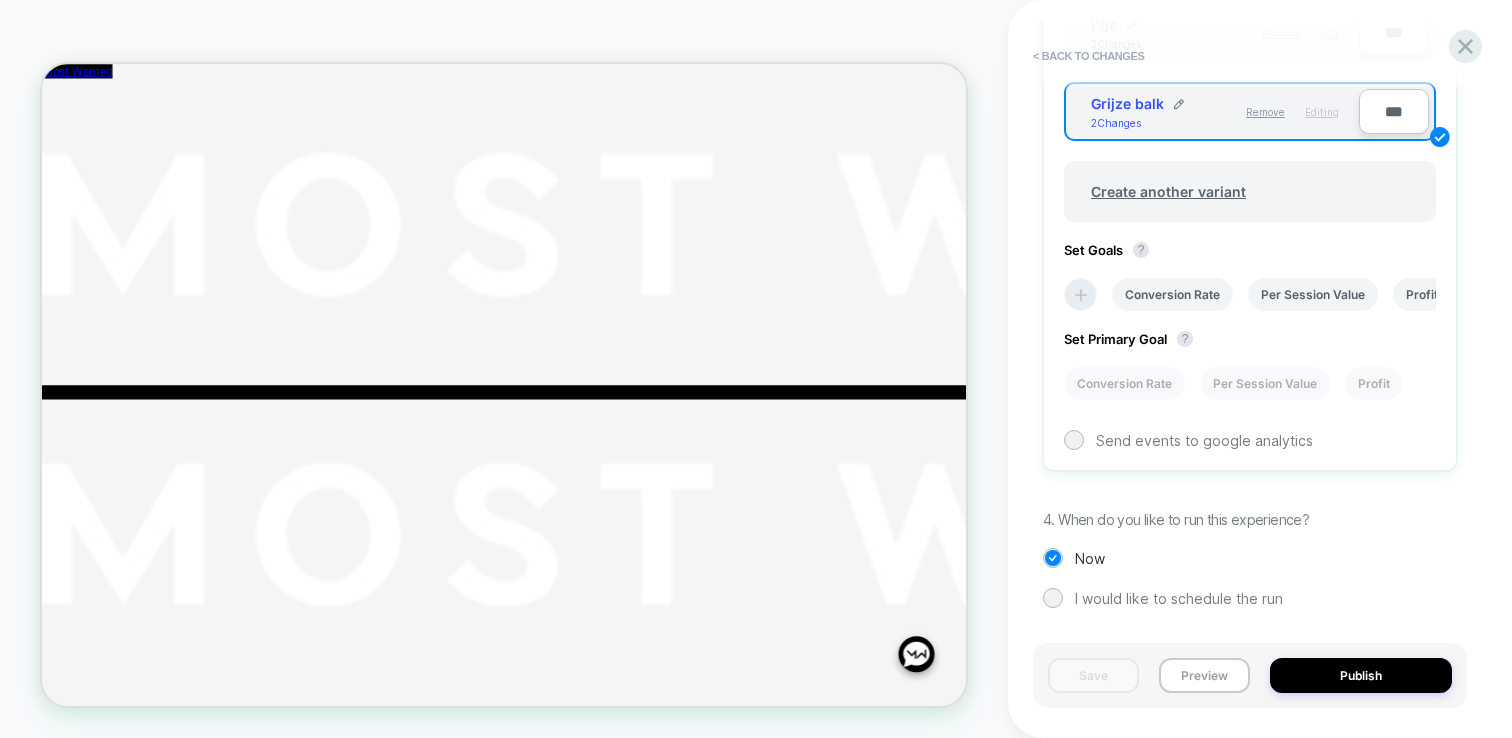 click at bounding box center (1080, 294) 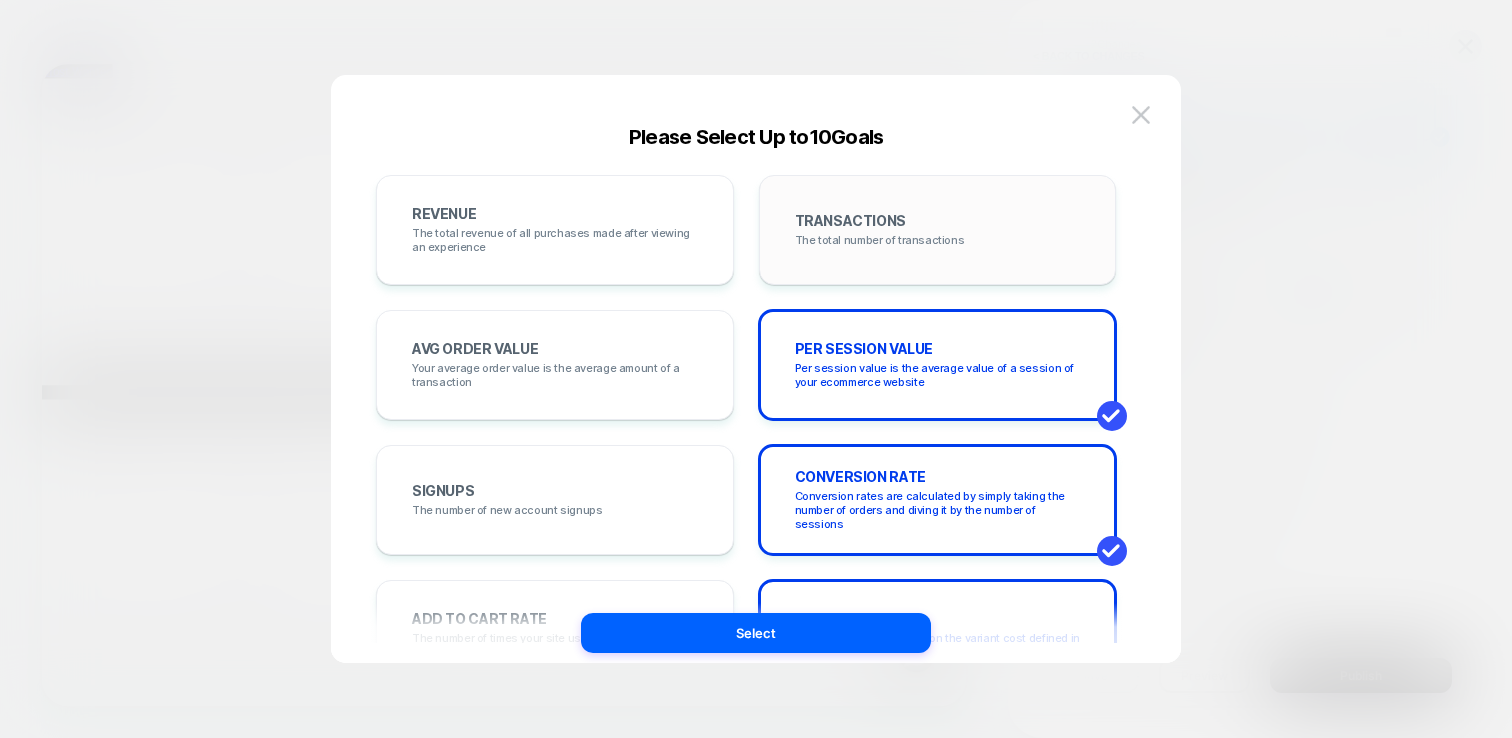 click on "TRANSACTIONS The total number of transactions" at bounding box center (938, 230) 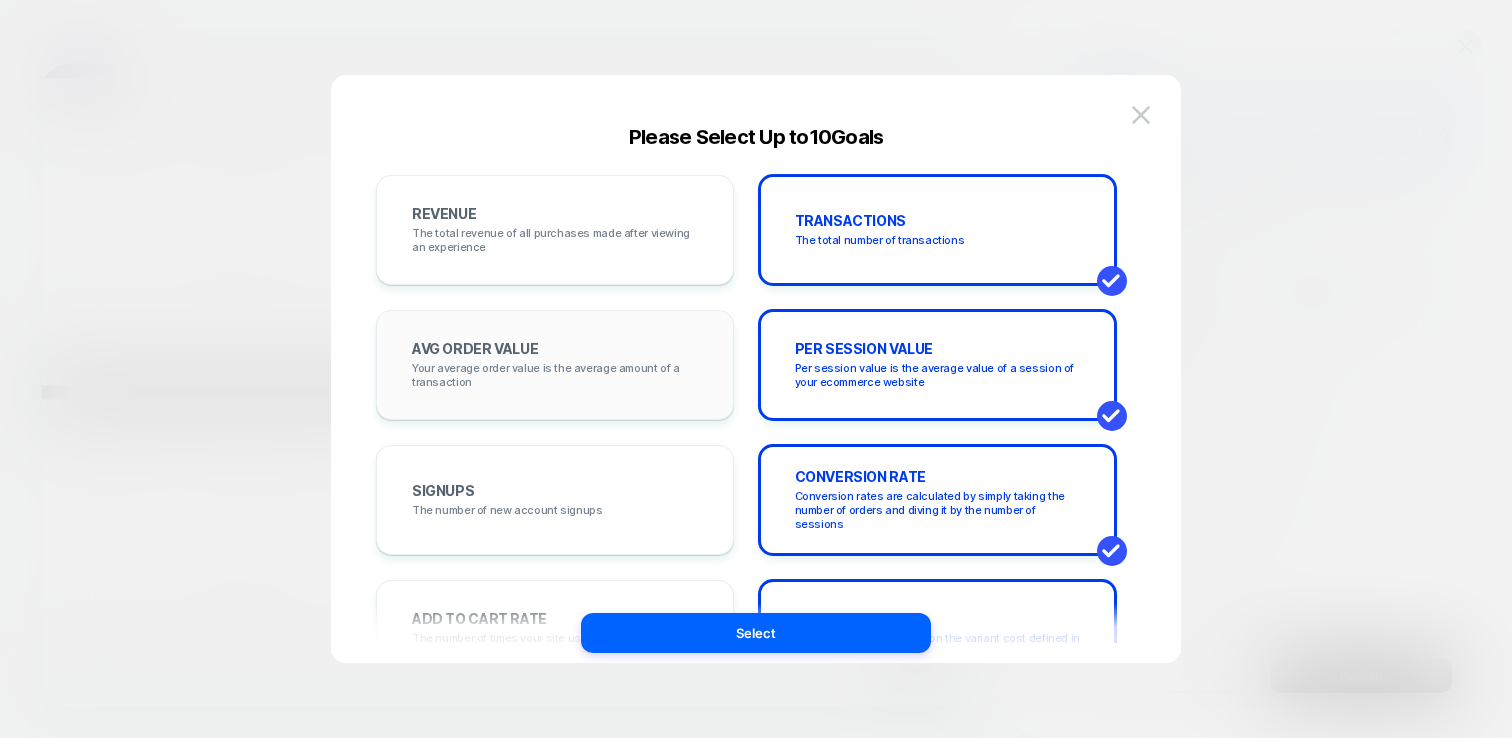 click on "AVG ORDER VALUE Your average order value is the average amount of a transaction" at bounding box center [555, 365] 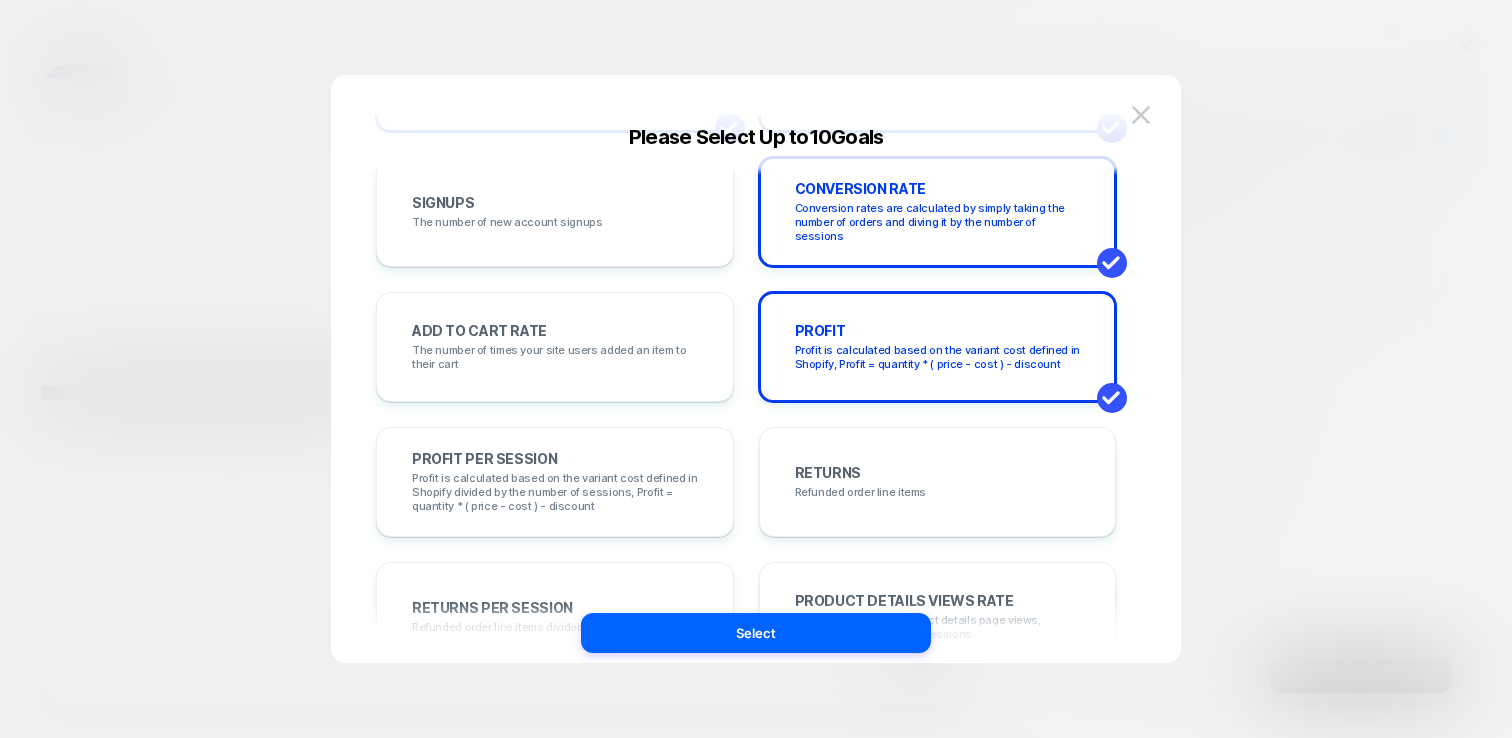 scroll, scrollTop: 339, scrollLeft: 0, axis: vertical 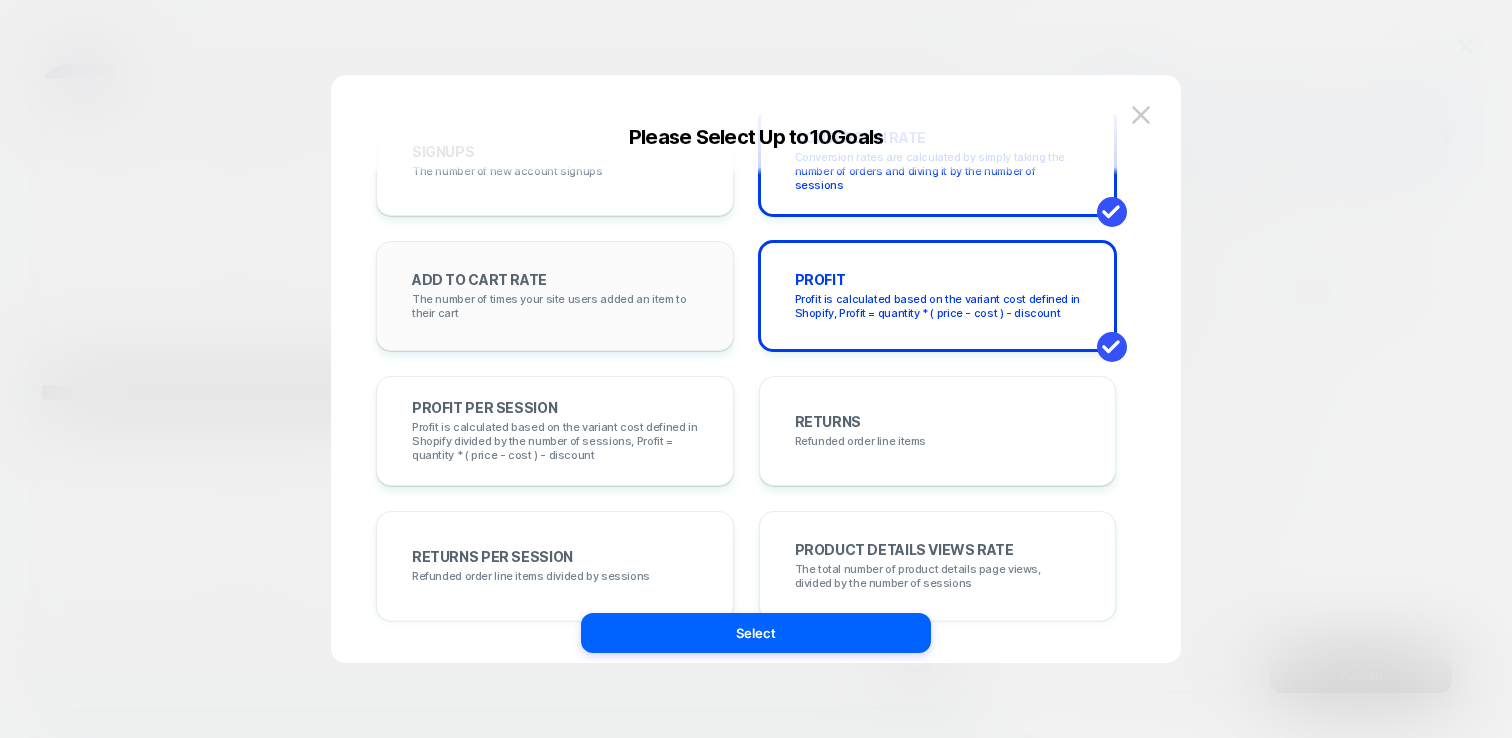 click on "ADD TO CART RATE The number of times your site users added an item to their cart" at bounding box center [555, 296] 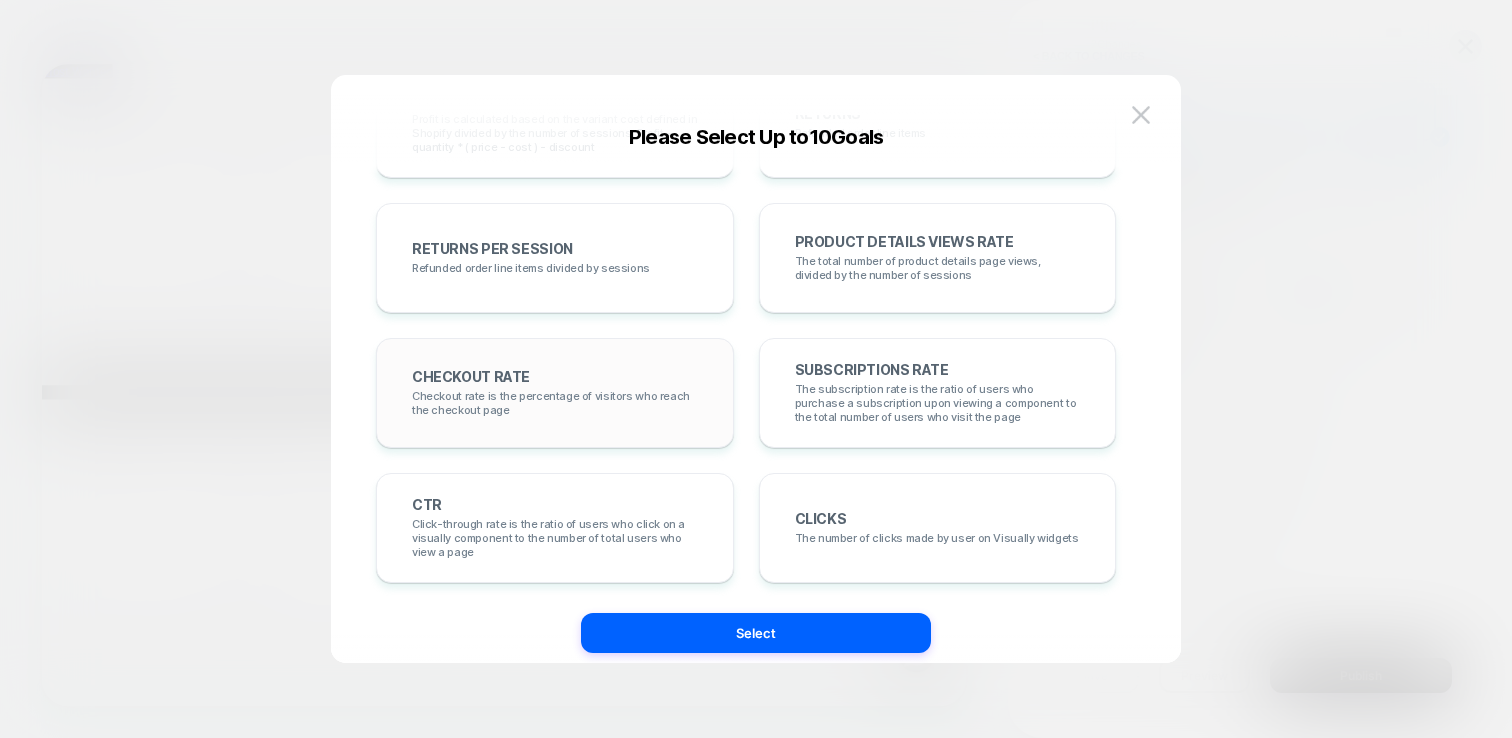 click on "Checkout rate is the percentage of visitors who reach the checkout page" at bounding box center [555, 403] 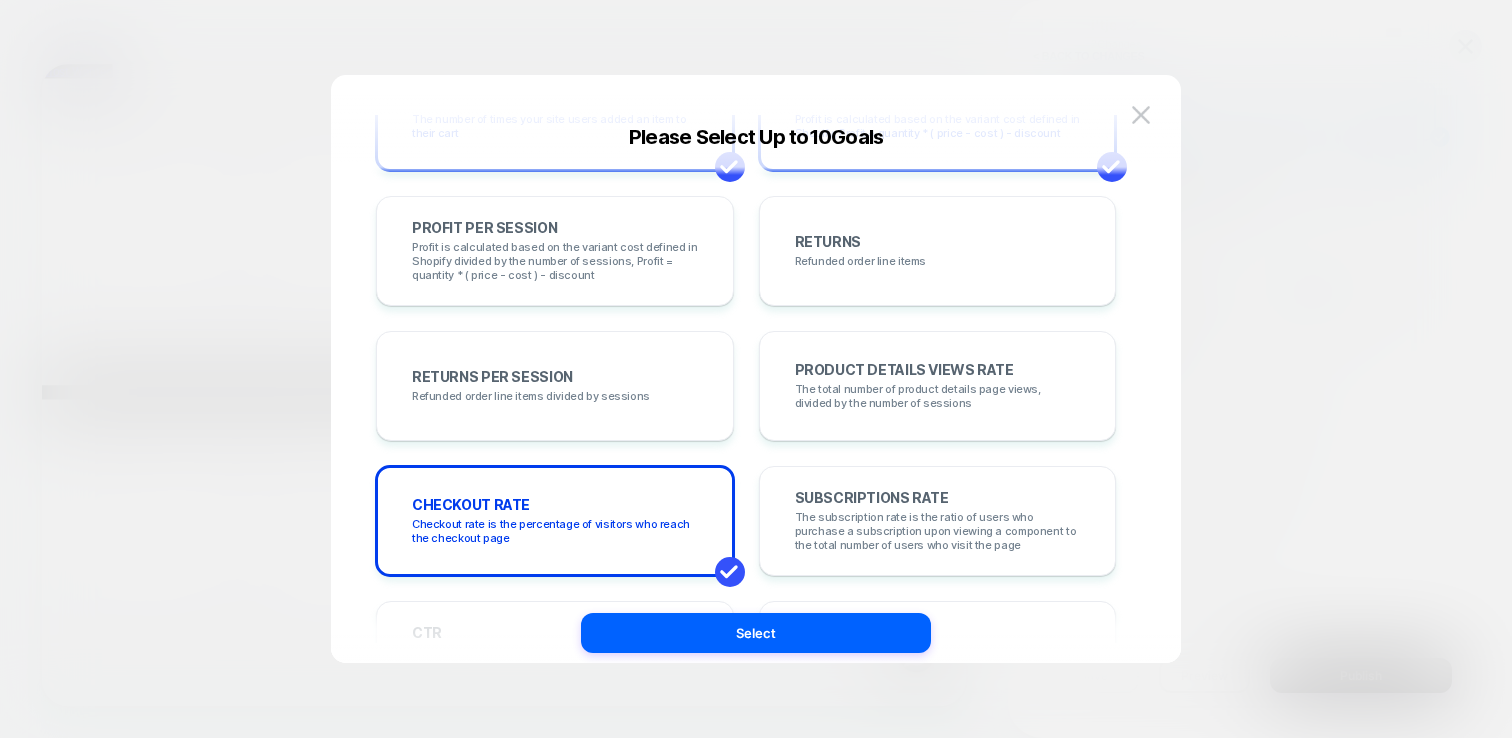 scroll, scrollTop: 432, scrollLeft: 0, axis: vertical 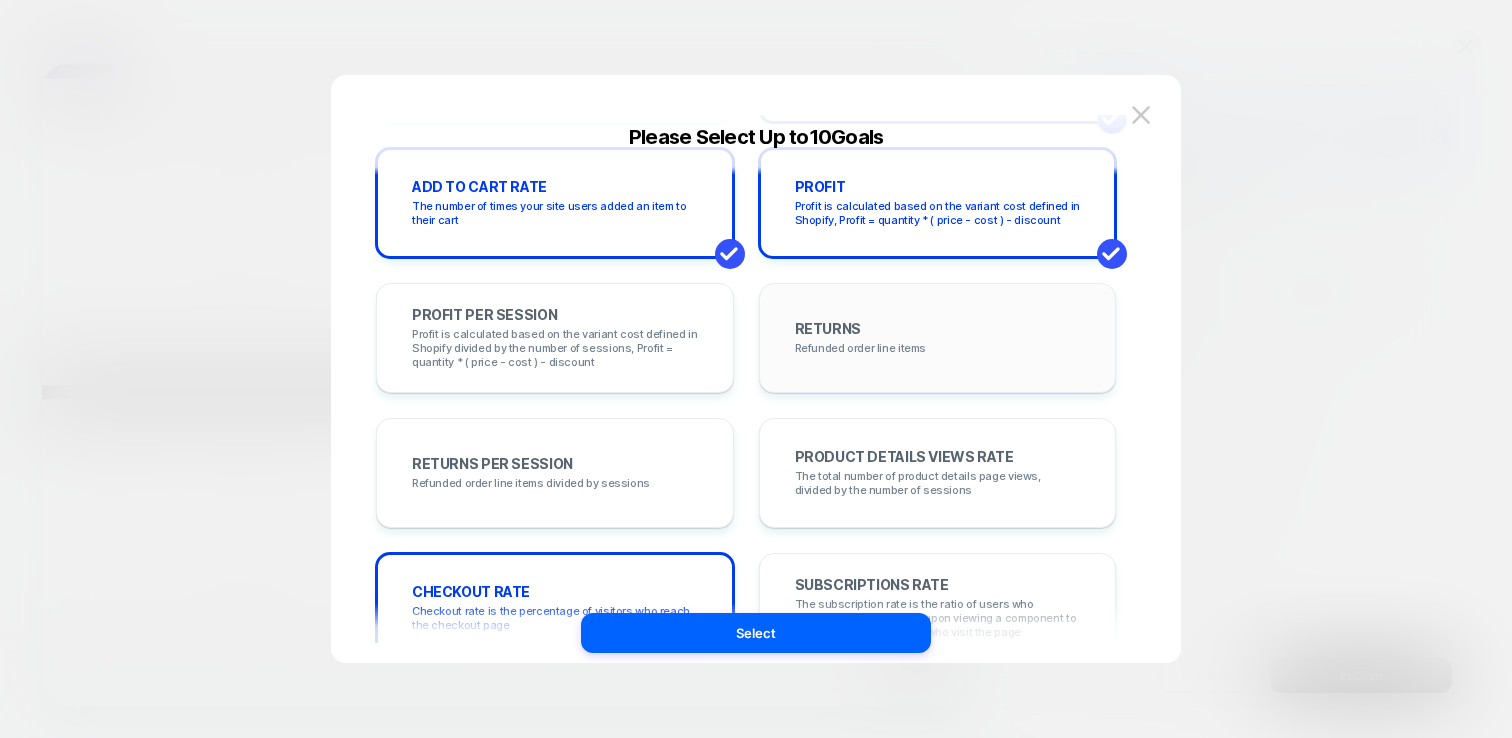 click on "Refunded order line items" at bounding box center (861, 348) 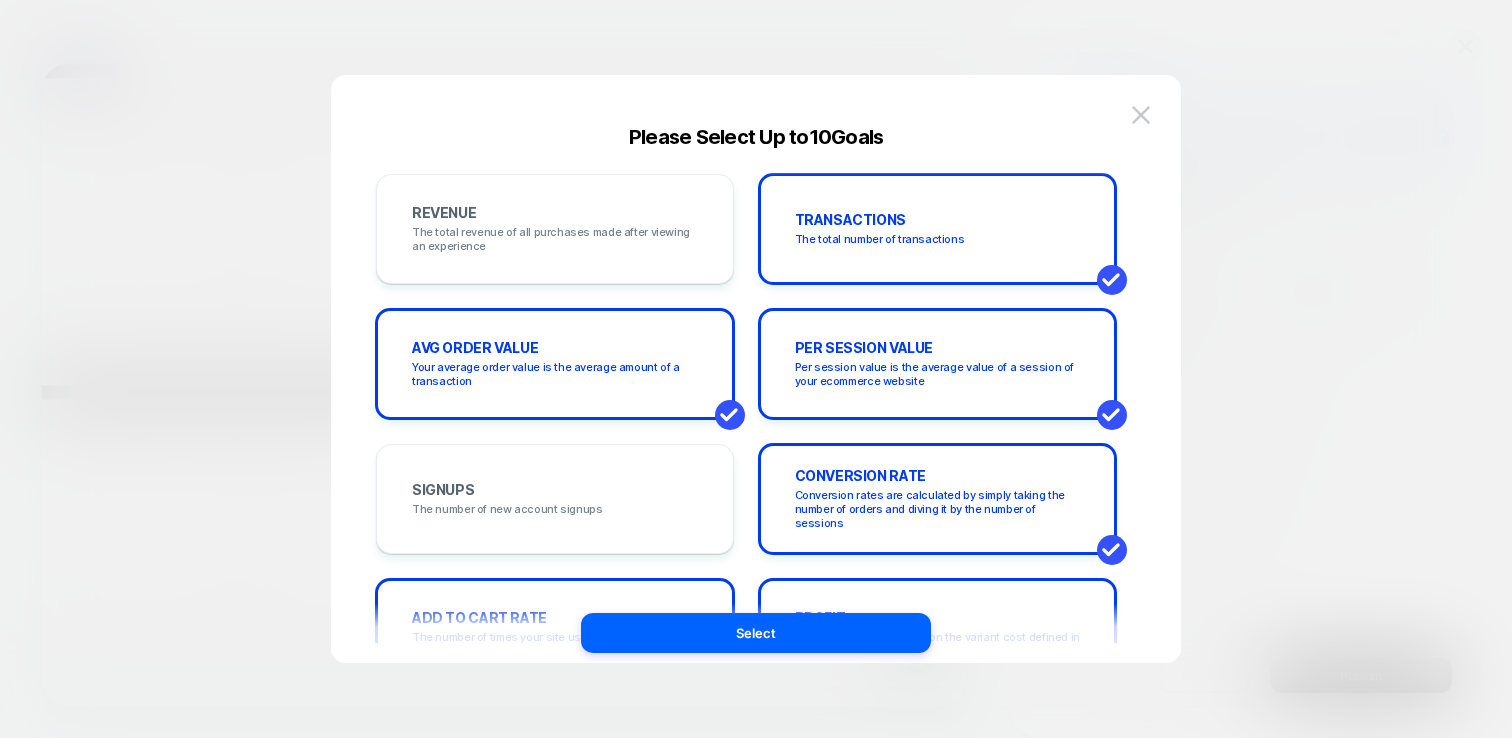 scroll, scrollTop: 0, scrollLeft: 0, axis: both 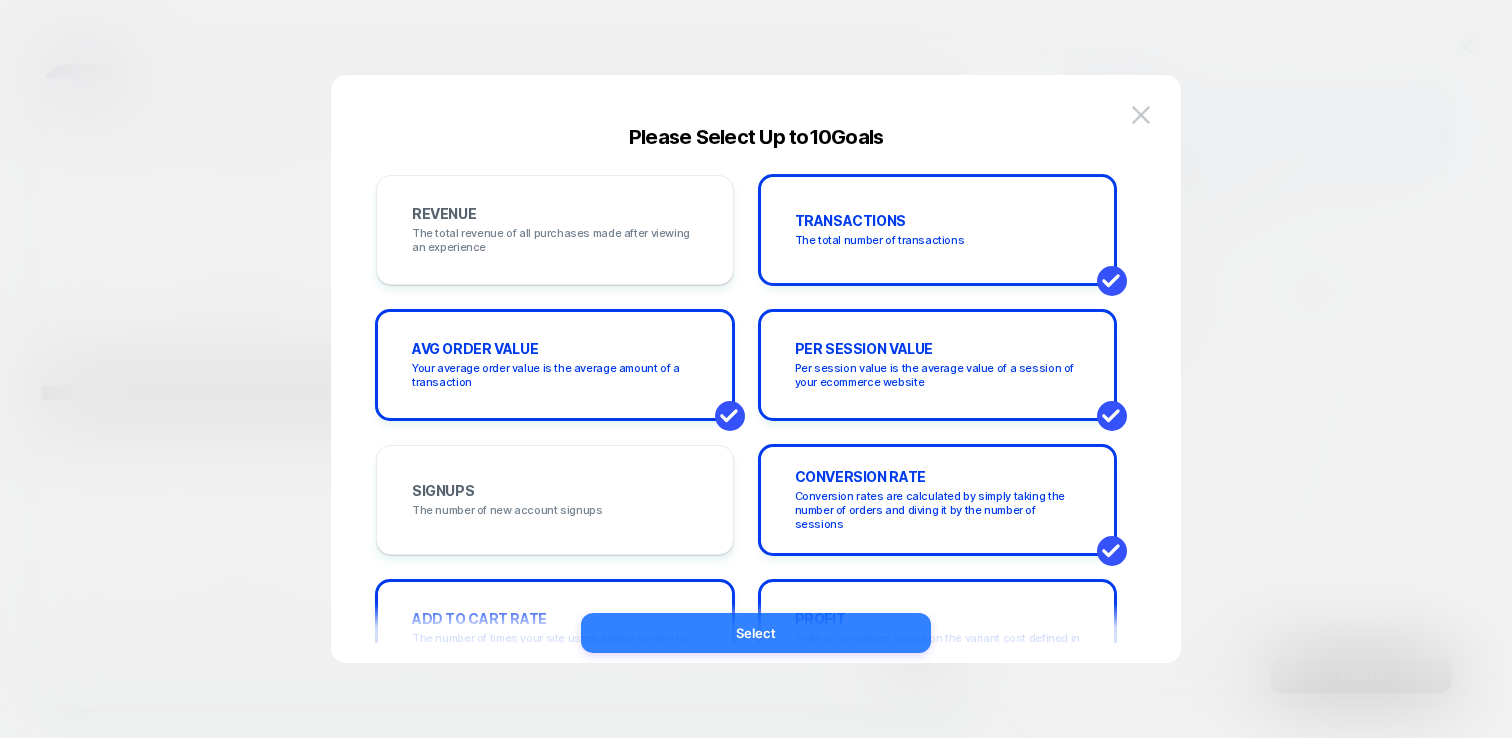 drag, startPoint x: 812, startPoint y: 643, endPoint x: 1231, endPoint y: 602, distance: 421.0012 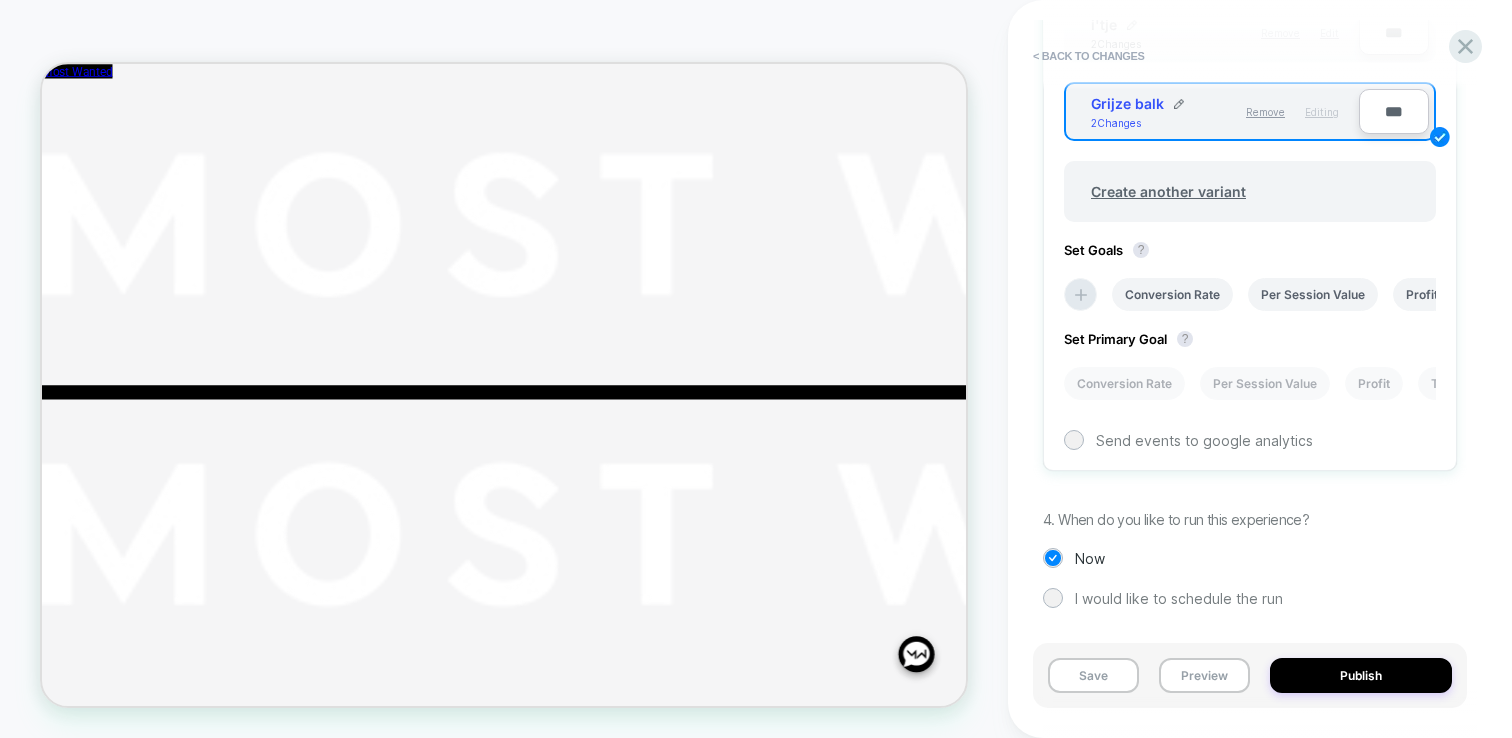 click on "Set Primary Goal ?" at bounding box center (1133, 339) 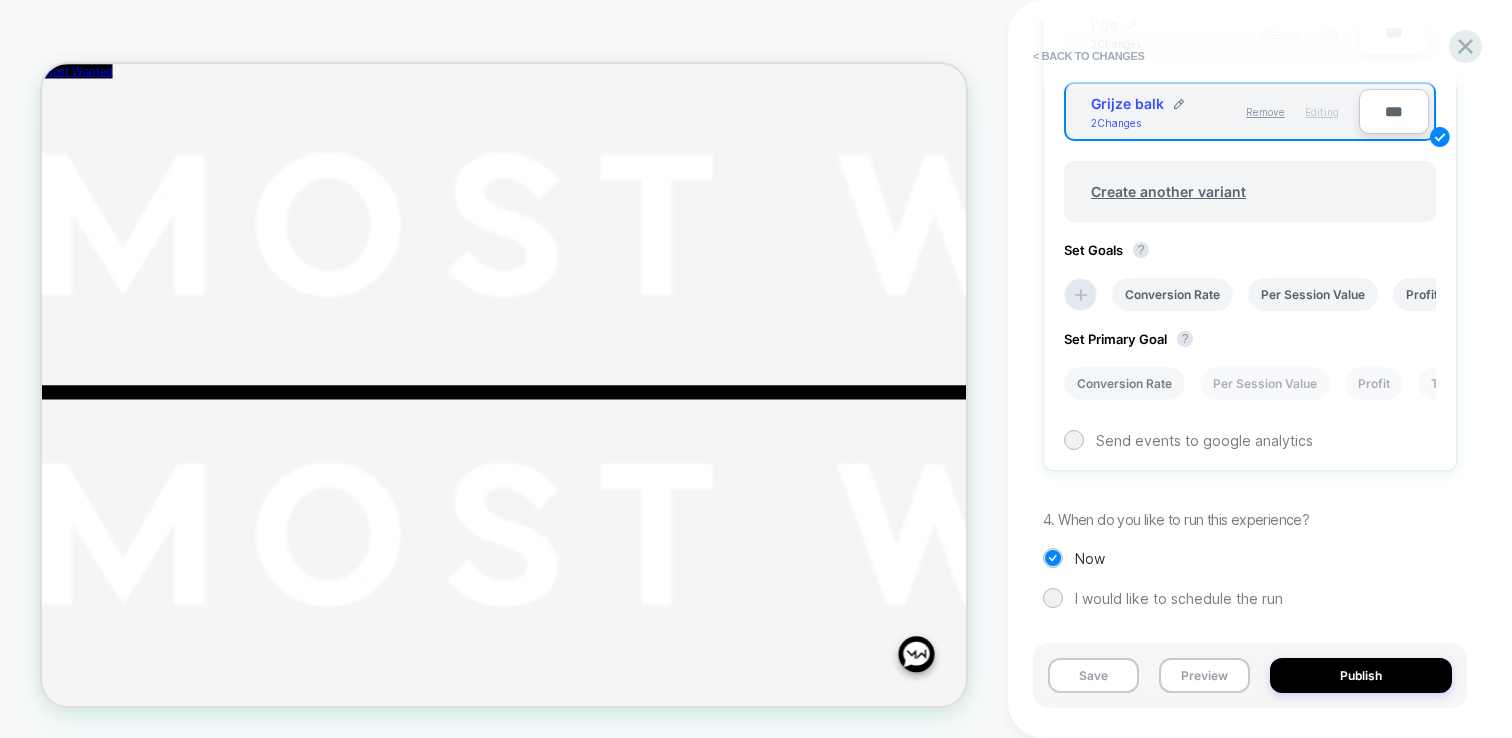 click on "Conversion Rate" at bounding box center (1124, 383) 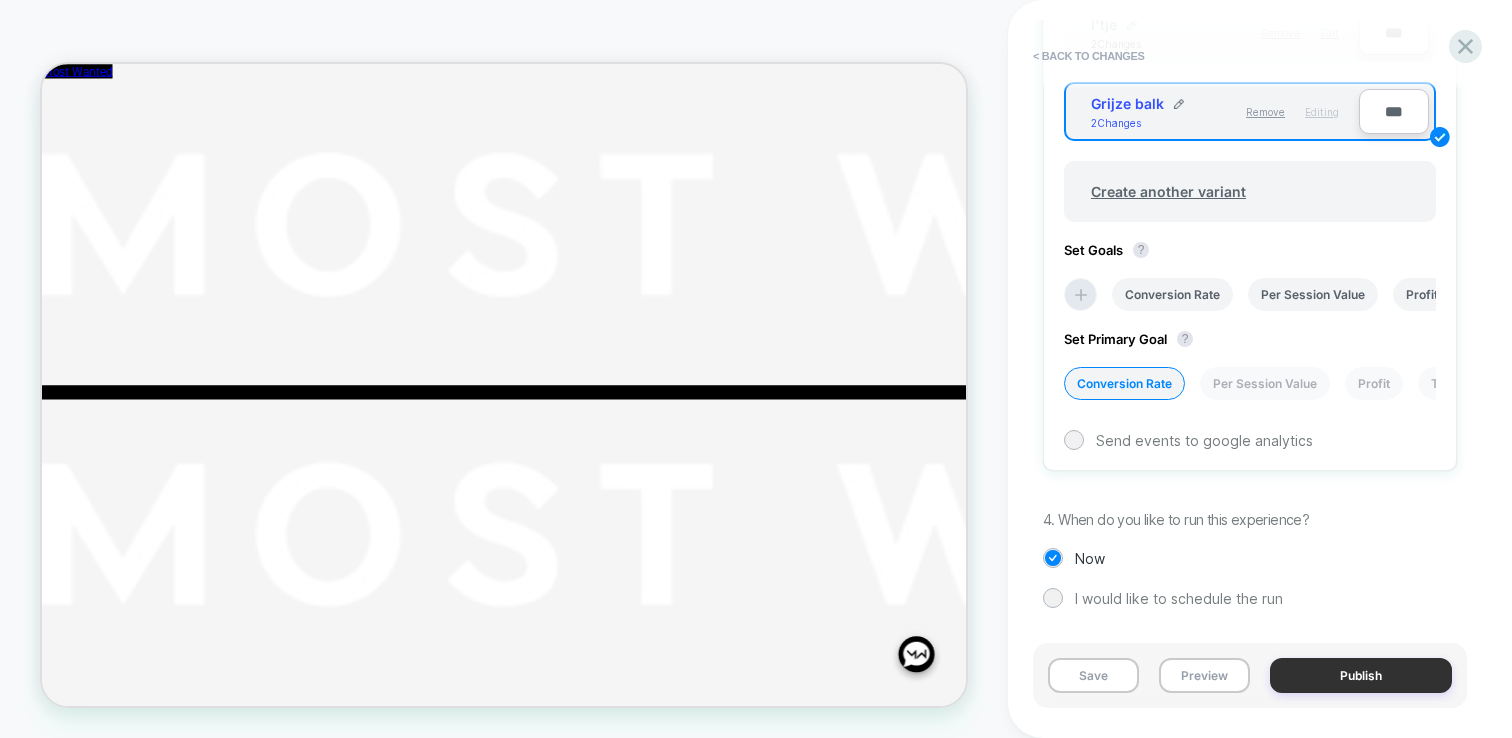 click on "Publish" at bounding box center [1361, 675] 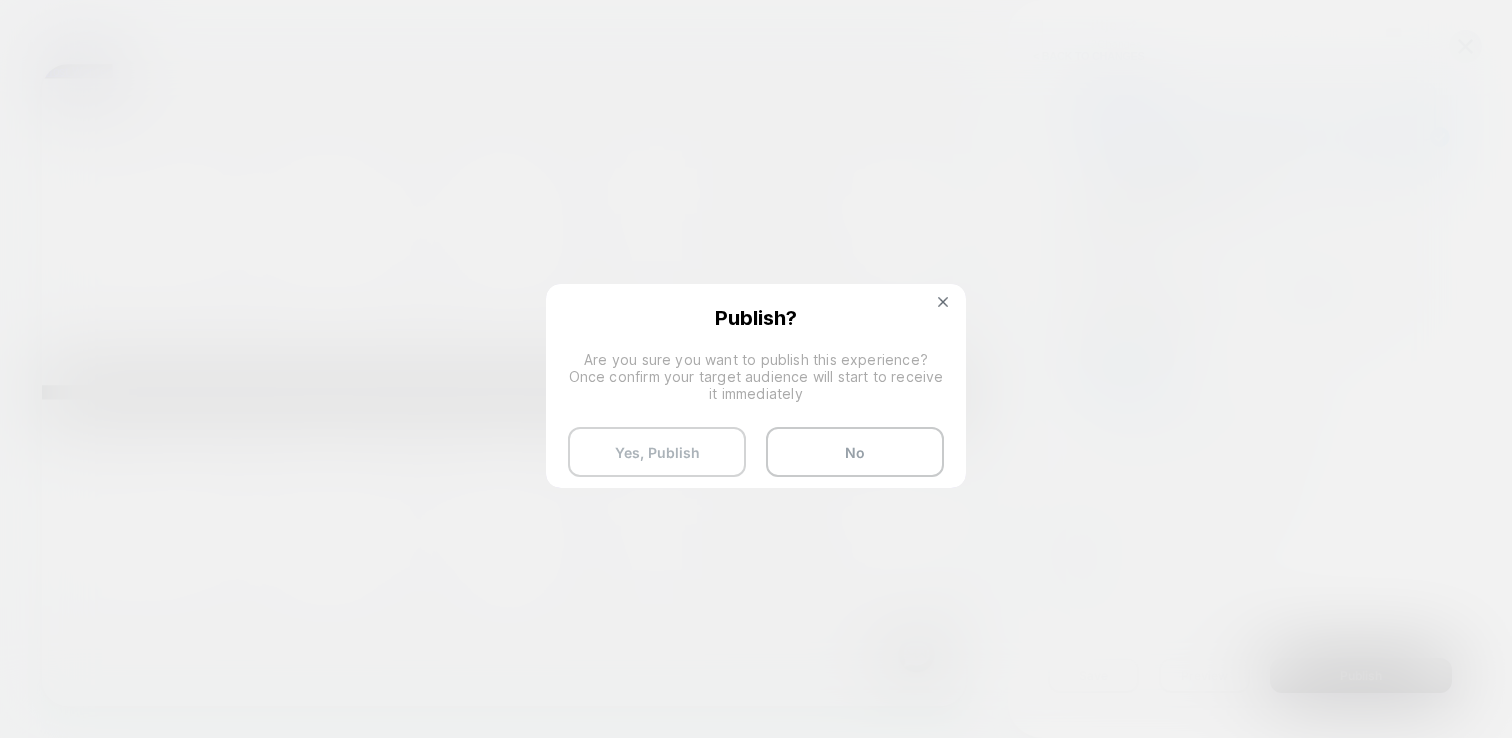 click on "Yes, Publish" at bounding box center [657, 452] 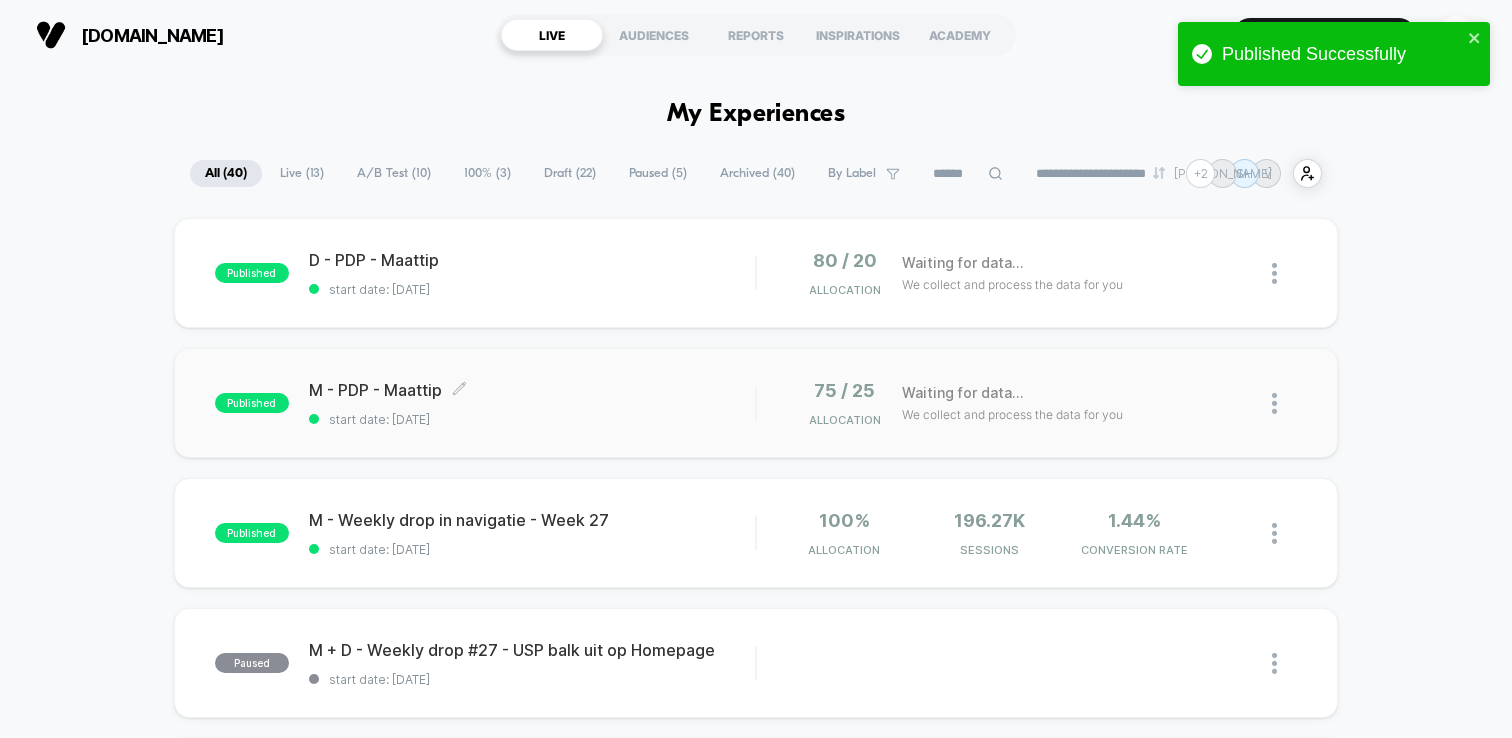 click on "M - PDP - Maattip Click to edit experience details" at bounding box center [532, 390] 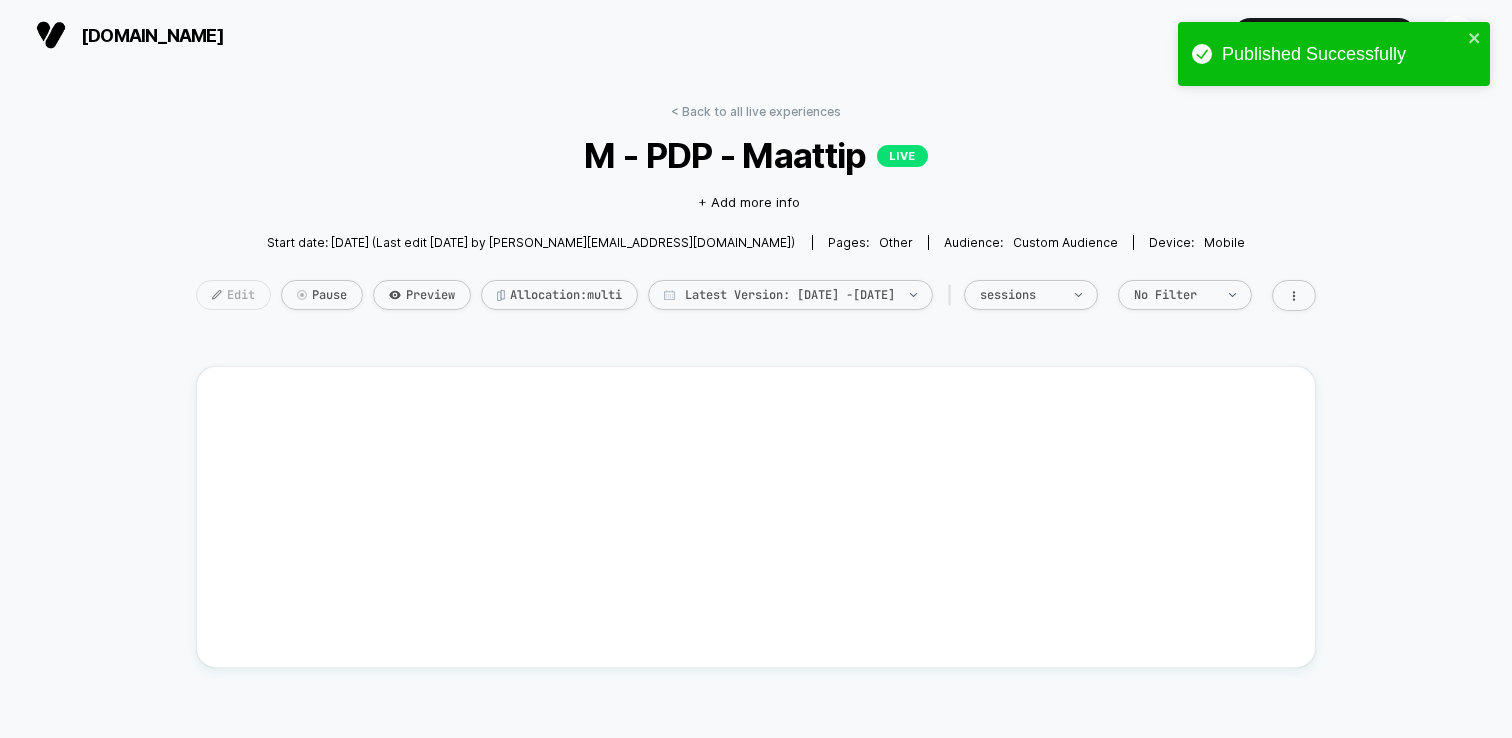 click on "Edit" at bounding box center (233, 295) 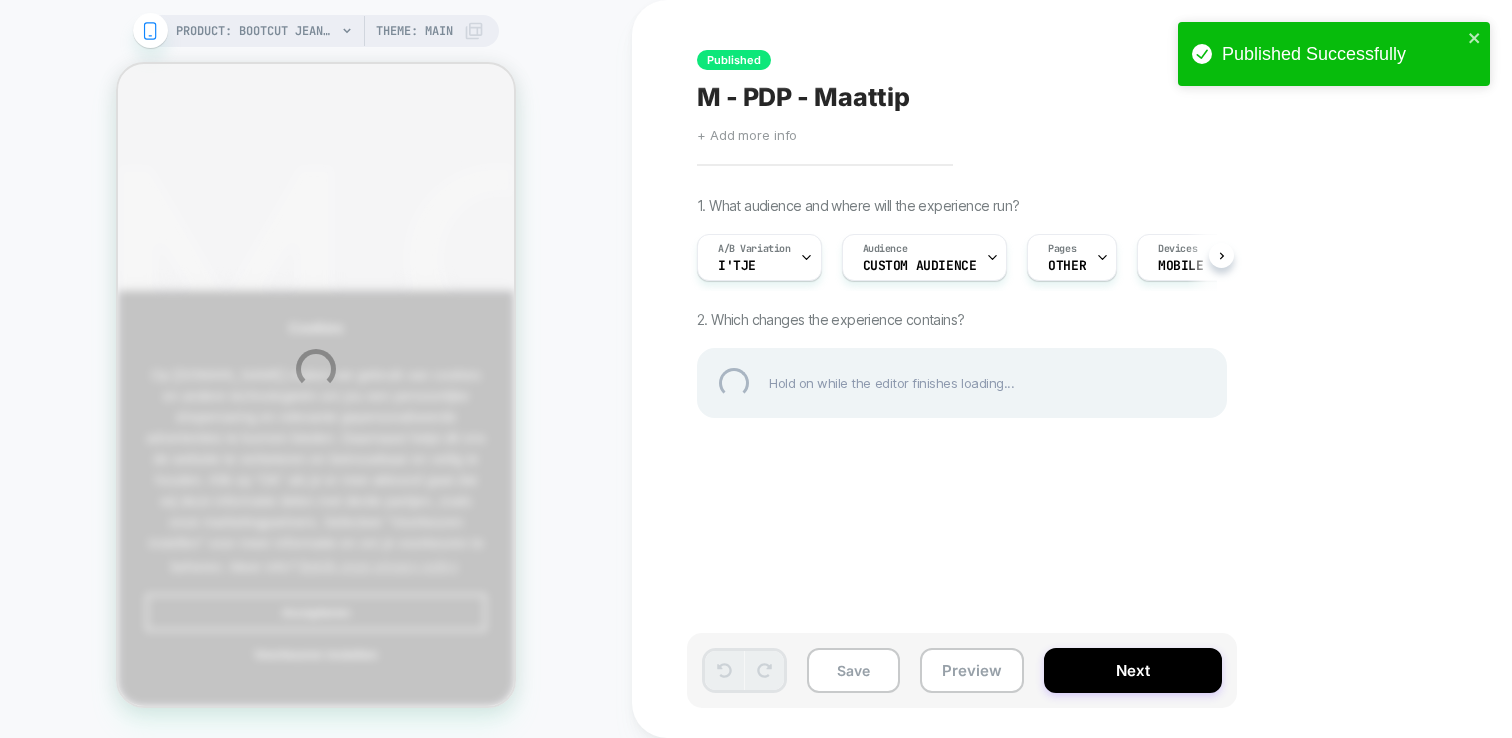 scroll, scrollTop: 0, scrollLeft: 0, axis: both 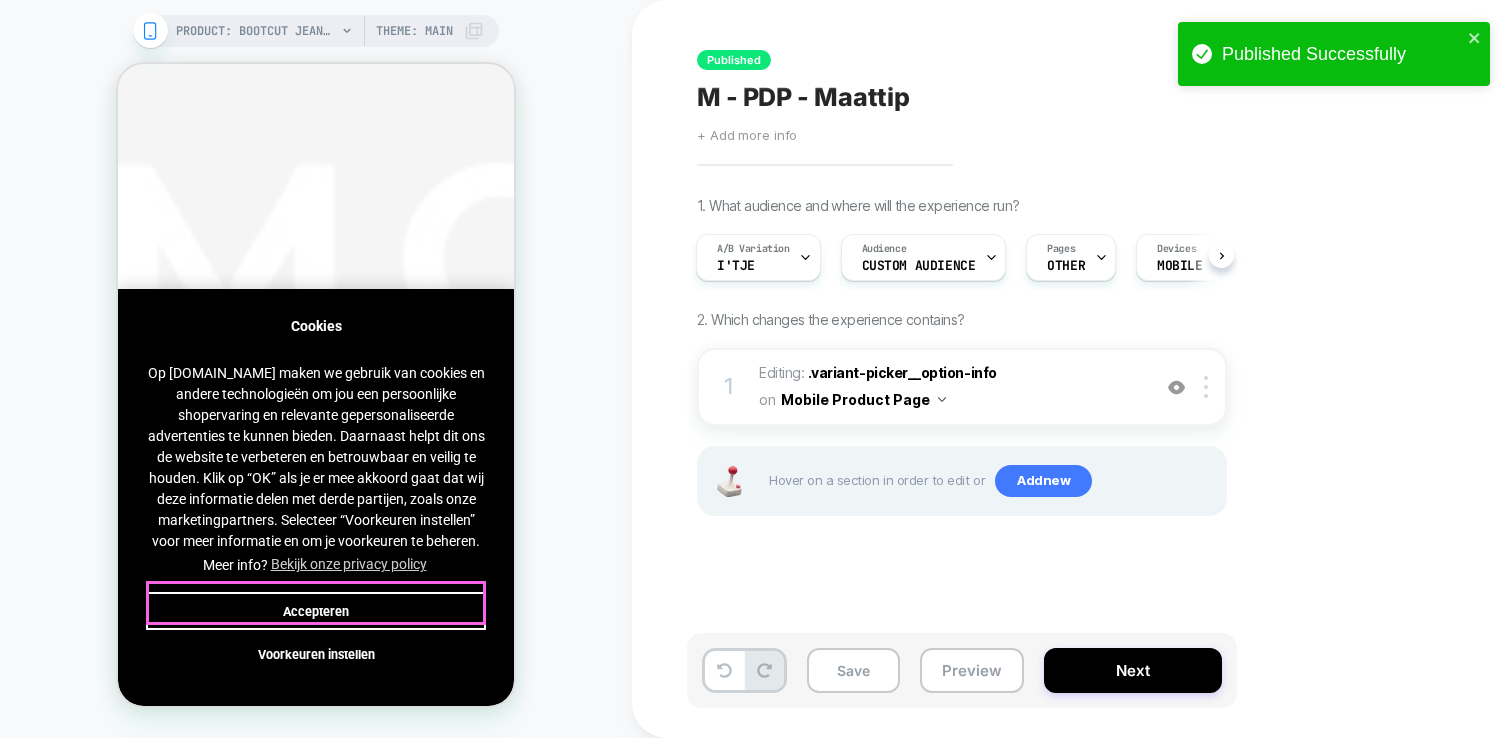 click on "Accepteren" at bounding box center (316, 611) 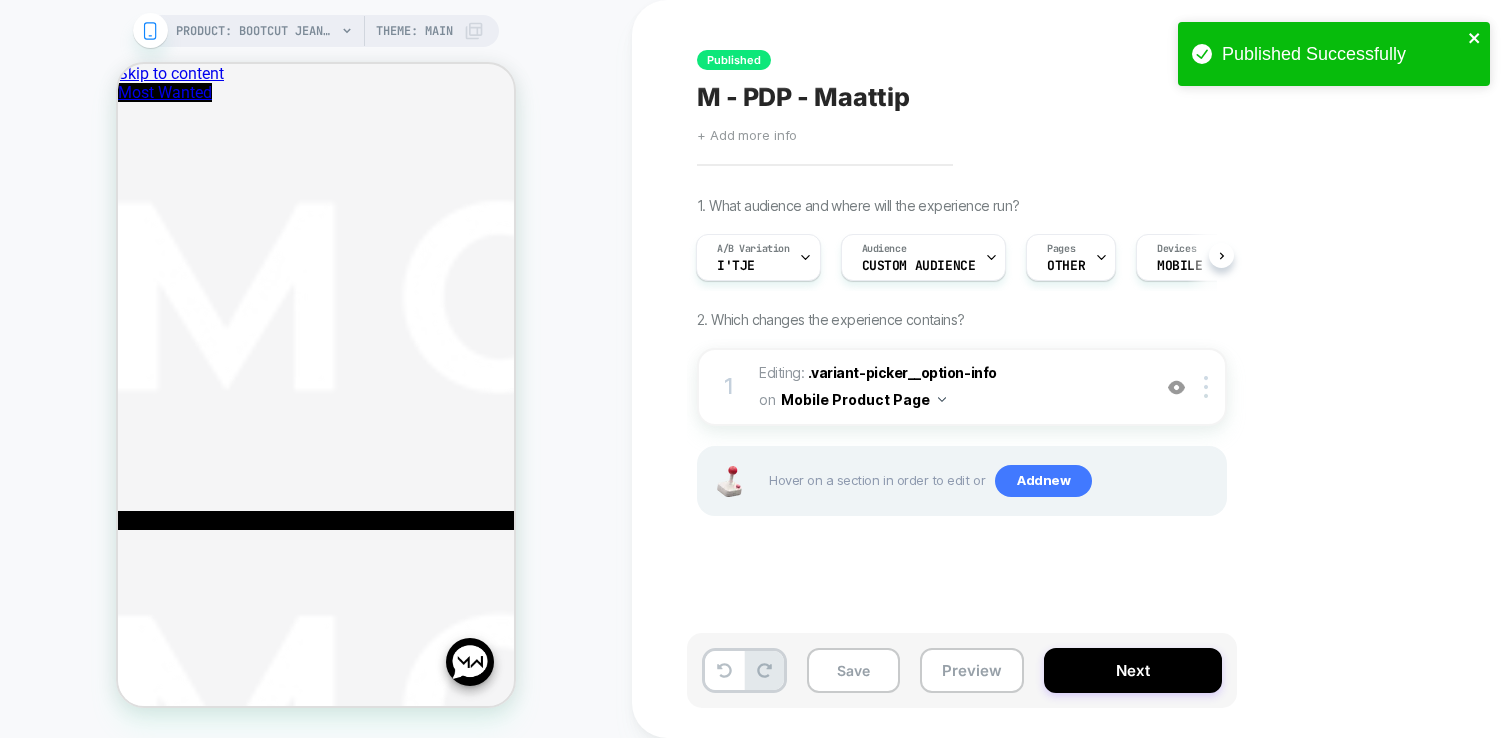 click 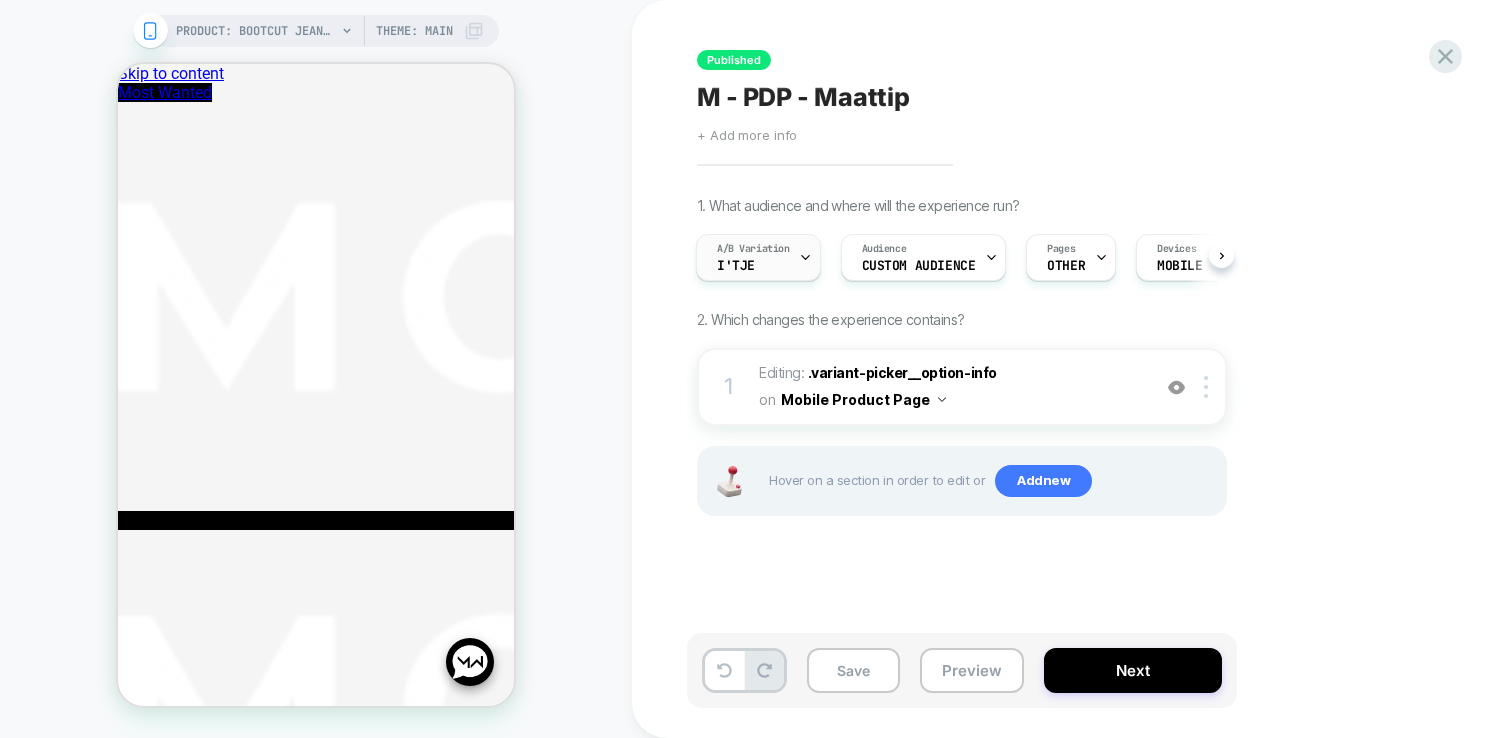 click on "A/B Variation i'tje" at bounding box center [753, 257] 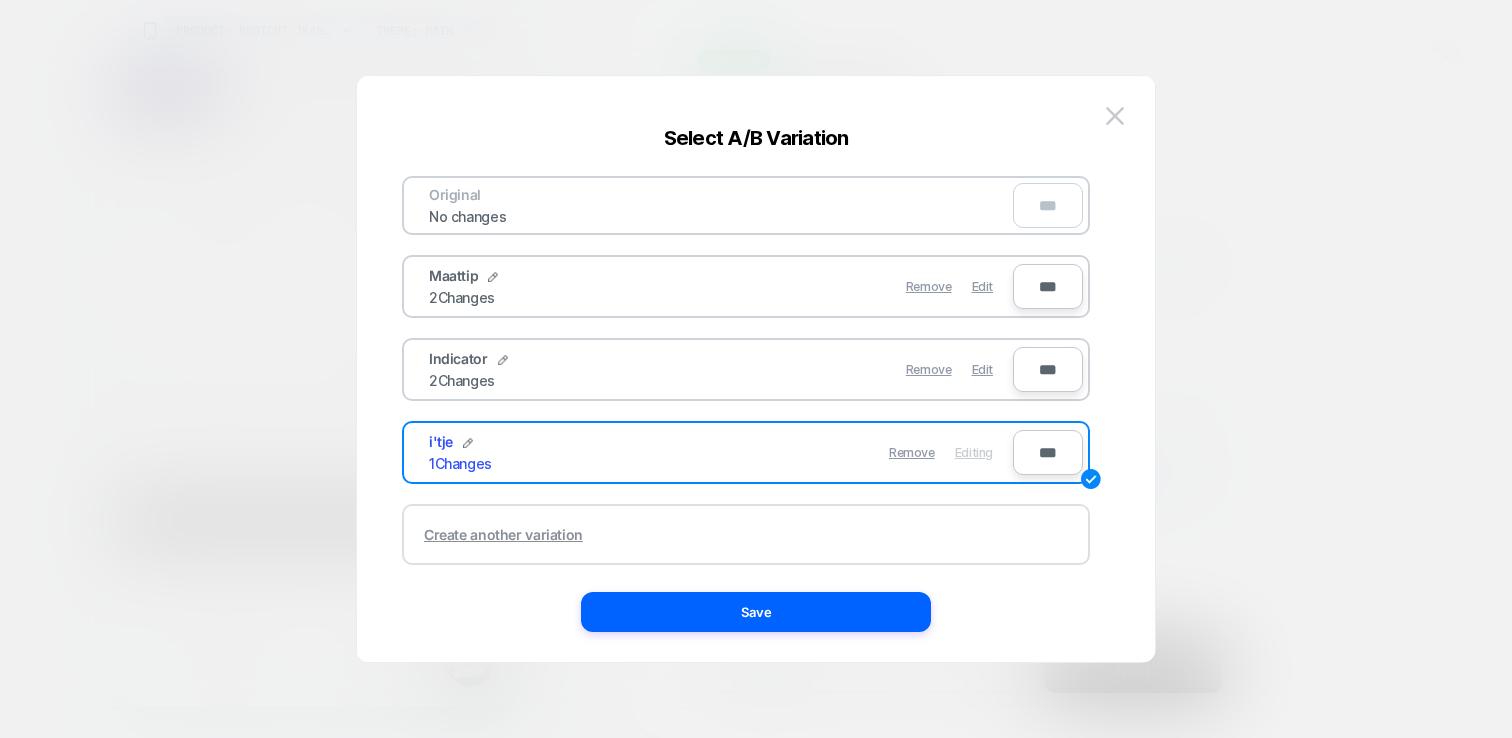 click on "Create another variation" at bounding box center [503, 534] 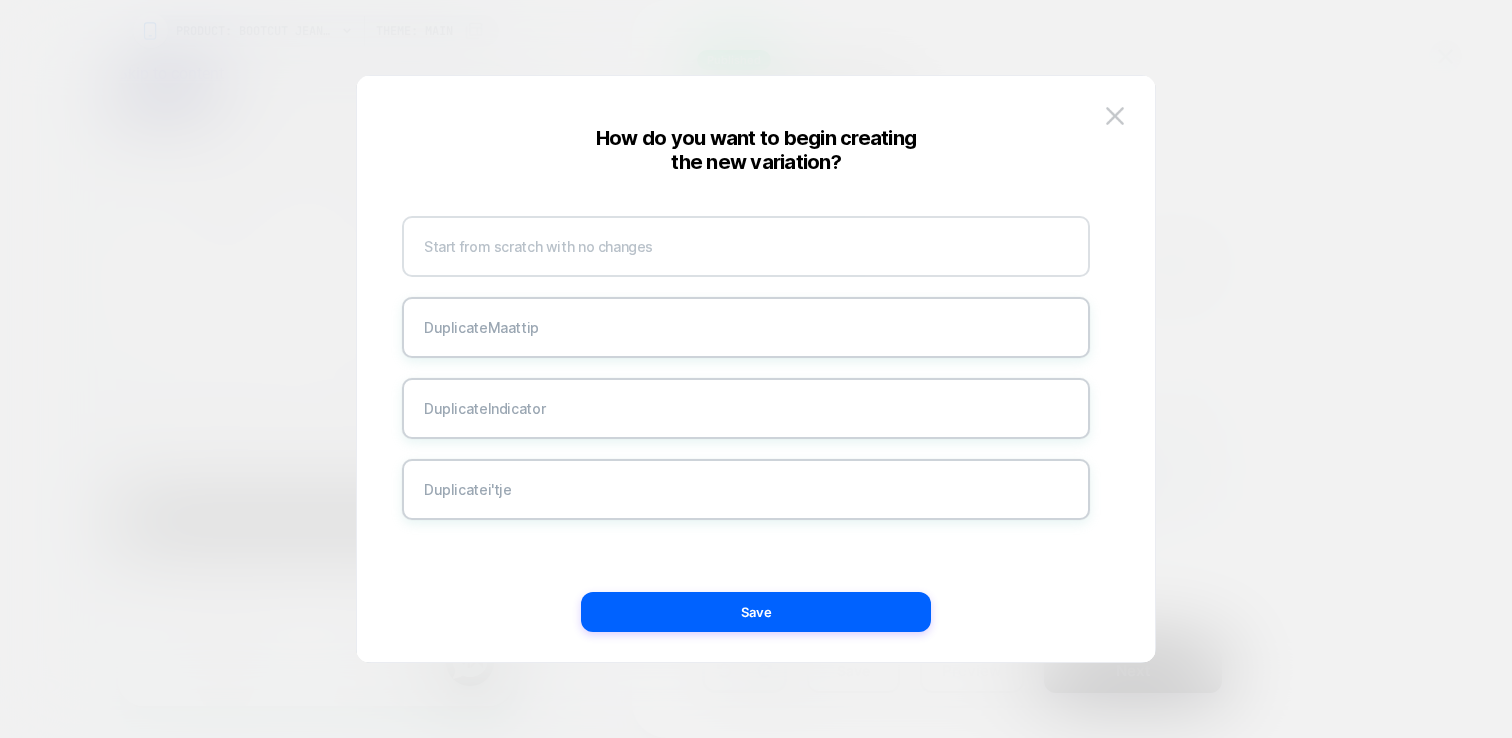 click on "Start from scratch with no changes" at bounding box center (746, 246) 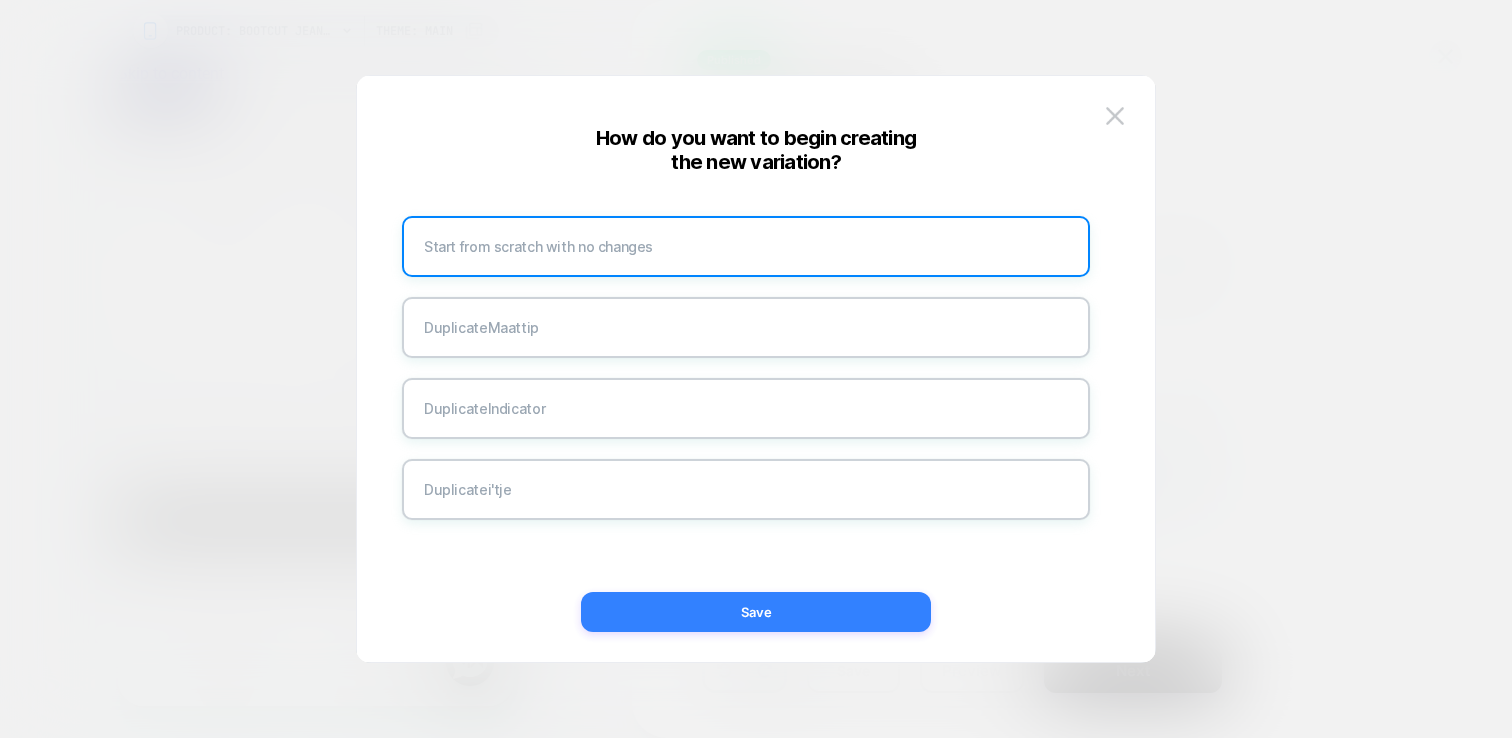click on "Save" at bounding box center [756, 612] 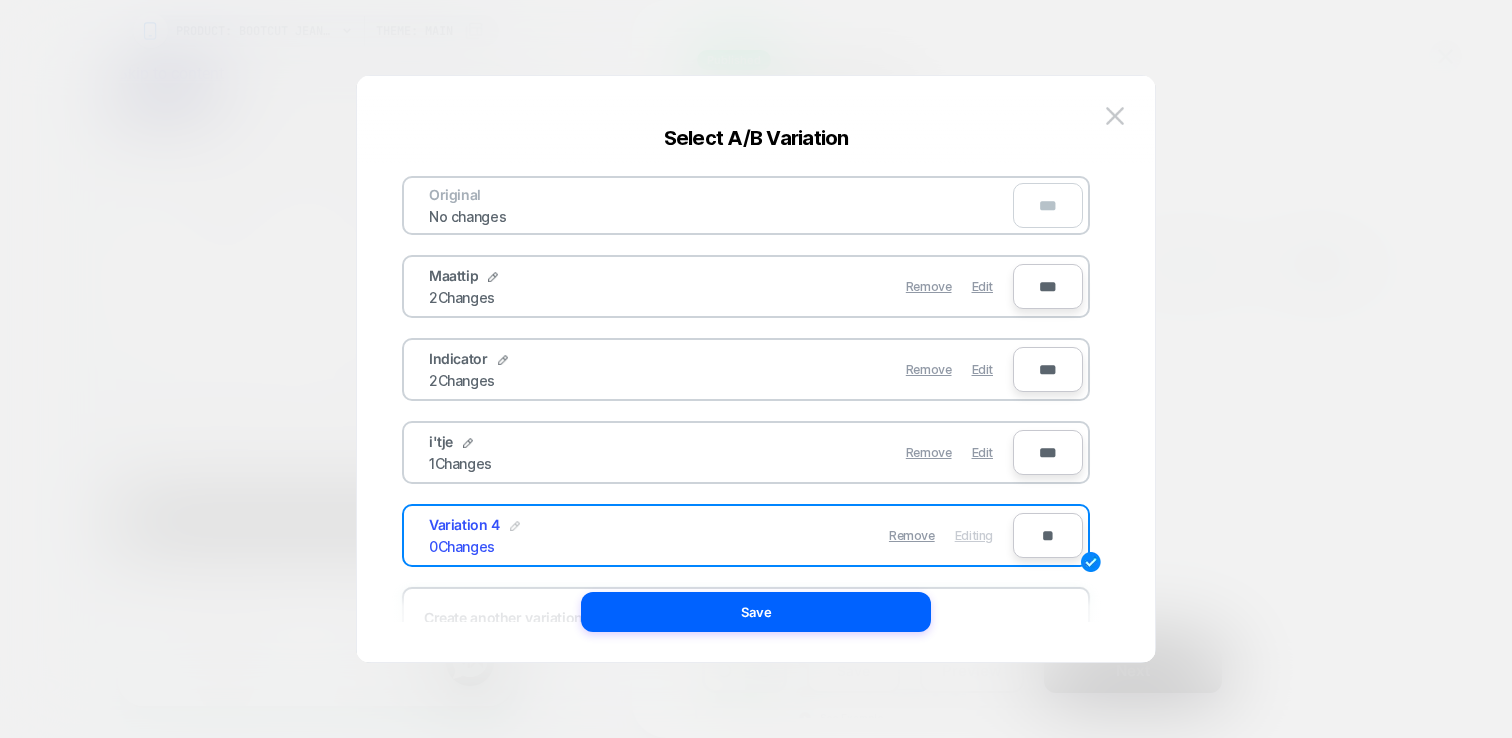 click at bounding box center (515, 526) 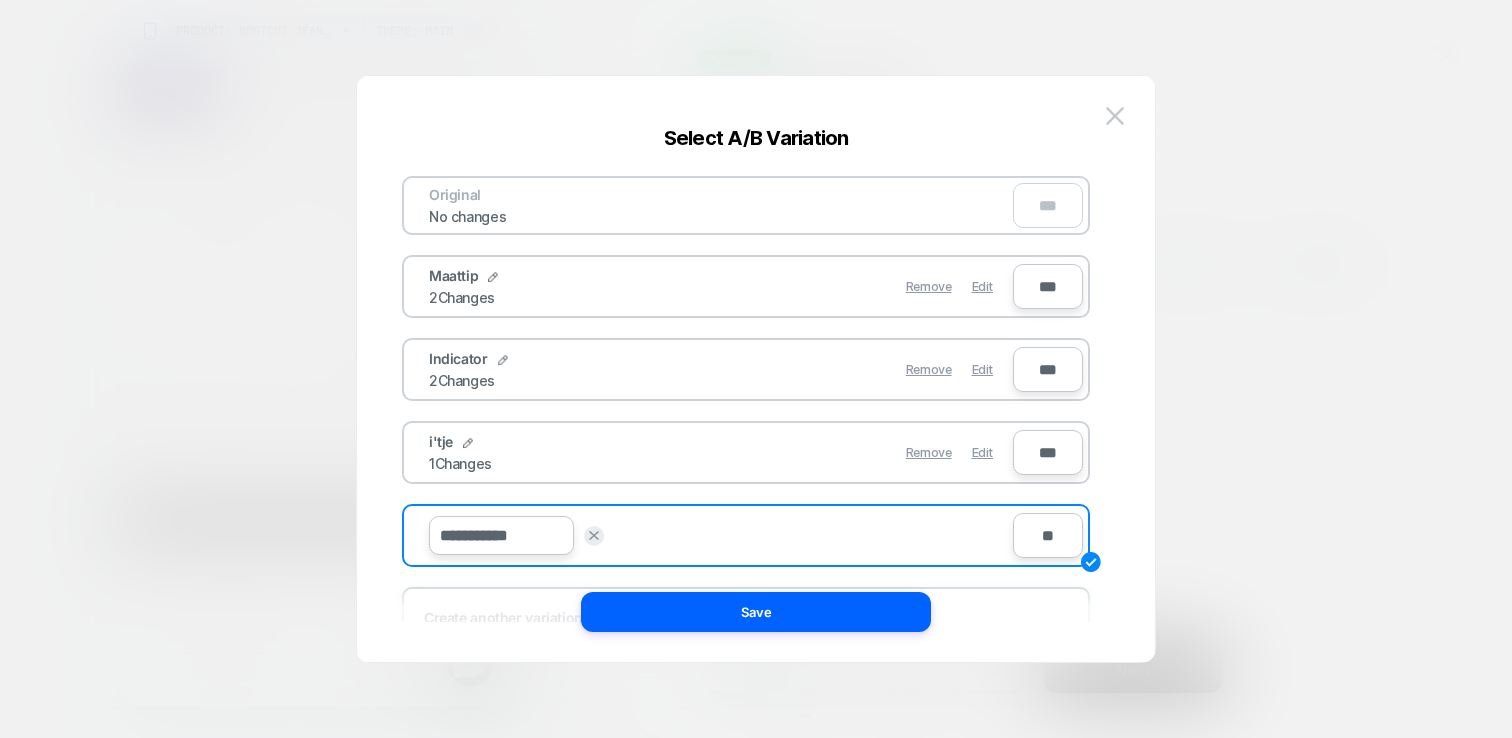 click on "**********" at bounding box center (501, 535) 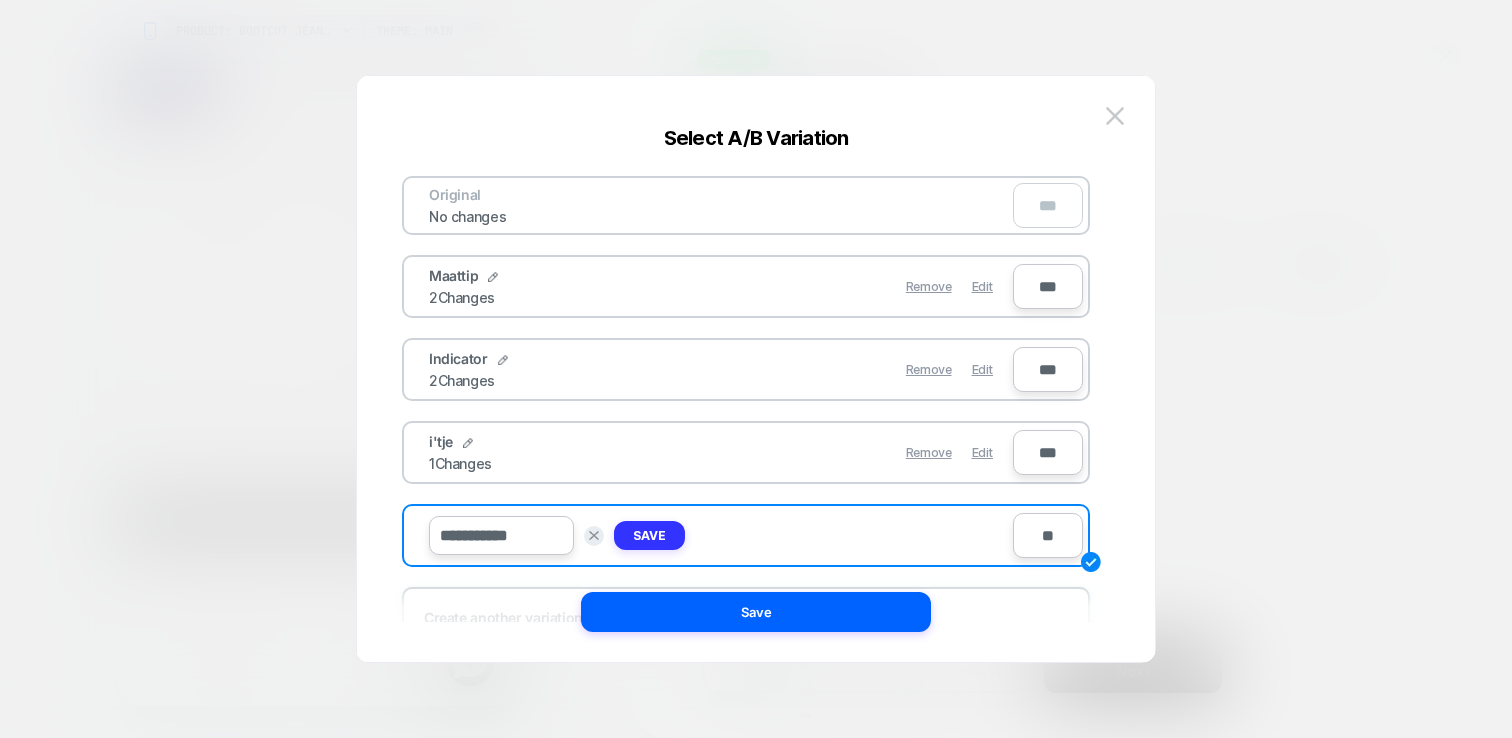 type on "**********" 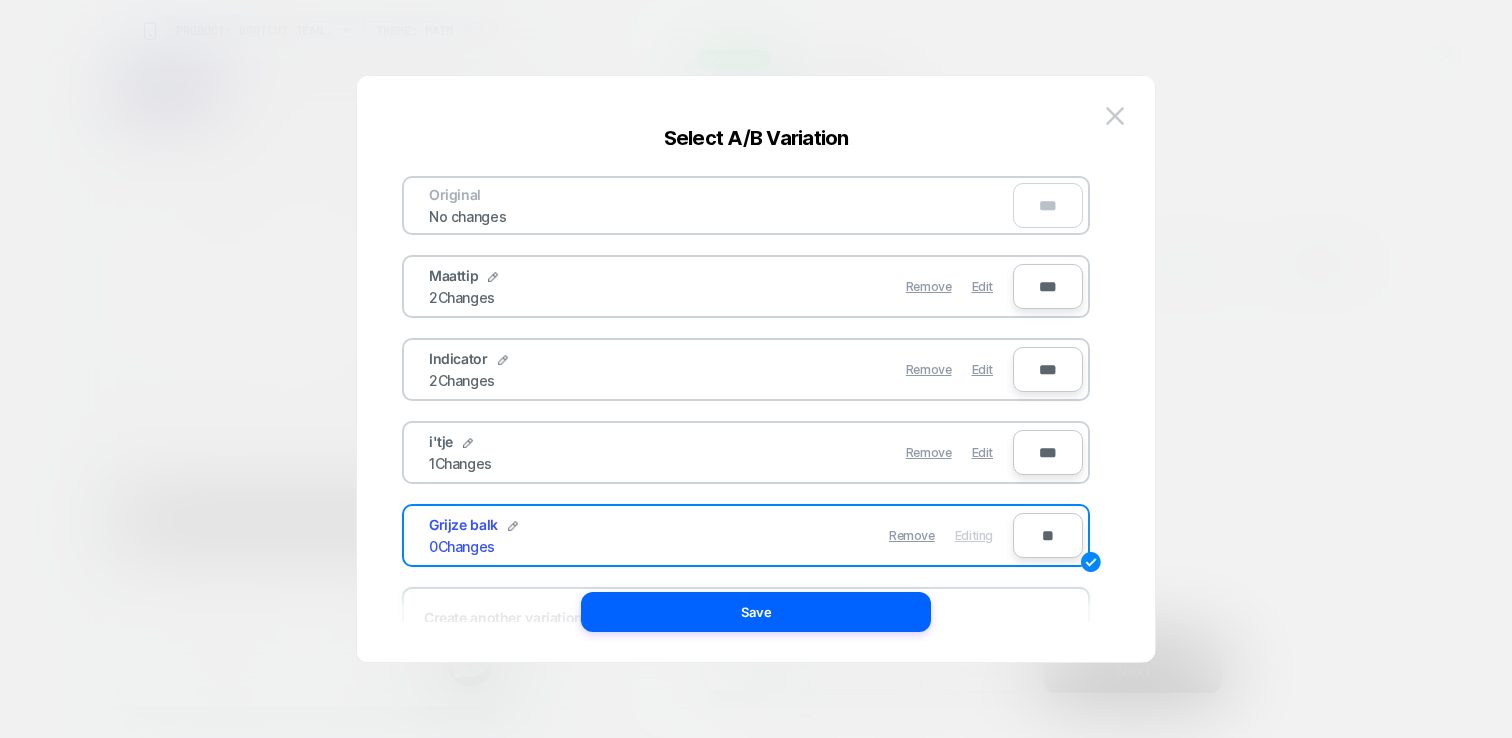 click on "**" at bounding box center [1048, 535] 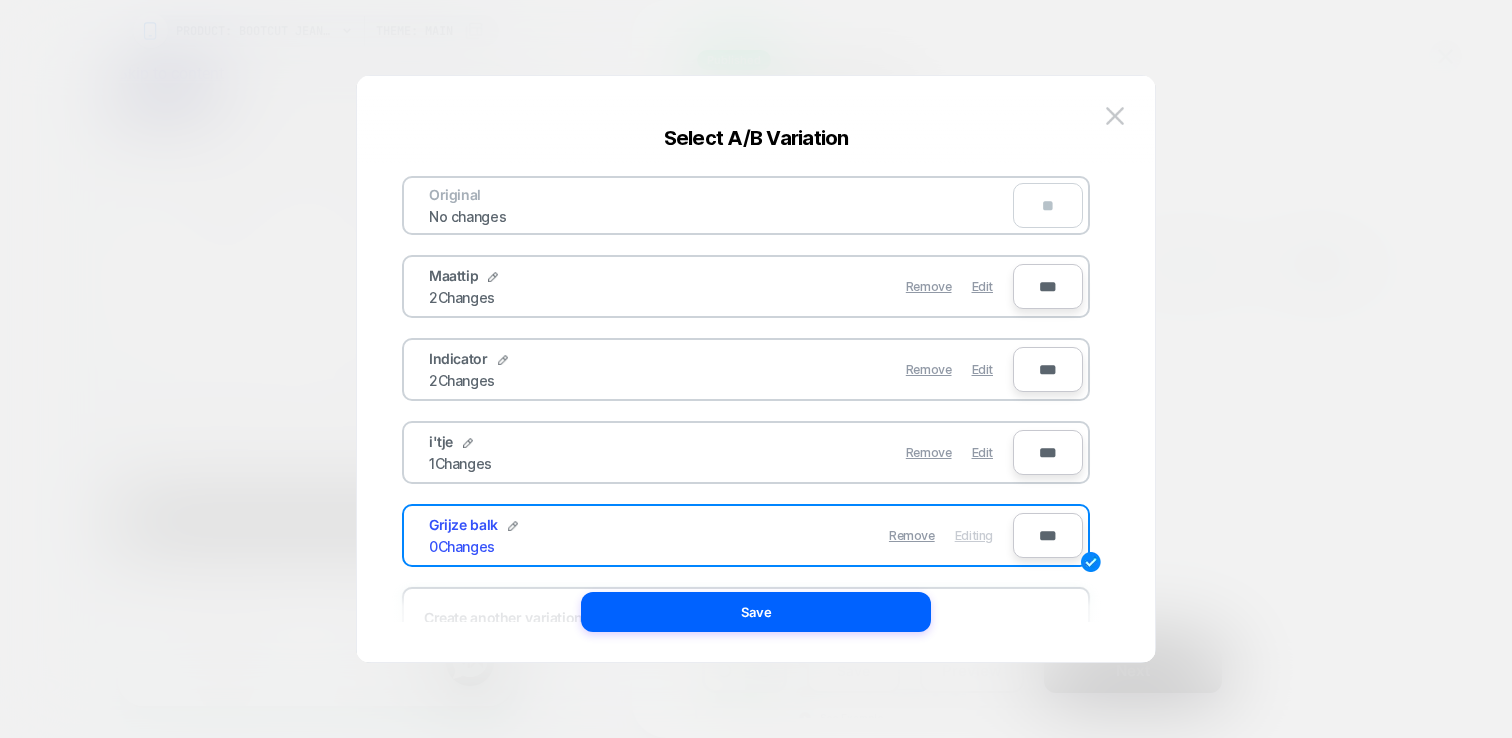 type on "***" 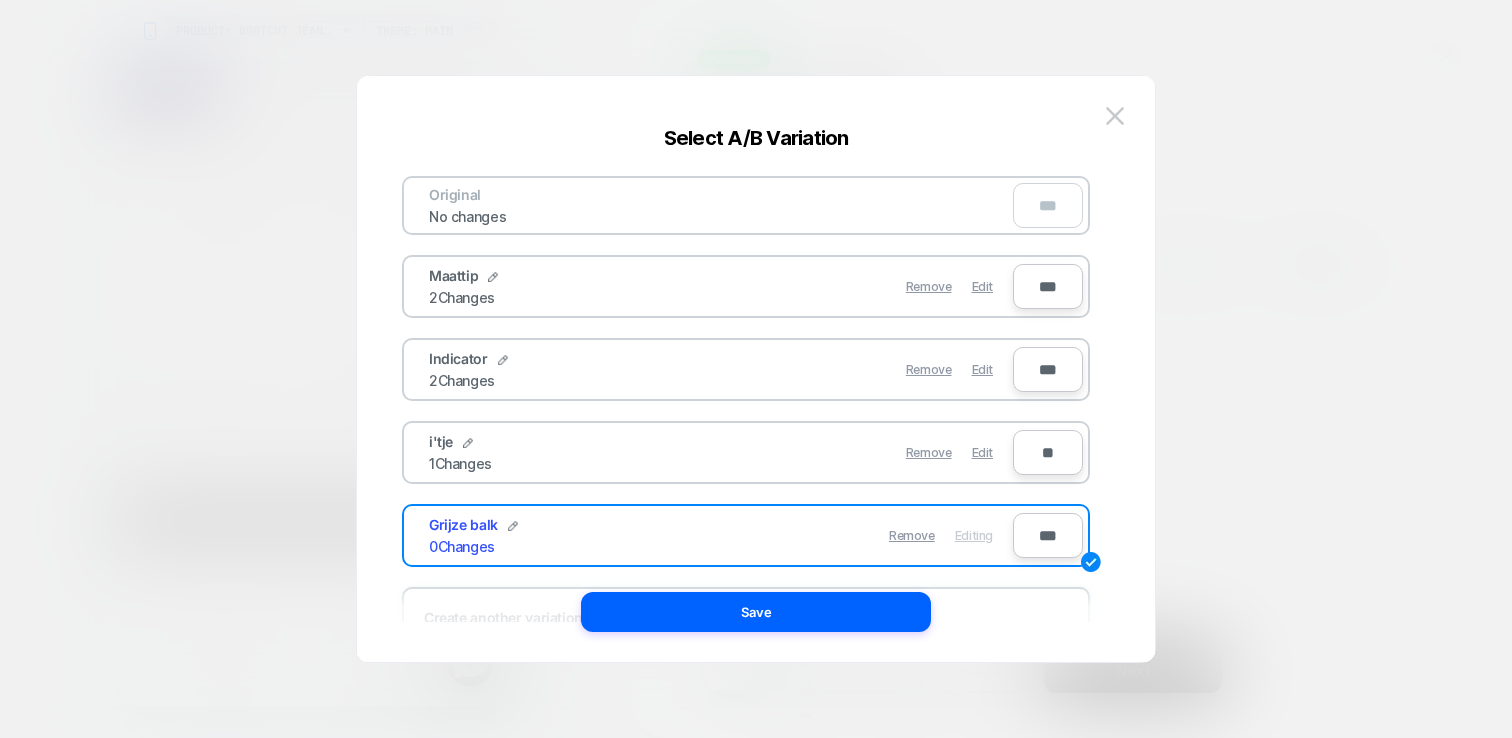 type on "***" 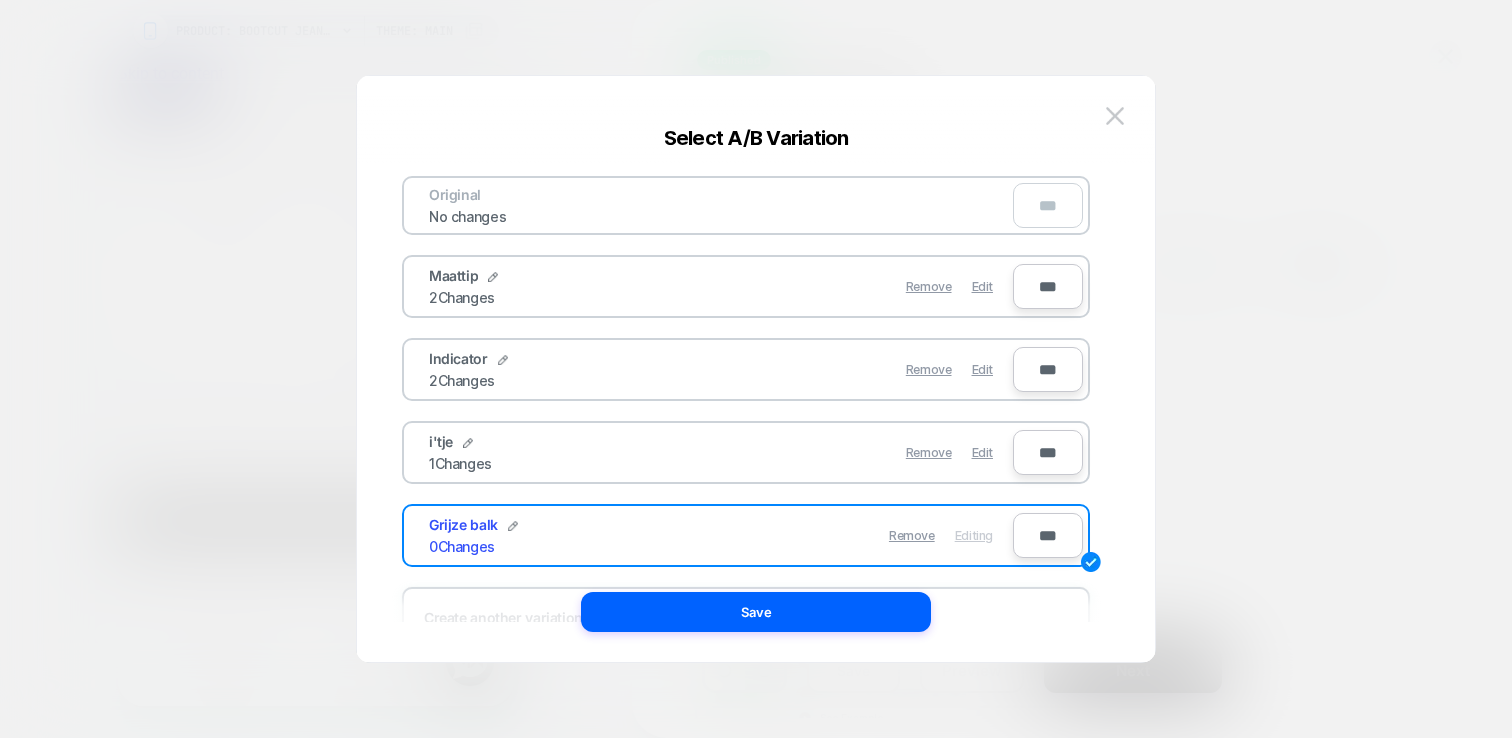 type on "***" 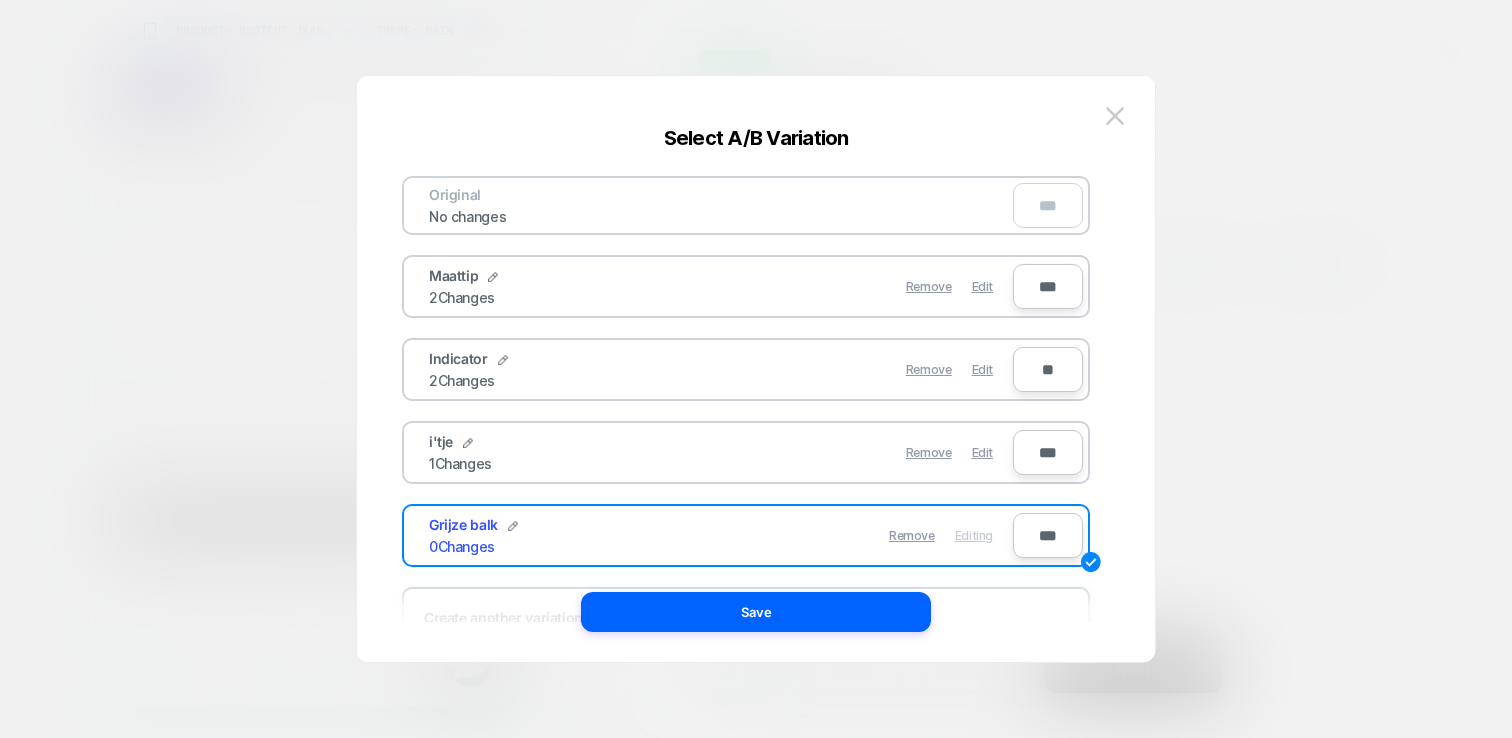type on "***" 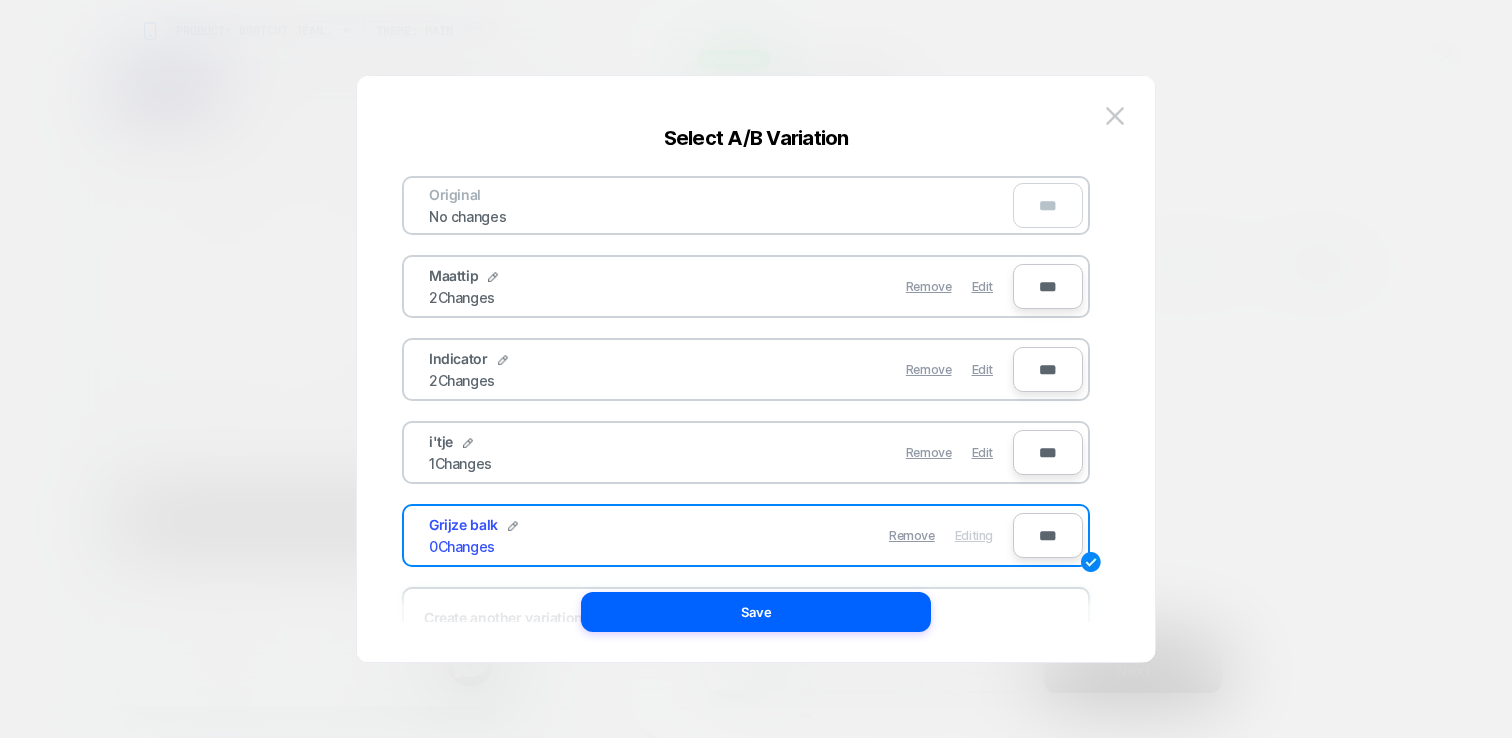 type on "***" 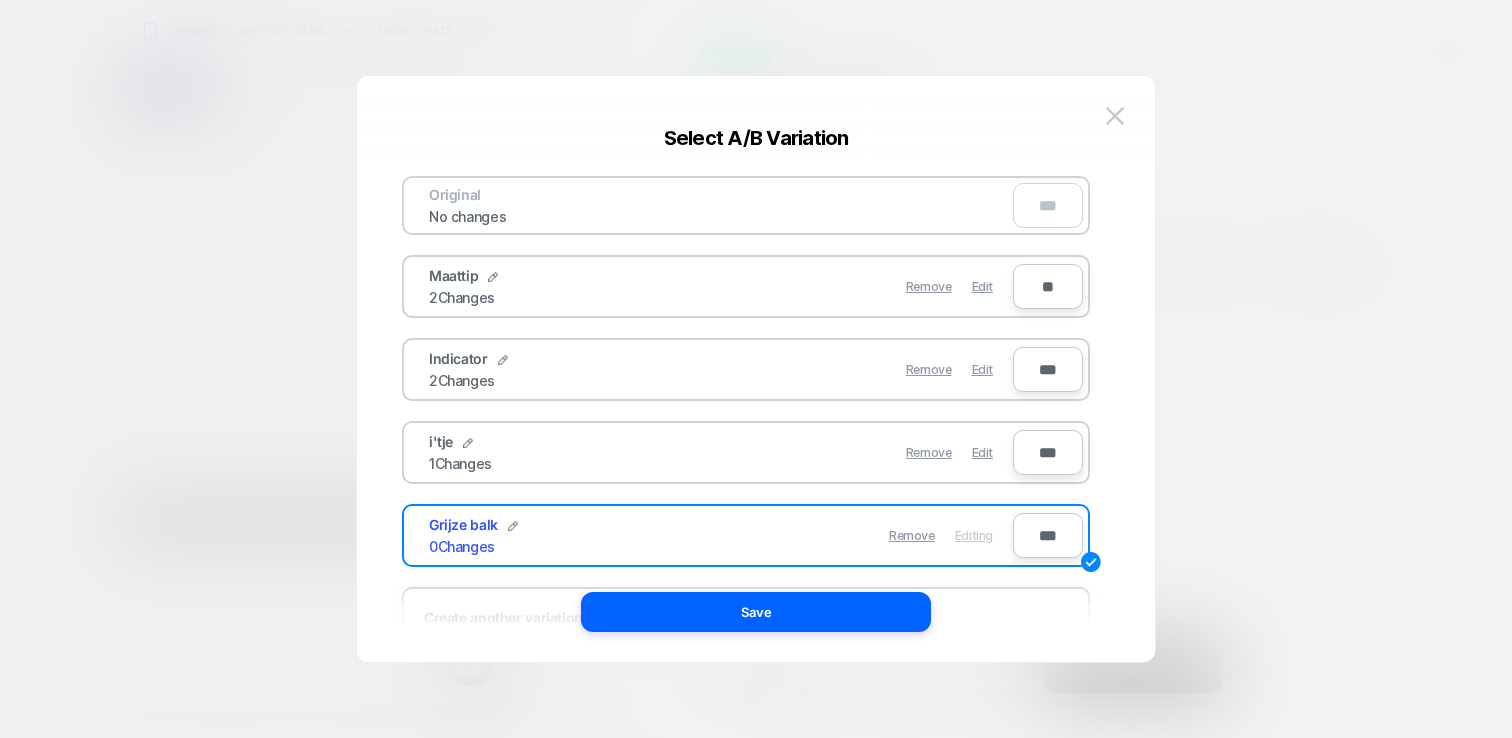 type on "***" 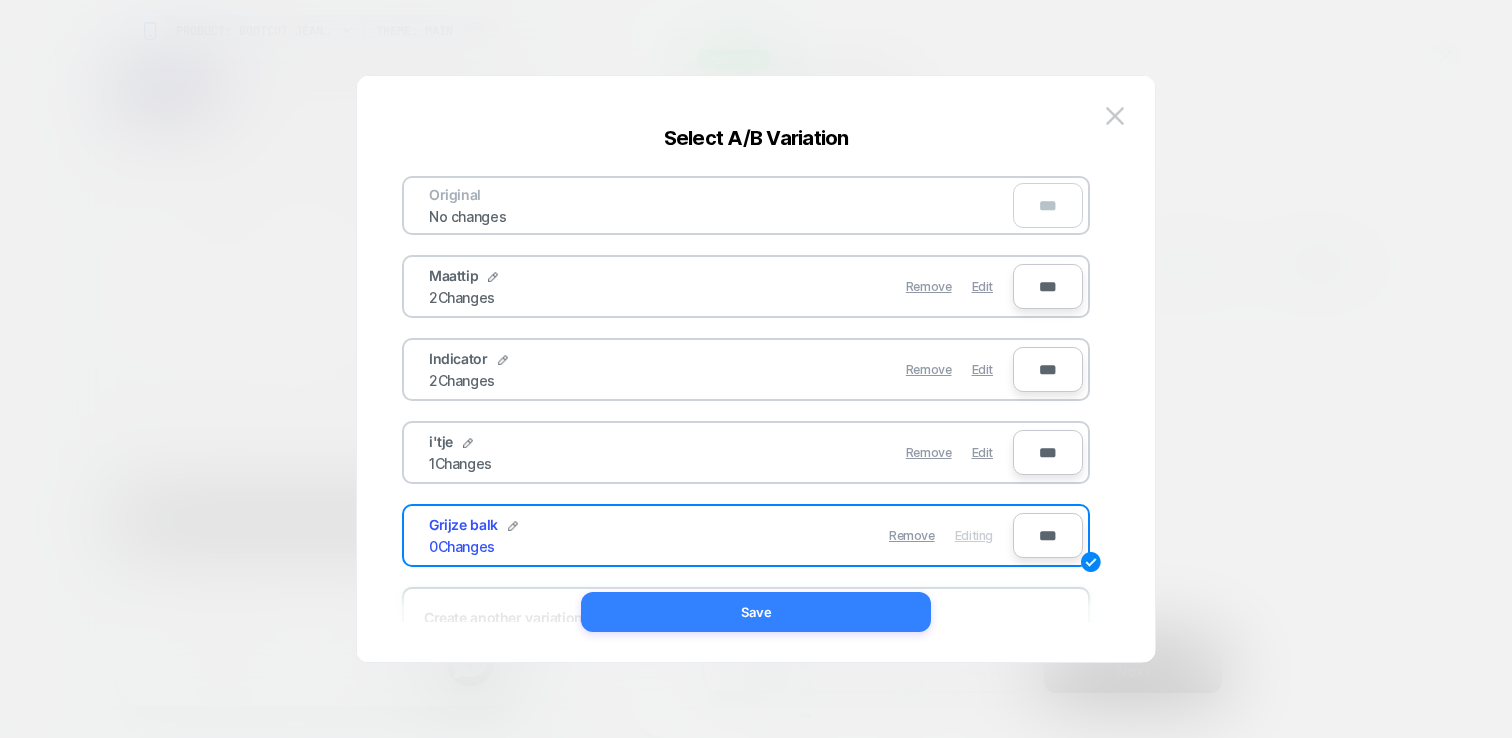 type on "***" 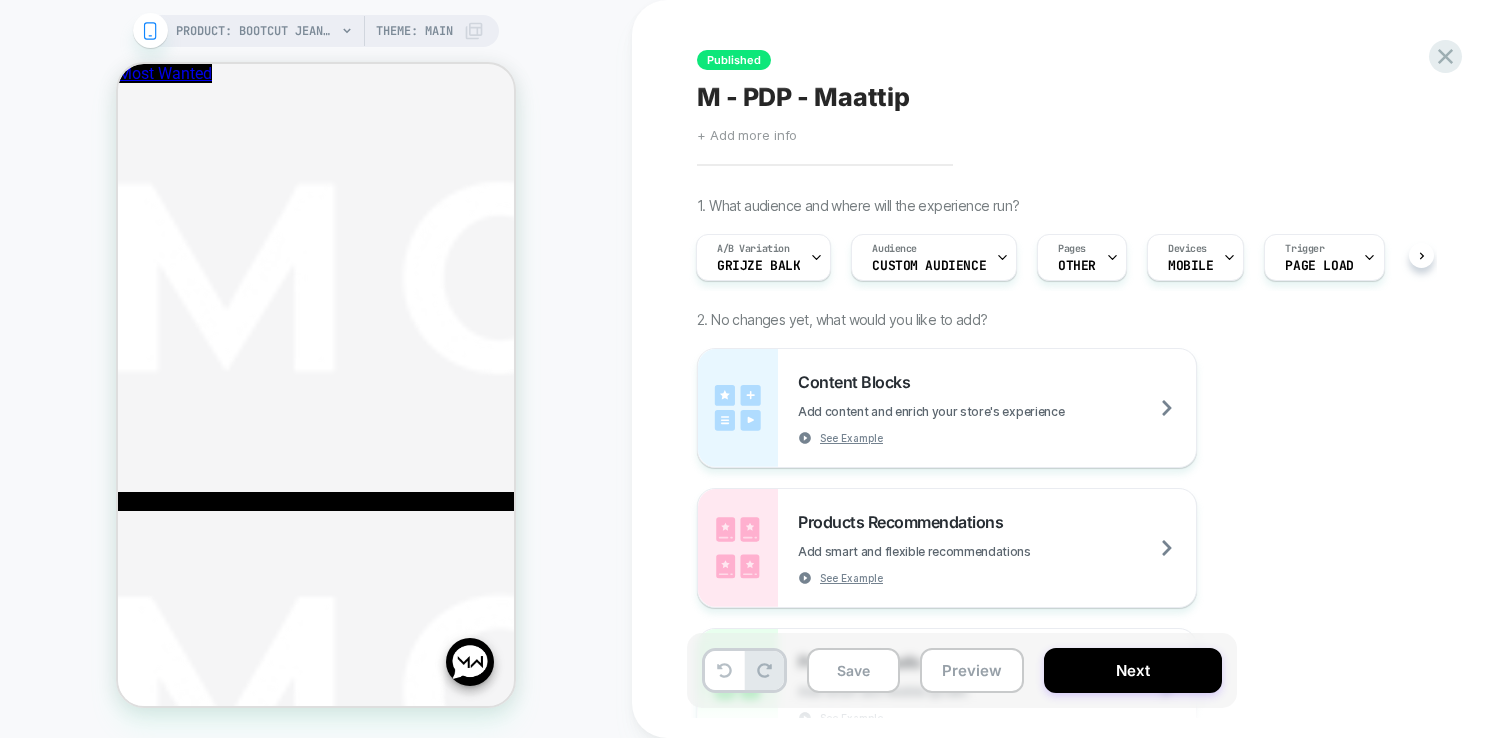 scroll, scrollTop: 705, scrollLeft: 0, axis: vertical 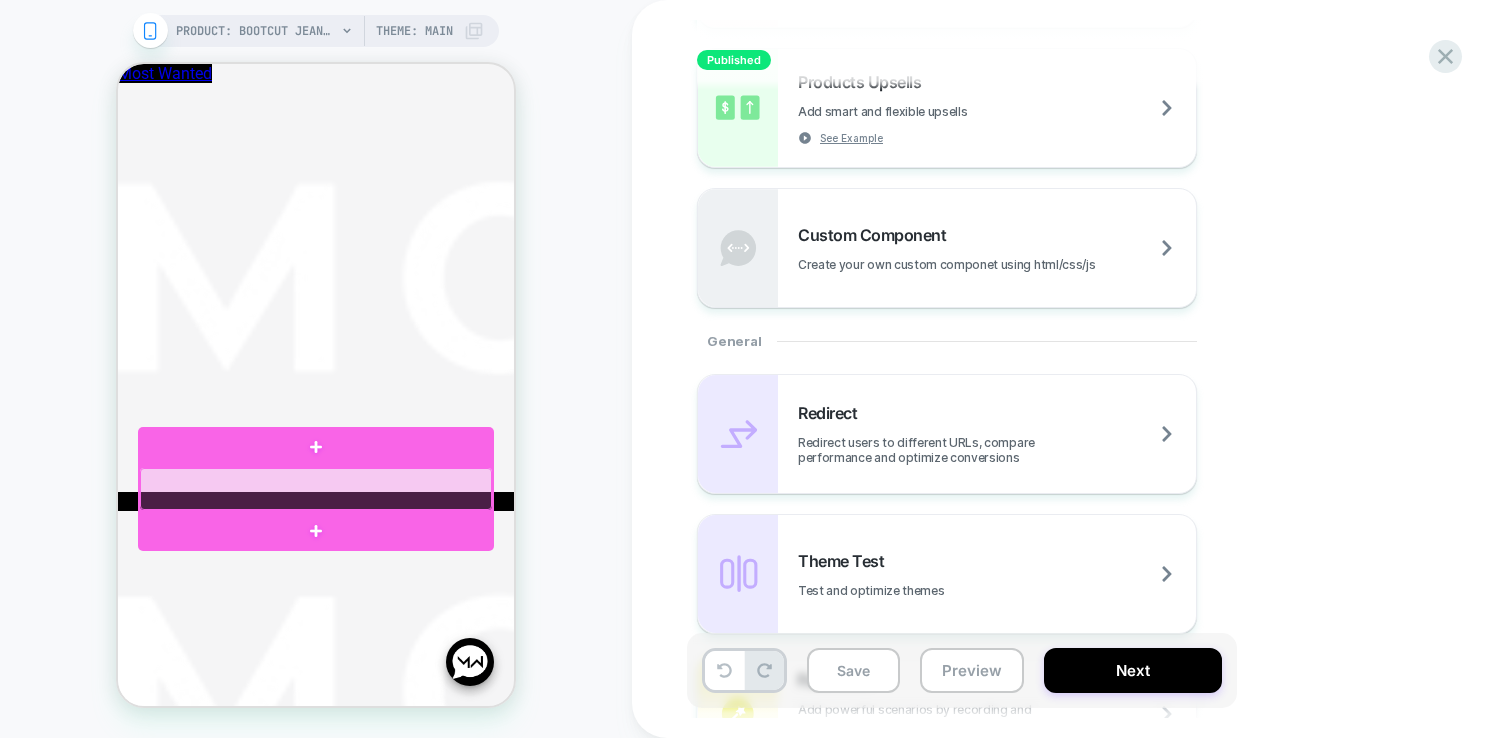 click at bounding box center (316, 489) 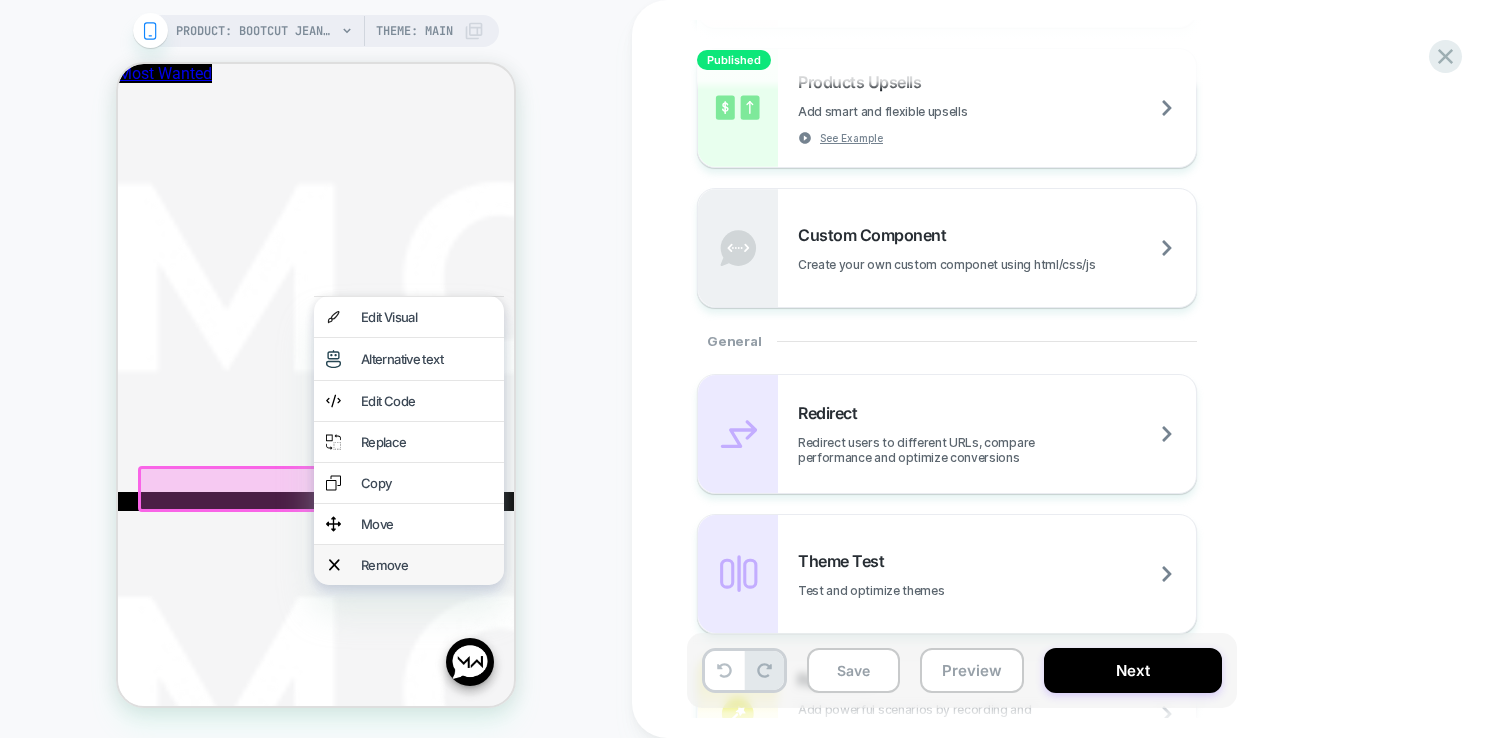 click on "Remove" at bounding box center [426, 565] 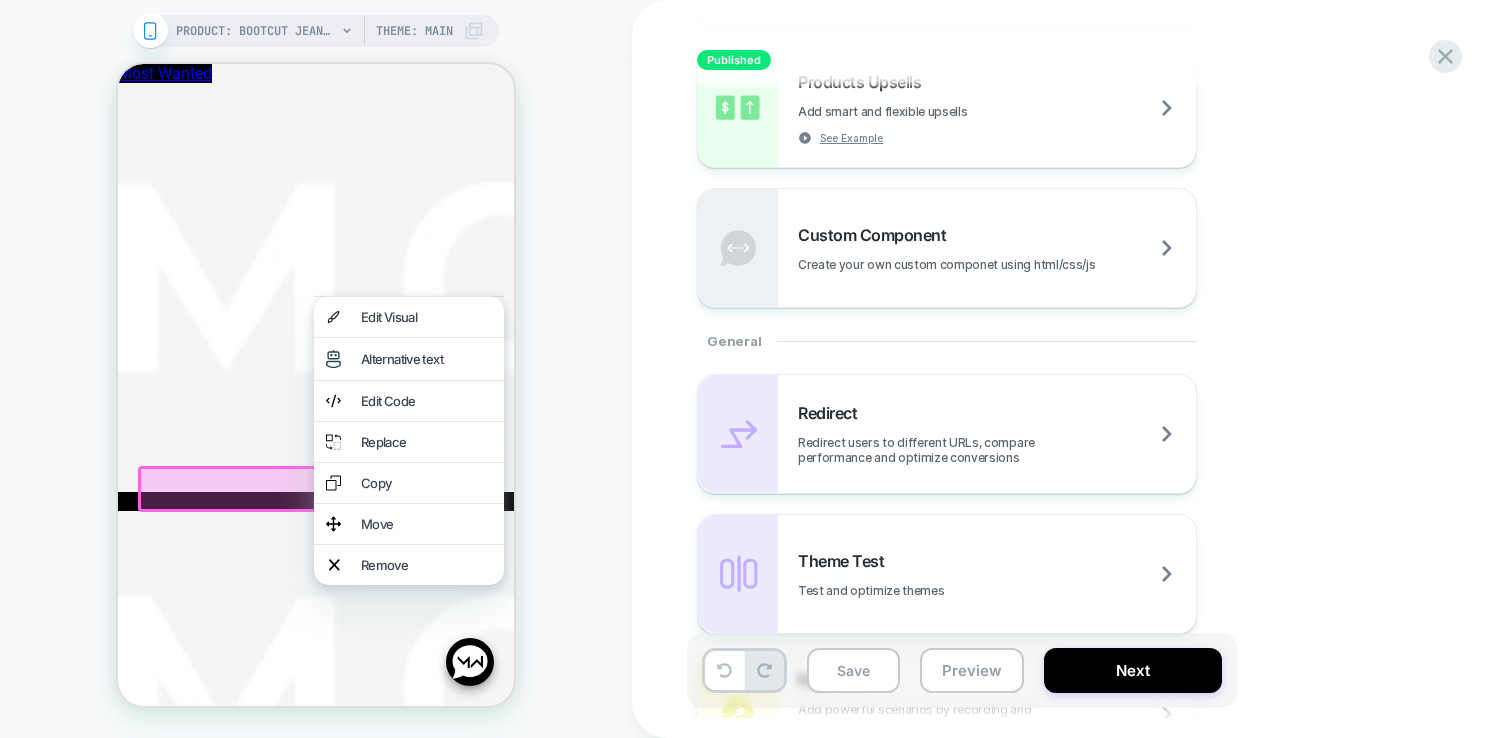scroll, scrollTop: 0, scrollLeft: 0, axis: both 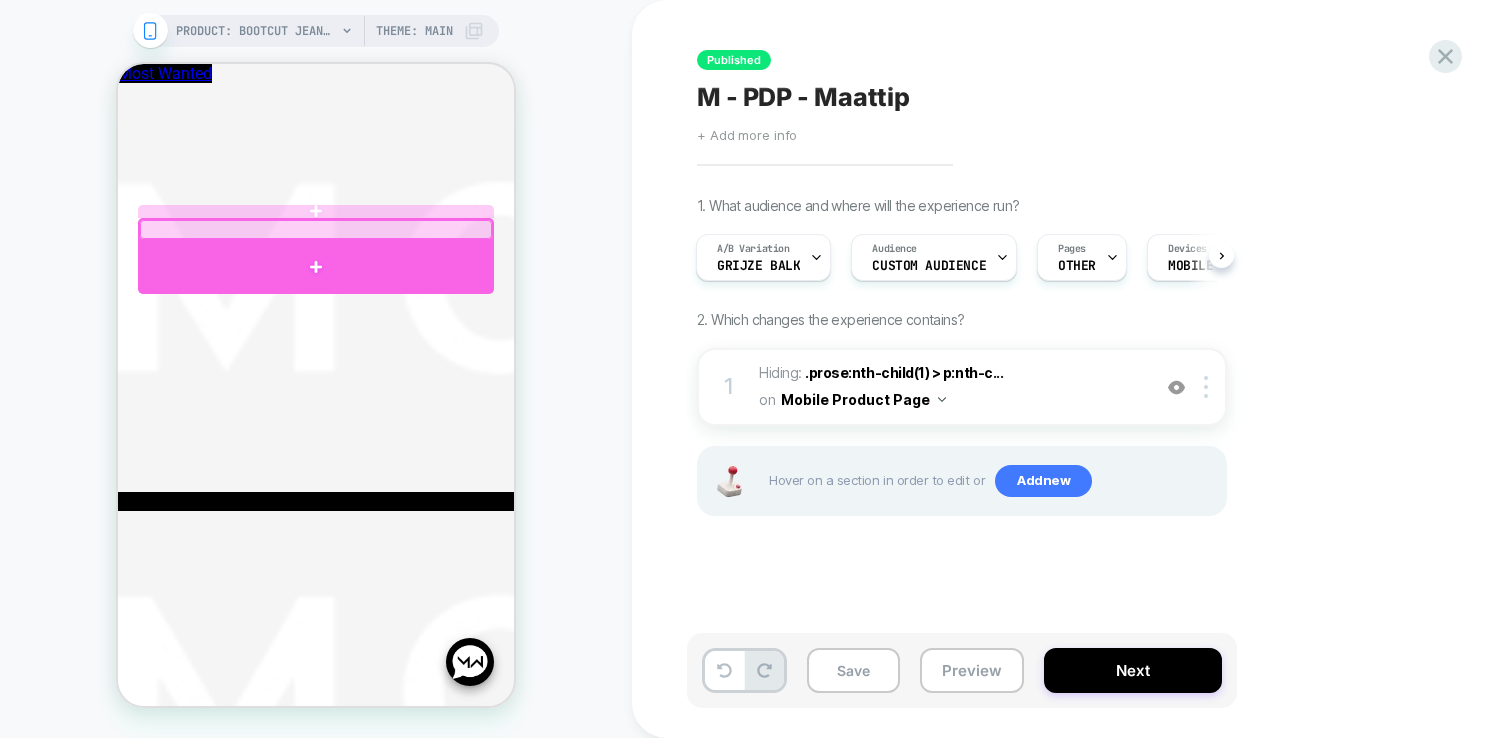 click at bounding box center (316, 266) 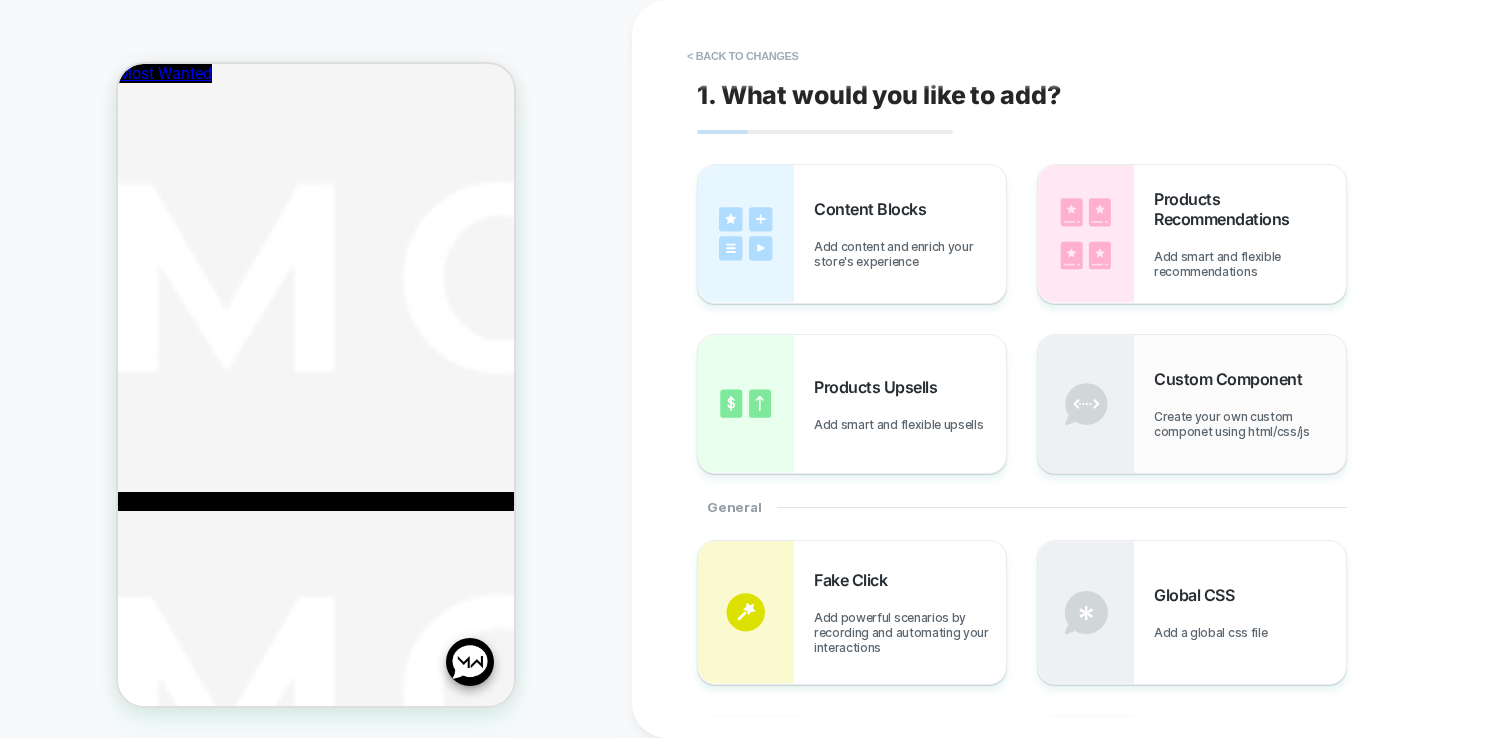click on "Create your own custom componet using html/css/js" at bounding box center (1250, 424) 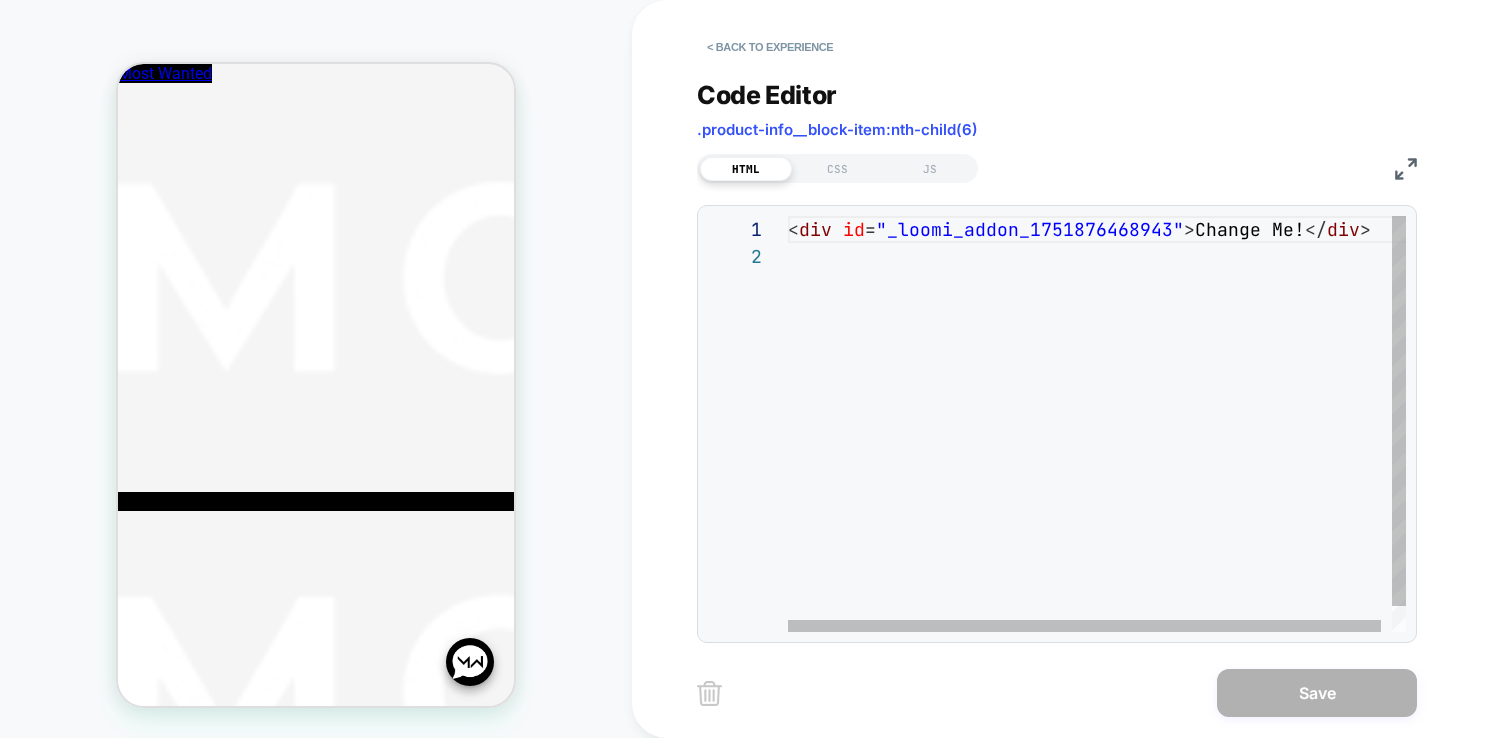 click on "< div   id = "_loomi_addon_1751876468943" > Change Me! </ div >" at bounding box center [1102, 437] 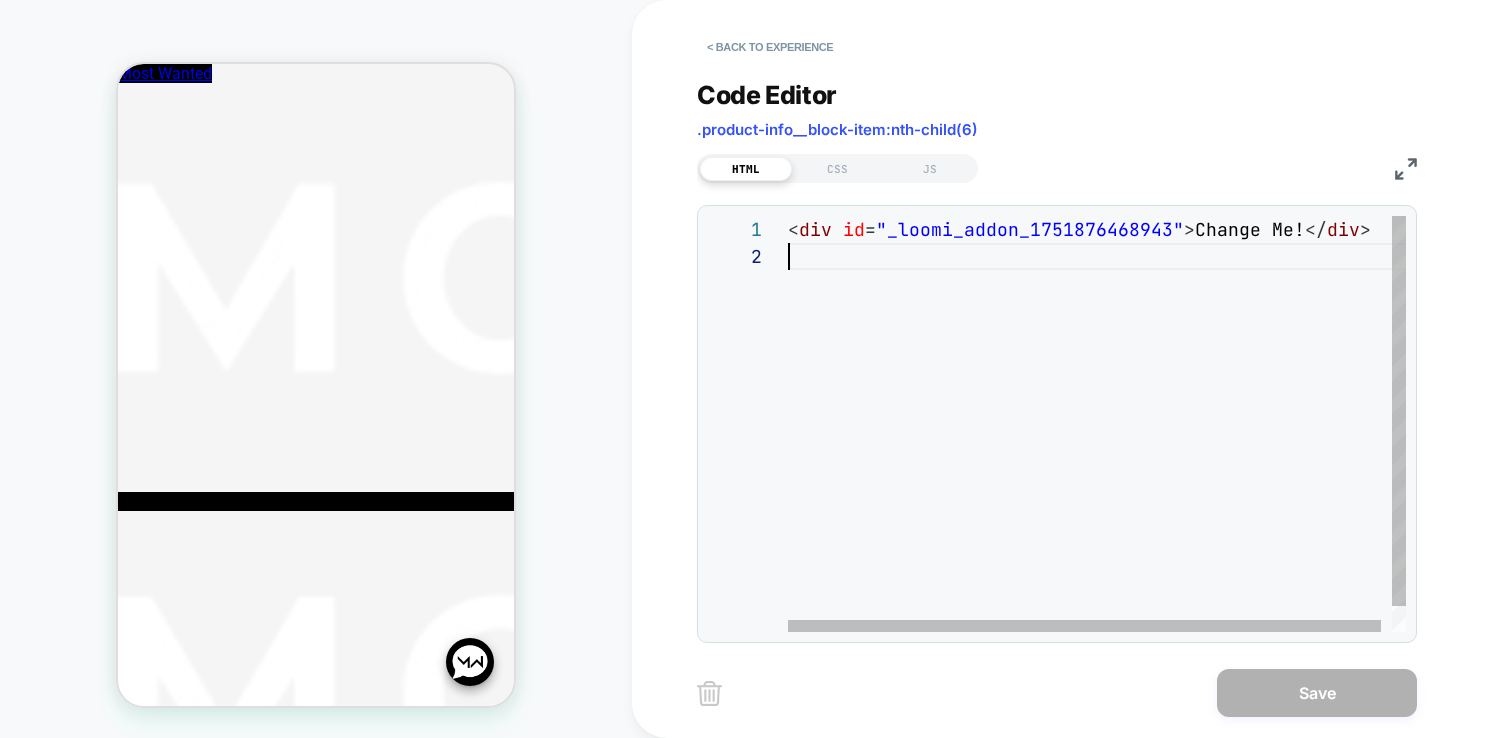 scroll, scrollTop: 108, scrollLeft: 0, axis: vertical 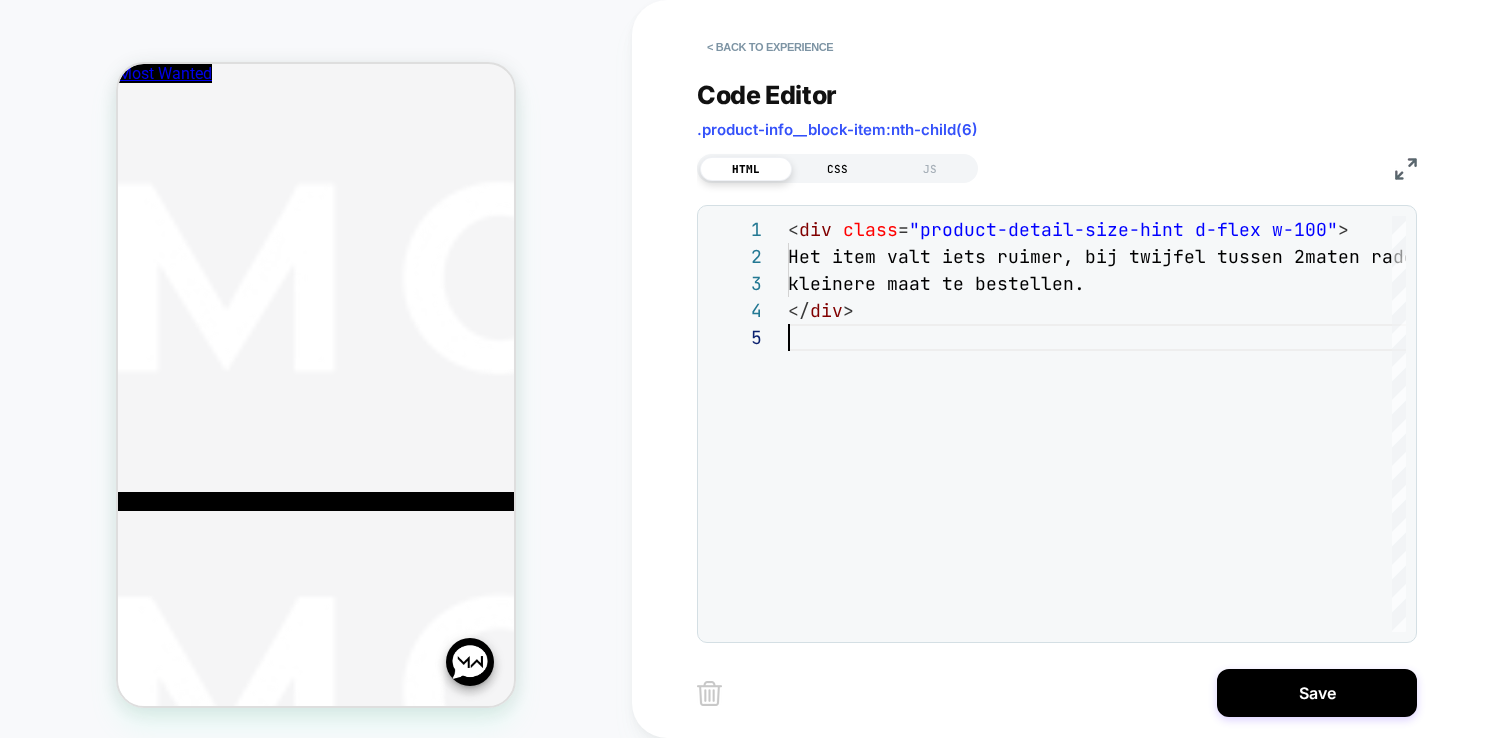click on "CSS" at bounding box center (838, 169) 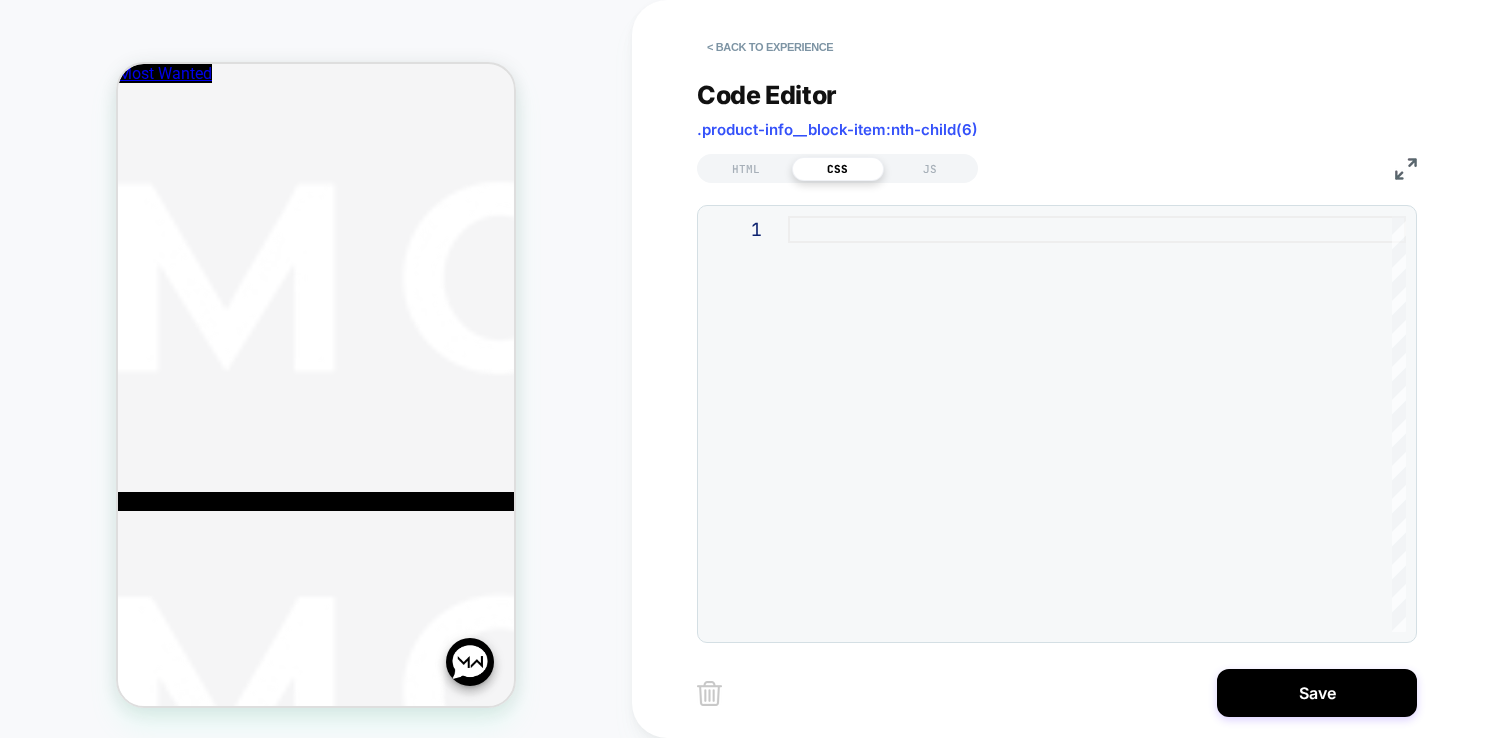 click at bounding box center (1097, 424) 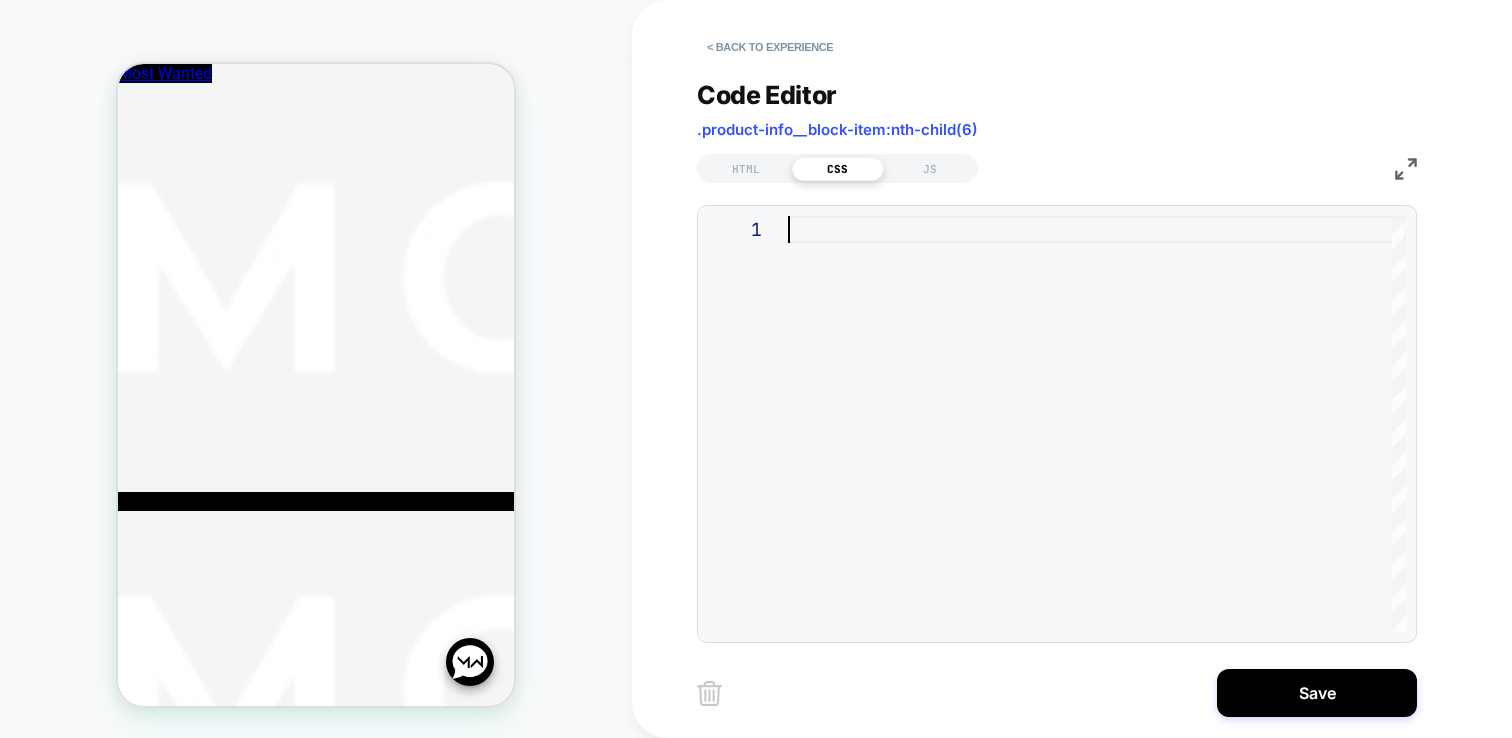 scroll, scrollTop: 108, scrollLeft: 0, axis: vertical 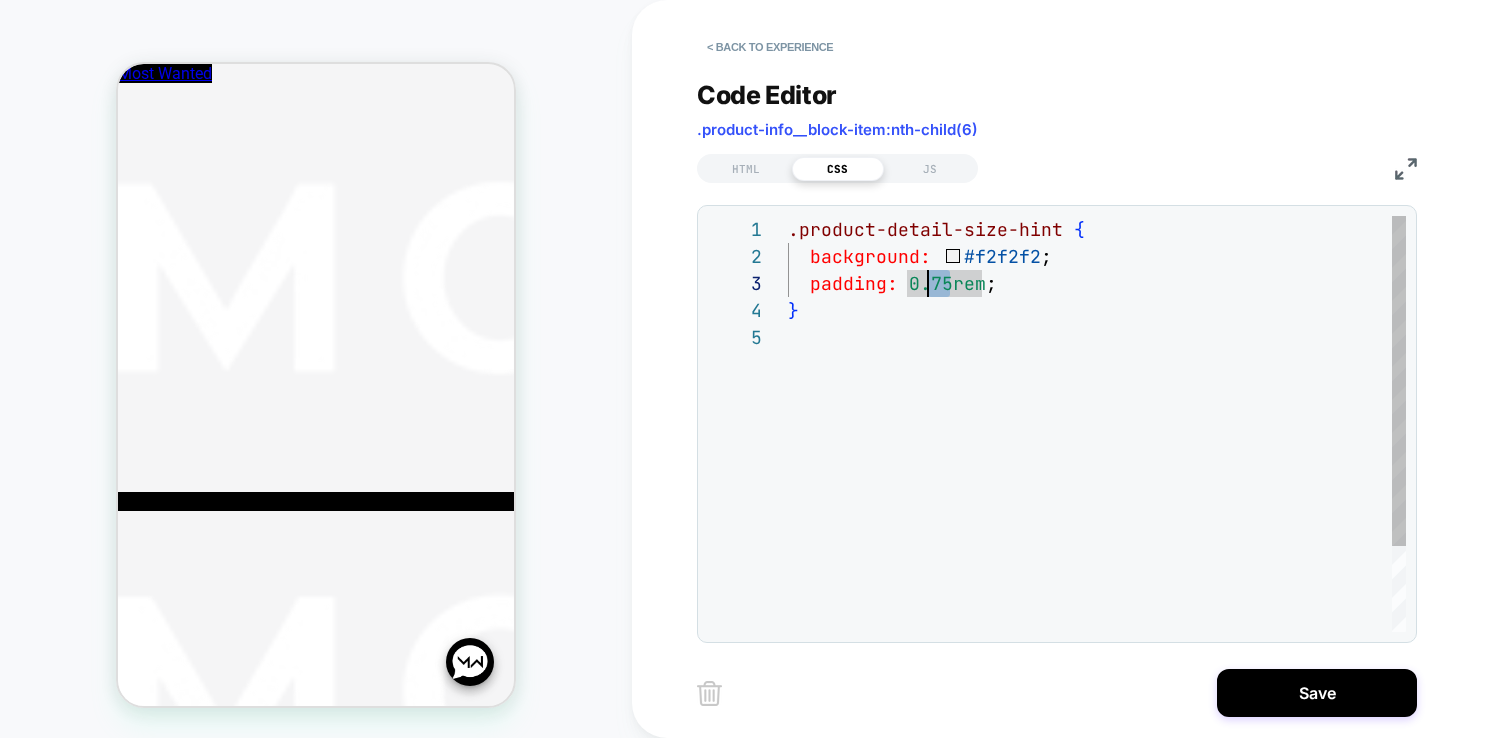 drag, startPoint x: 949, startPoint y: 284, endPoint x: 932, endPoint y: 282, distance: 17.117243 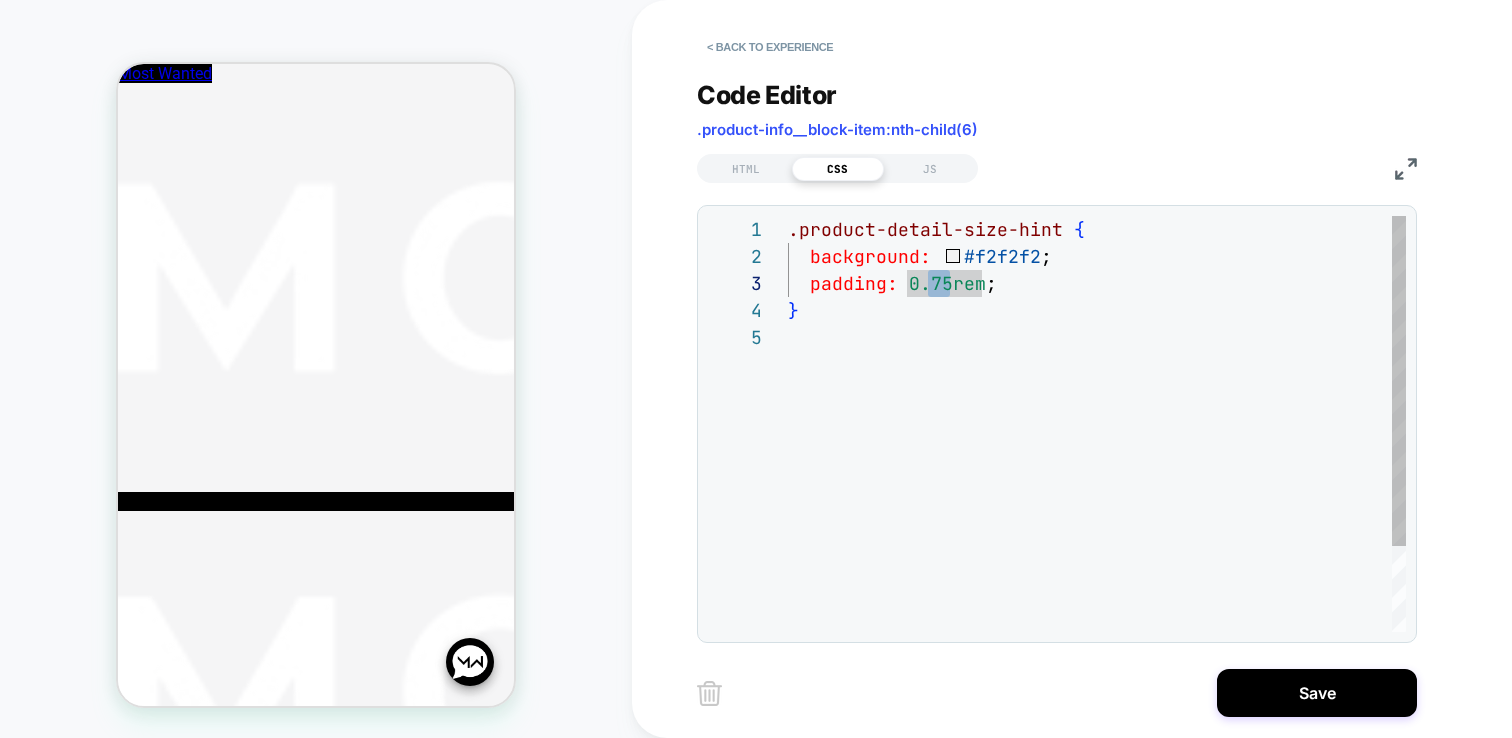 scroll, scrollTop: 54, scrollLeft: 151, axis: both 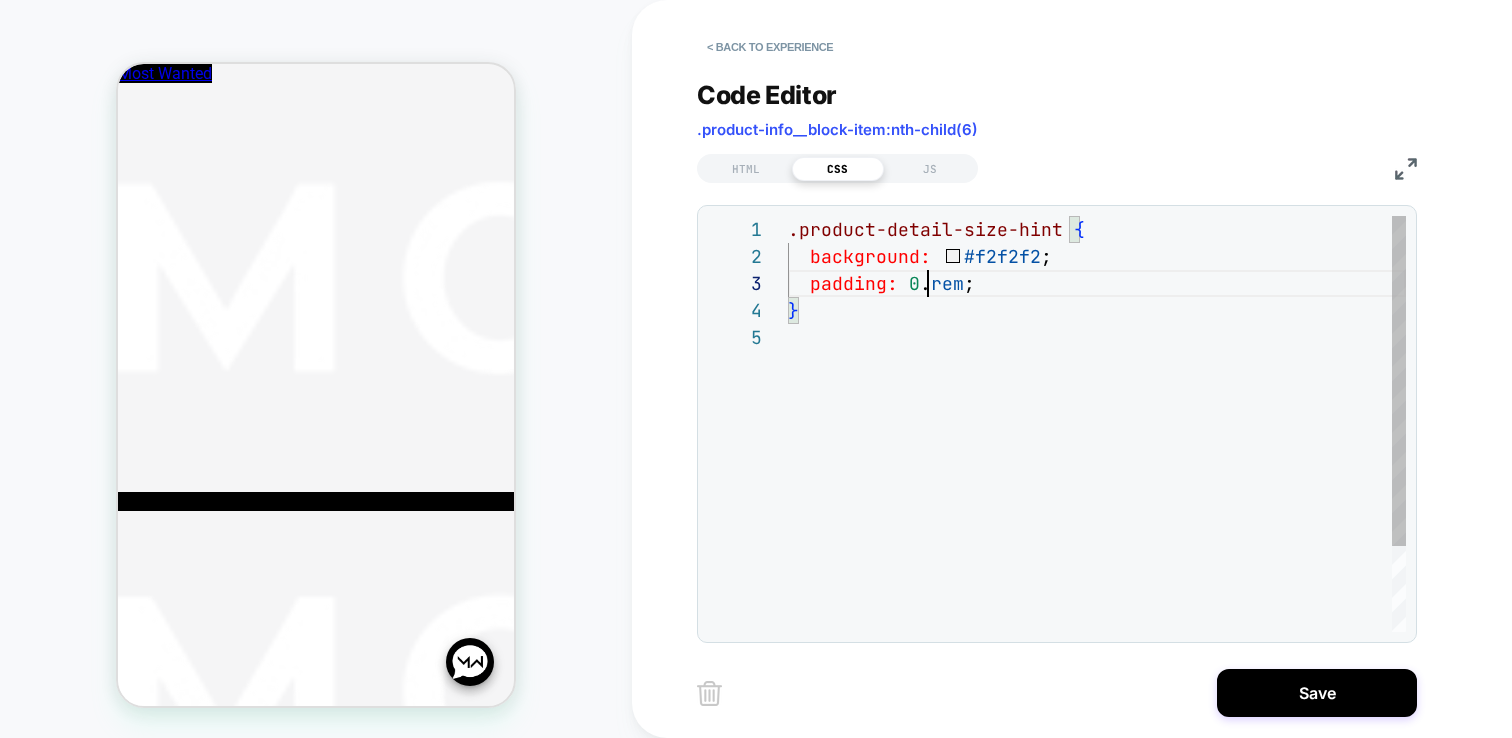 type on "**********" 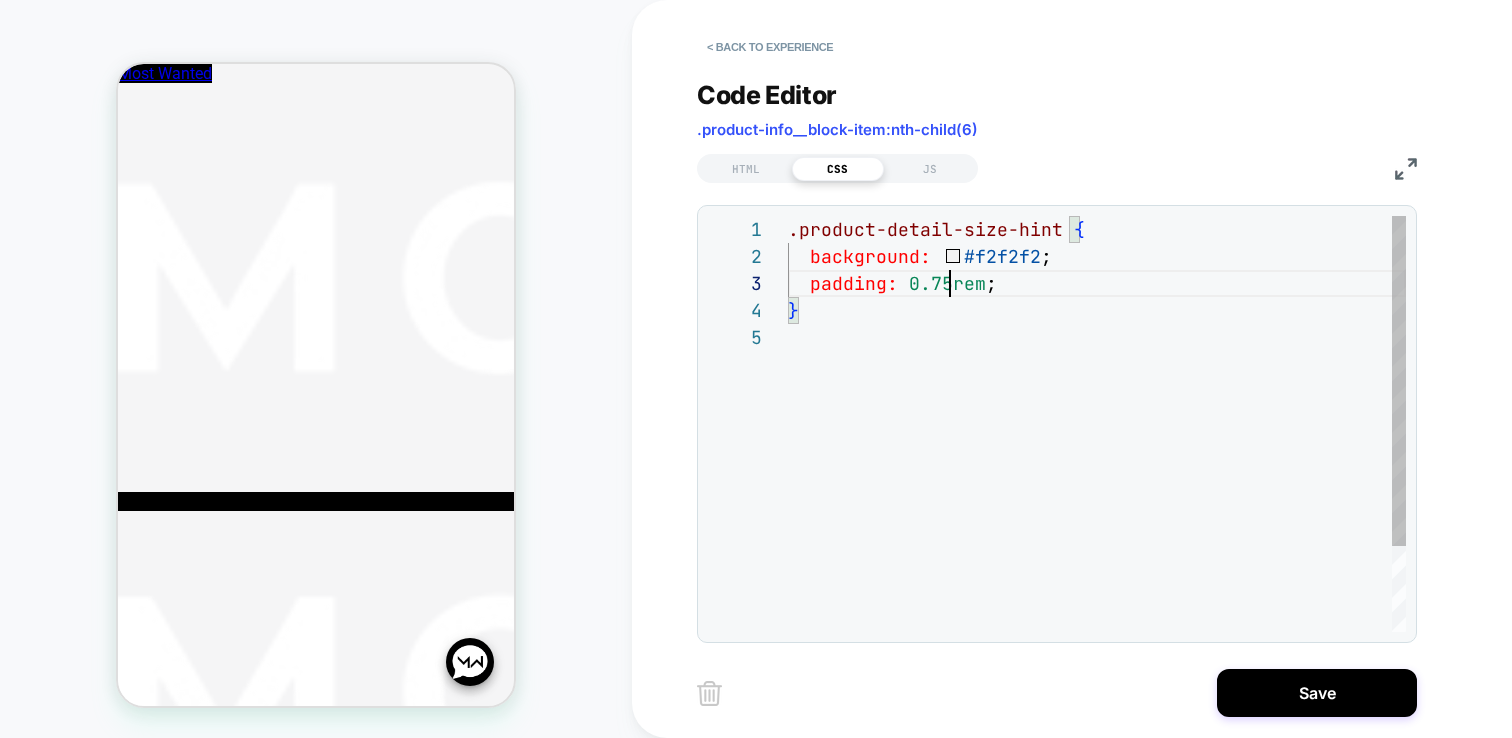 scroll, scrollTop: 54, scrollLeft: 162, axis: both 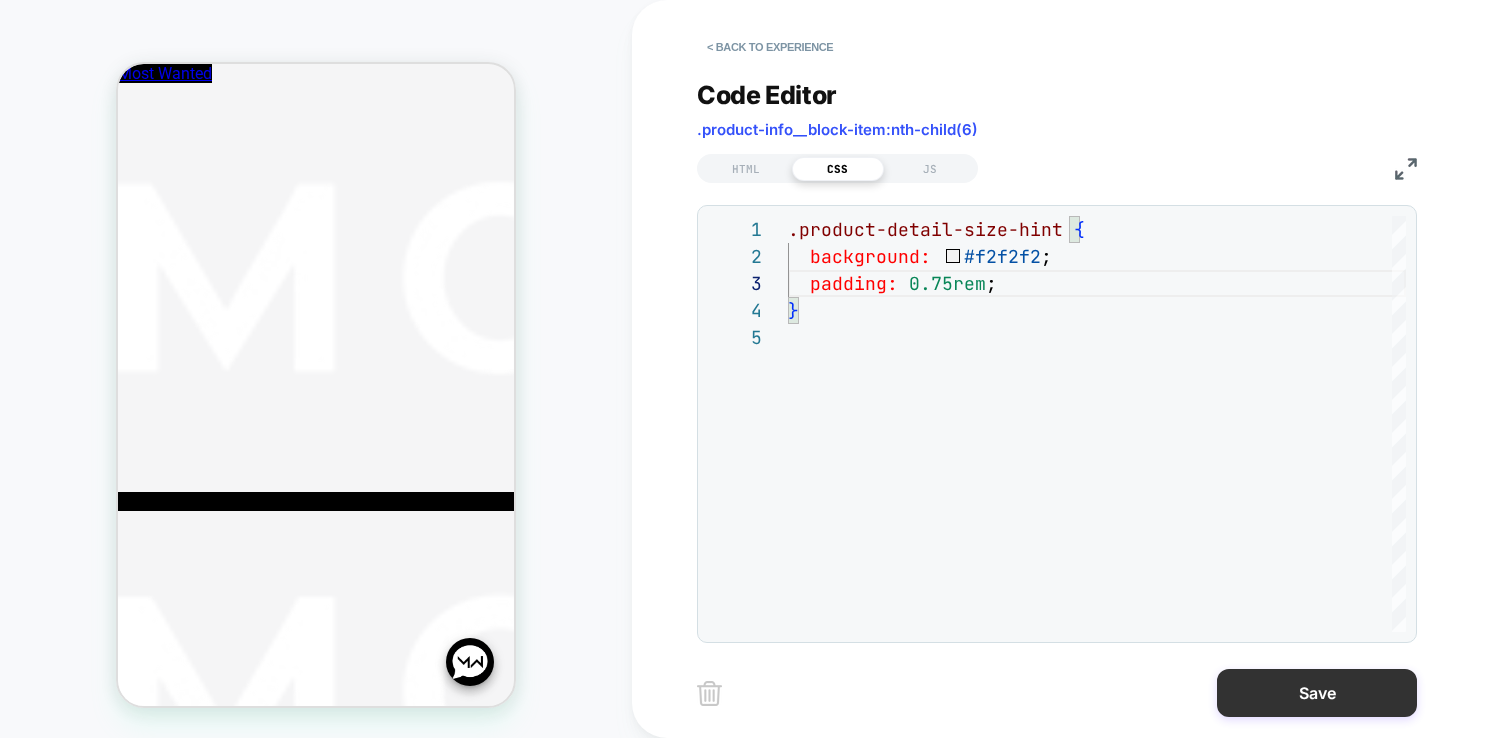 click on "Save" at bounding box center [1317, 693] 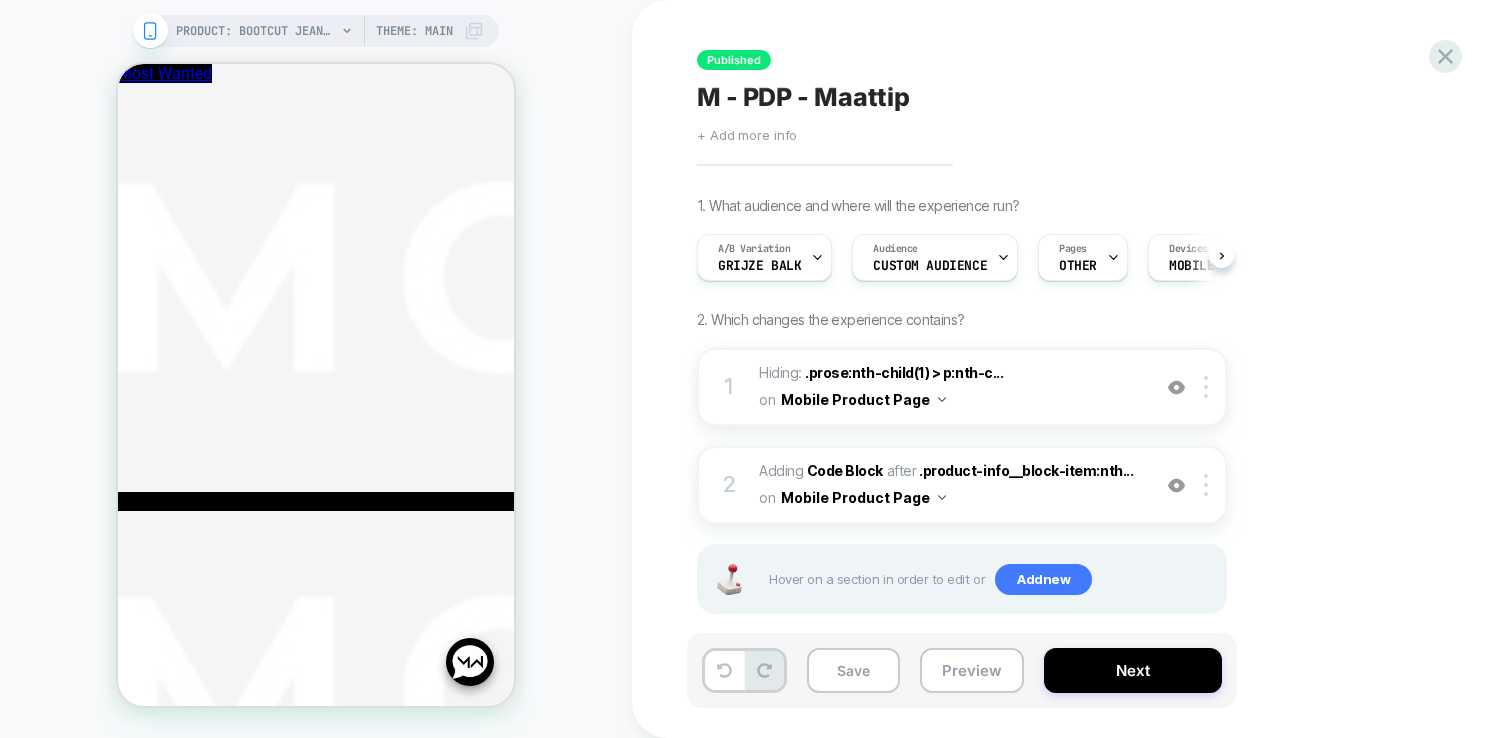 scroll, scrollTop: 0, scrollLeft: 1, axis: horizontal 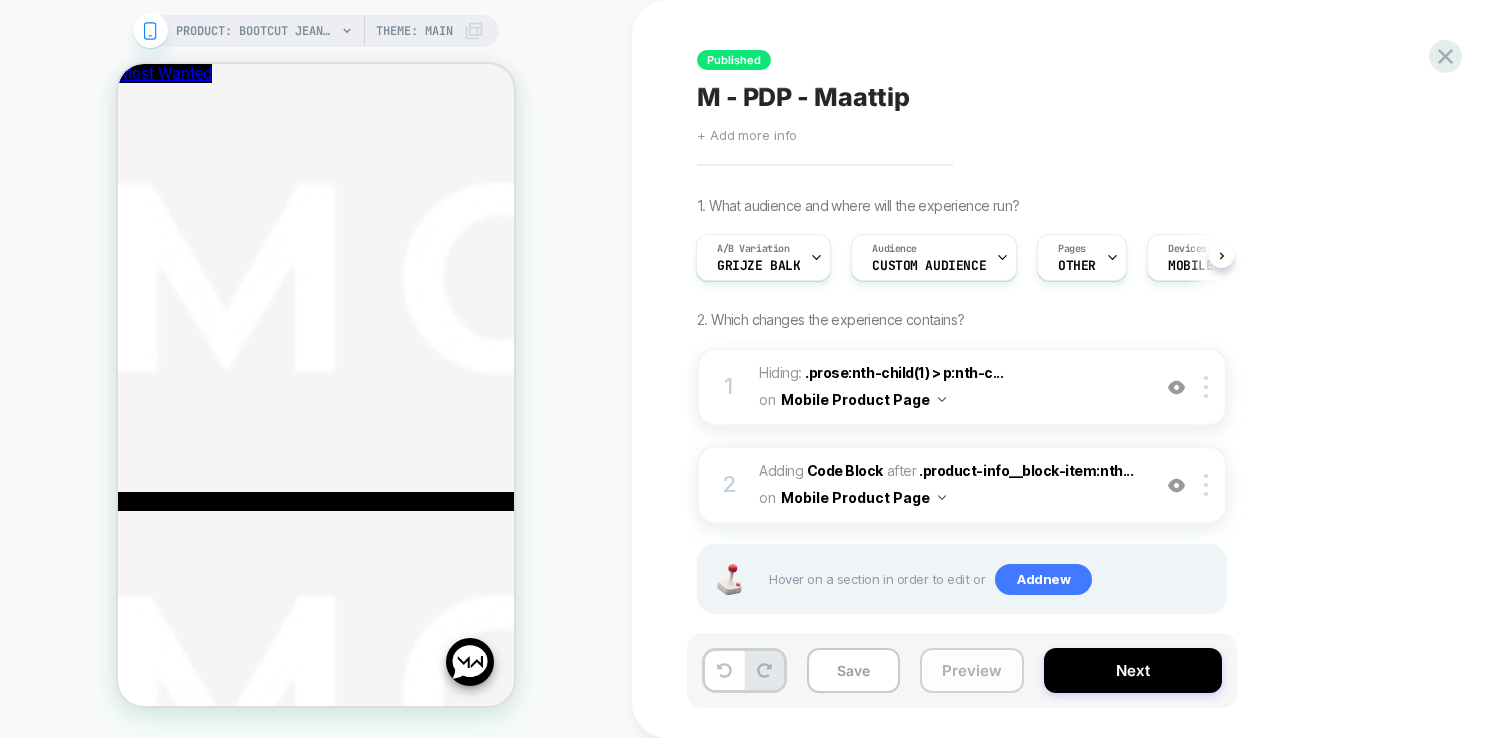 click on "Preview" at bounding box center [972, 670] 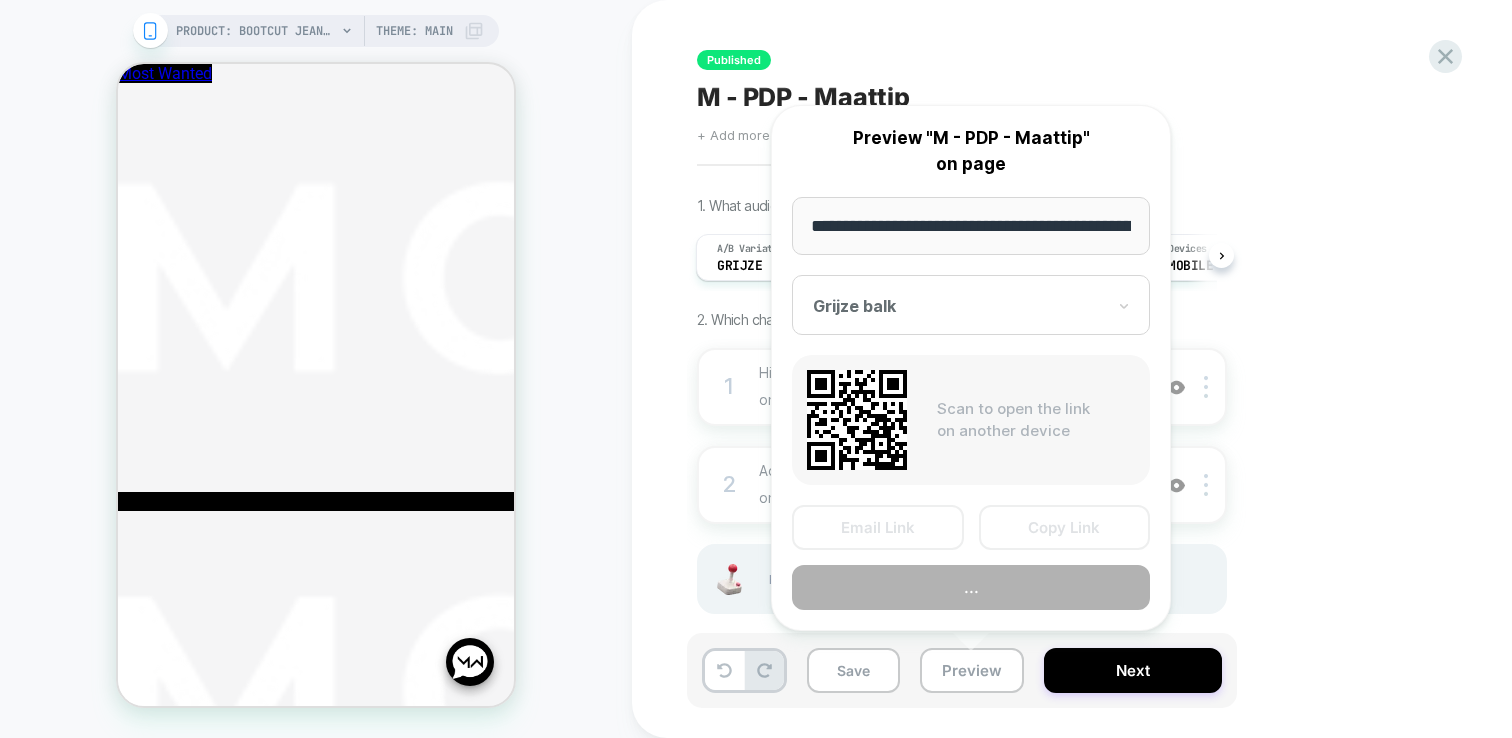 scroll, scrollTop: 0, scrollLeft: 275, axis: horizontal 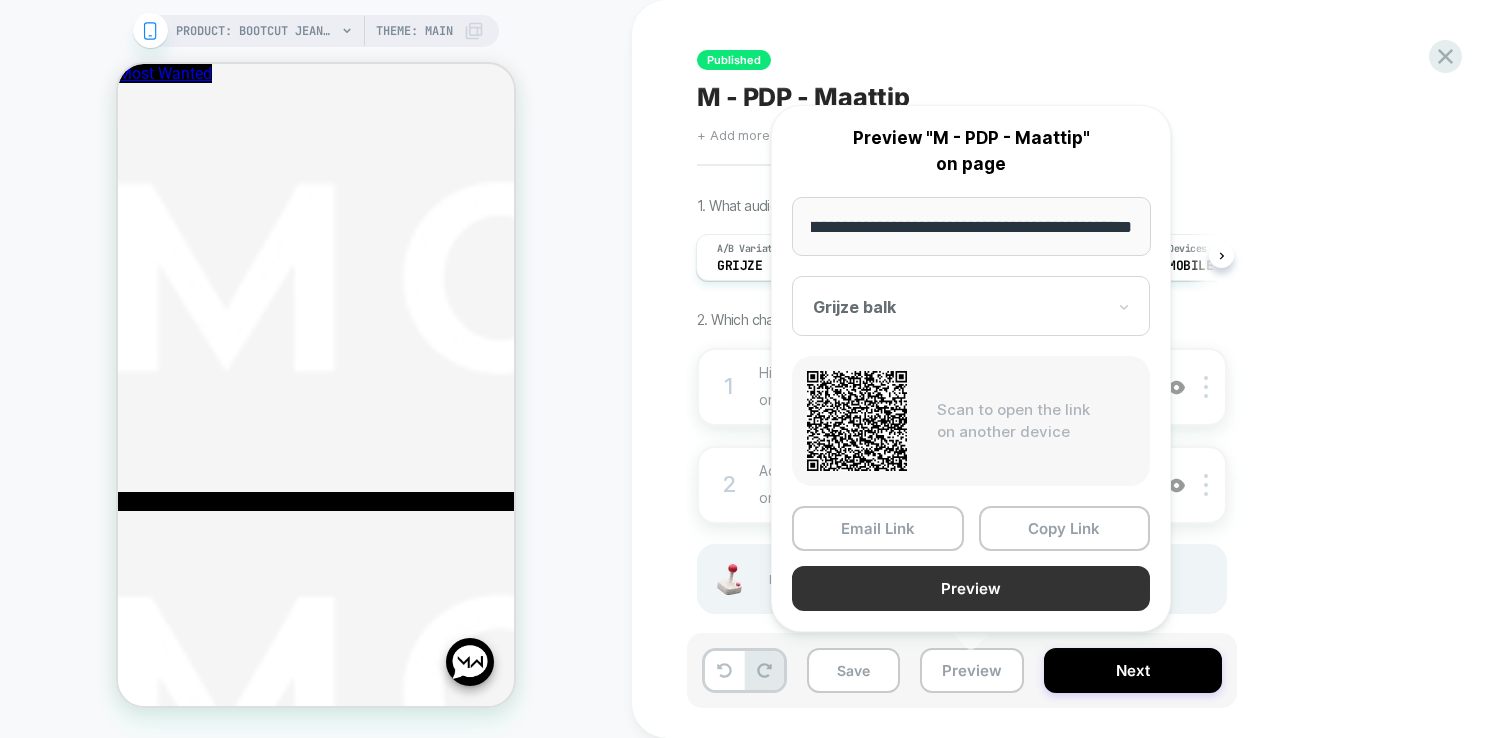 click on "Preview" at bounding box center [971, 588] 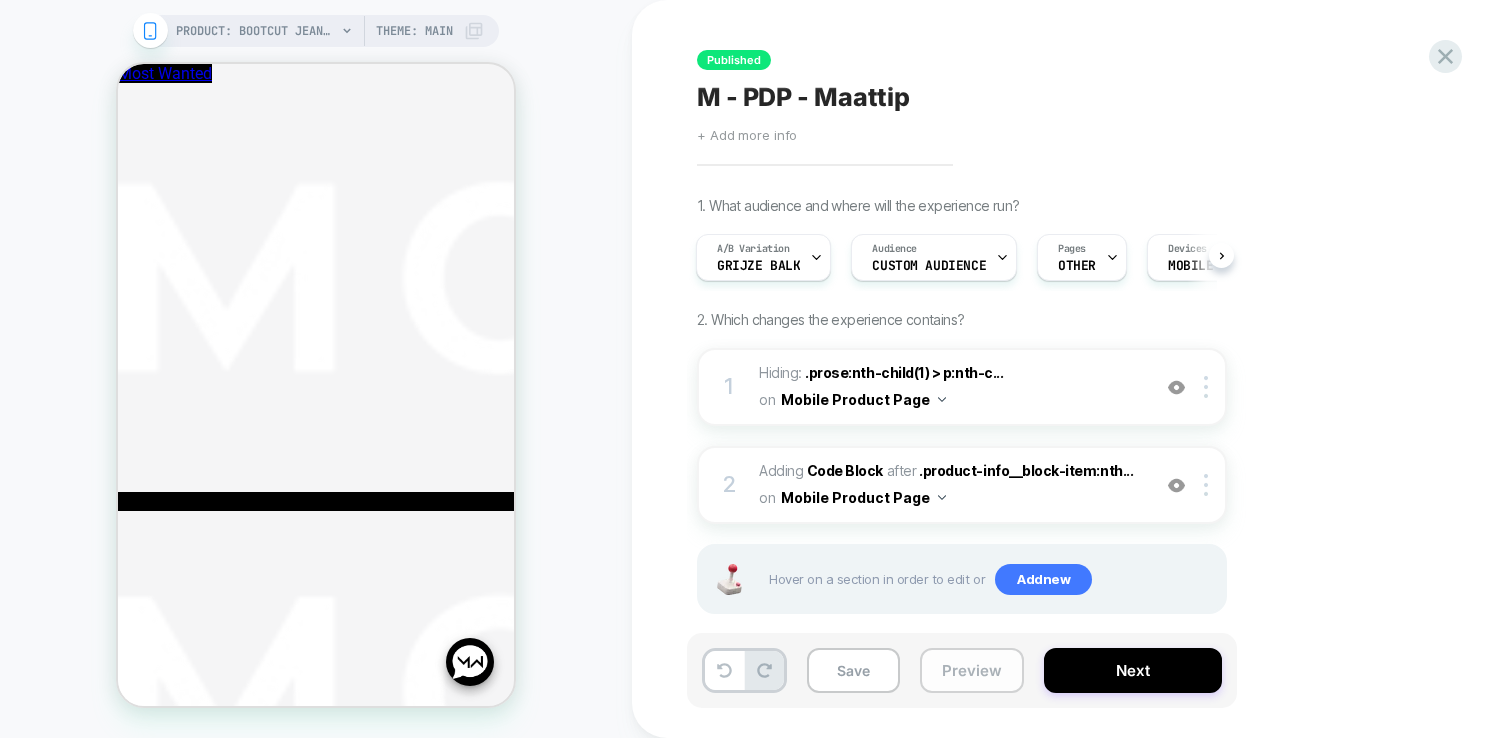 click on "Preview" at bounding box center (972, 670) 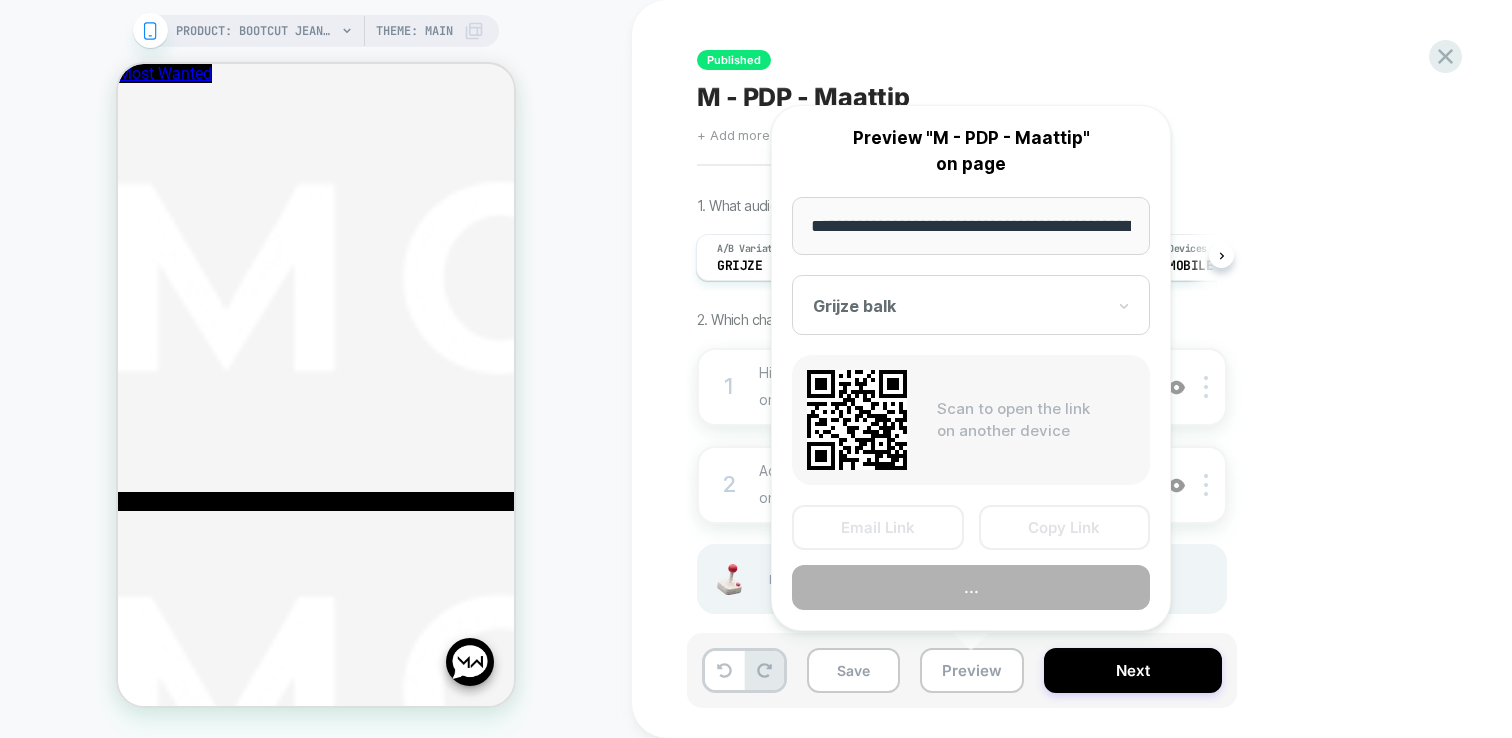 scroll, scrollTop: 0, scrollLeft: 275, axis: horizontal 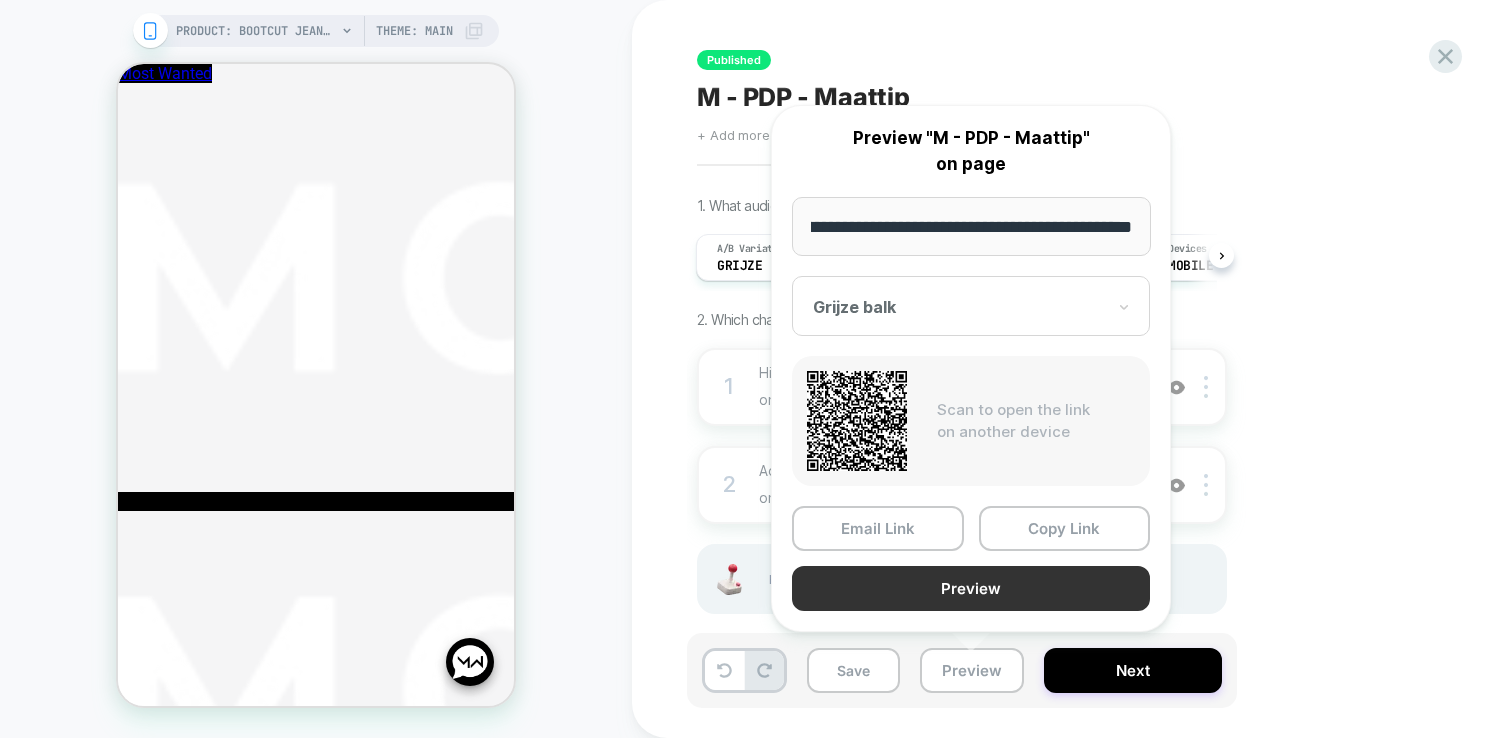 click on "Preview" at bounding box center [971, 588] 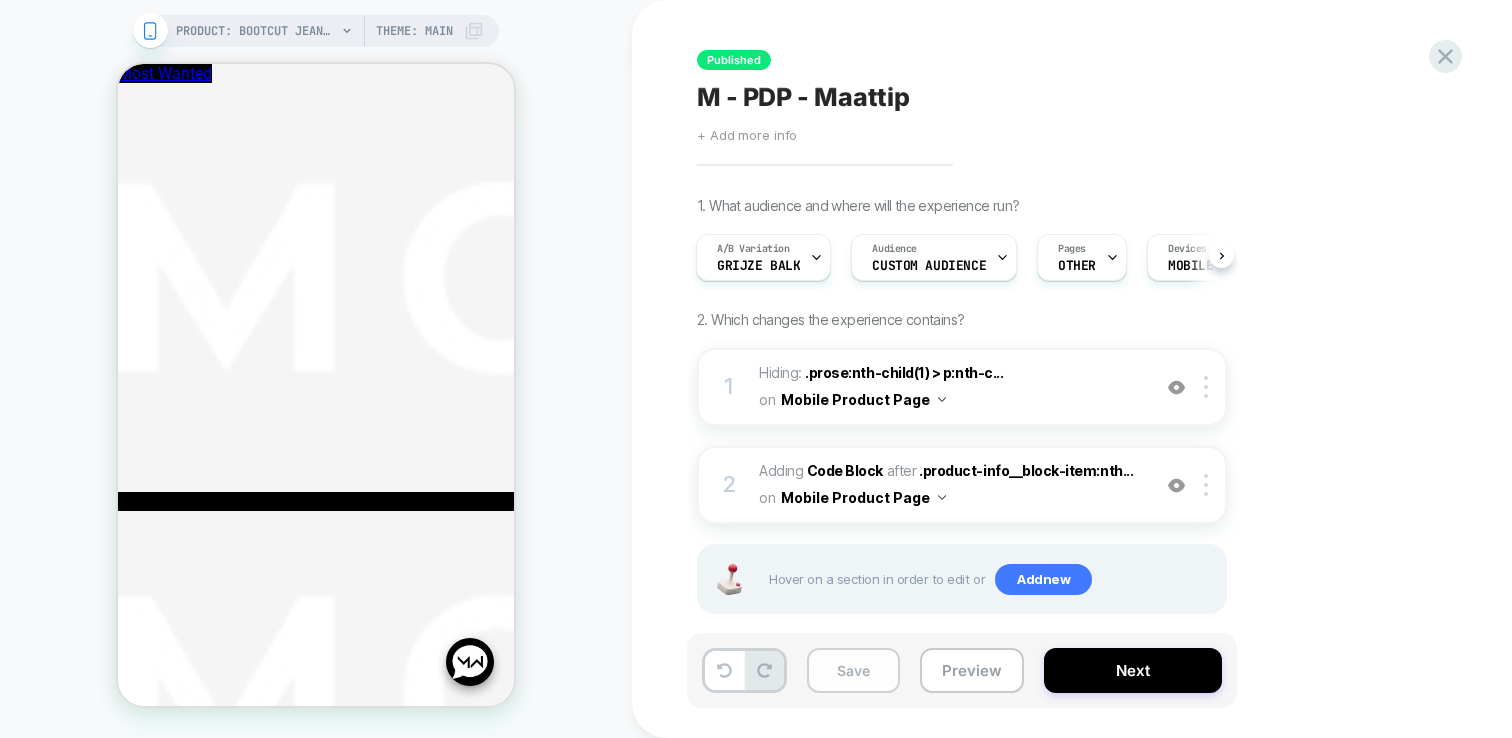 click on "Save" at bounding box center [853, 670] 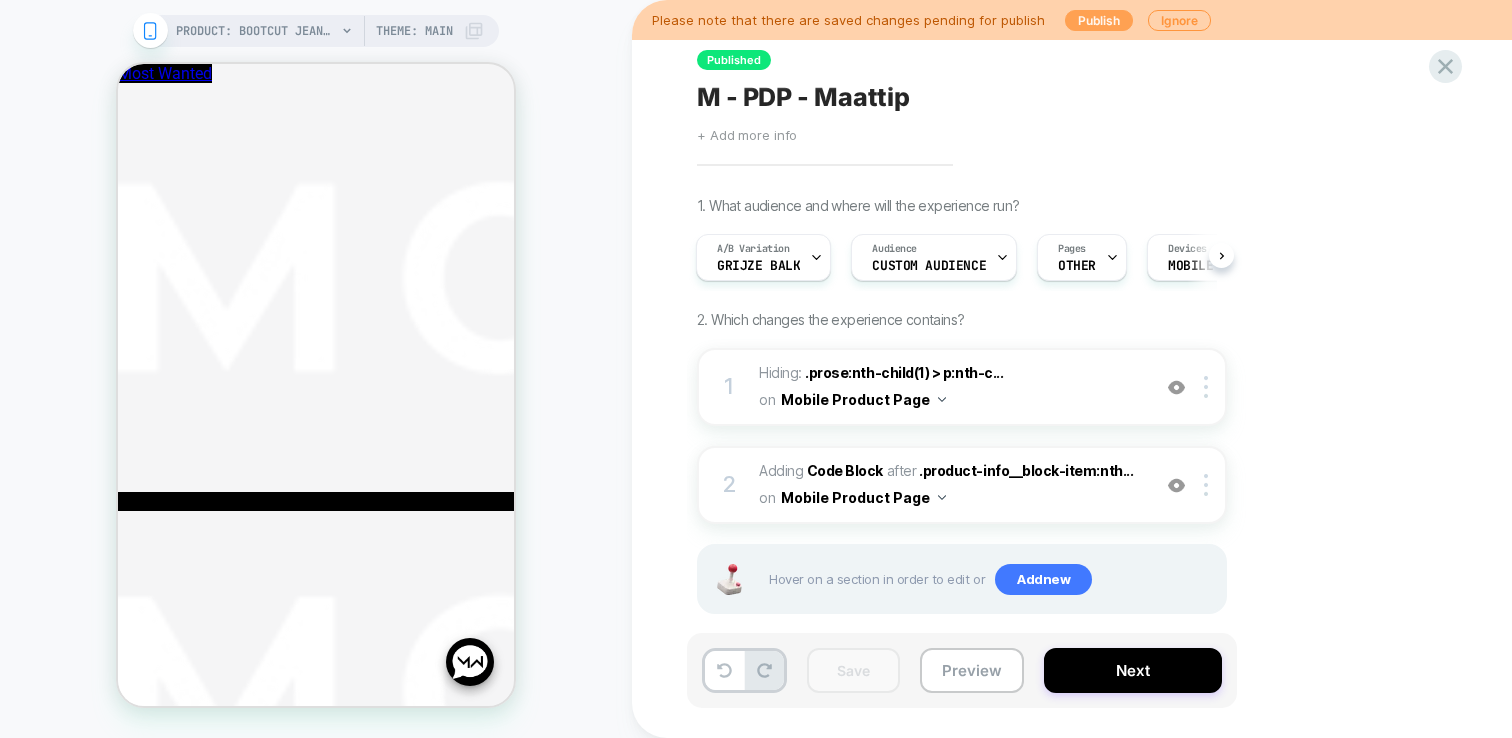click on "Publish" at bounding box center (1099, 20) 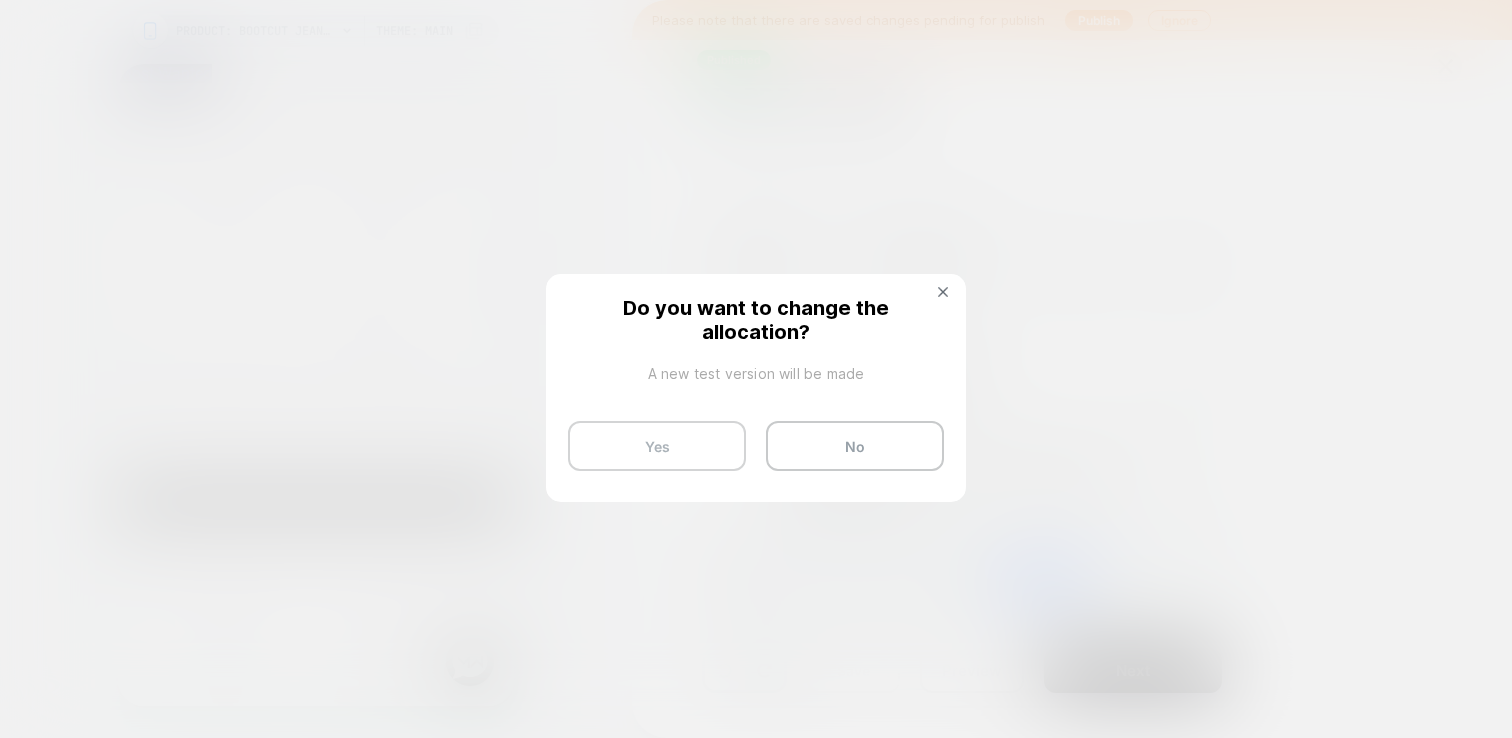 click on "Yes" at bounding box center (657, 446) 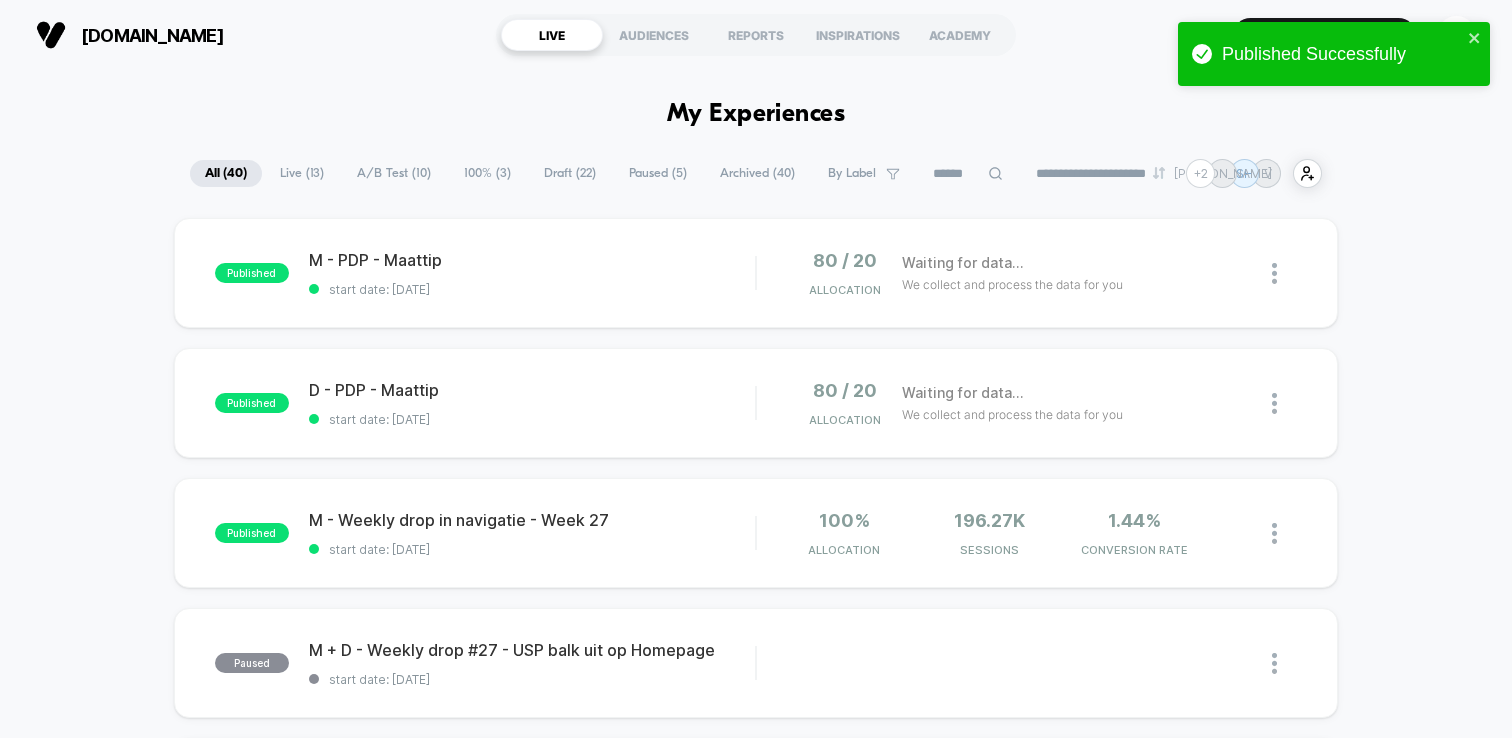 click on "A/B Test ( 10 )" at bounding box center (394, 173) 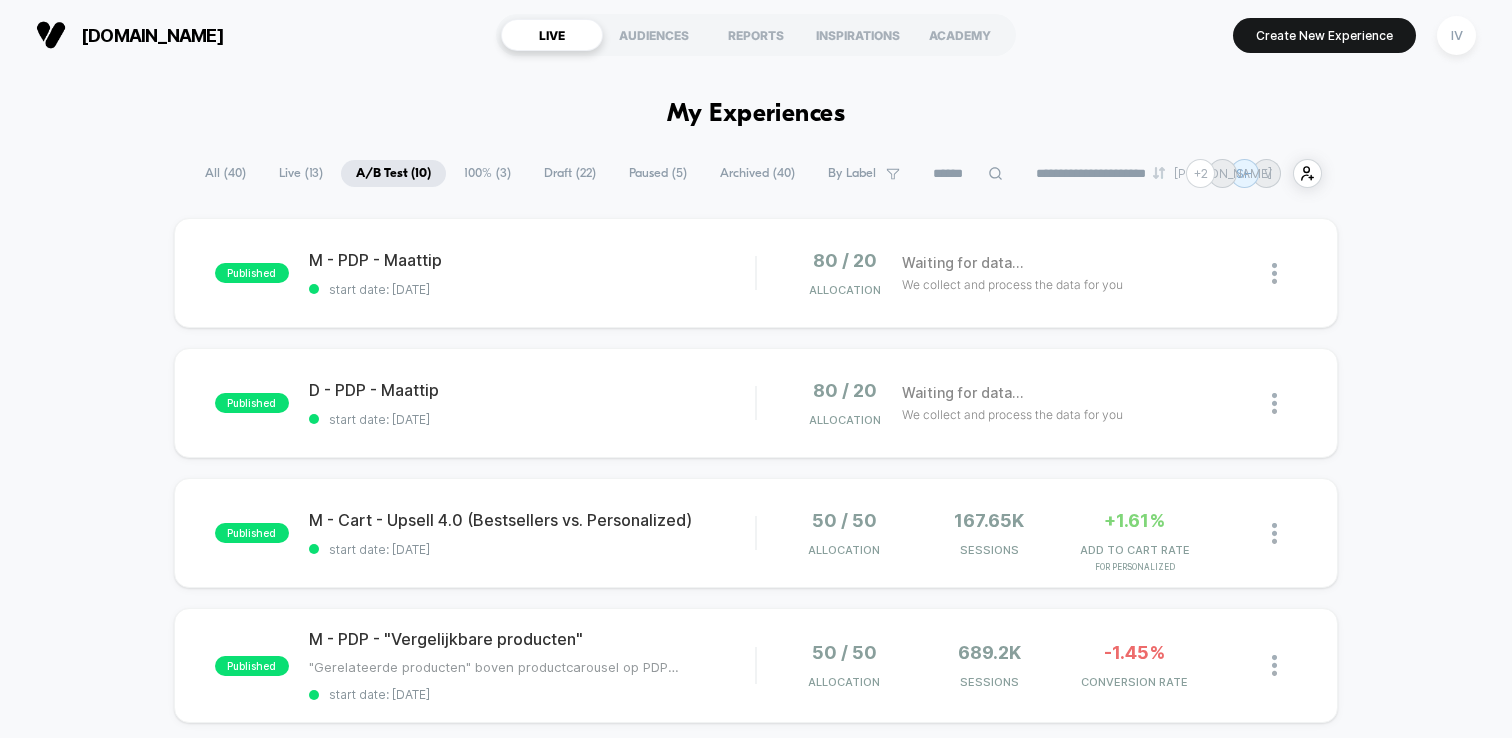 click on "Draft ( 22 )" at bounding box center [570, 173] 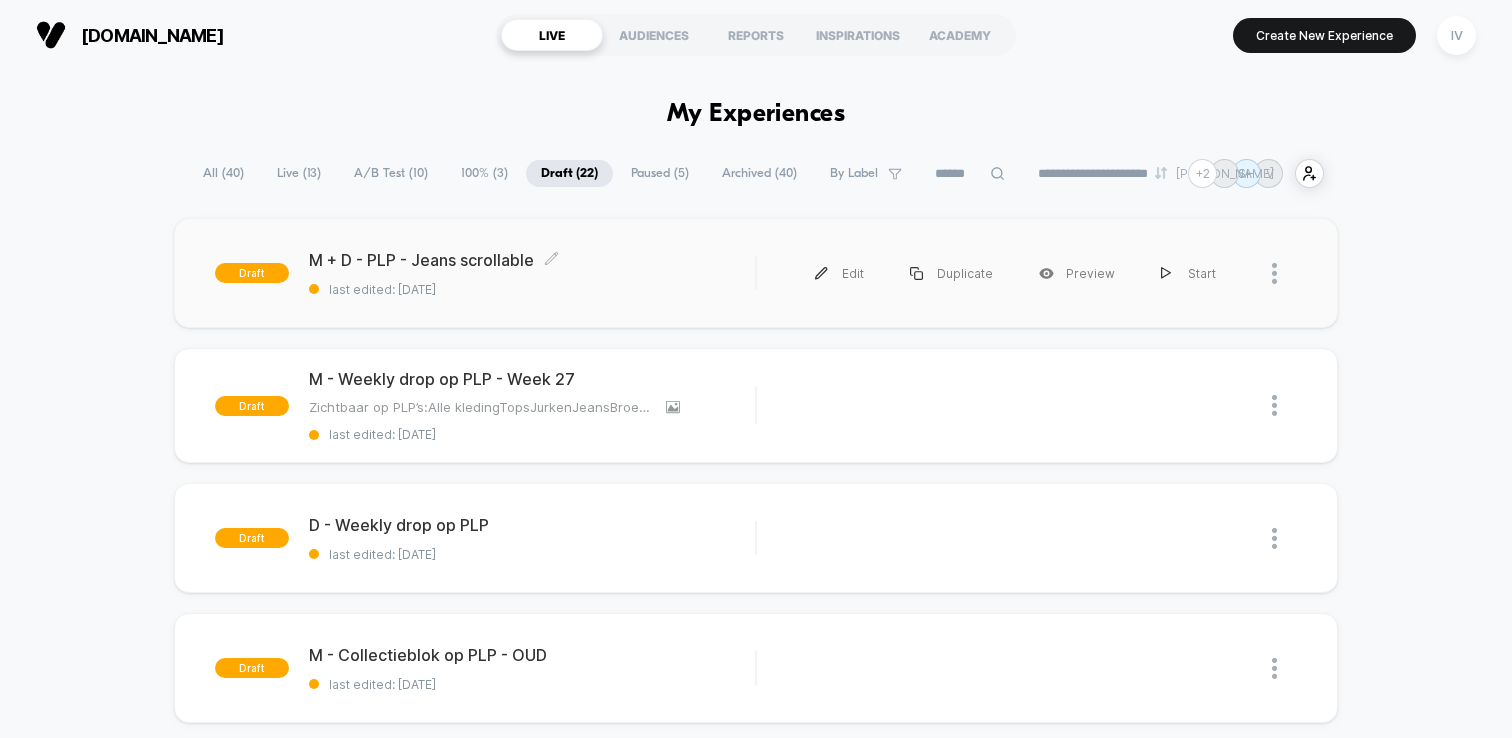click on "last edited: 7-7-2025" at bounding box center (532, 289) 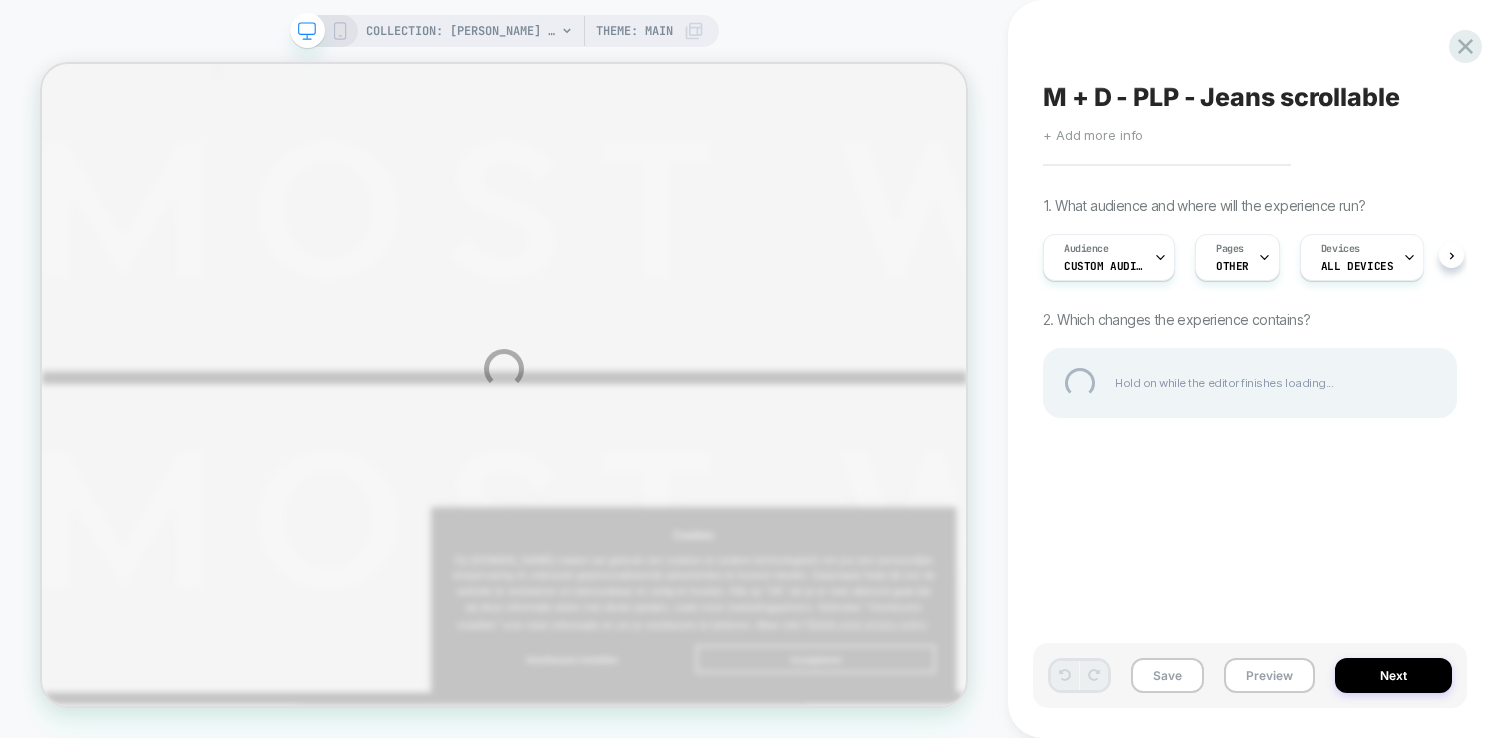 scroll, scrollTop: 0, scrollLeft: 0, axis: both 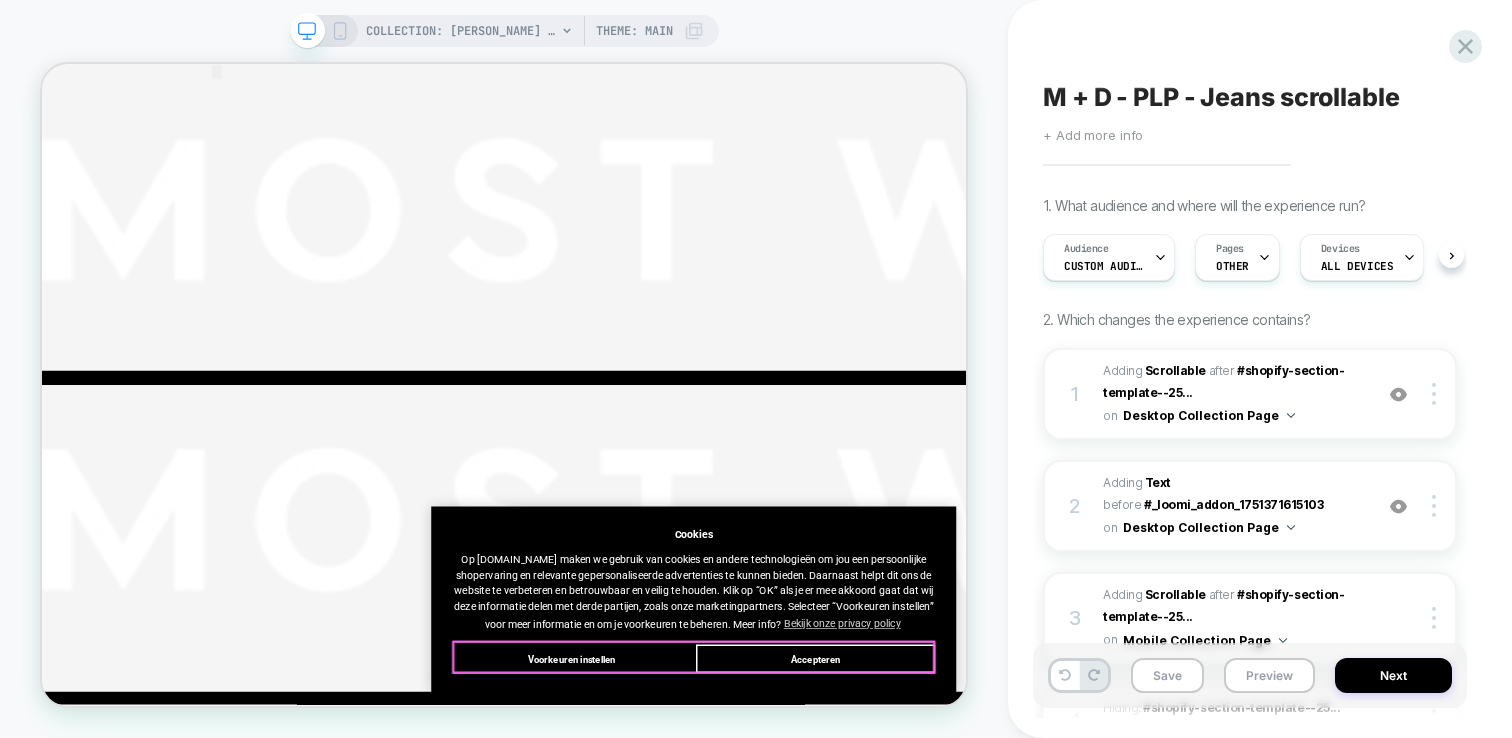 click on "Accepteren" at bounding box center (1073, 857) 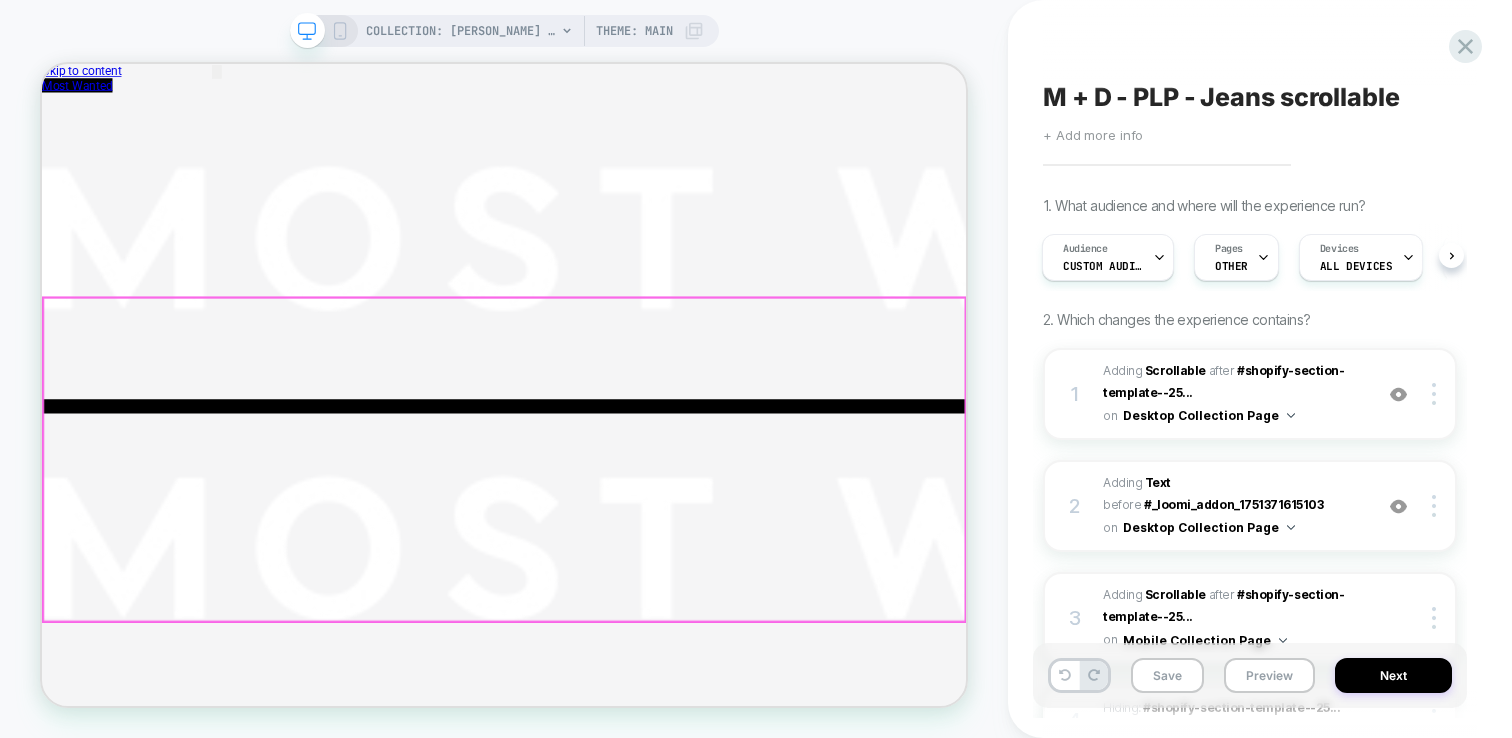 click on "ᐳ" at bounding box center [1209, 6139] 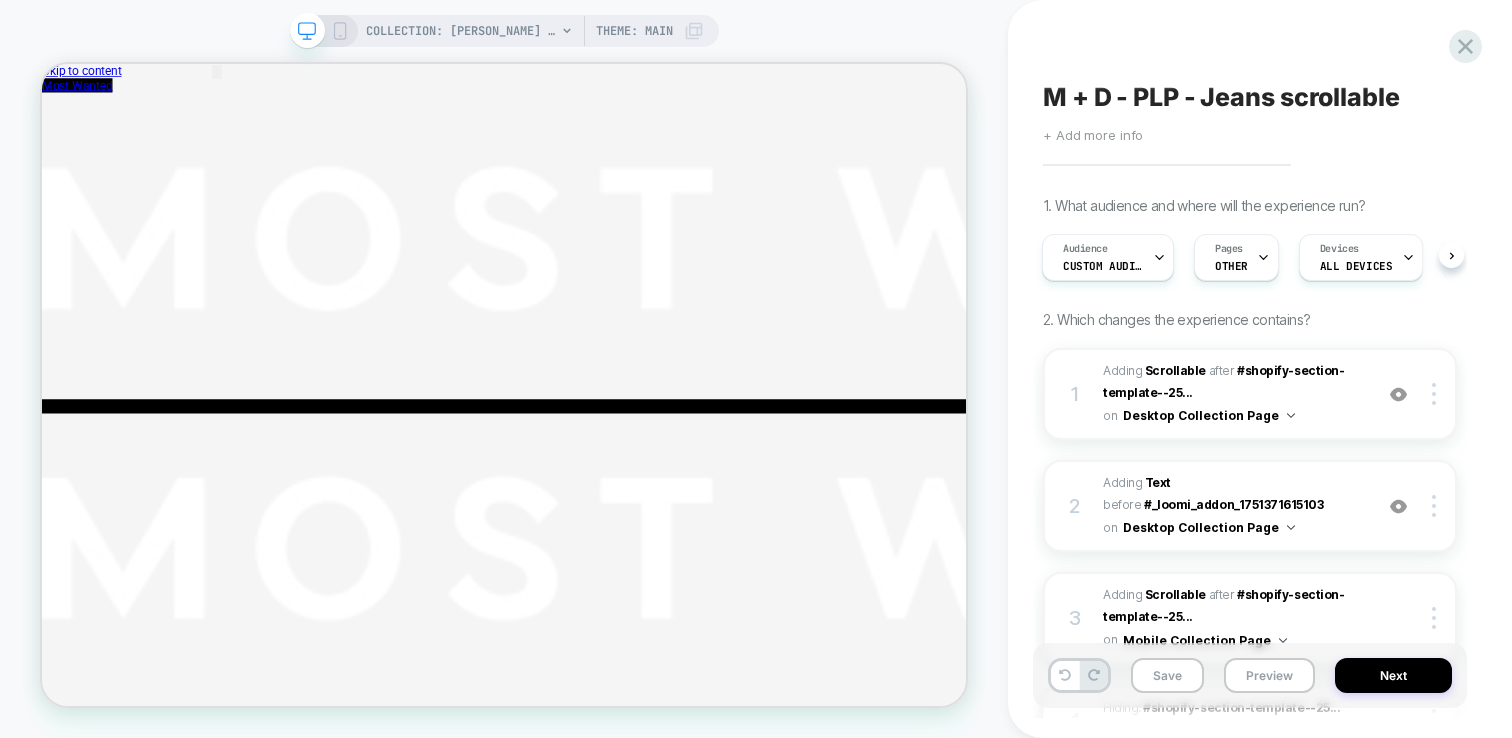 click on "Save Preview Next" at bounding box center (1250, 675) 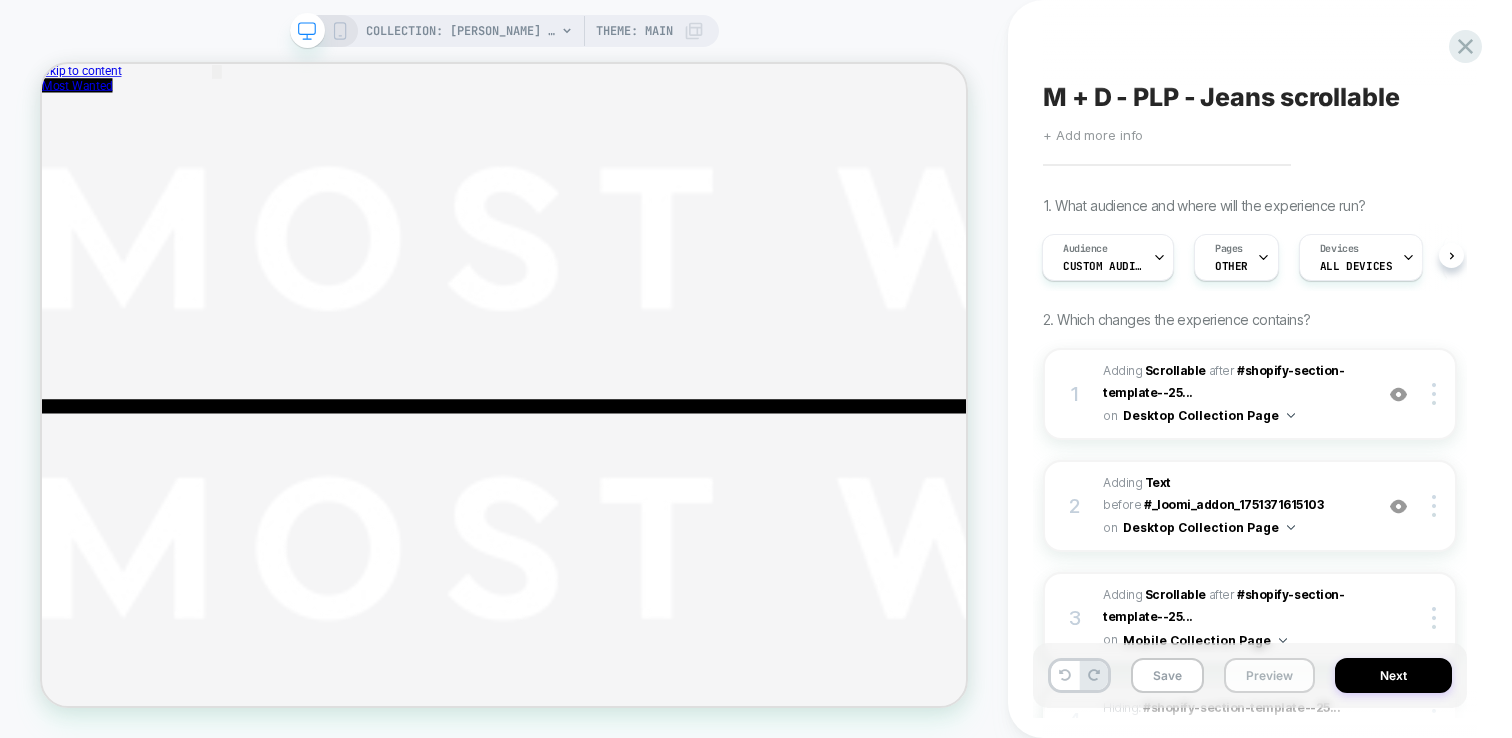 click on "Preview" at bounding box center (1269, 675) 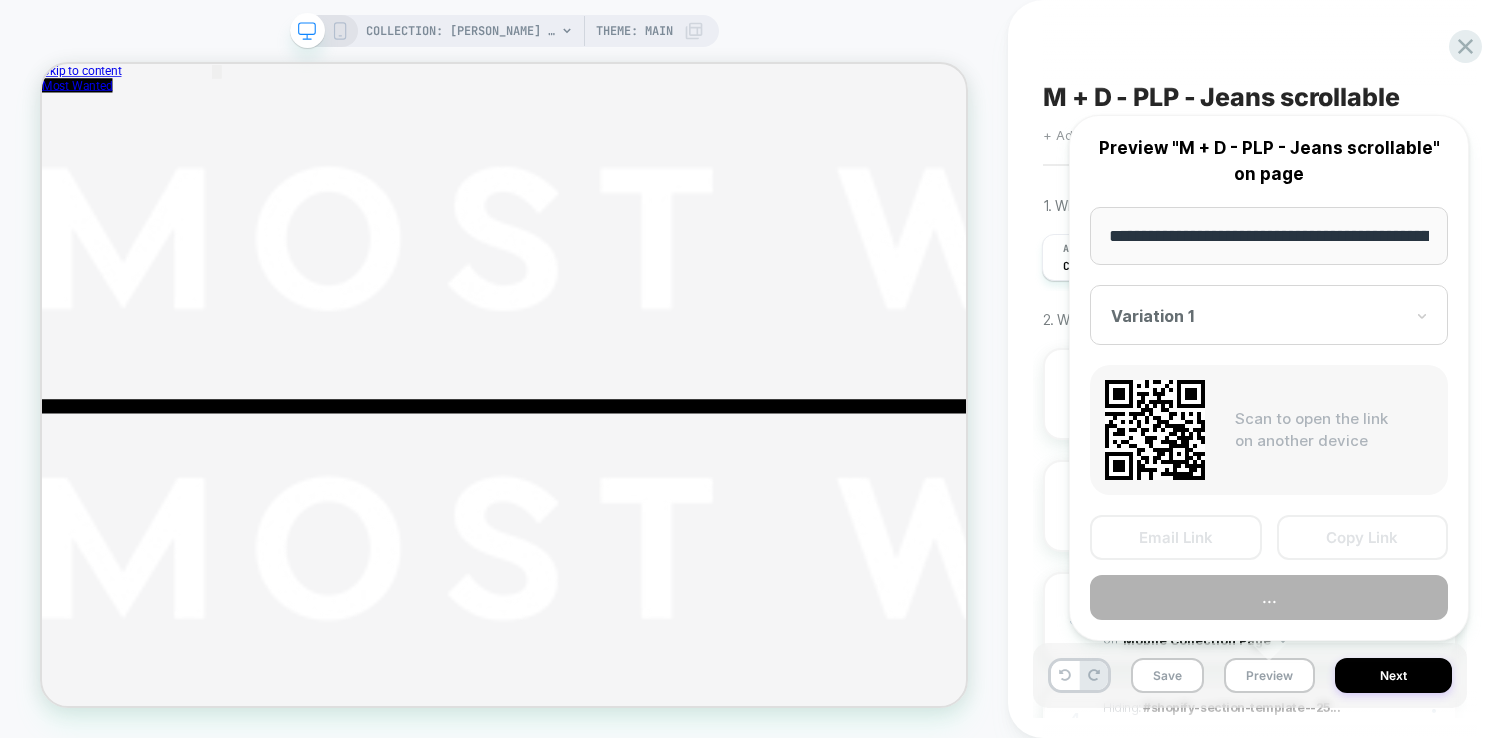 scroll, scrollTop: 0, scrollLeft: 242, axis: horizontal 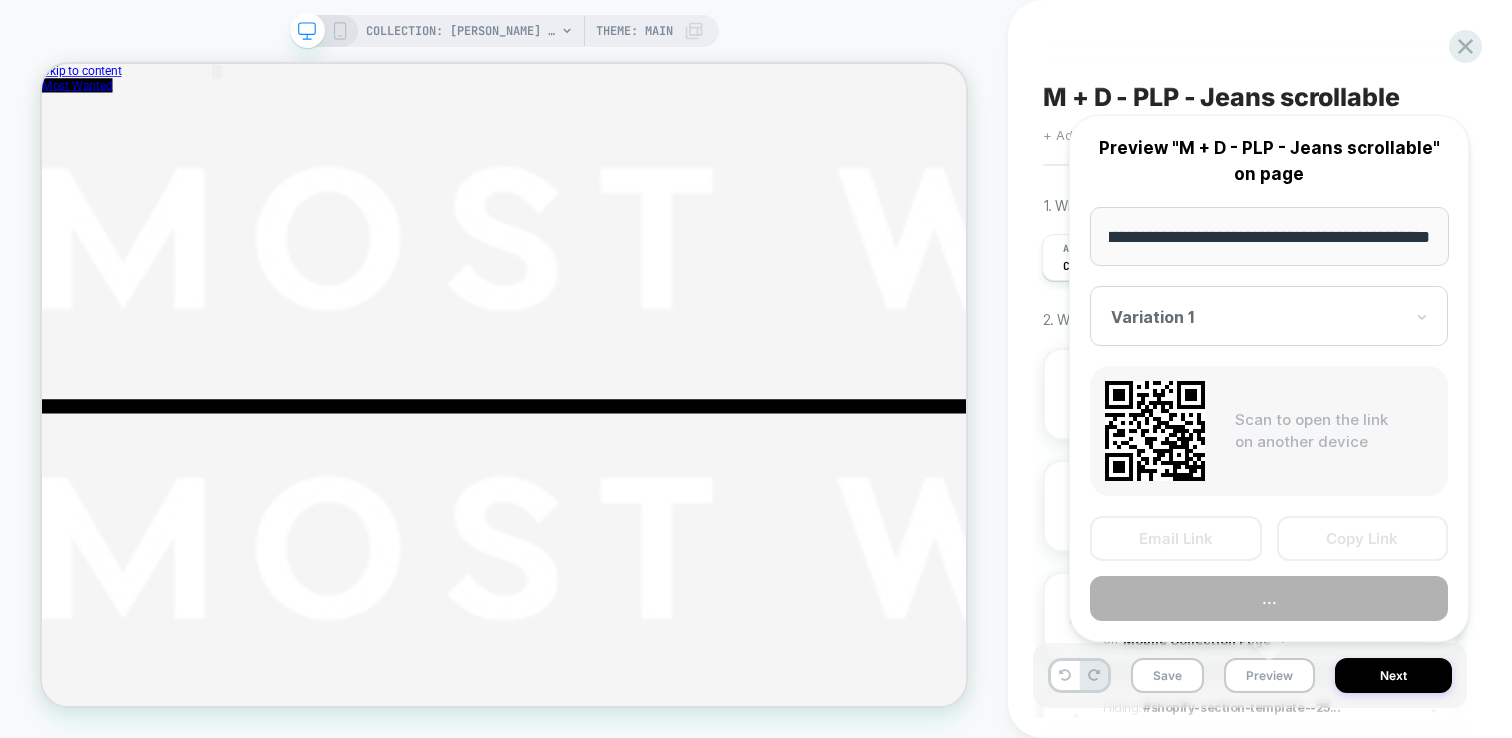 click on "..." at bounding box center [1269, 598] 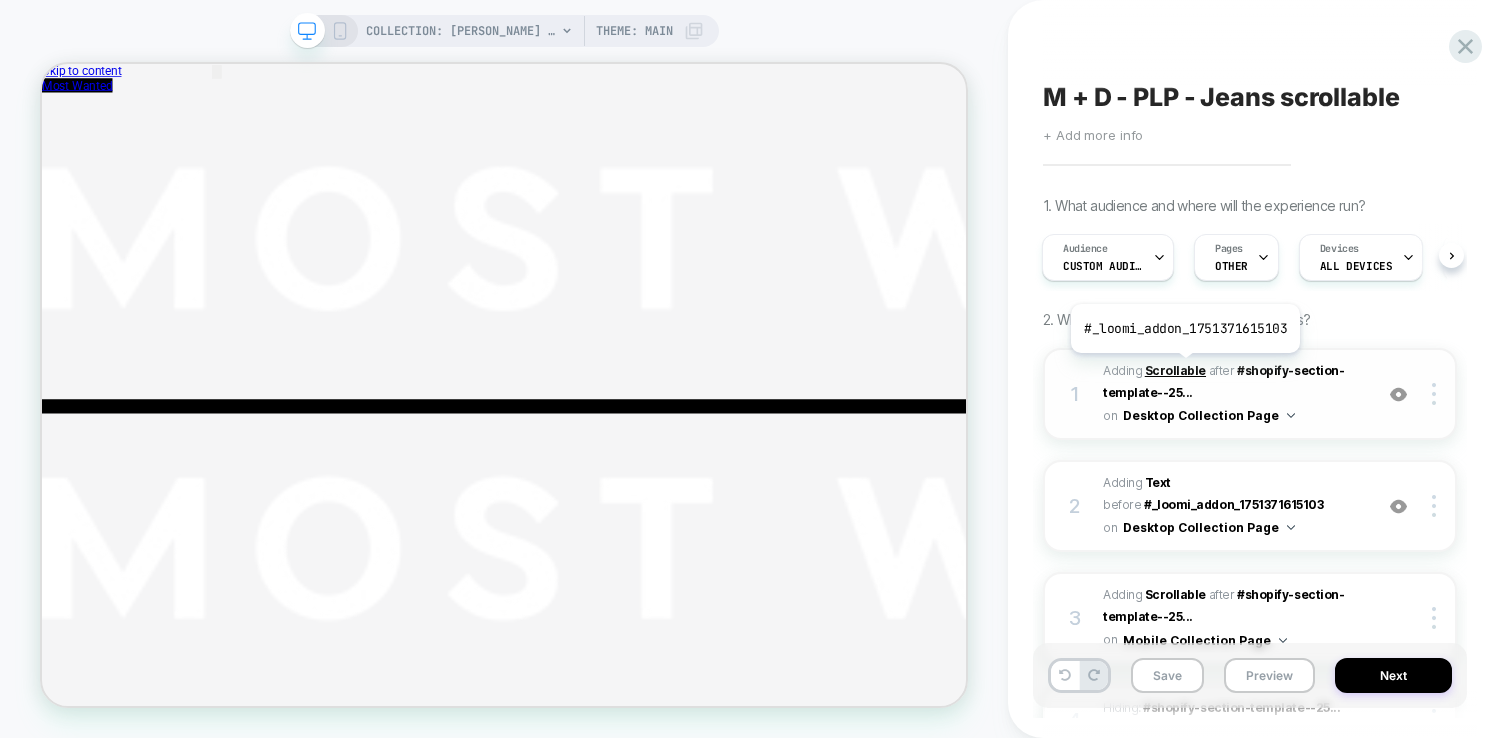 click on "Scrollable" at bounding box center (1175, 370) 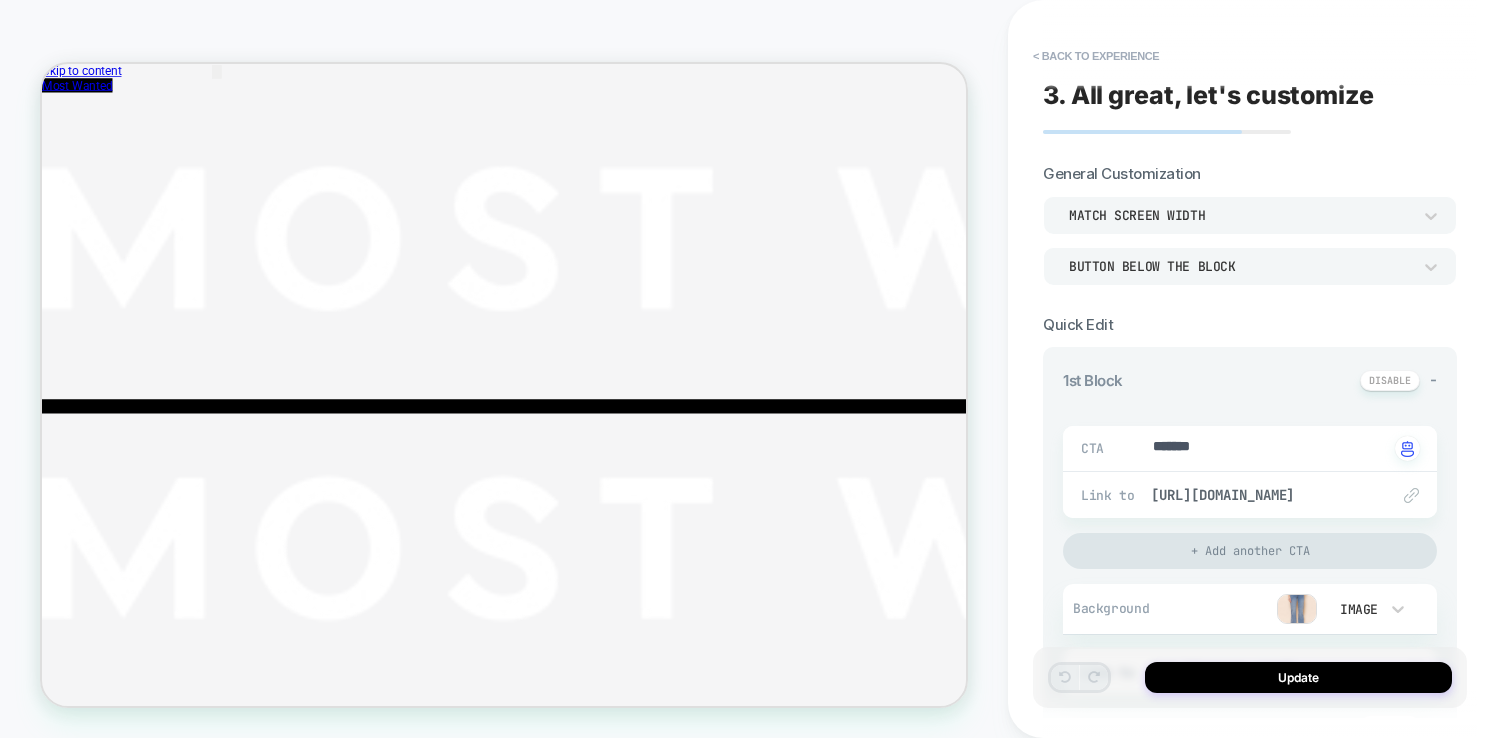 scroll, scrollTop: 49, scrollLeft: 0, axis: vertical 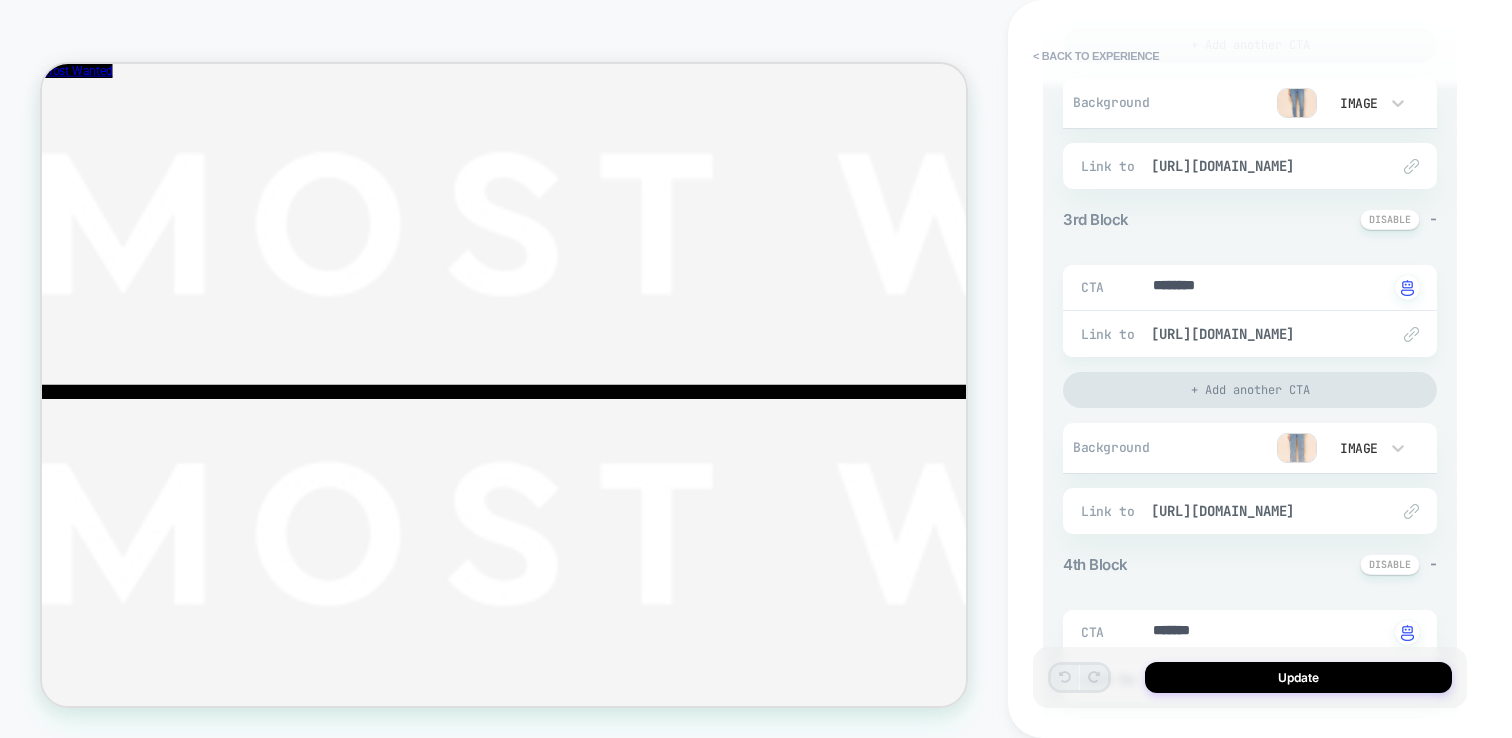 click at bounding box center (1297, 448) 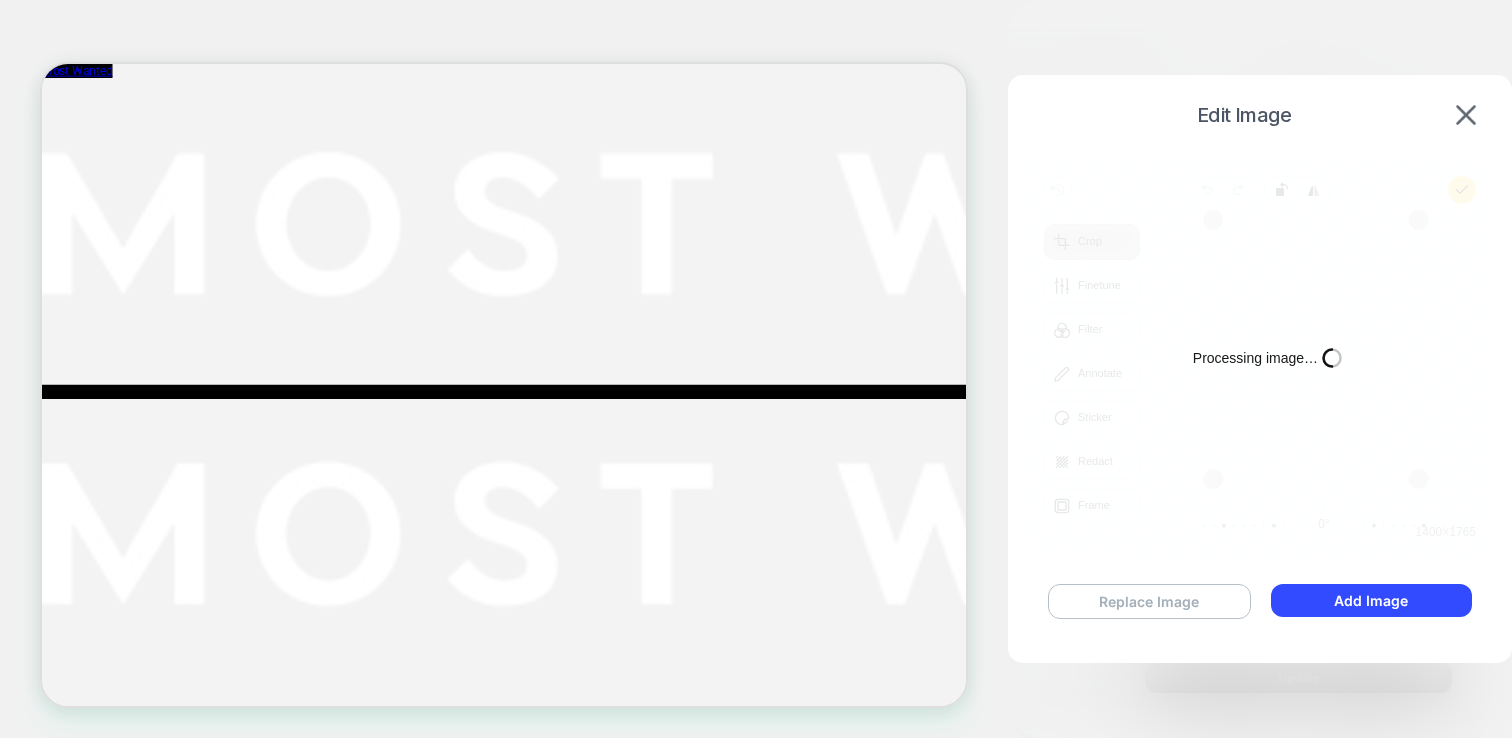 click on "Replace Image" at bounding box center (1149, 601) 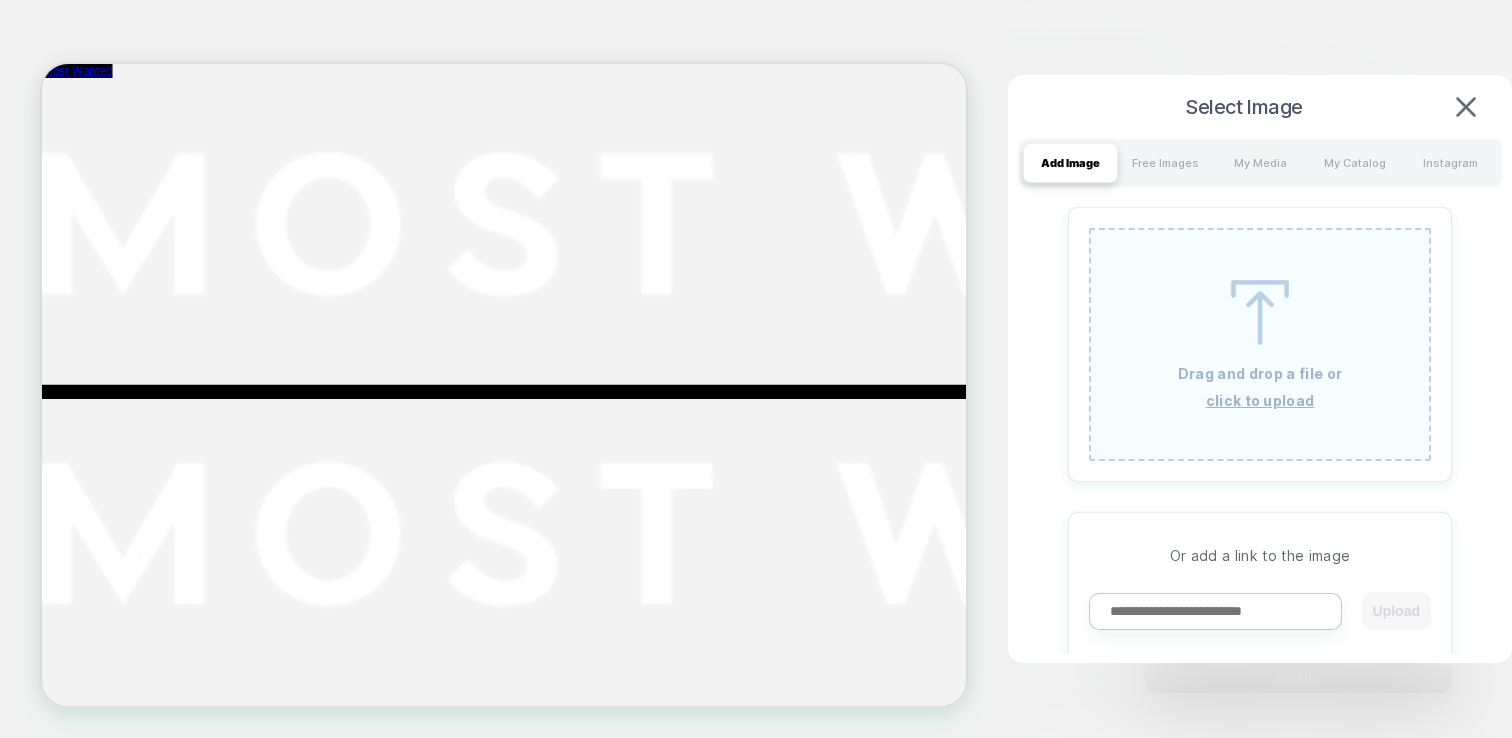 click at bounding box center [1215, 611] 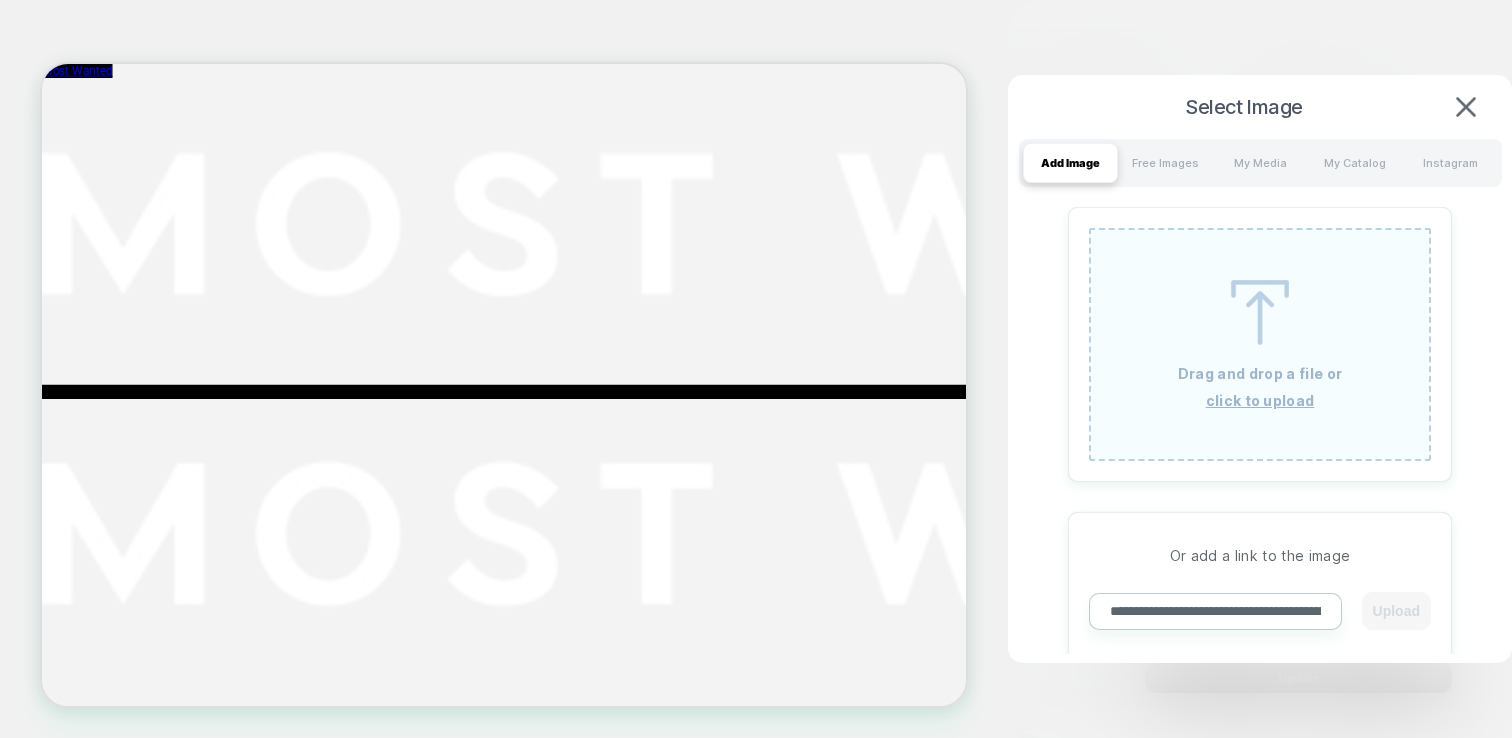 scroll, scrollTop: 0, scrollLeft: 723, axis: horizontal 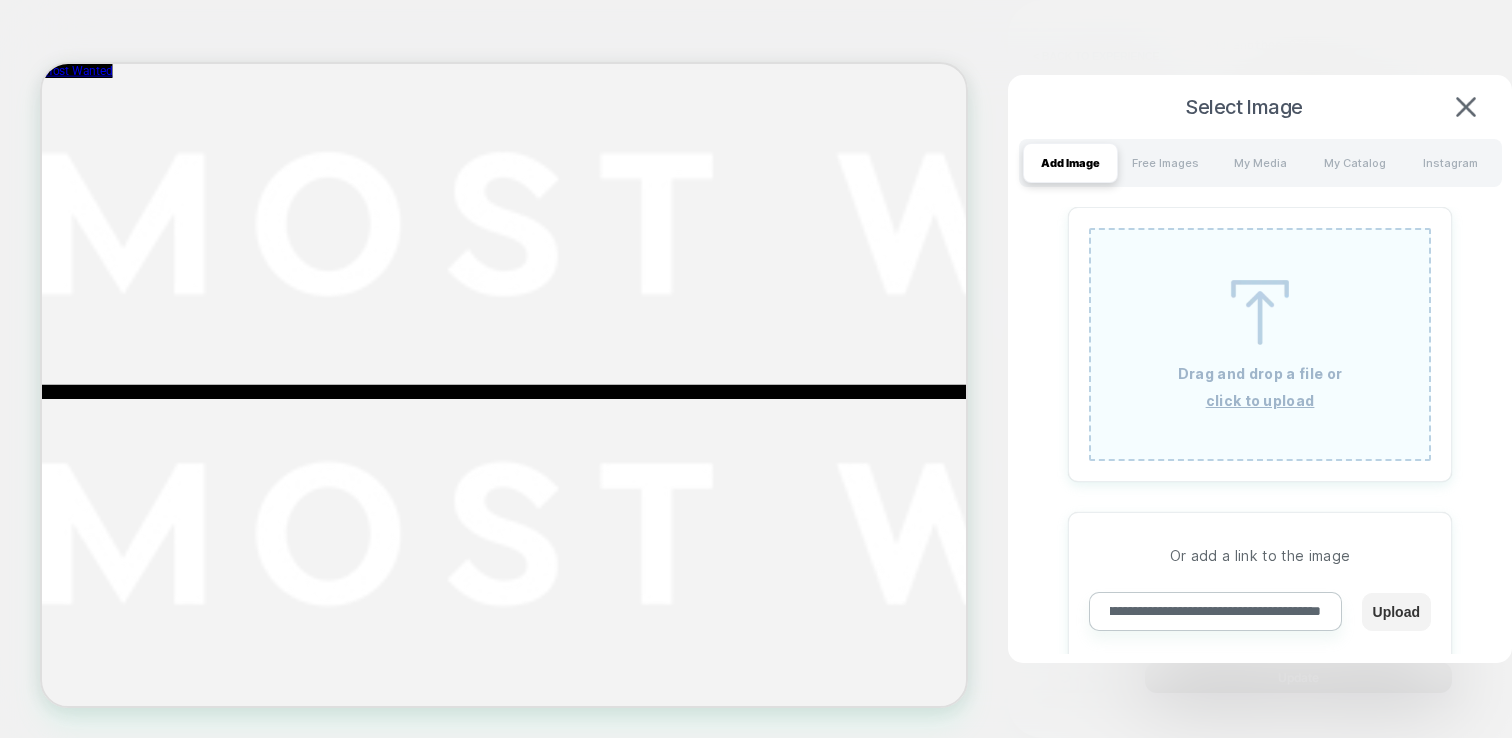 type on "**********" 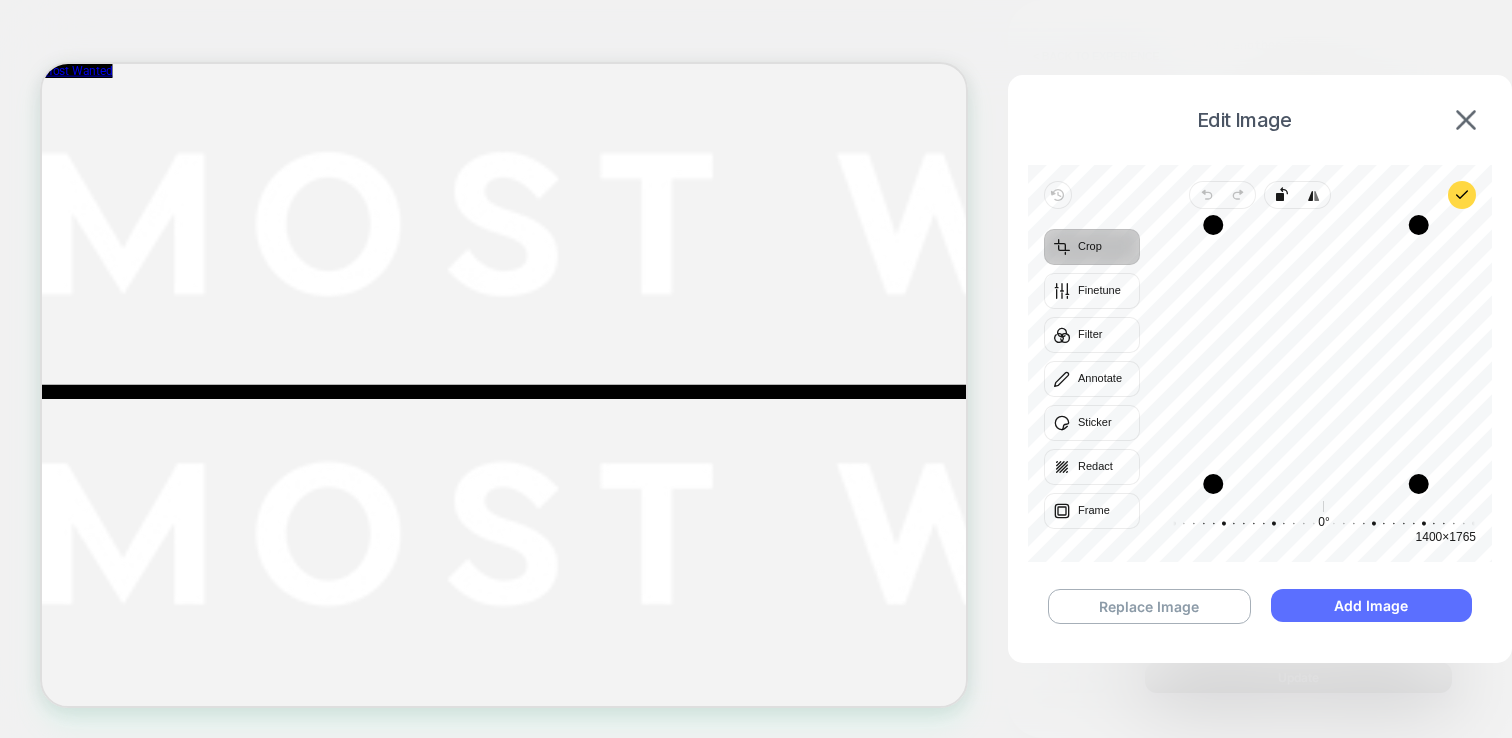 click on "Add Image" at bounding box center (1371, 605) 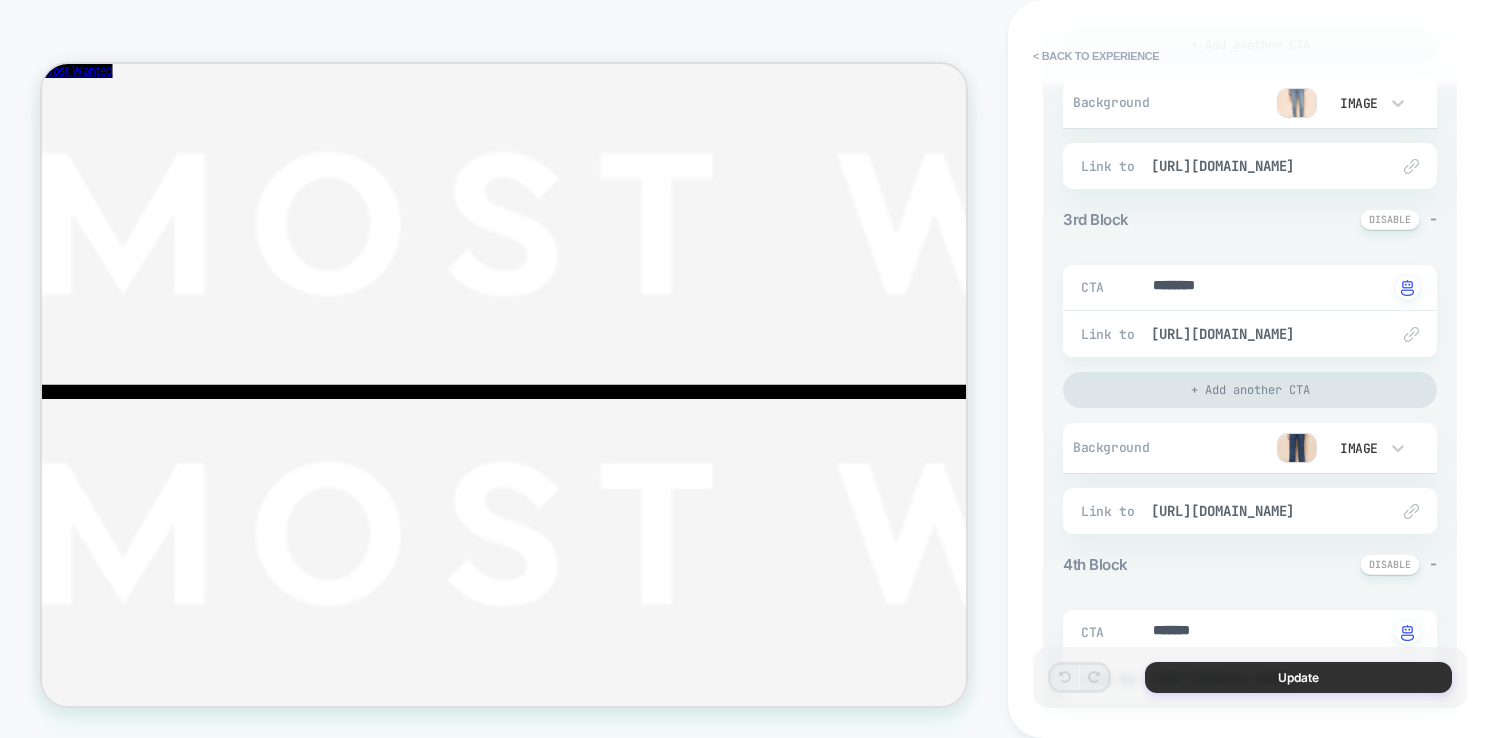 click on "Update" at bounding box center [1298, 677] 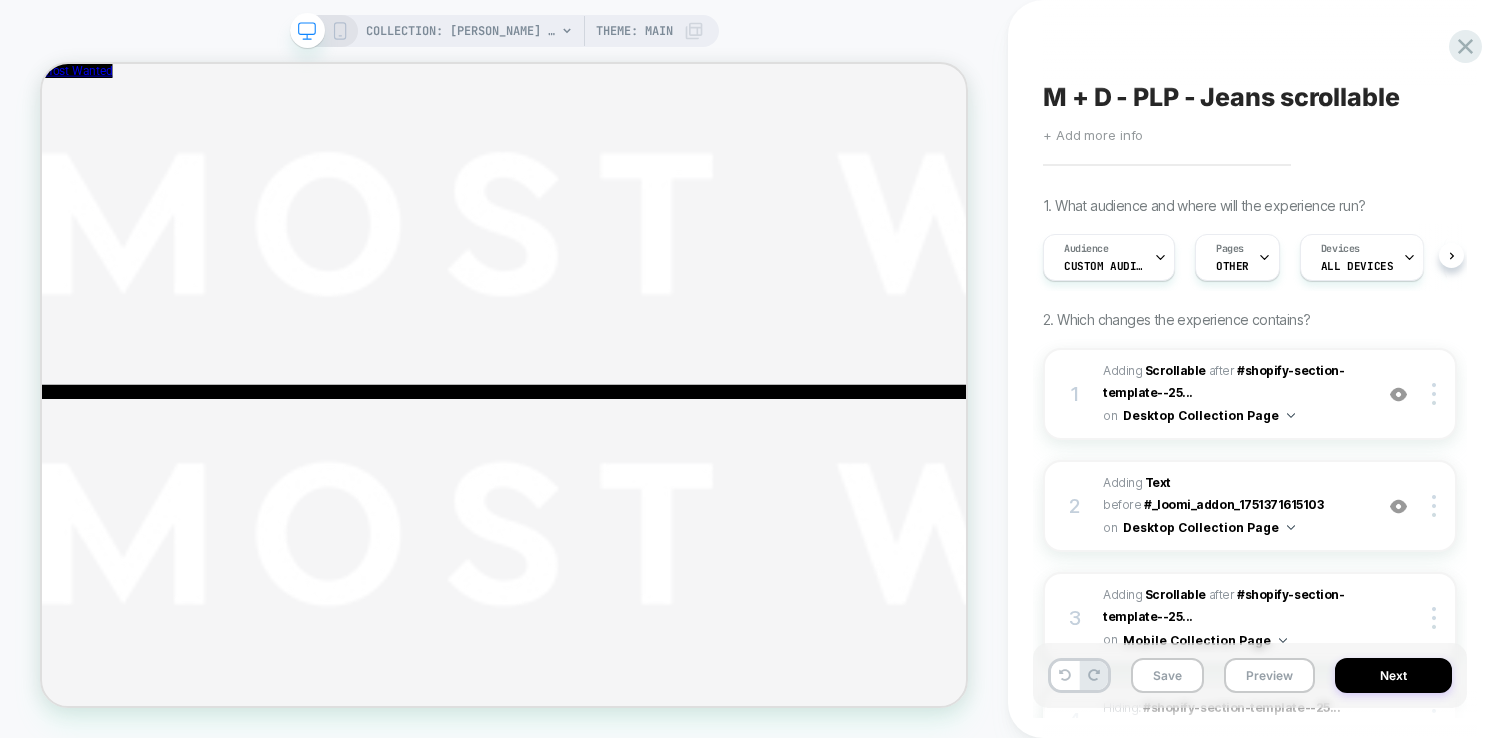 scroll, scrollTop: 0, scrollLeft: 0, axis: both 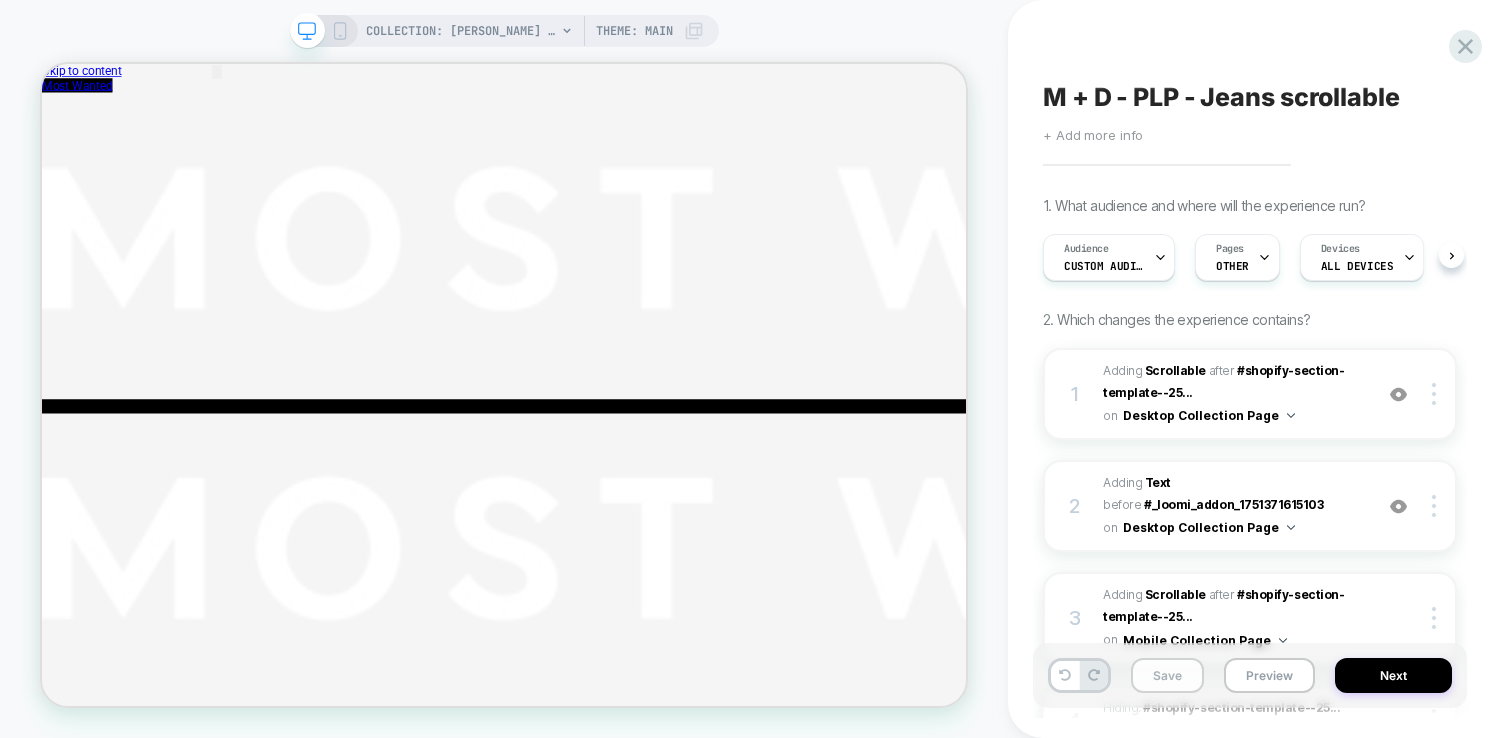 click on "Save" at bounding box center [1167, 675] 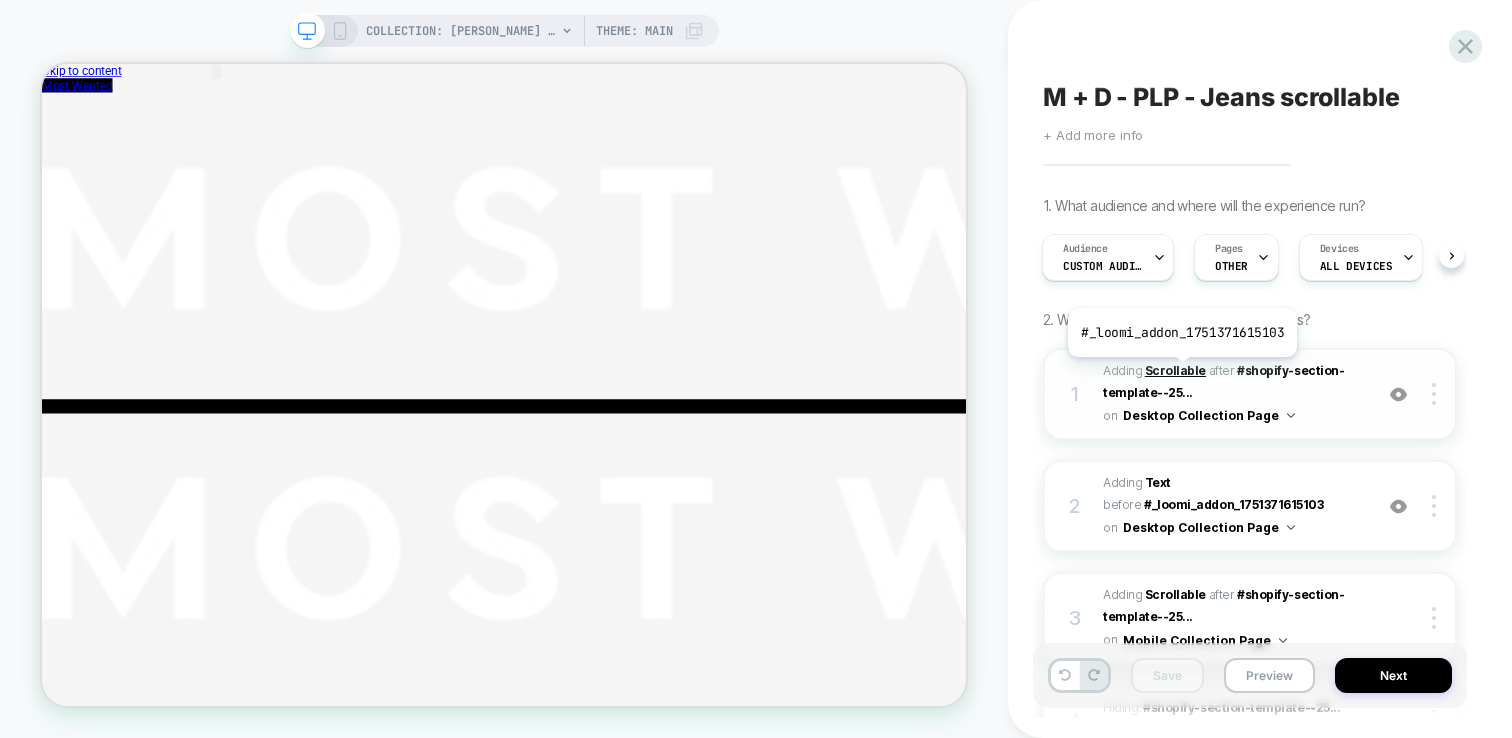 click on "Scrollable" at bounding box center [1175, 370] 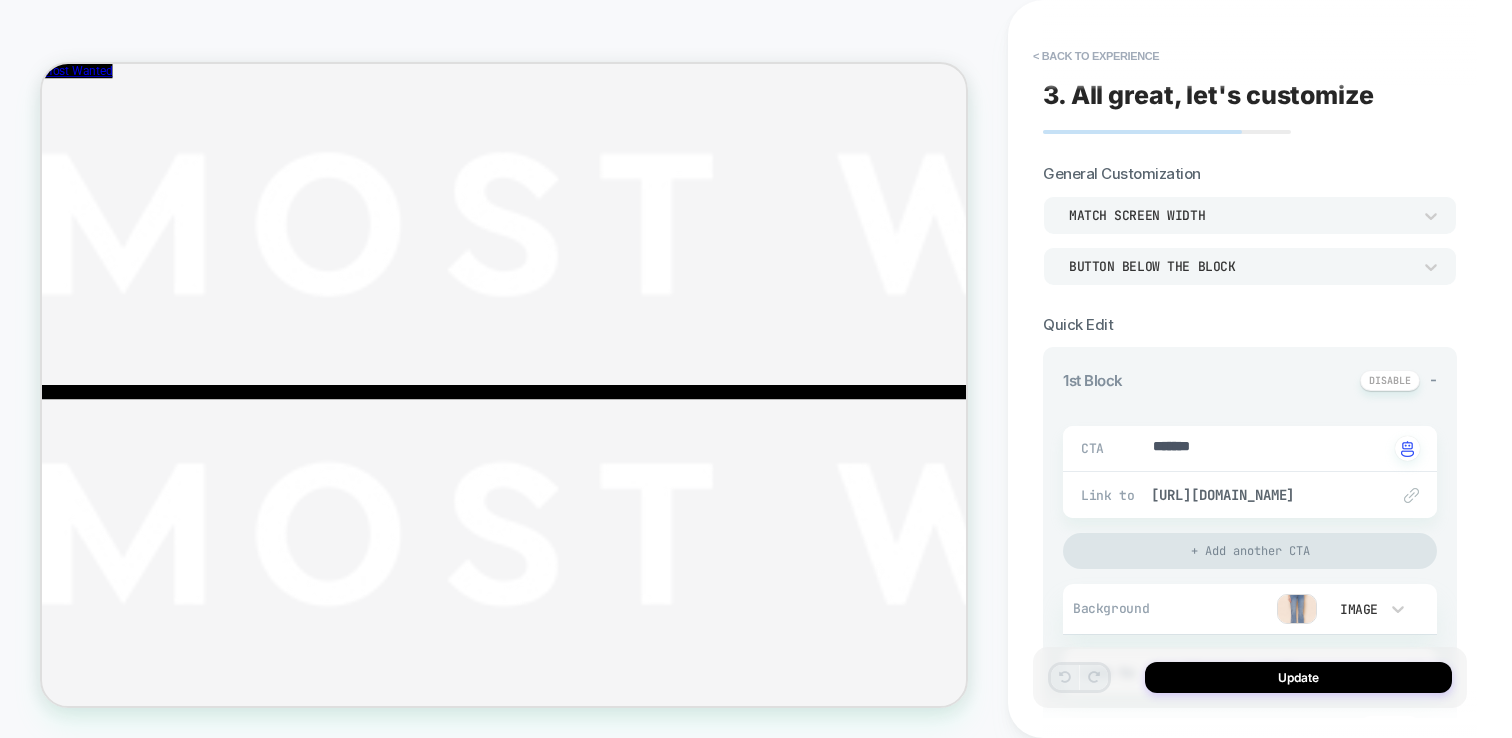 scroll, scrollTop: 49, scrollLeft: 0, axis: vertical 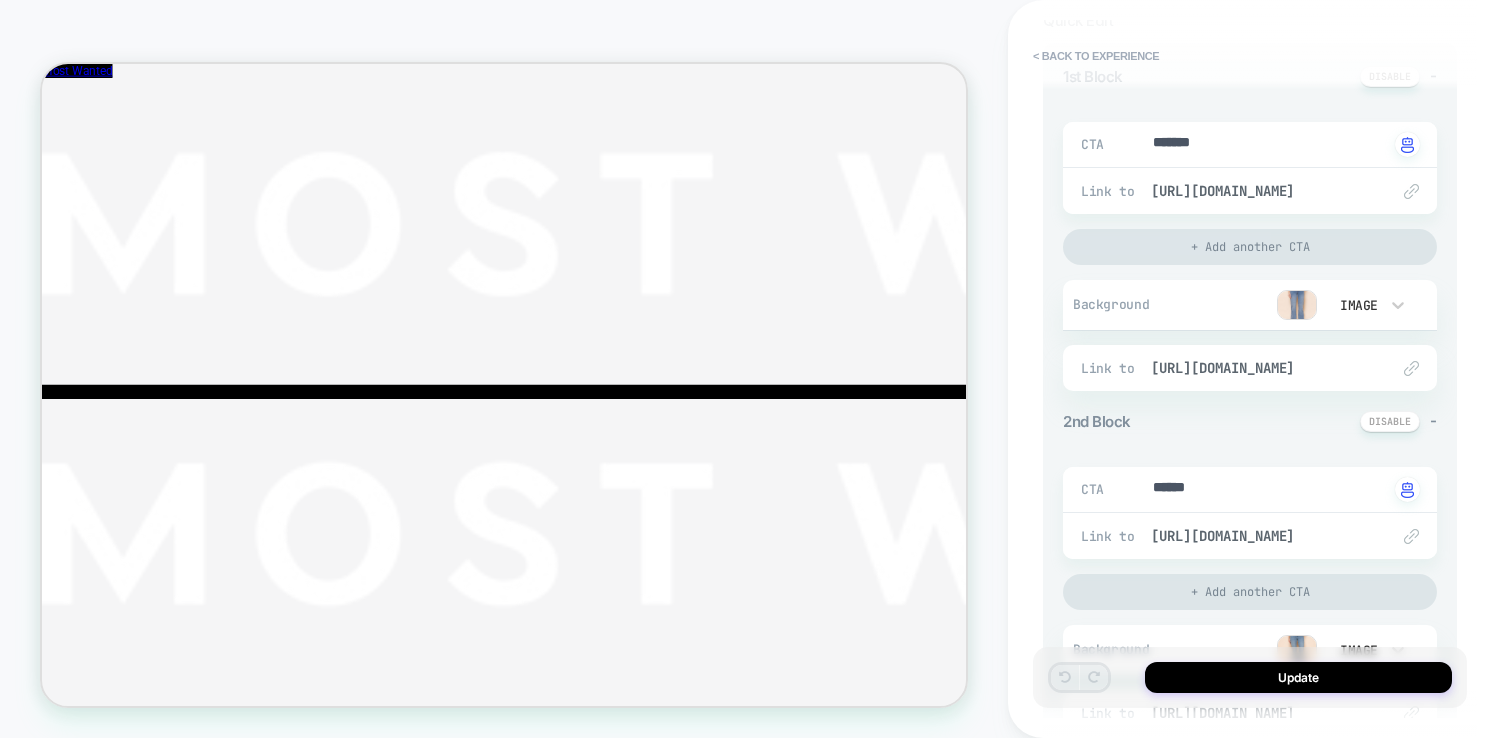 click at bounding box center [1297, 305] 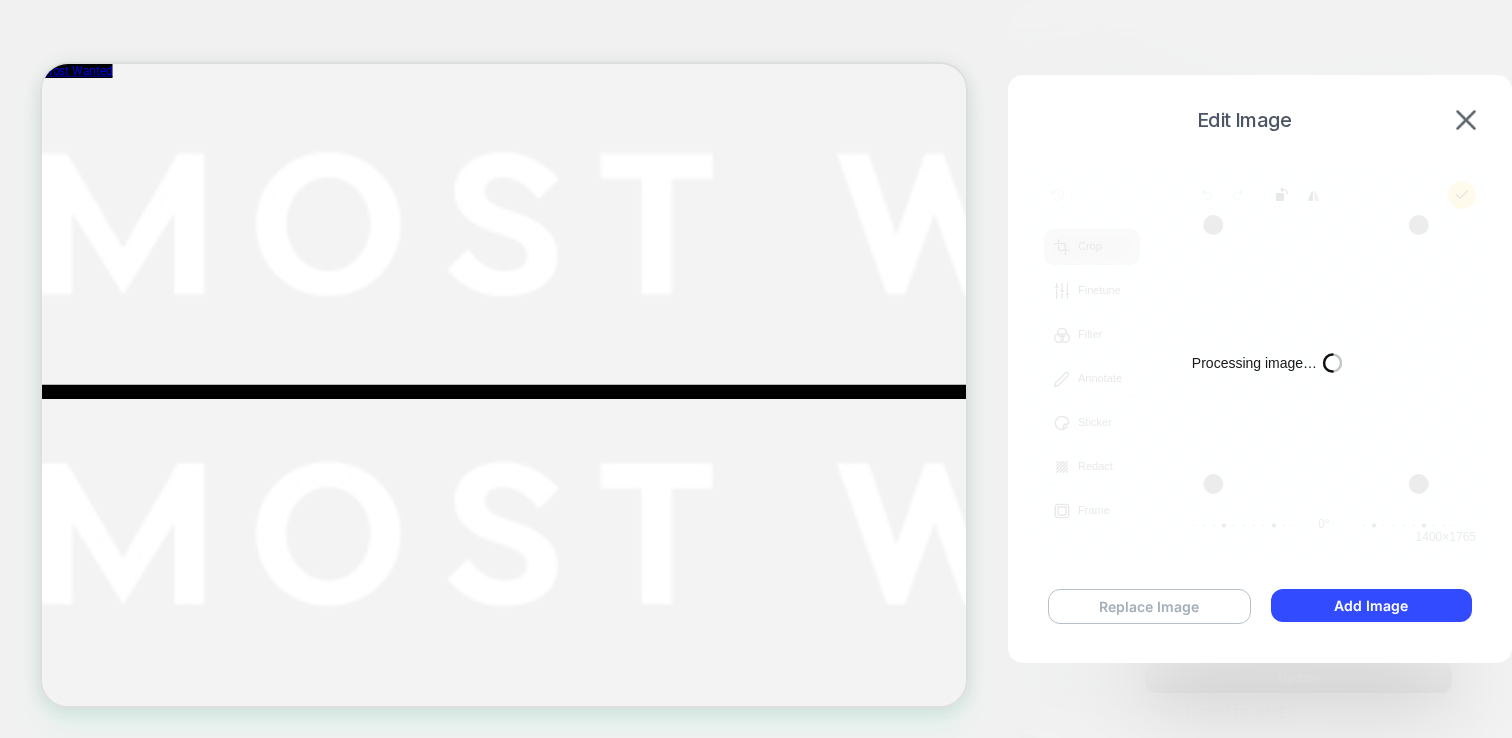 type on "*" 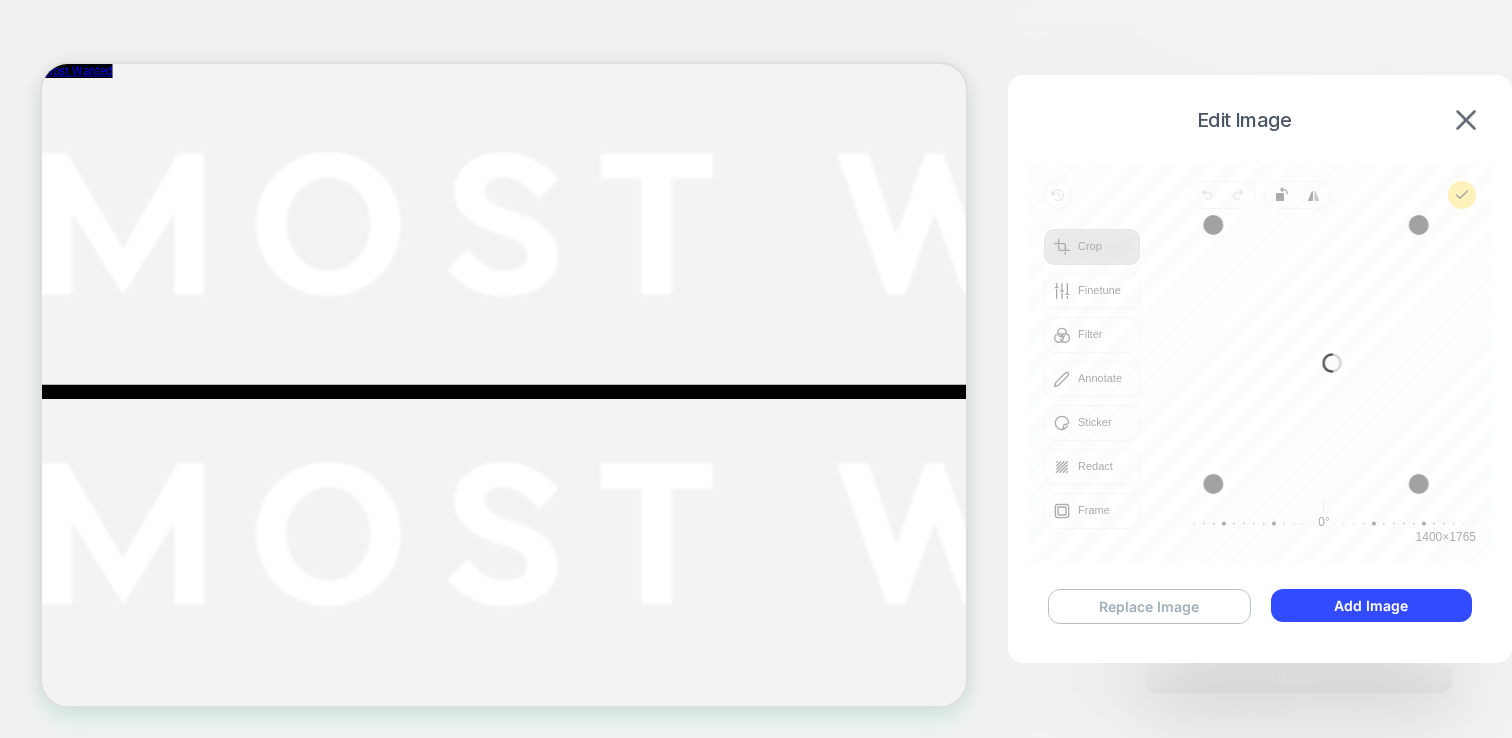 click on "Replace Image" at bounding box center [1149, 606] 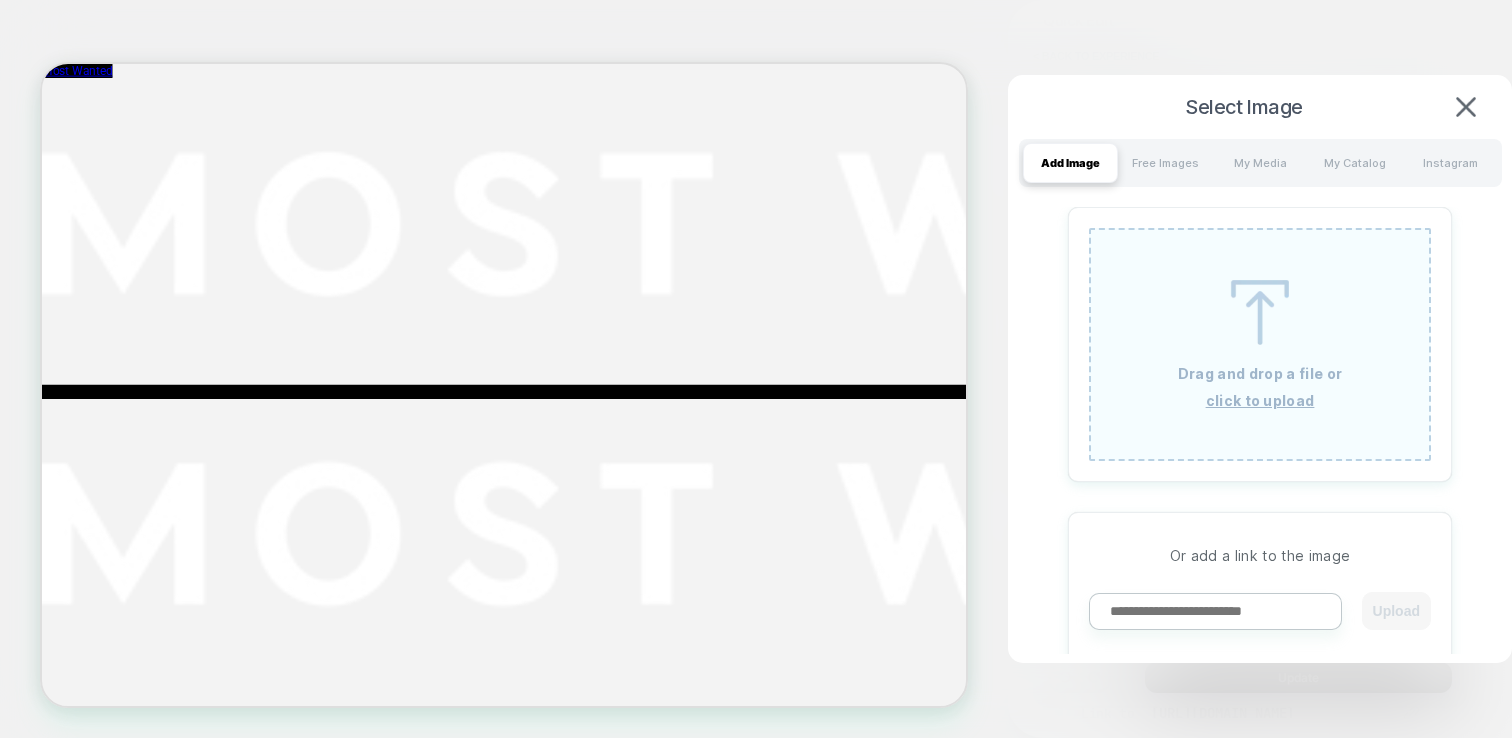 drag, startPoint x: 1242, startPoint y: 605, endPoint x: 1257, endPoint y: 609, distance: 15.524175 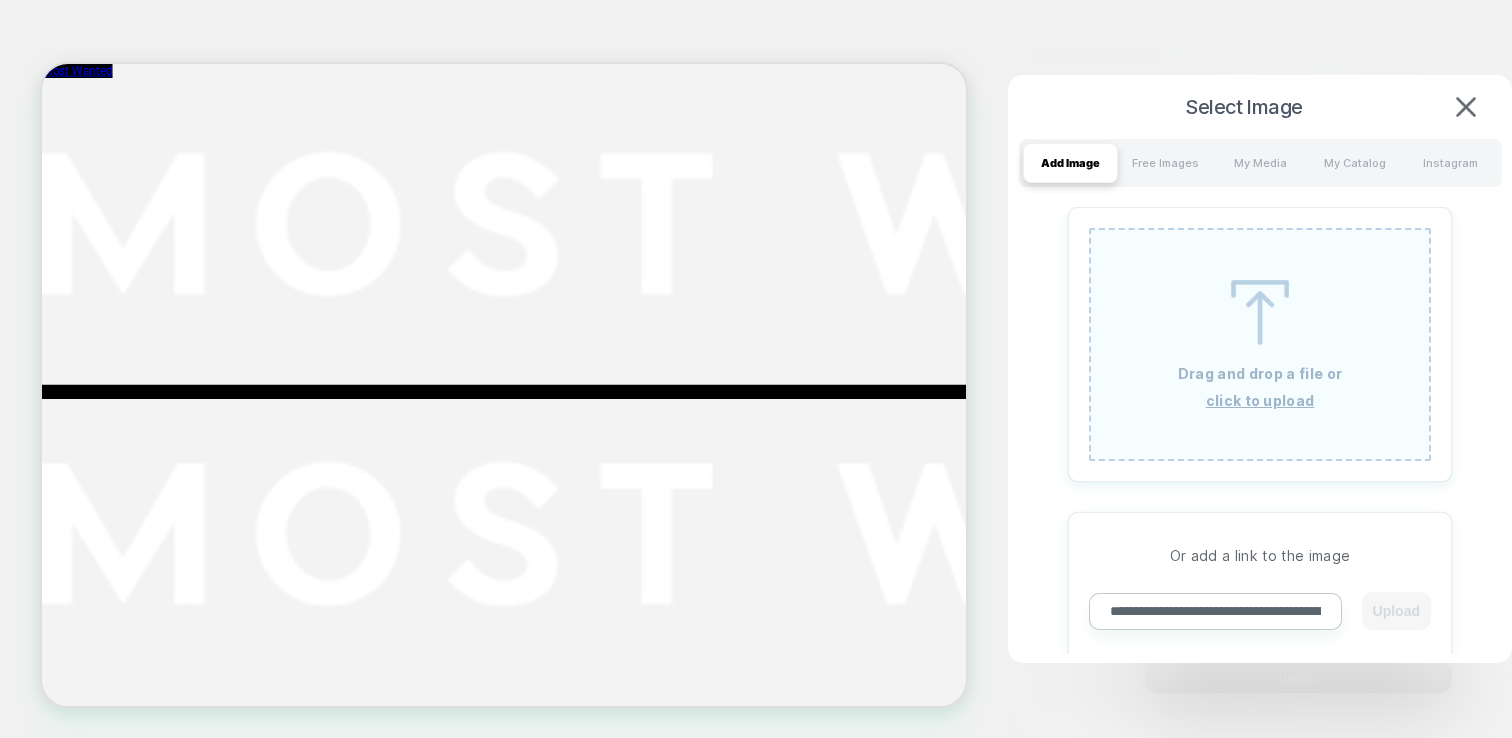 scroll, scrollTop: 0, scrollLeft: 660, axis: horizontal 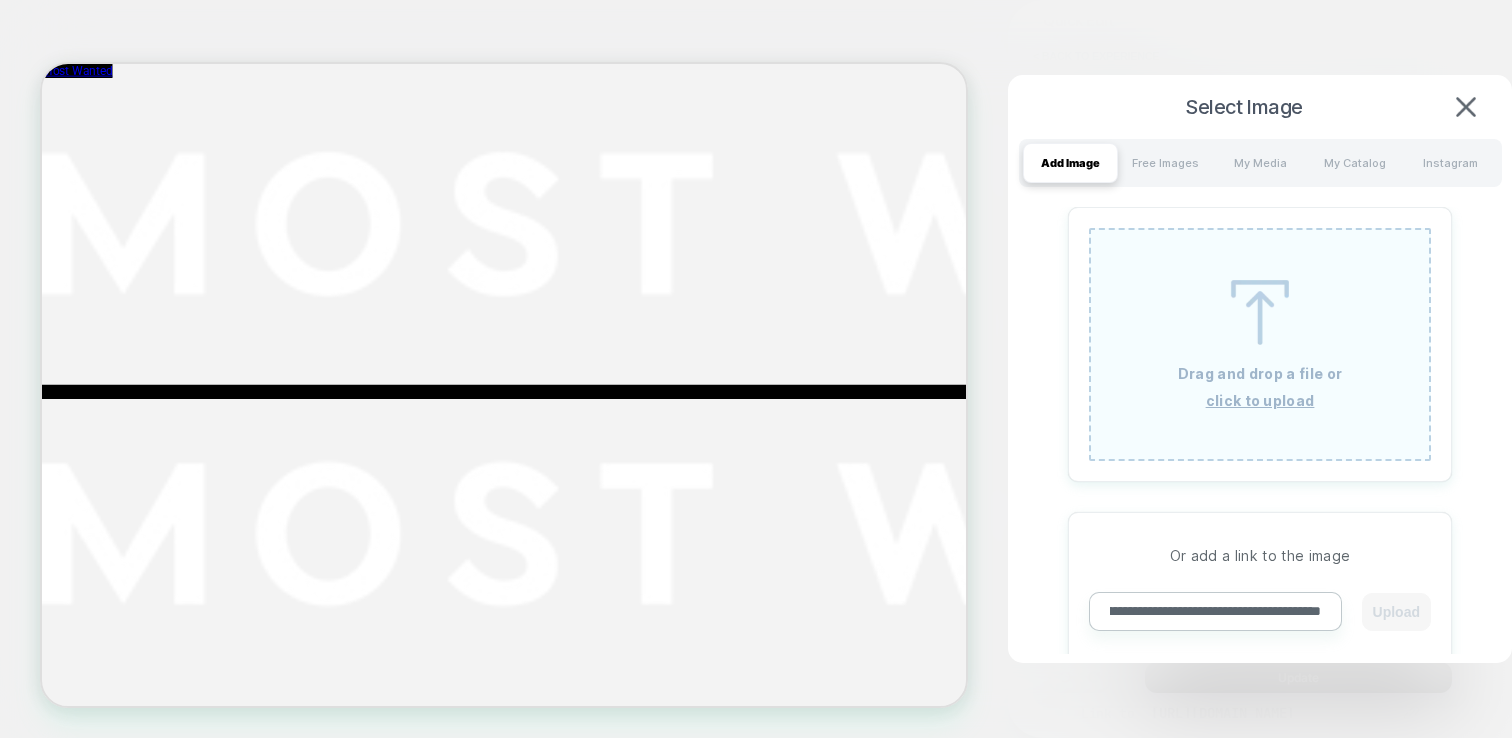 type on "**********" 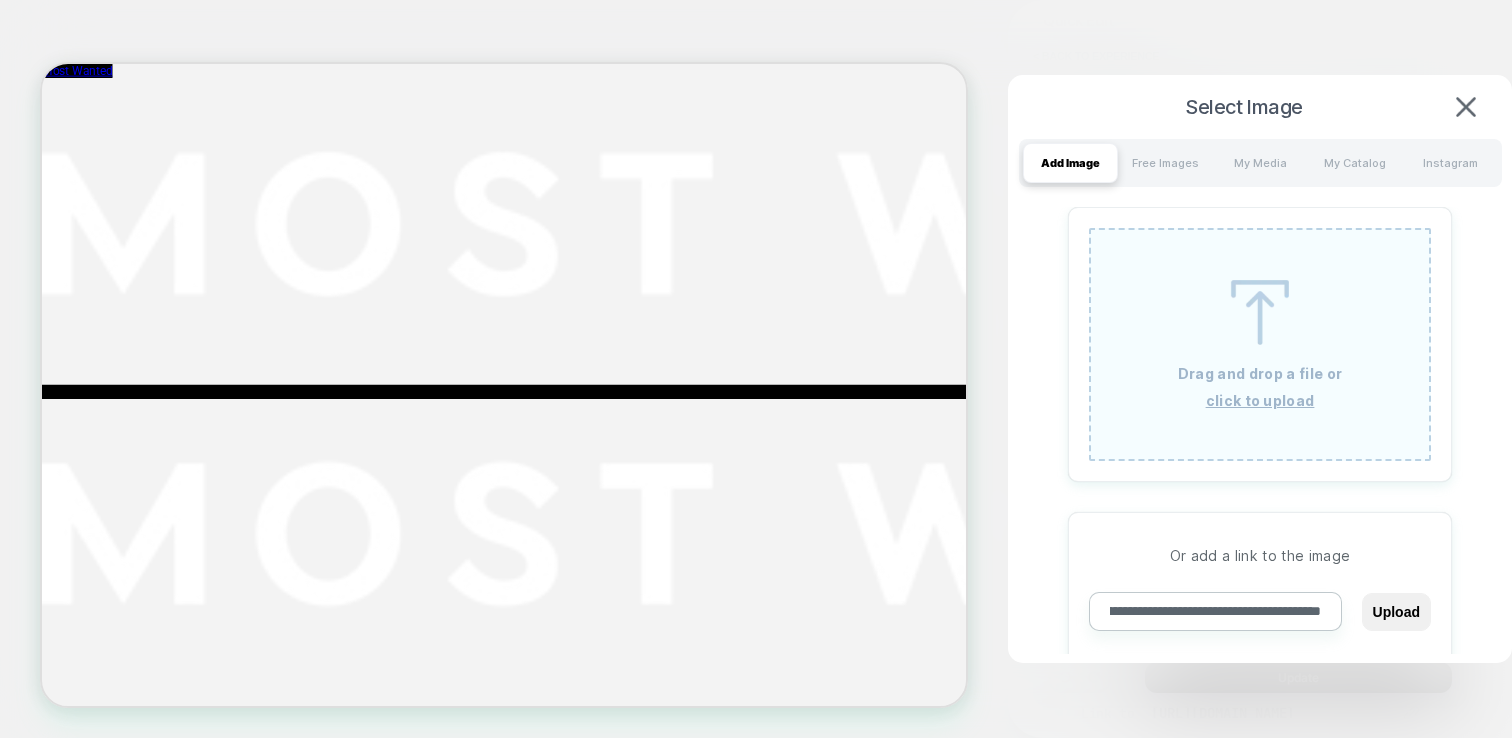 click on "**********" at bounding box center (1260, 592) 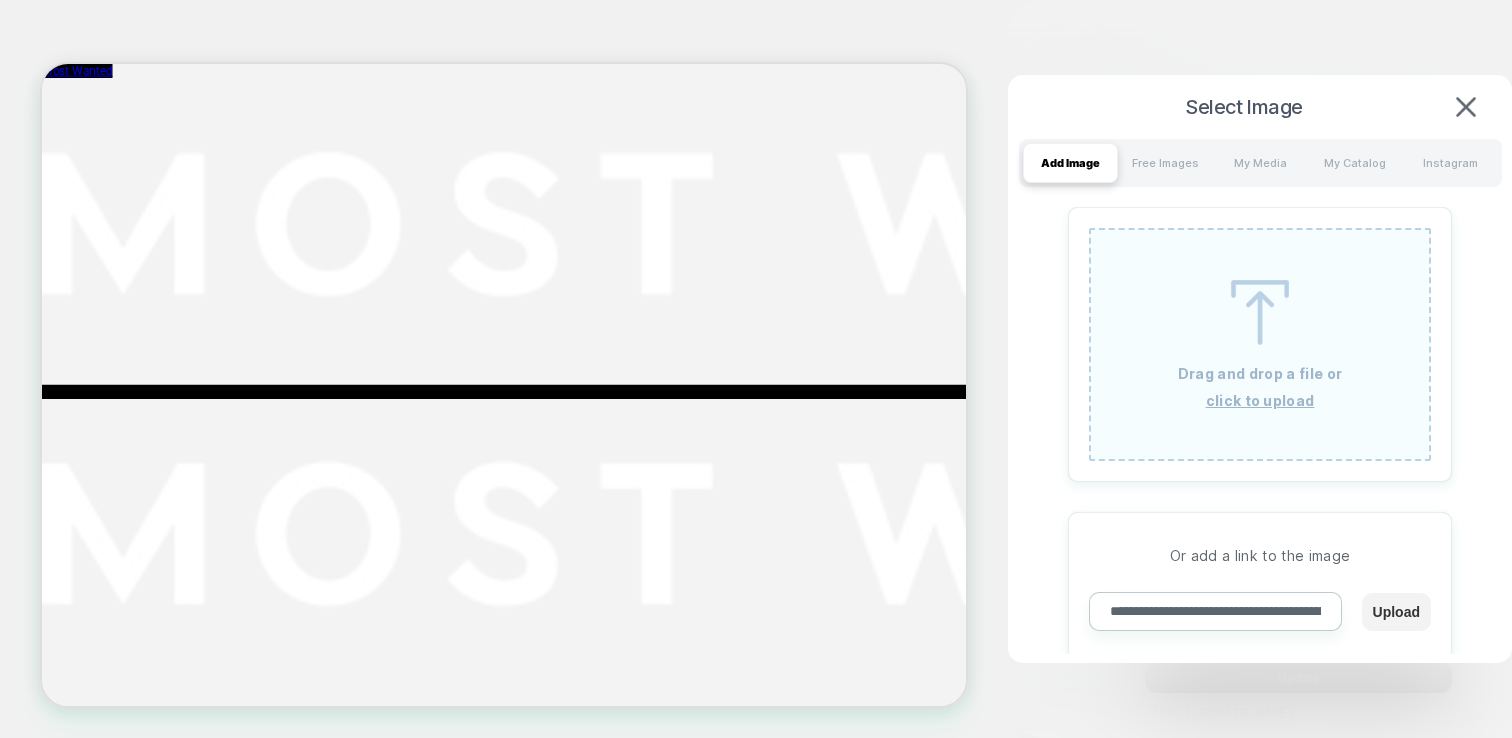 click on "Upload" at bounding box center (1396, 612) 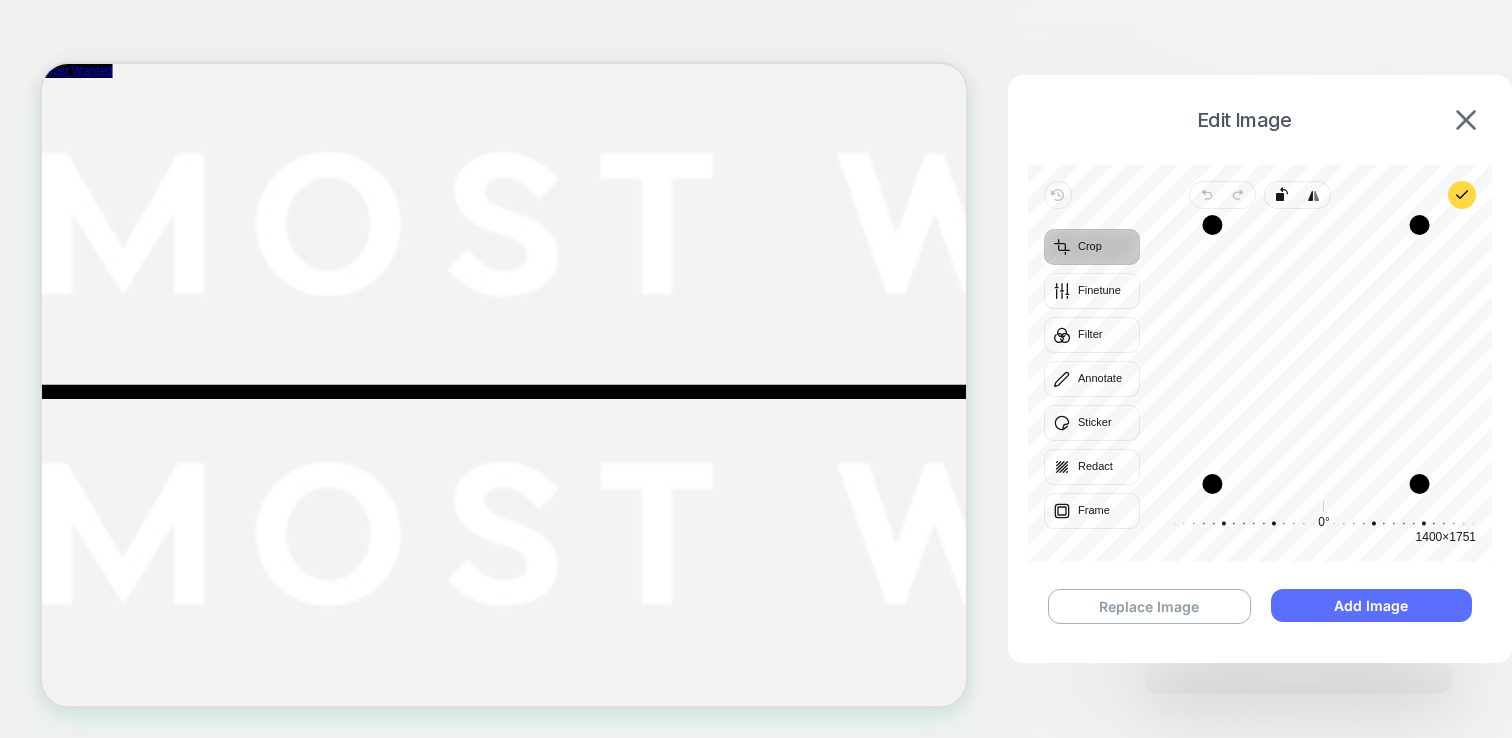 click on "Add Image" at bounding box center (1371, 605) 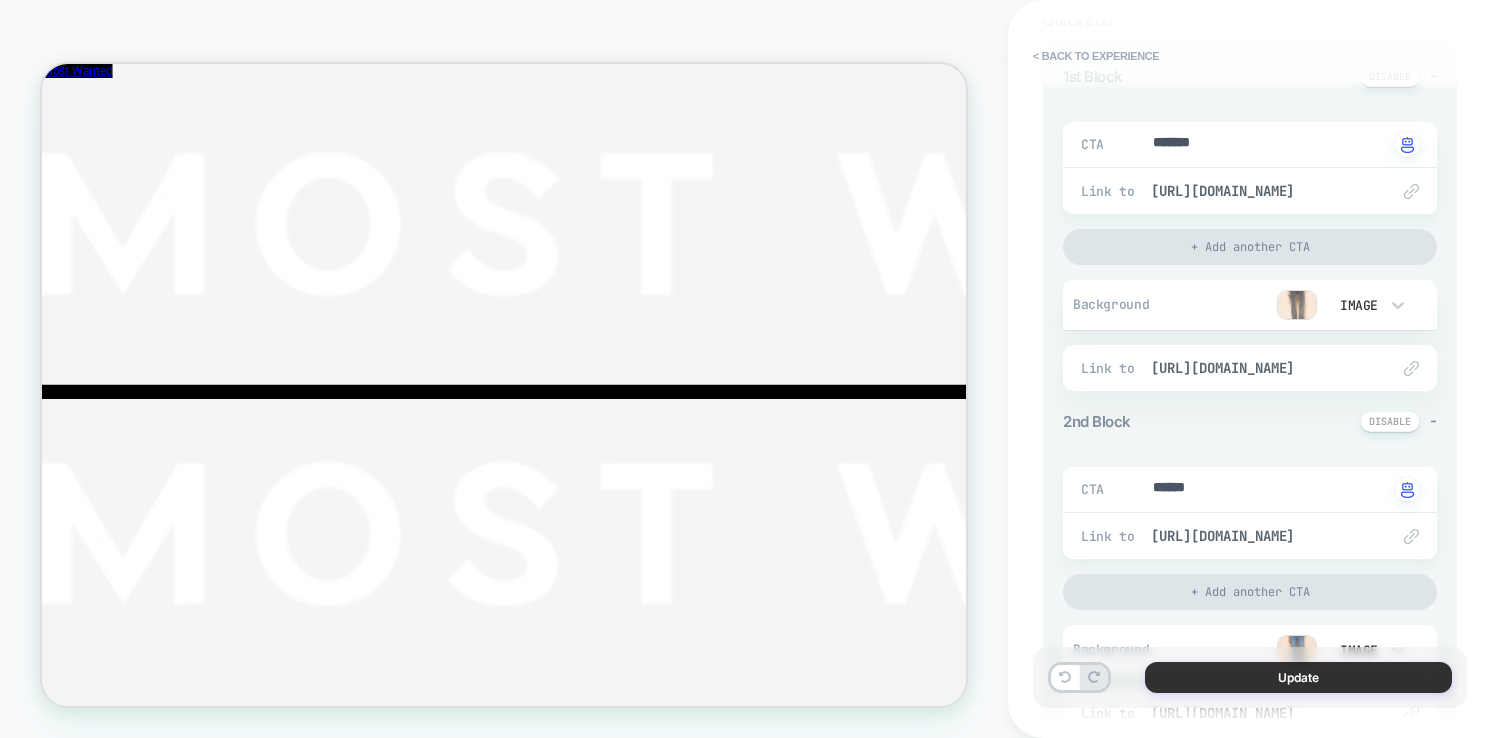 click on "Update" at bounding box center [1298, 677] 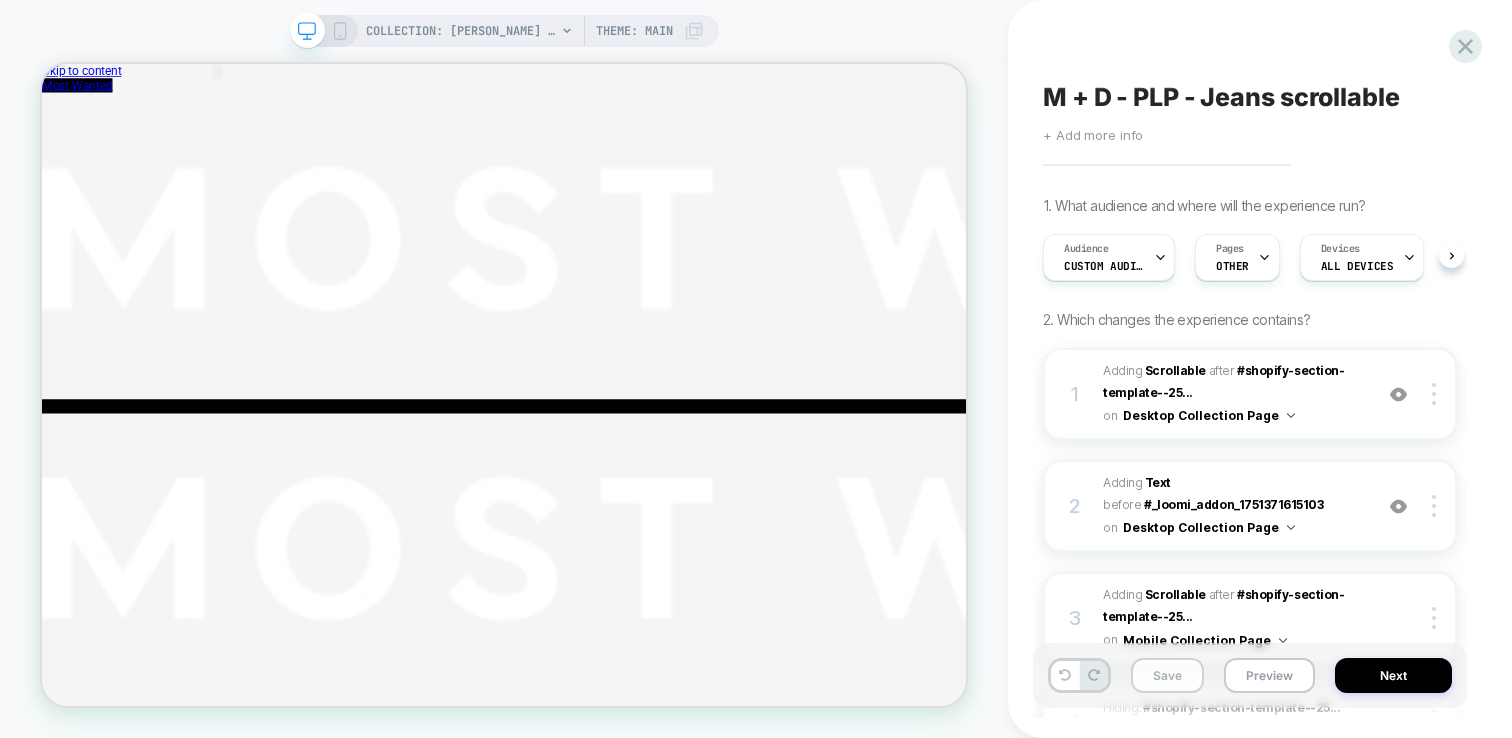 click on "Save" at bounding box center (1167, 675) 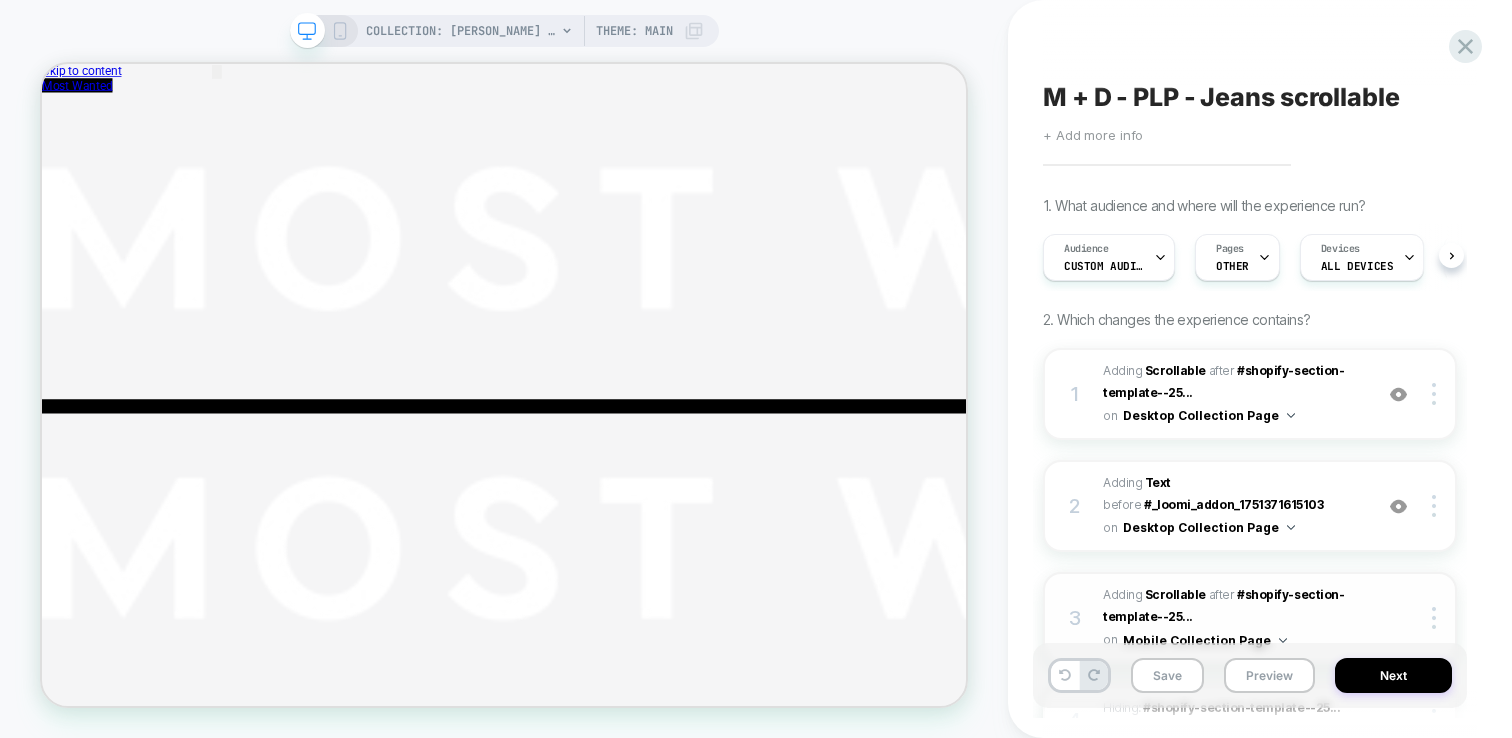scroll, scrollTop: 0, scrollLeft: 1, axis: horizontal 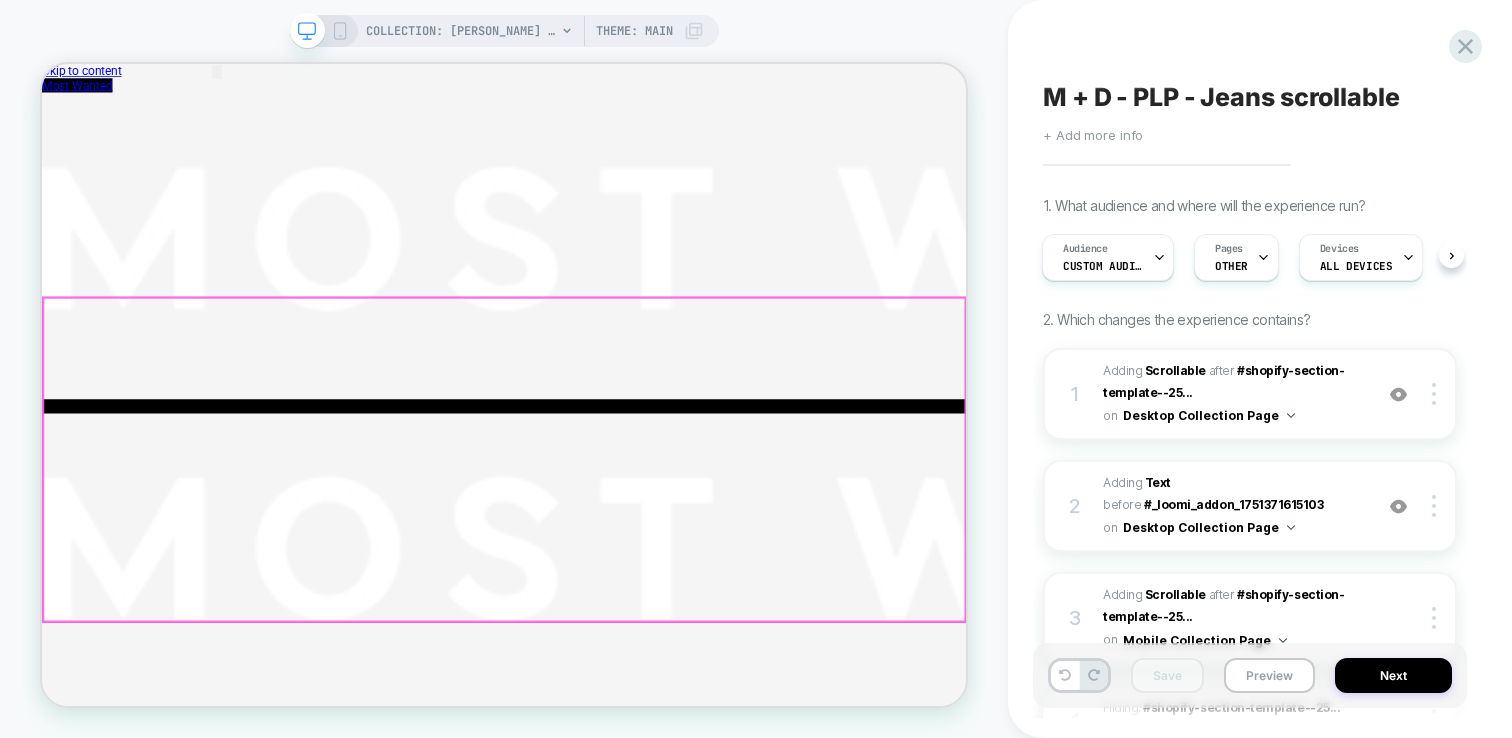click on "ᐳ" at bounding box center [1209, 6139] 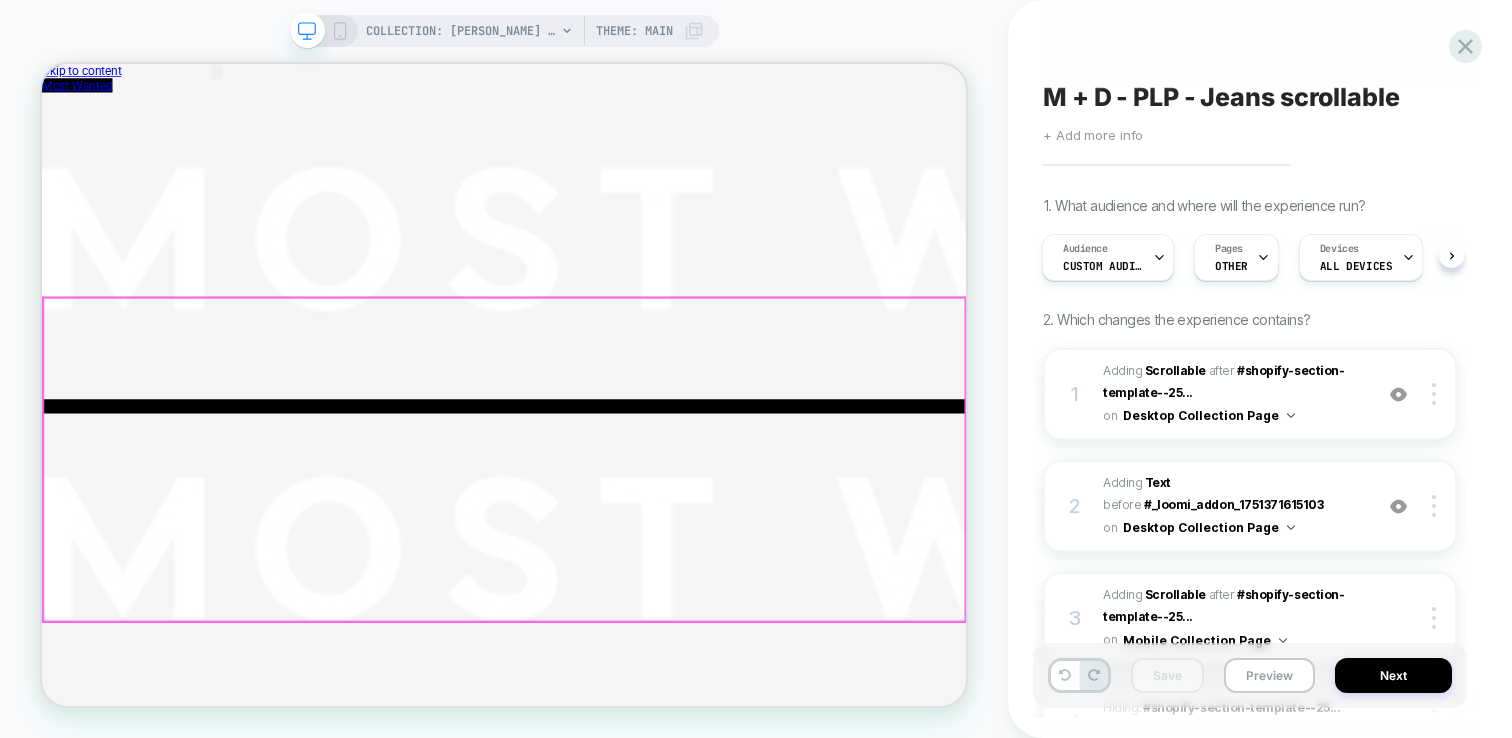click on "ᐸ" at bounding box center (108, 6139) 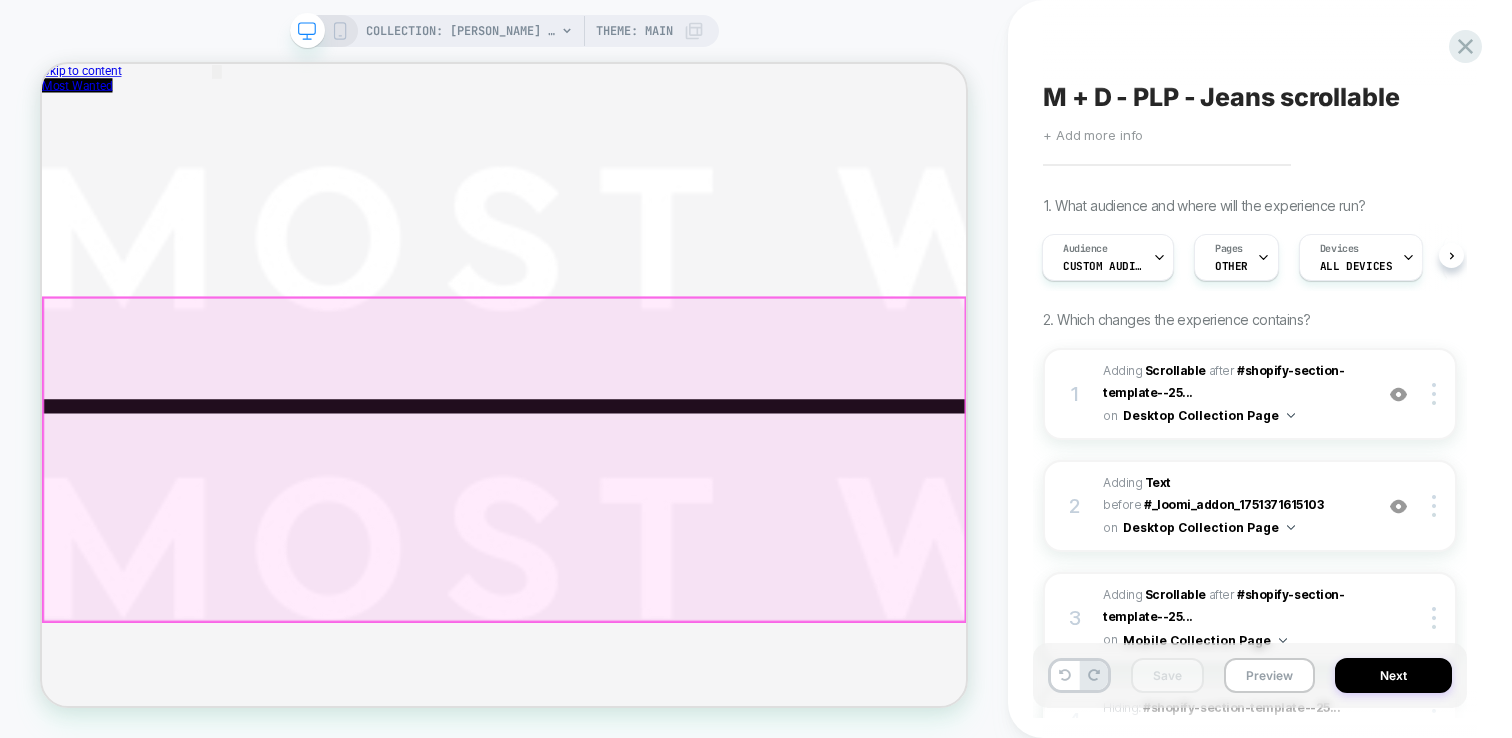 scroll, scrollTop: 0, scrollLeft: 269, axis: horizontal 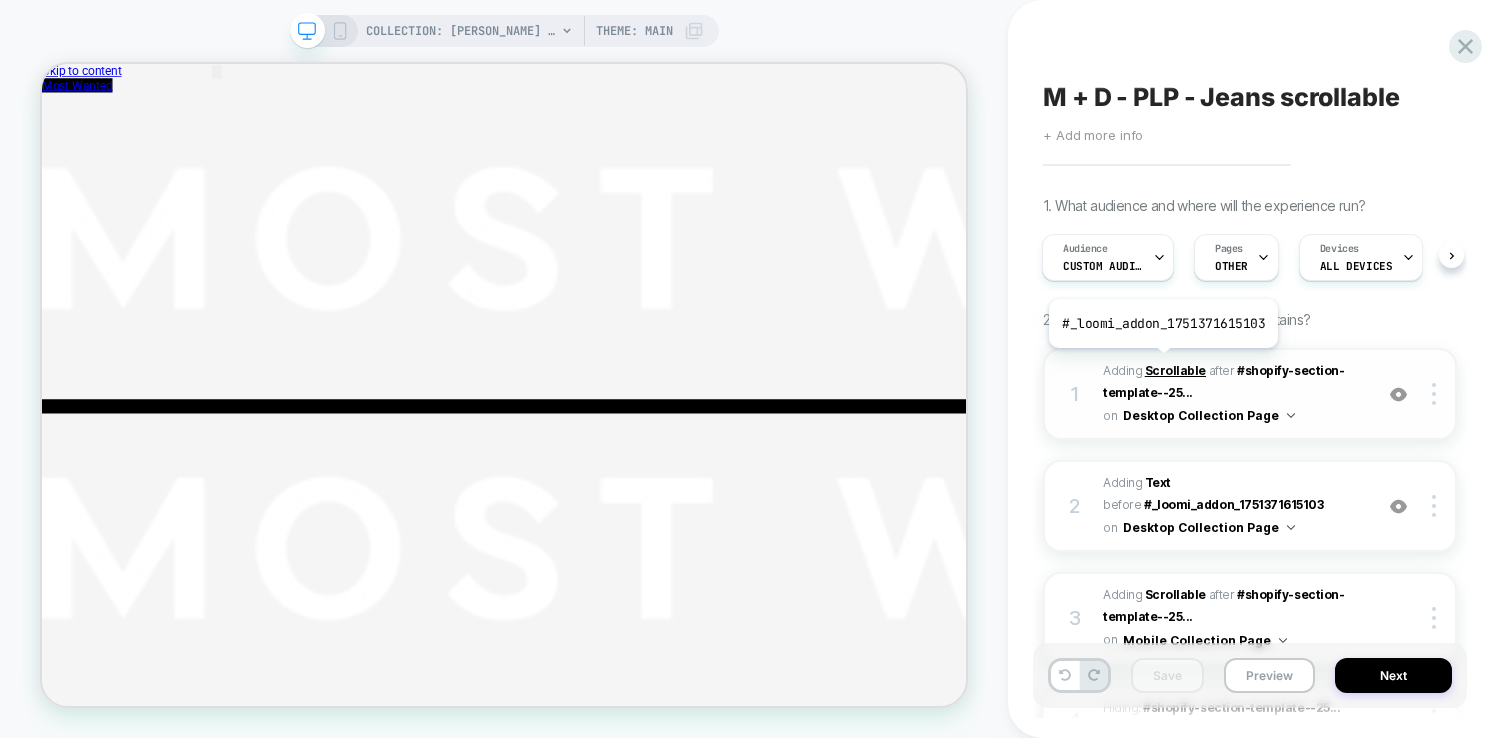 click on "Scrollable" at bounding box center (1175, 370) 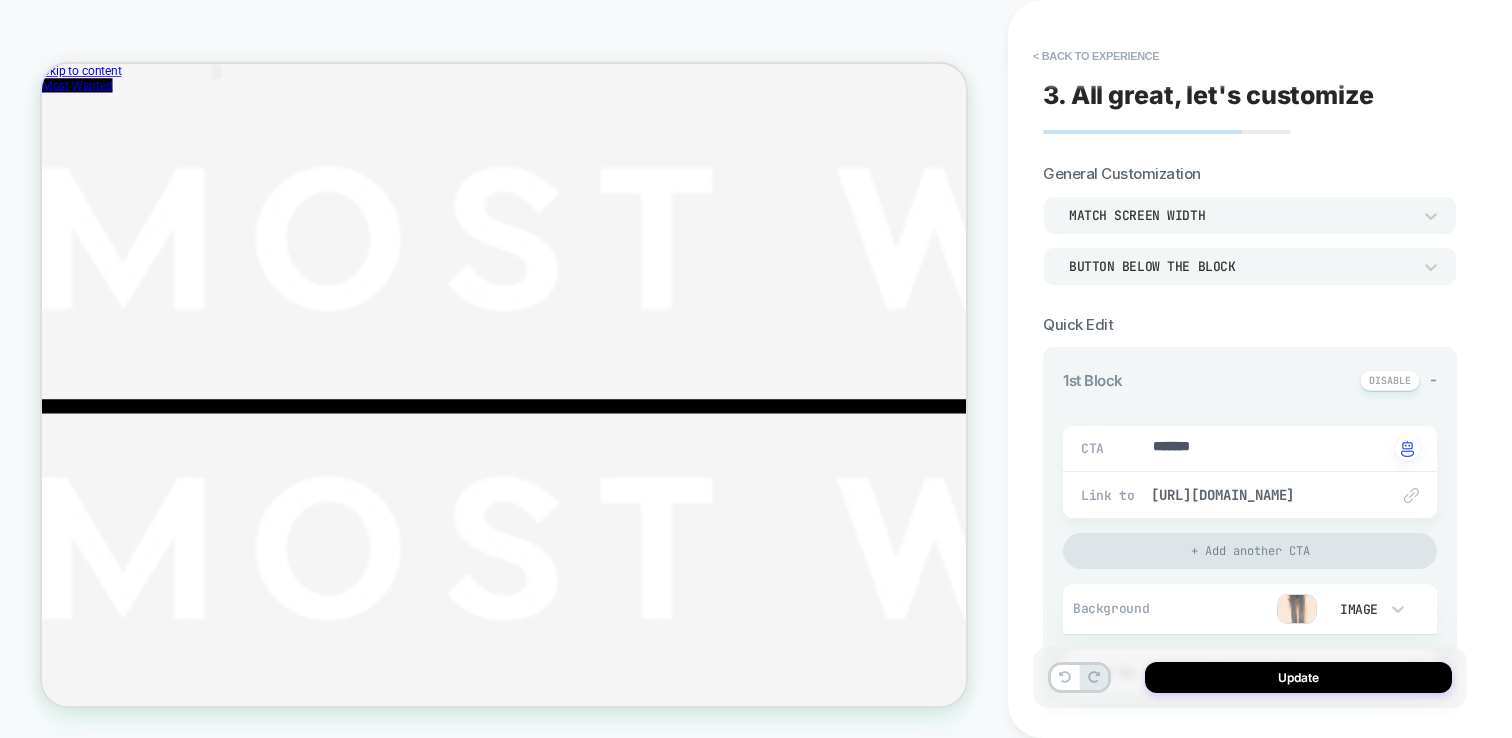 scroll, scrollTop: 251, scrollLeft: 0, axis: vertical 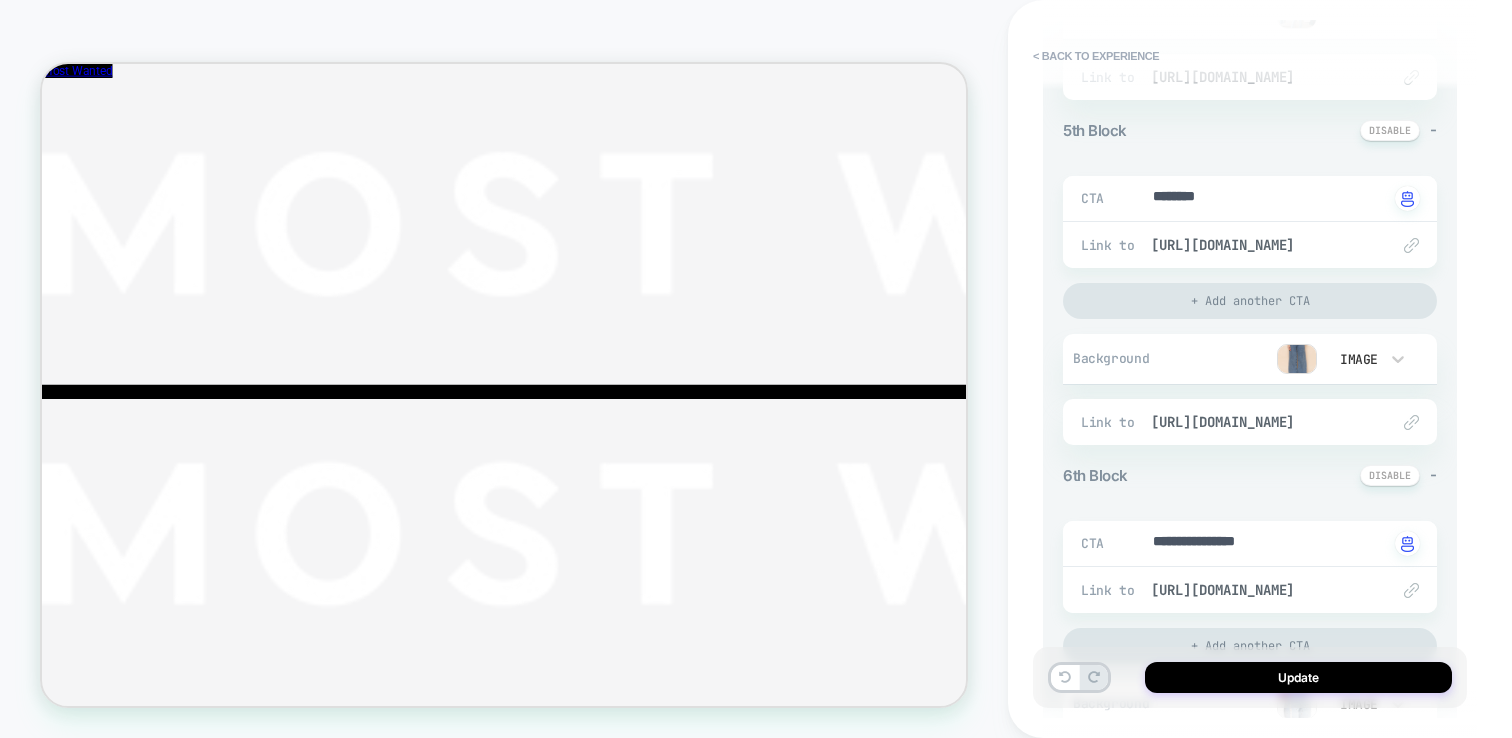 click at bounding box center [1297, 359] 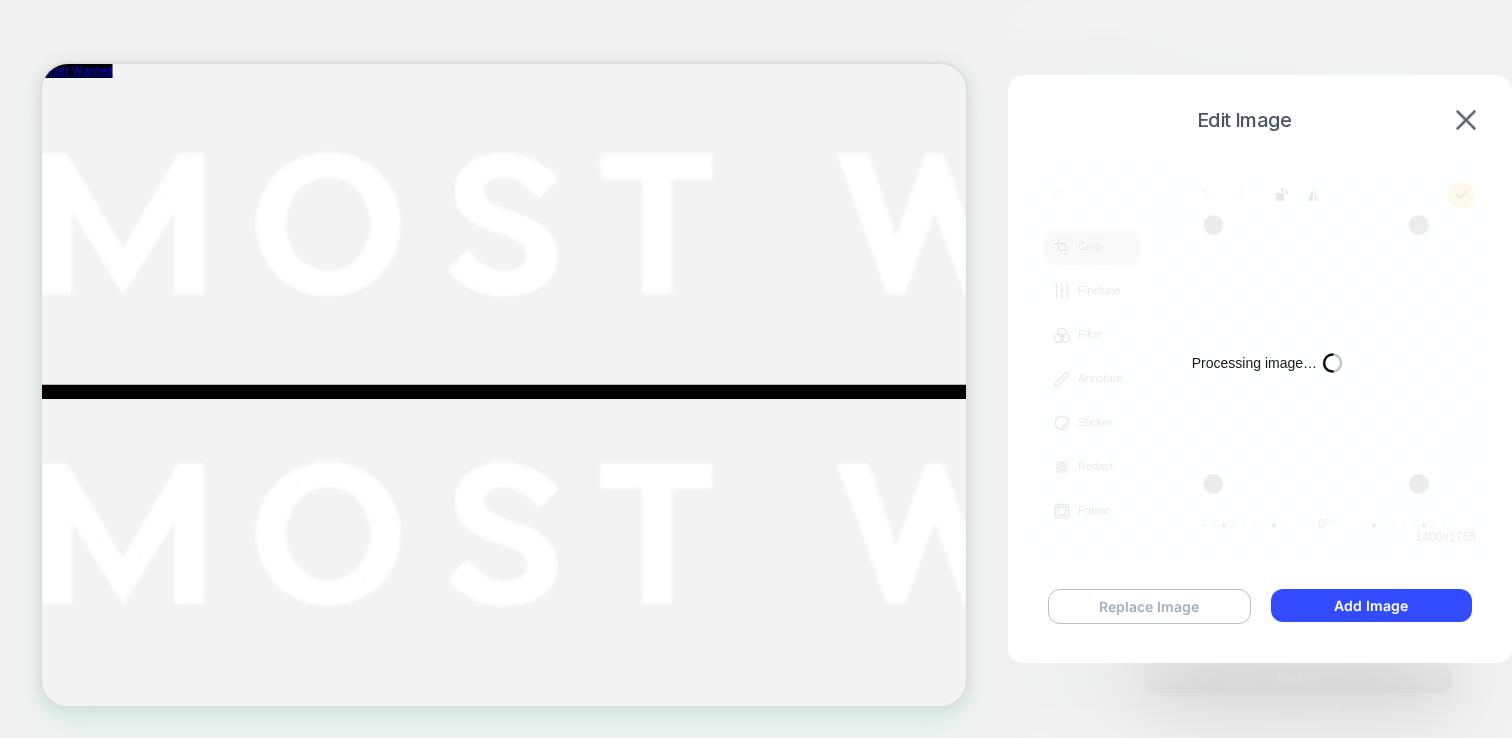 type on "*" 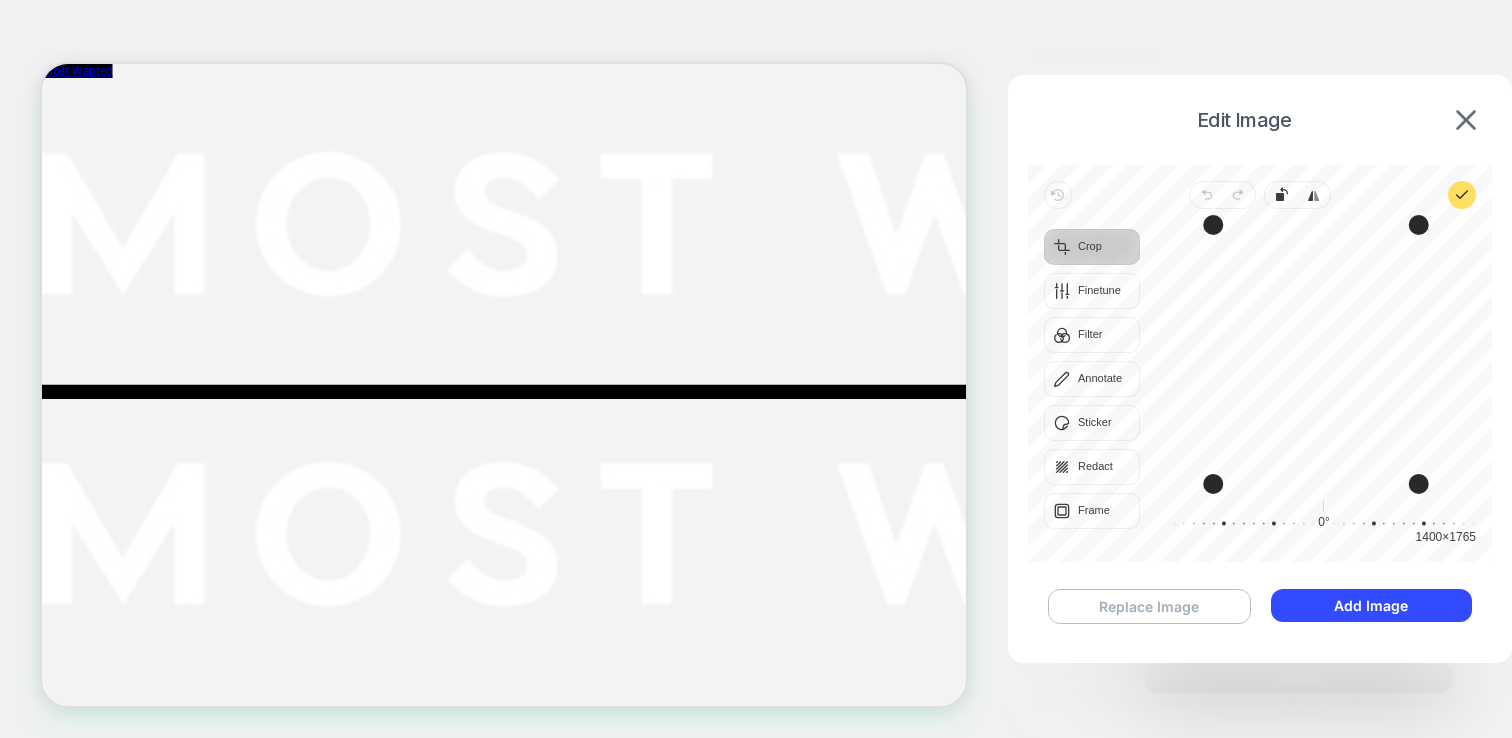 click on "Replace Image" at bounding box center (1149, 606) 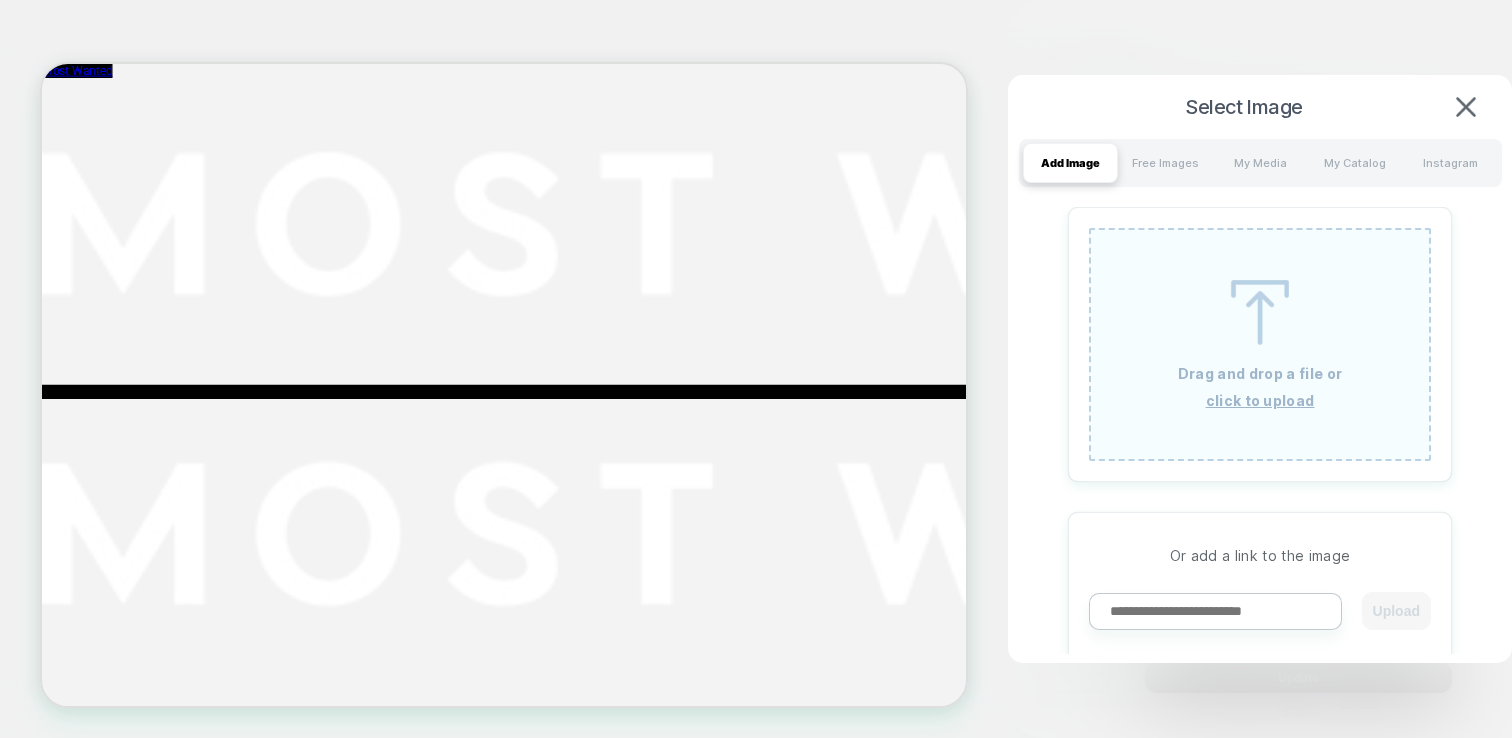 click at bounding box center (1215, 611) 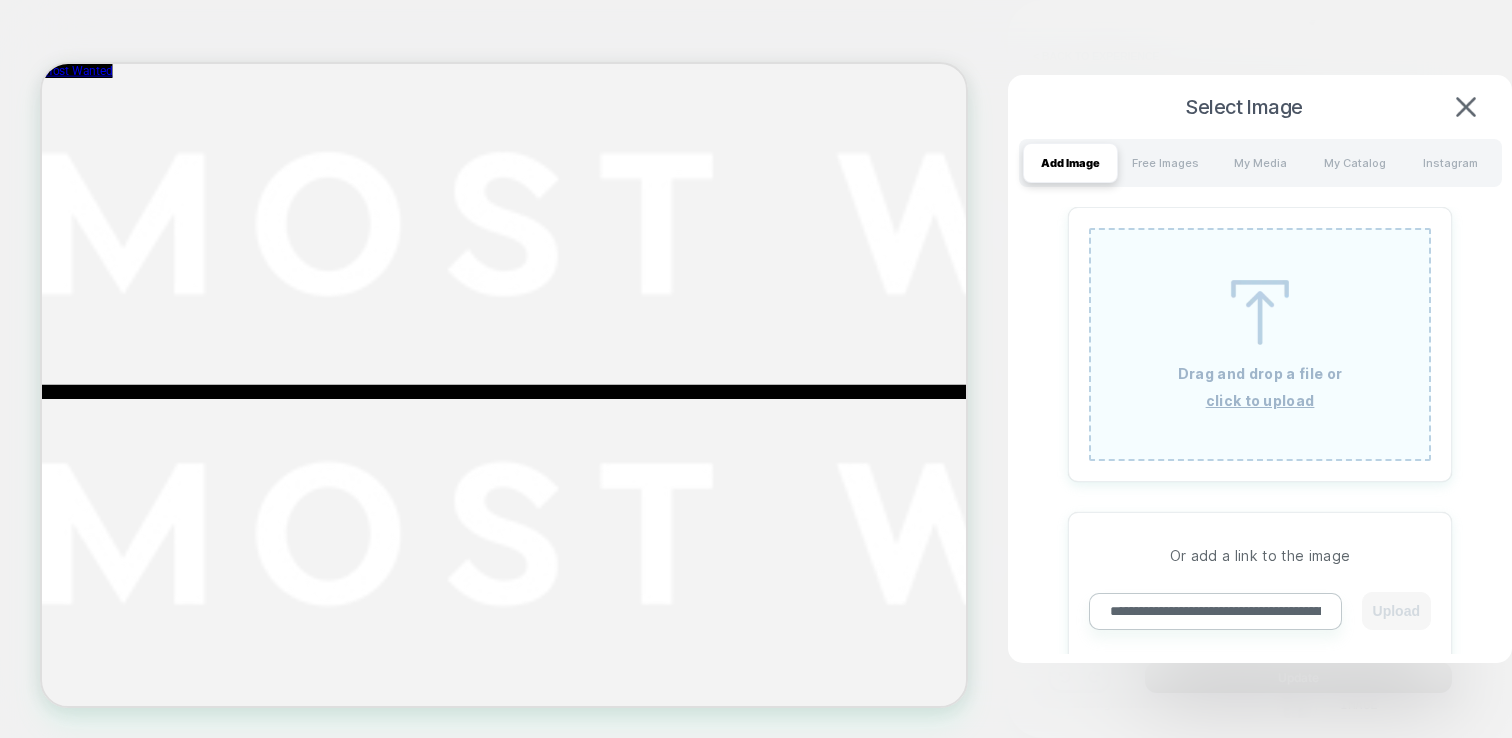 scroll, scrollTop: 0, scrollLeft: 682, axis: horizontal 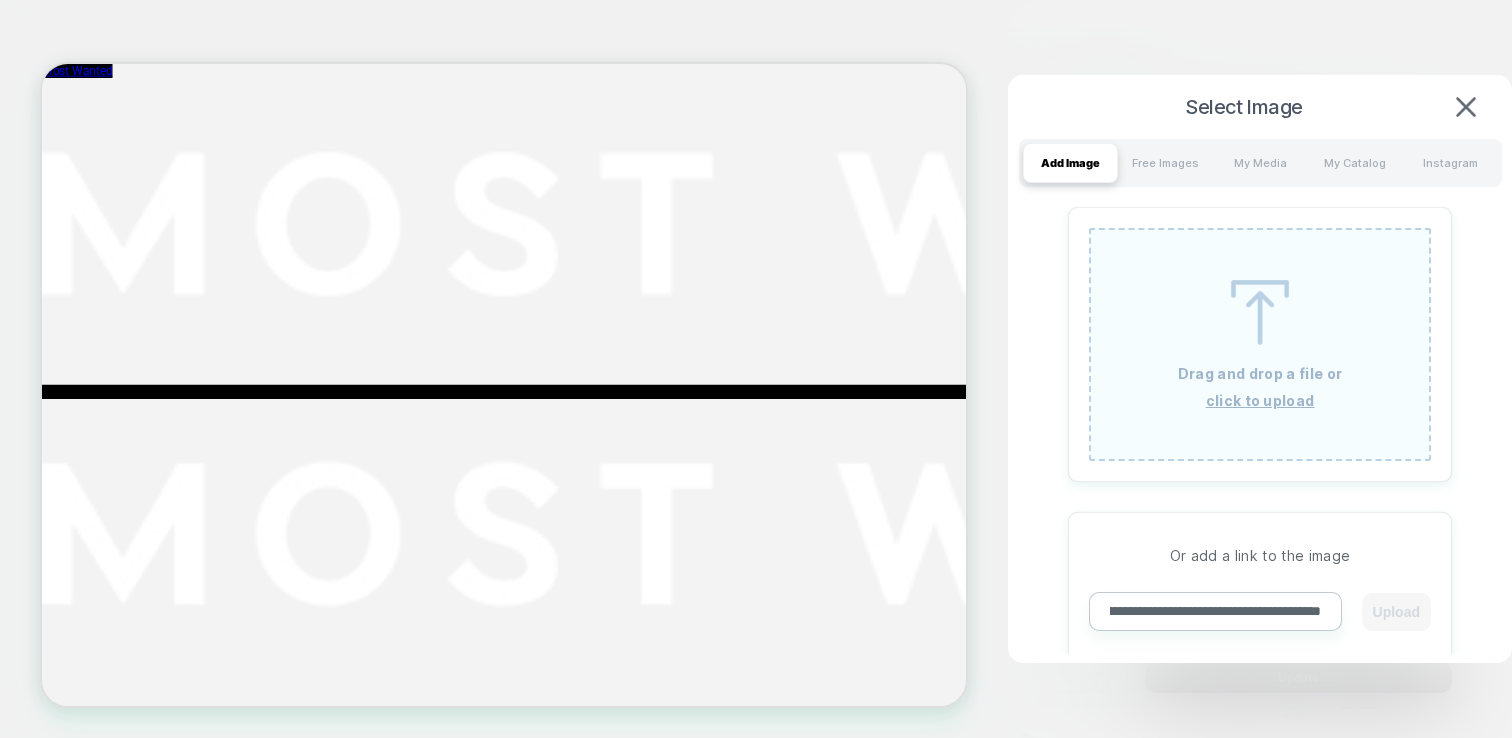 type on "**********" 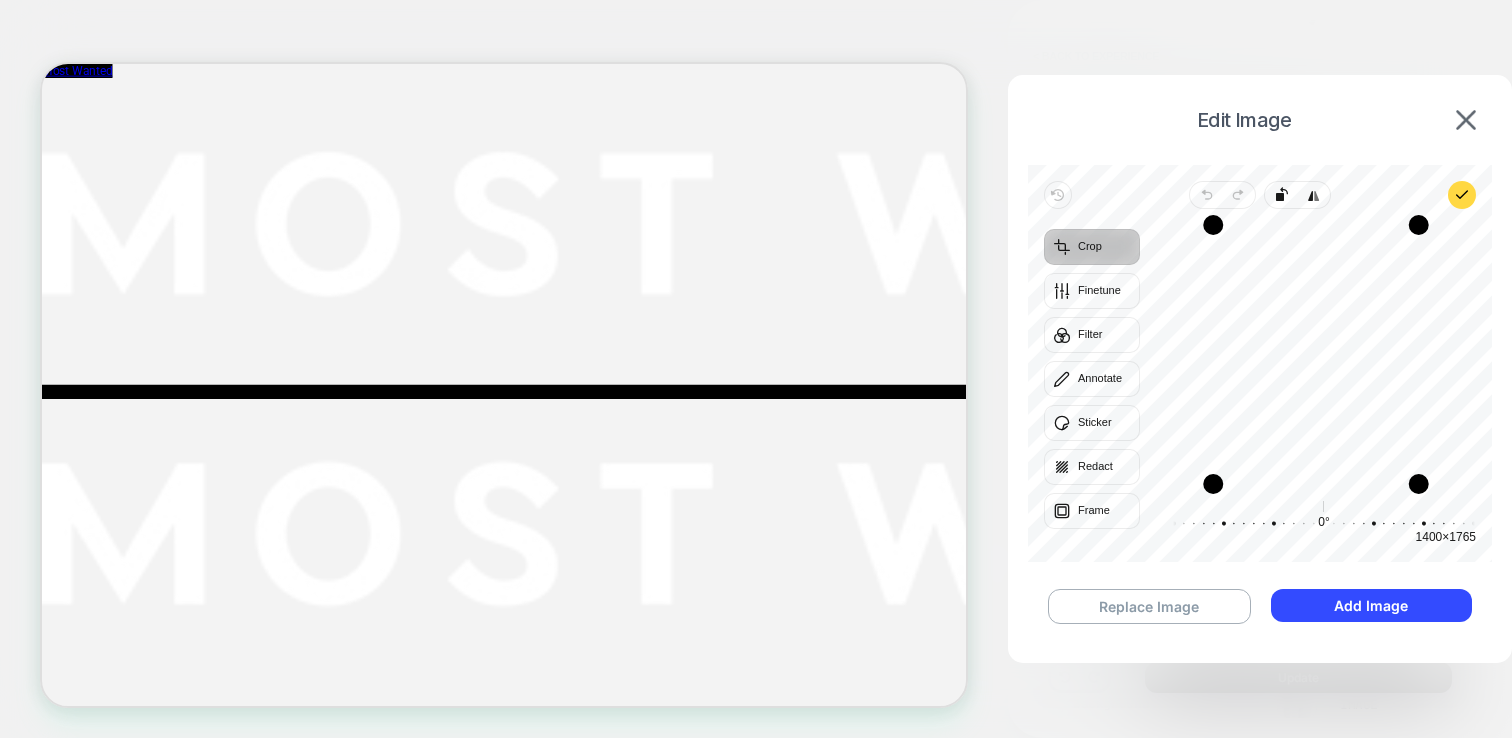 click on "ᐳ" at bounding box center [1209, 6090] 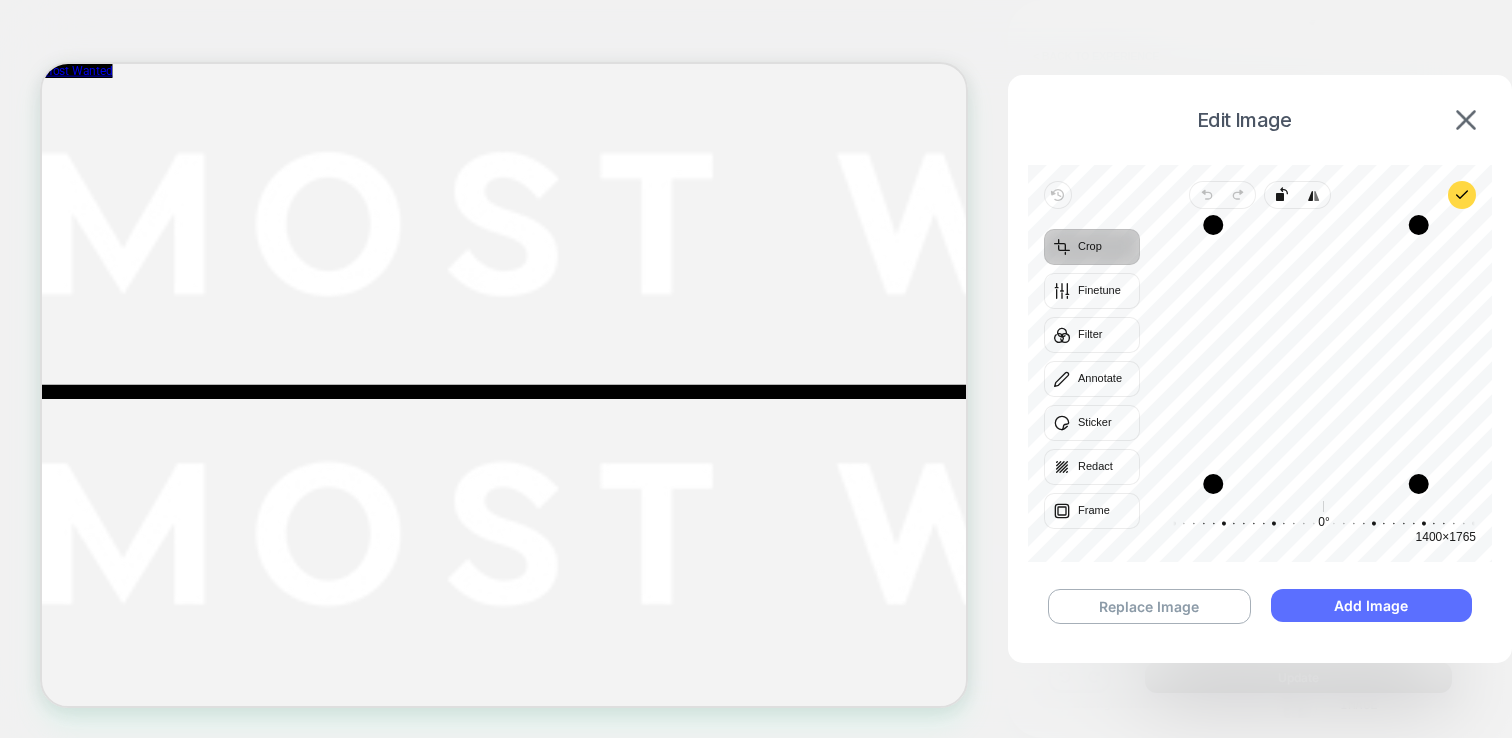 click on "Add Image" at bounding box center [1371, 605] 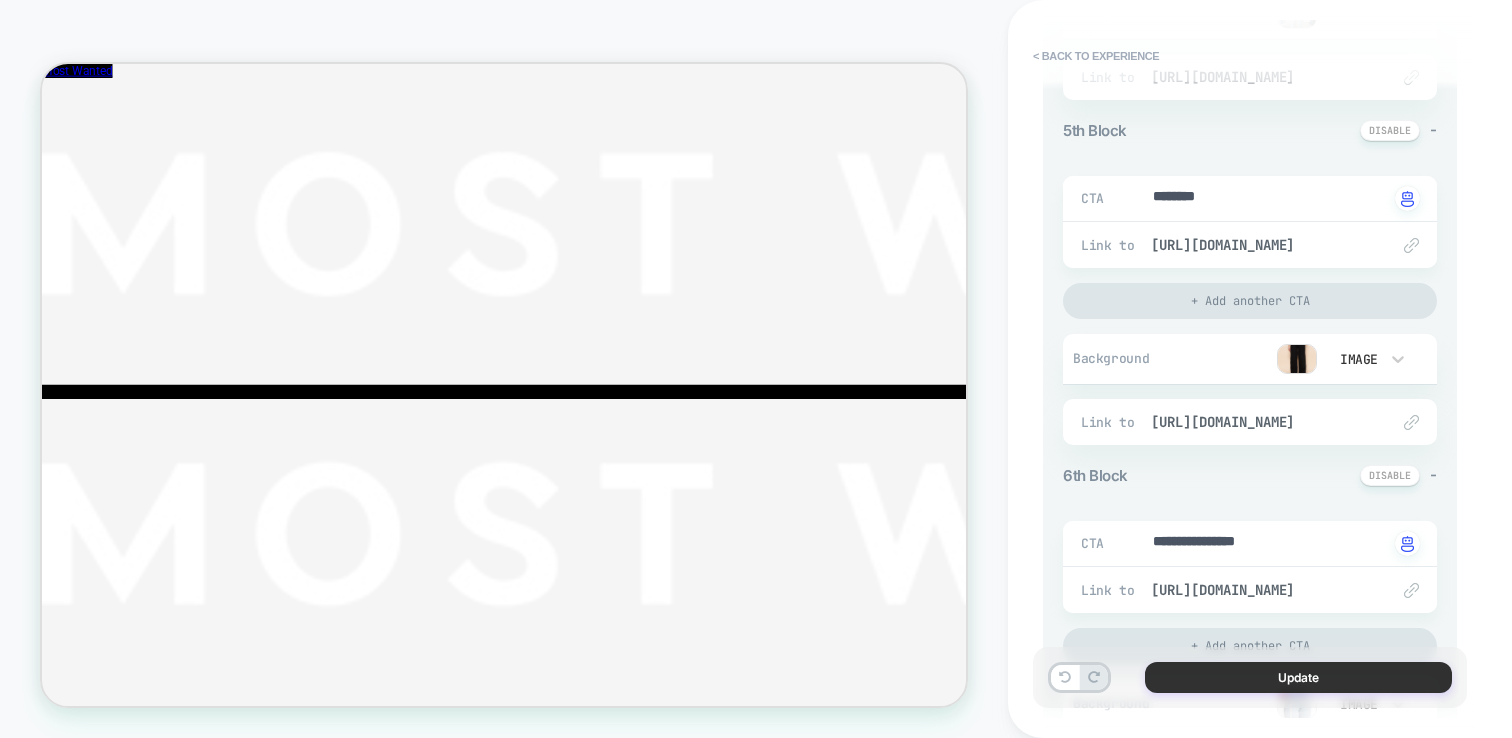 click on "Update" at bounding box center (1298, 677) 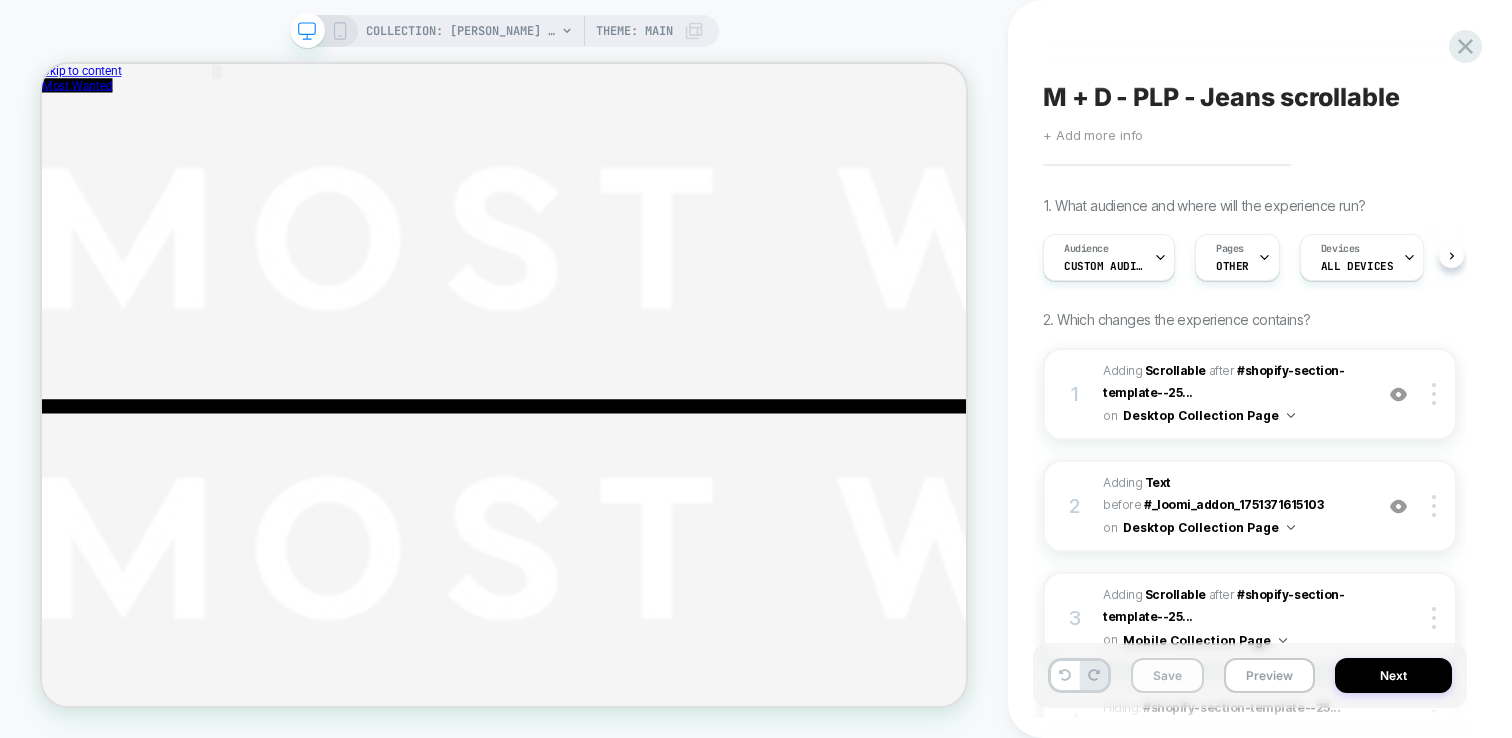 scroll, scrollTop: 0, scrollLeft: 1, axis: horizontal 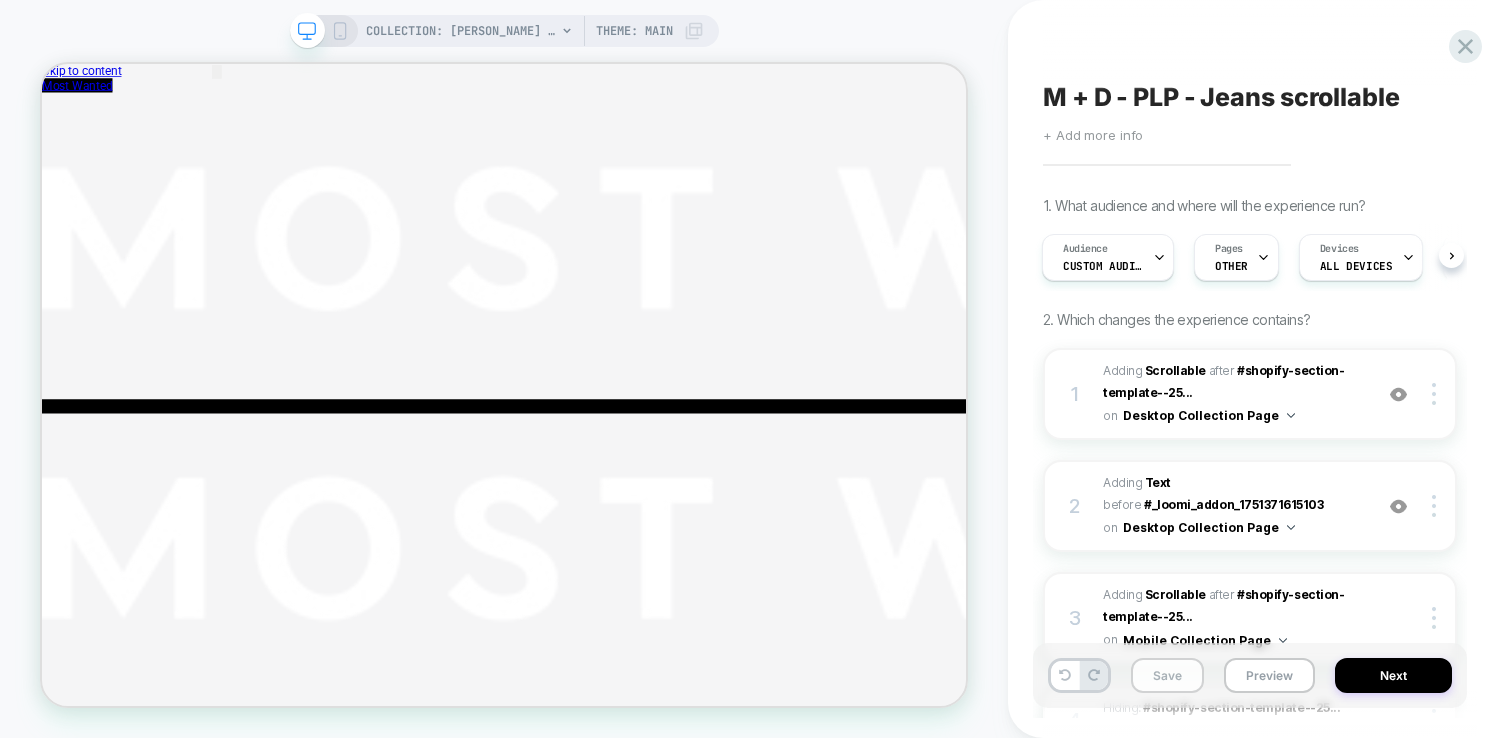 click on "Save" at bounding box center [1167, 675] 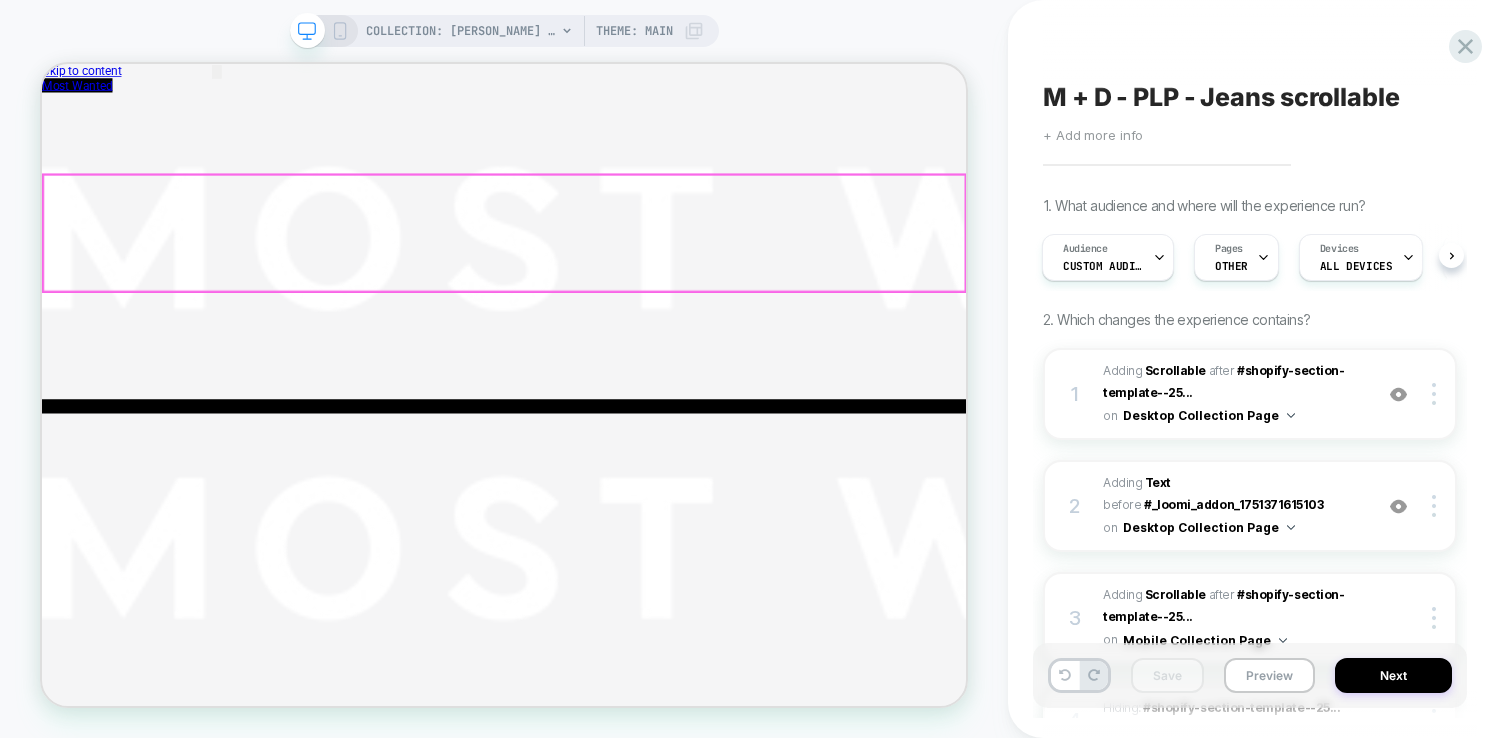 click on "Denim days are here to stay. Onze jeanscollectie zit vol stijlen voor elke mood, body en vibe. Of je nu gaat voor laid-back, edgy of classic: er zit altijd een fit tussen die bij je past. Mix, match en maak ’m helemaal van jou. Your perfect pair is just a scroll away." at bounding box center [659, 5880] 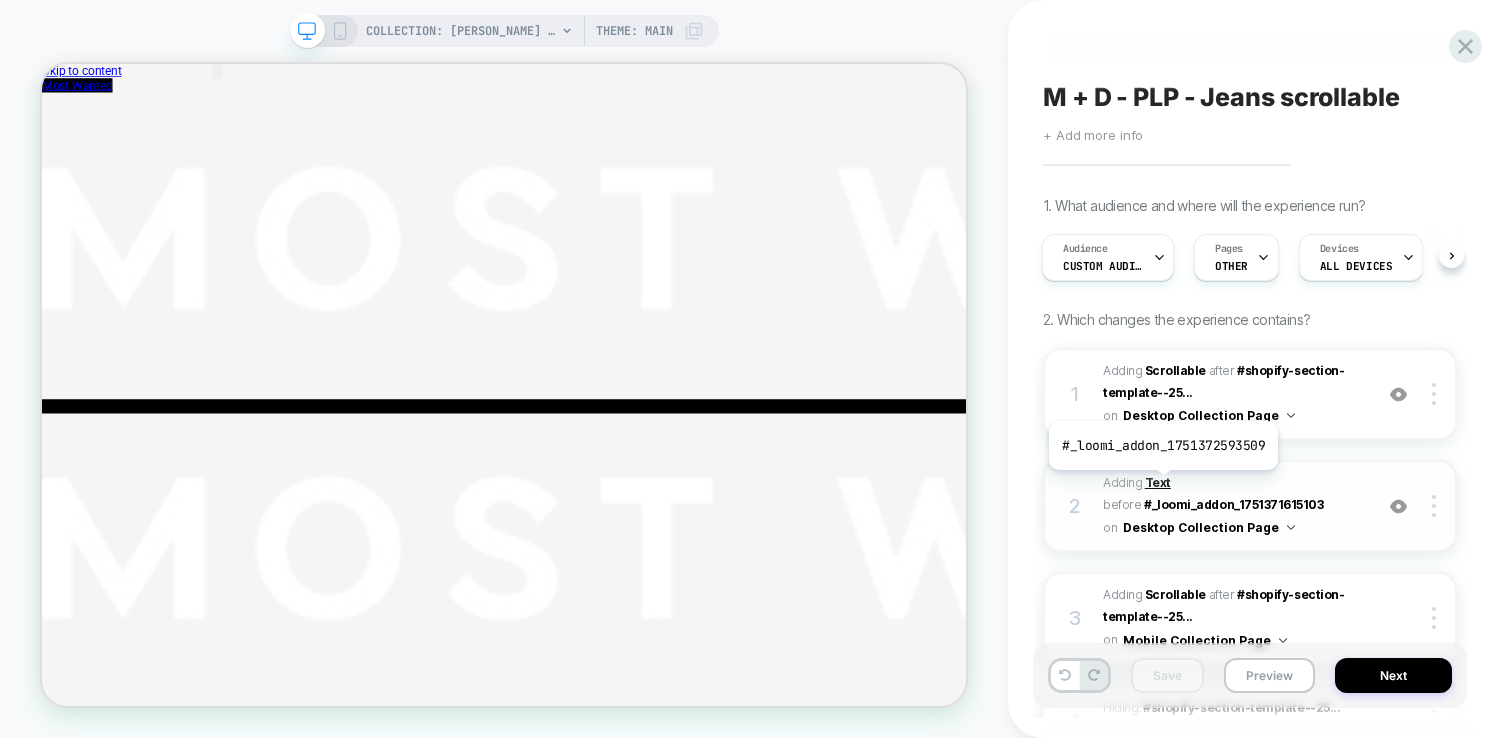 click on "Text" at bounding box center [1158, 482] 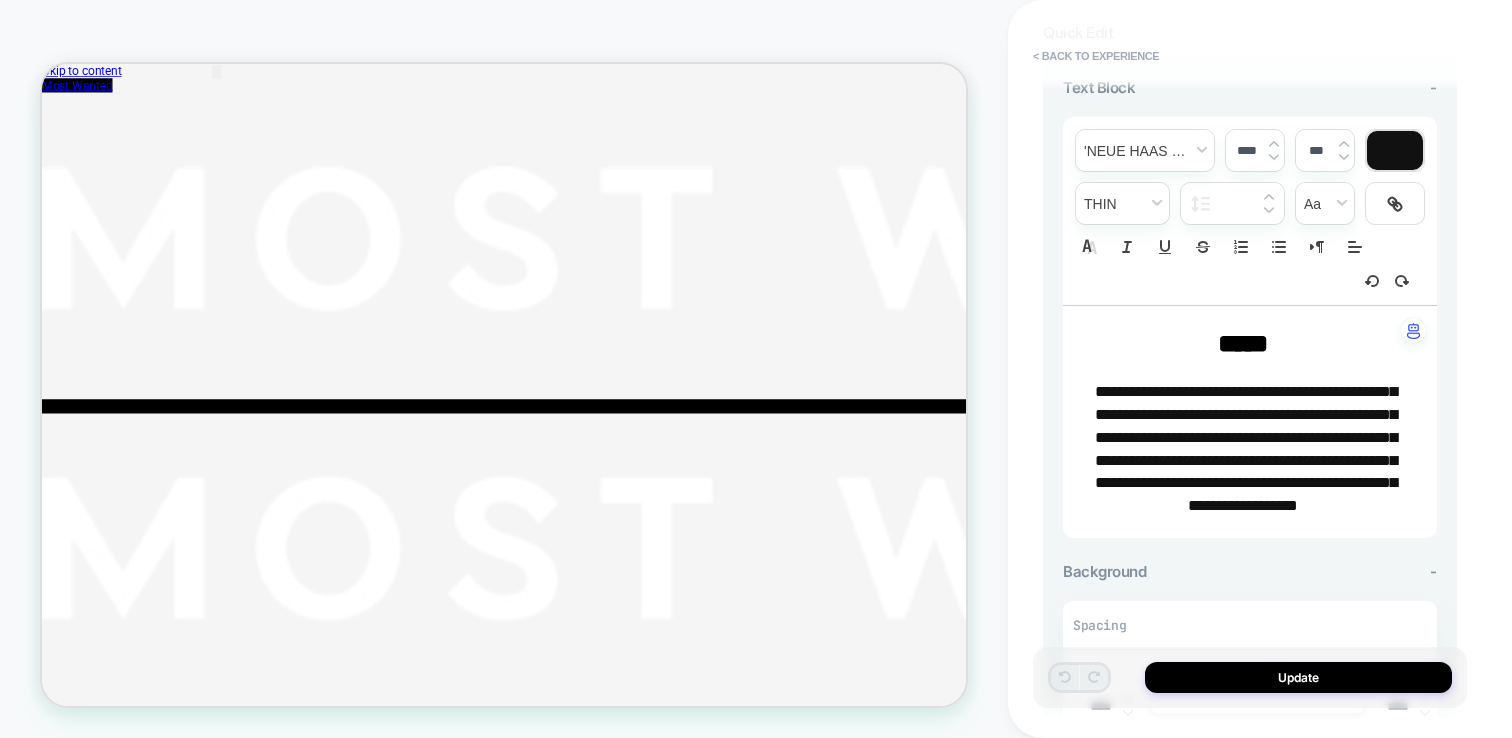 scroll, scrollTop: 144, scrollLeft: 0, axis: vertical 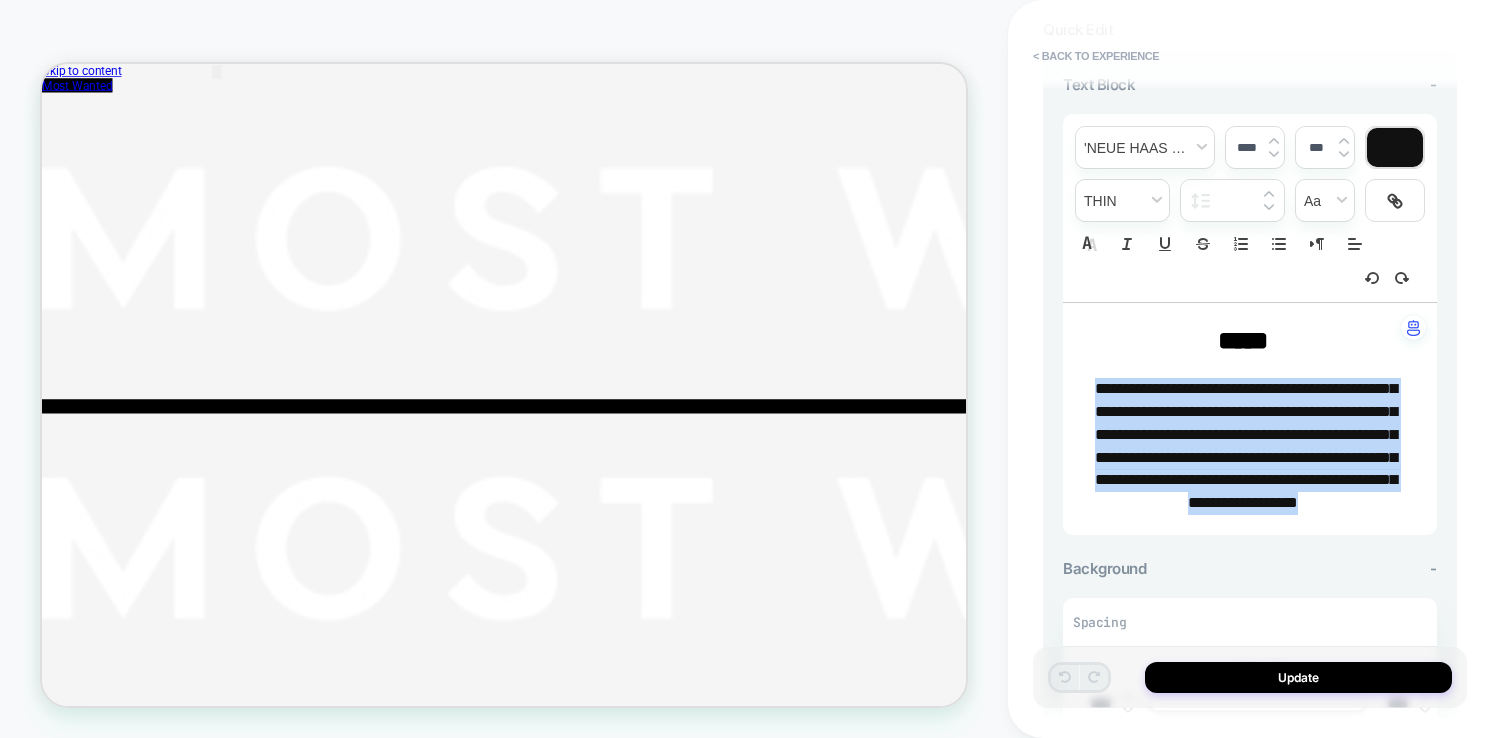 drag, startPoint x: 1235, startPoint y: 498, endPoint x: 1075, endPoint y: 379, distance: 199.40161 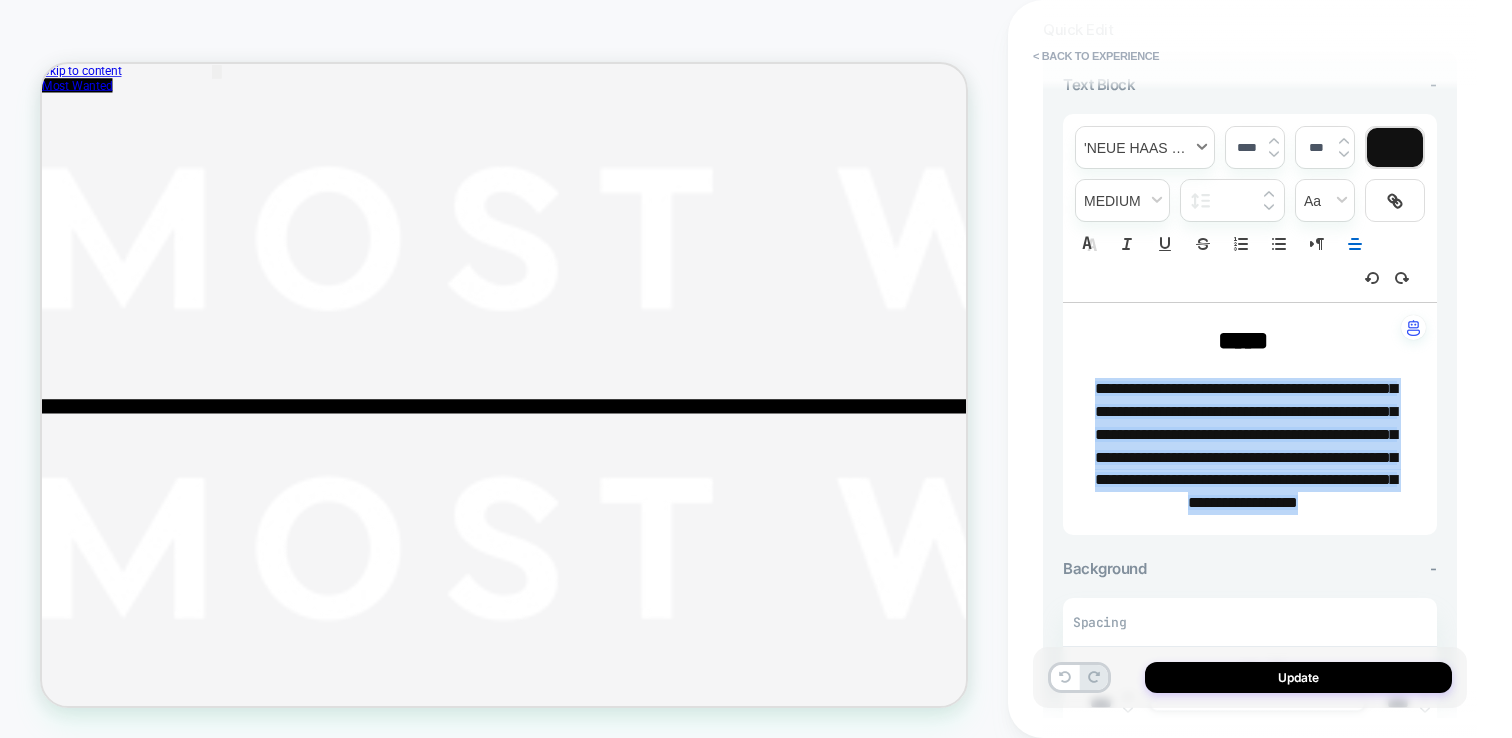copy on "**********" 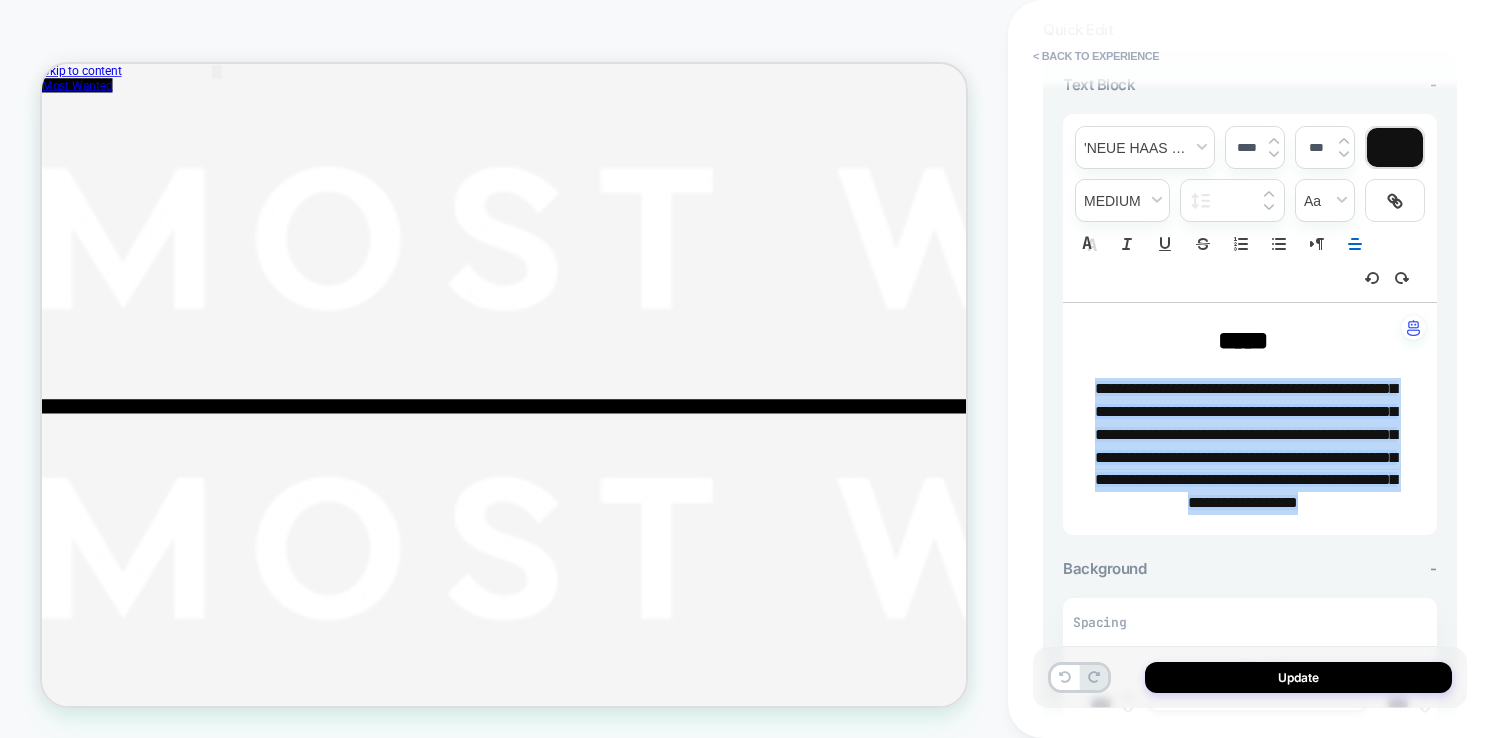 click on "**********" at bounding box center [1242, 446] 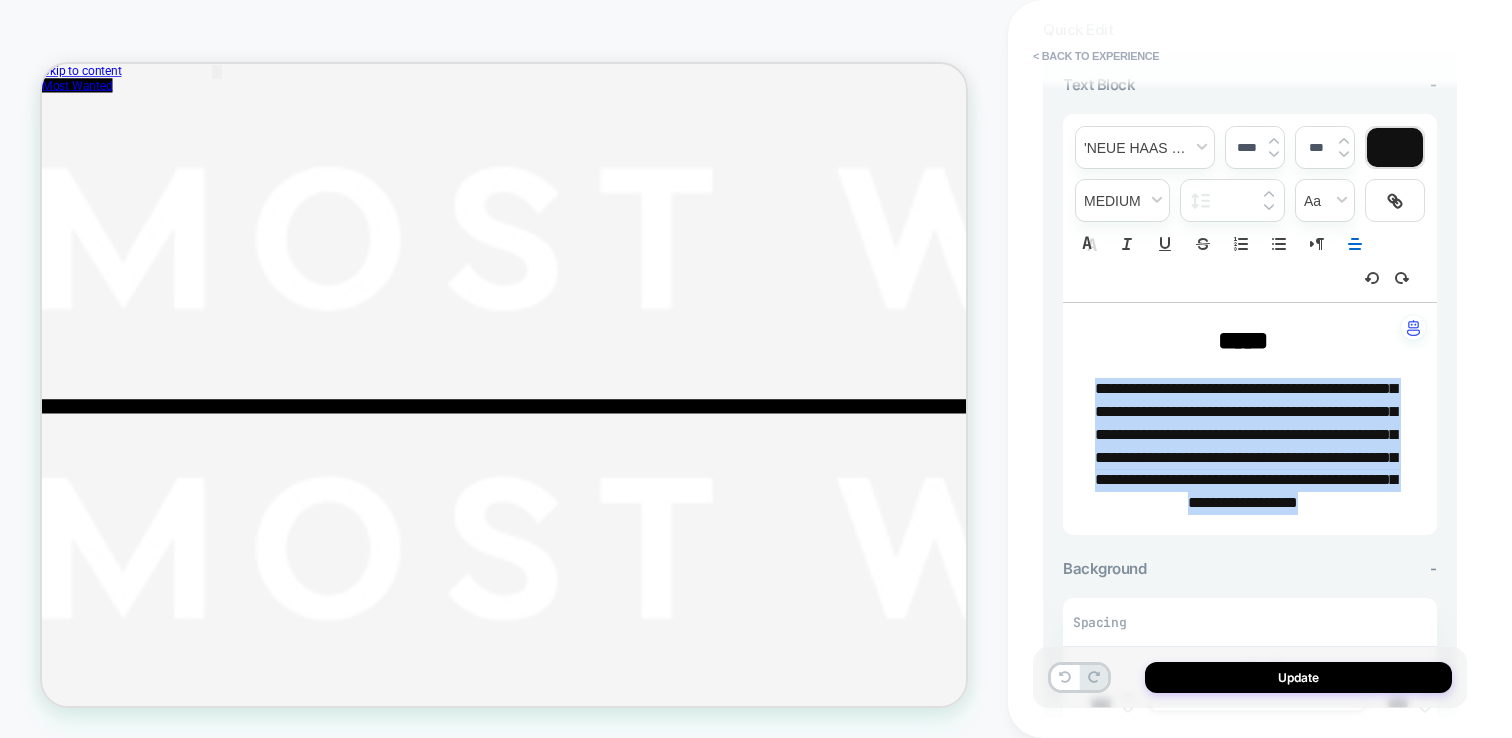 drag, startPoint x: 1279, startPoint y: 526, endPoint x: 1094, endPoint y: 387, distance: 231.40009 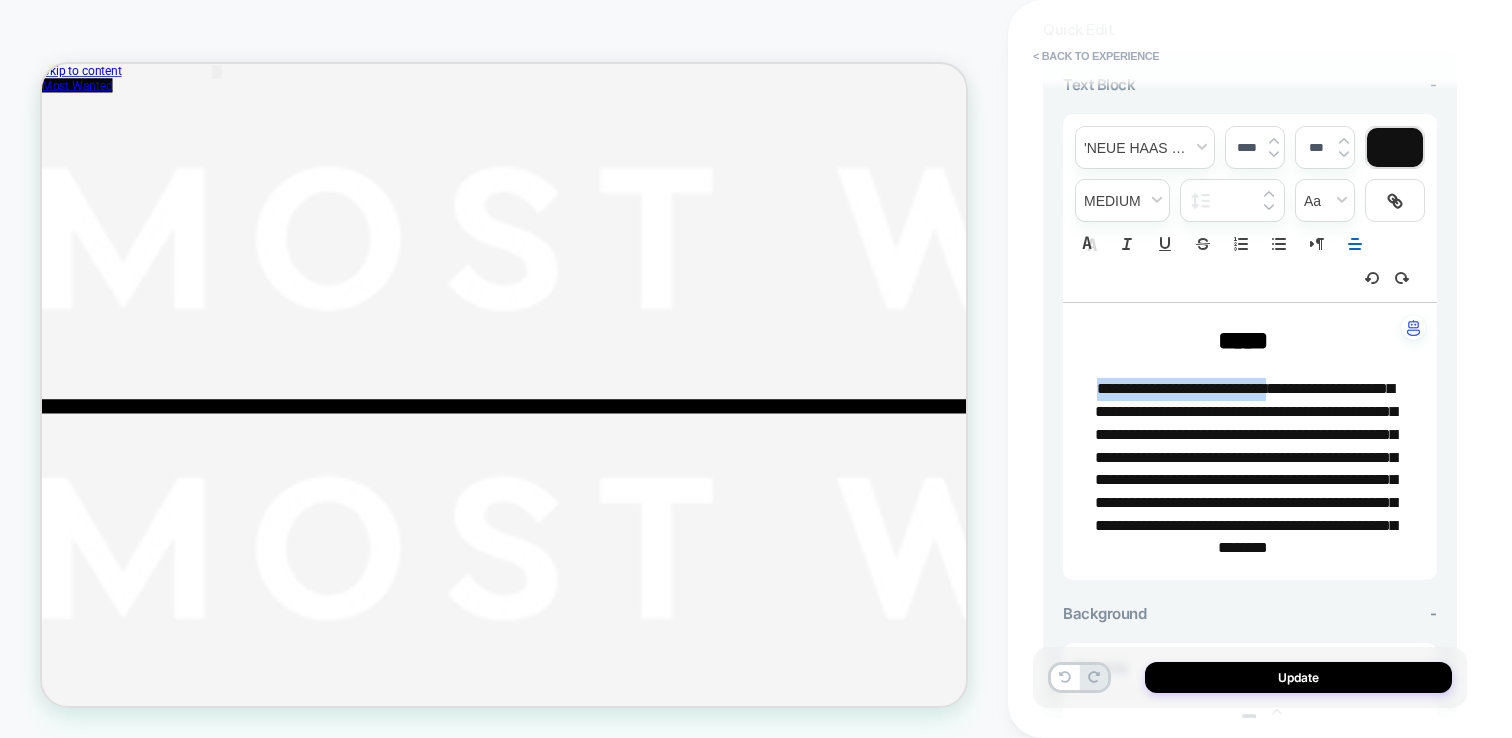 drag, startPoint x: 1121, startPoint y: 387, endPoint x: 1322, endPoint y: 386, distance: 201.00249 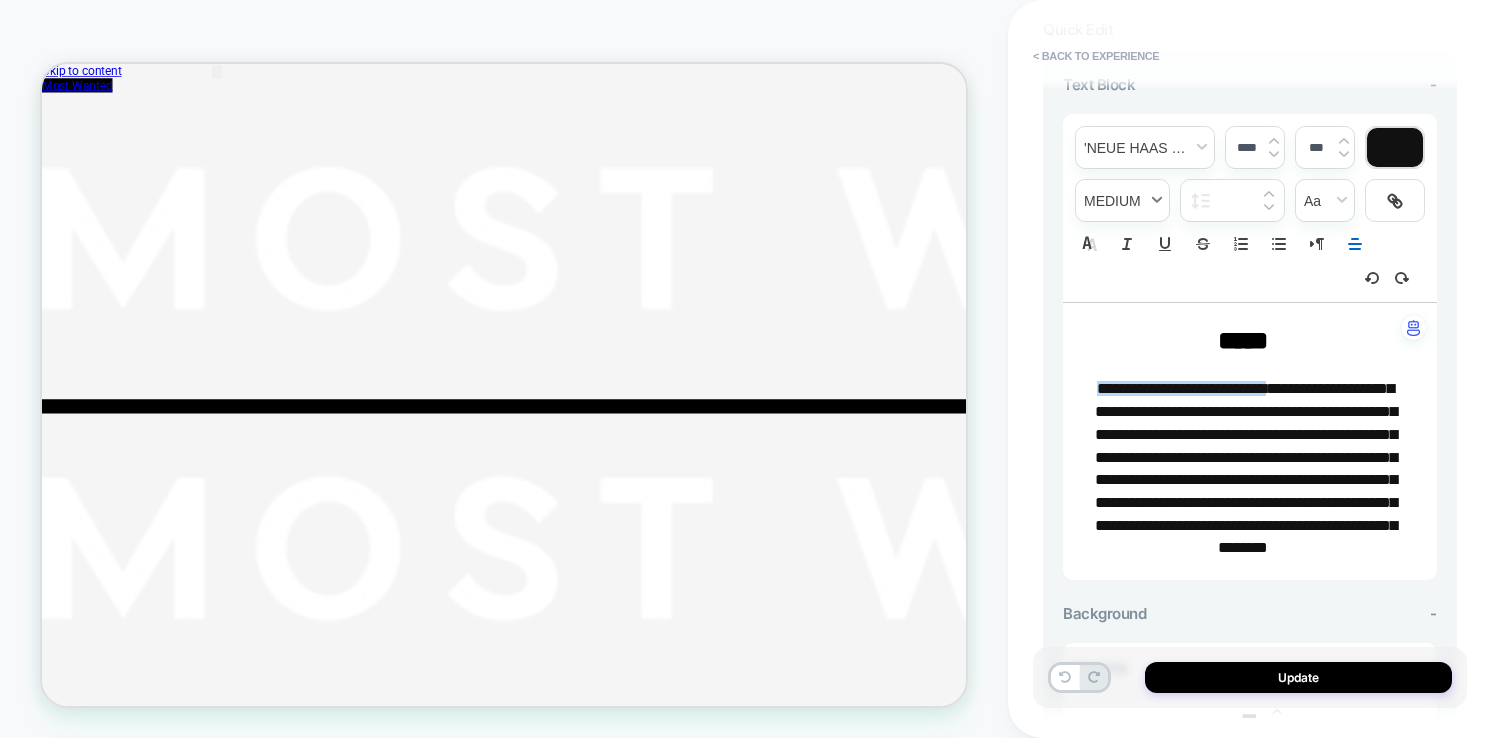 click at bounding box center (1122, 200) 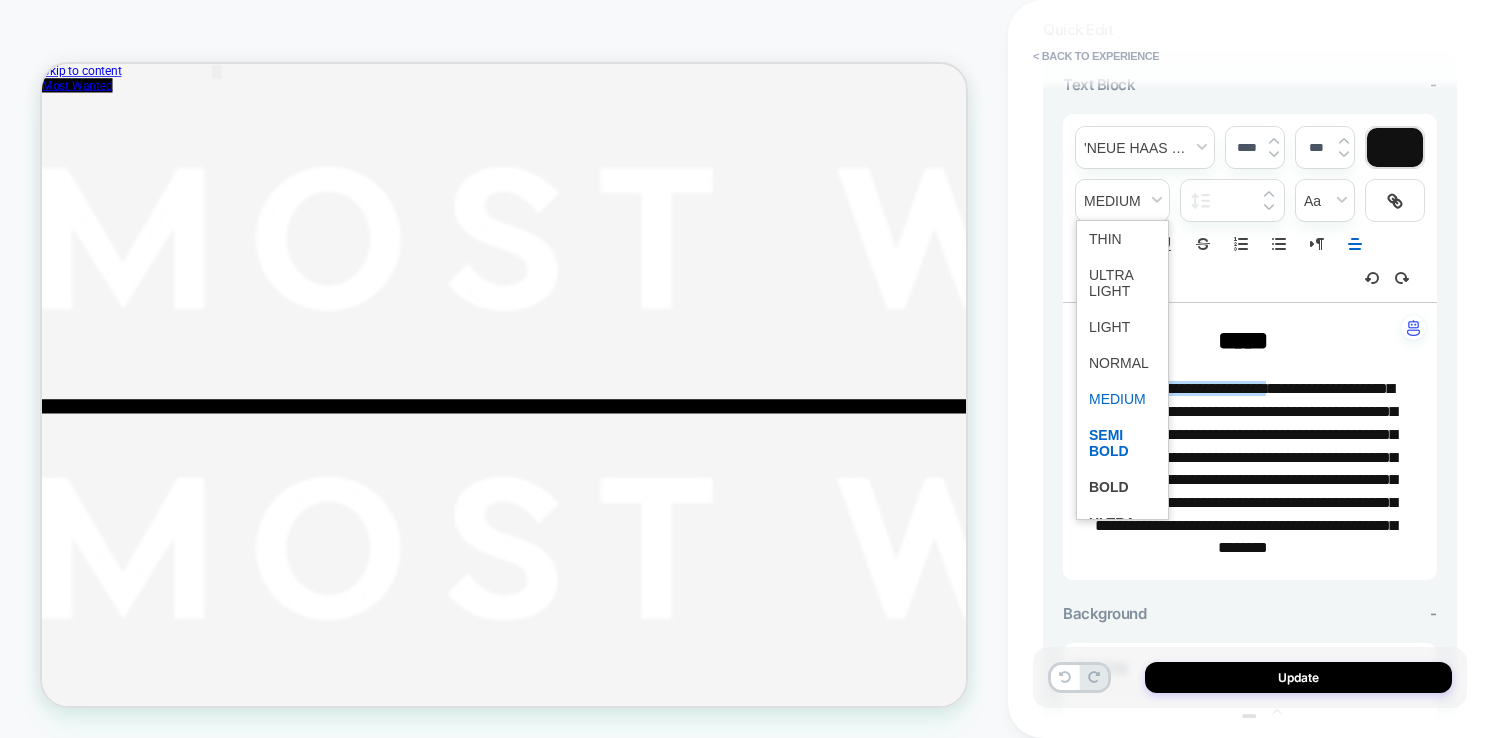 click at bounding box center [1122, 443] 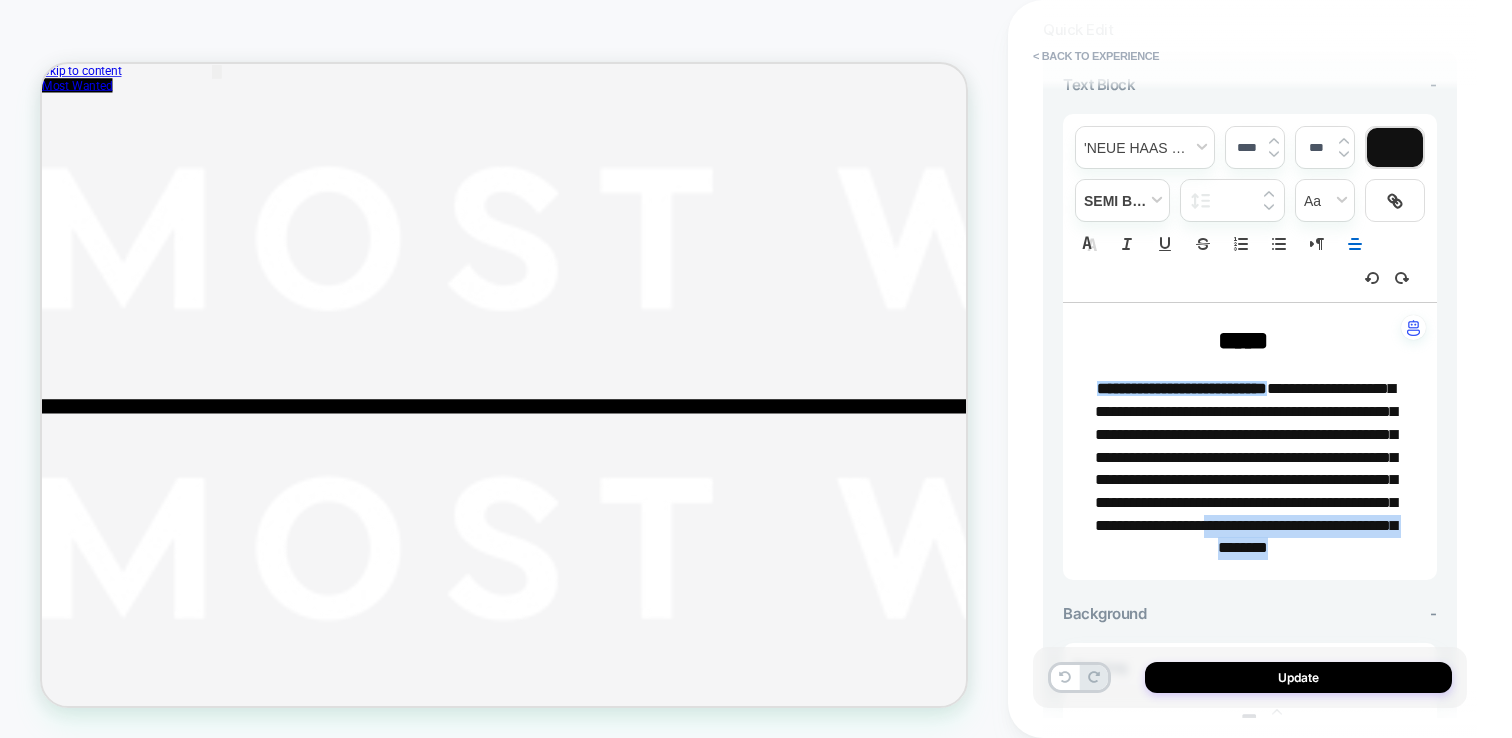 drag, startPoint x: 1272, startPoint y: 572, endPoint x: 1195, endPoint y: 427, distance: 164.17673 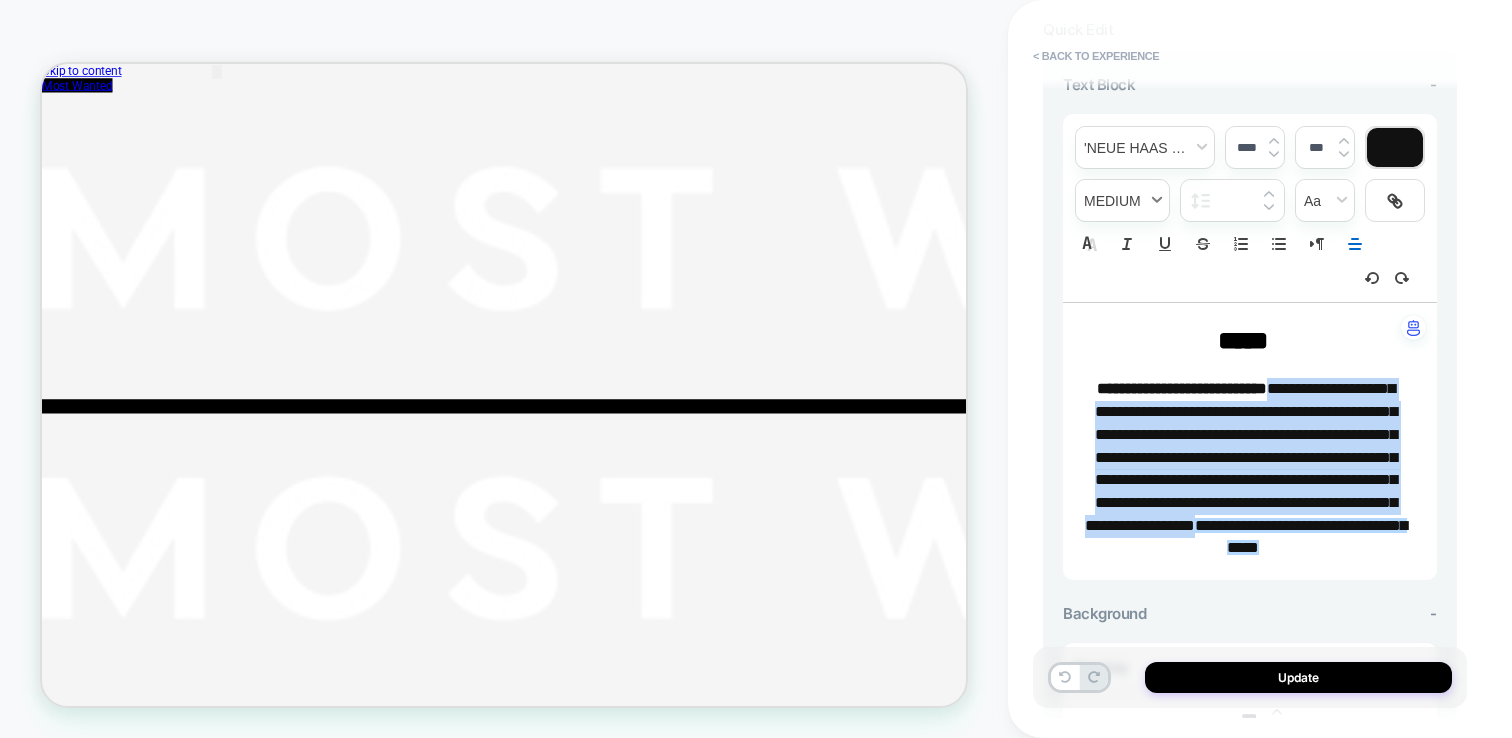 click at bounding box center [1122, 200] 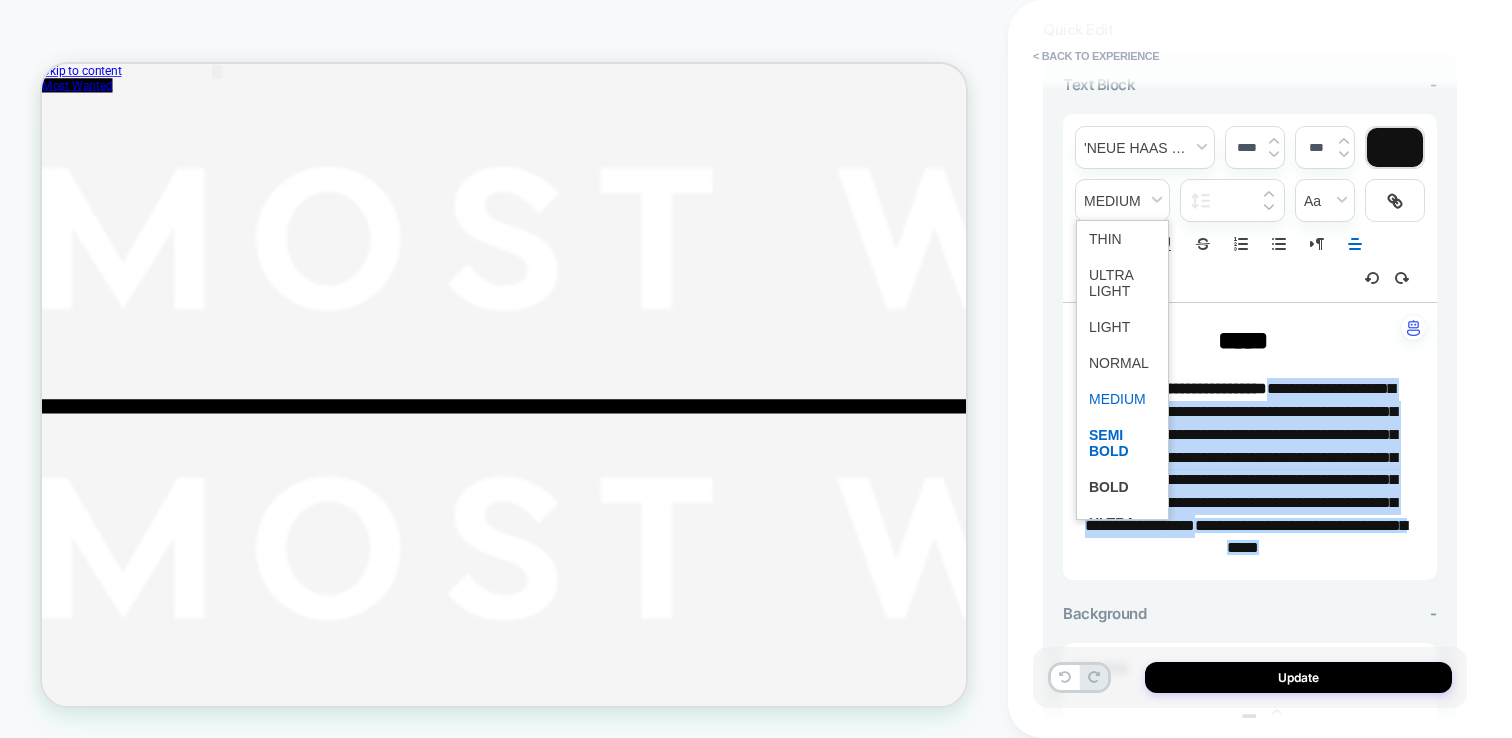 click at bounding box center (1122, 443) 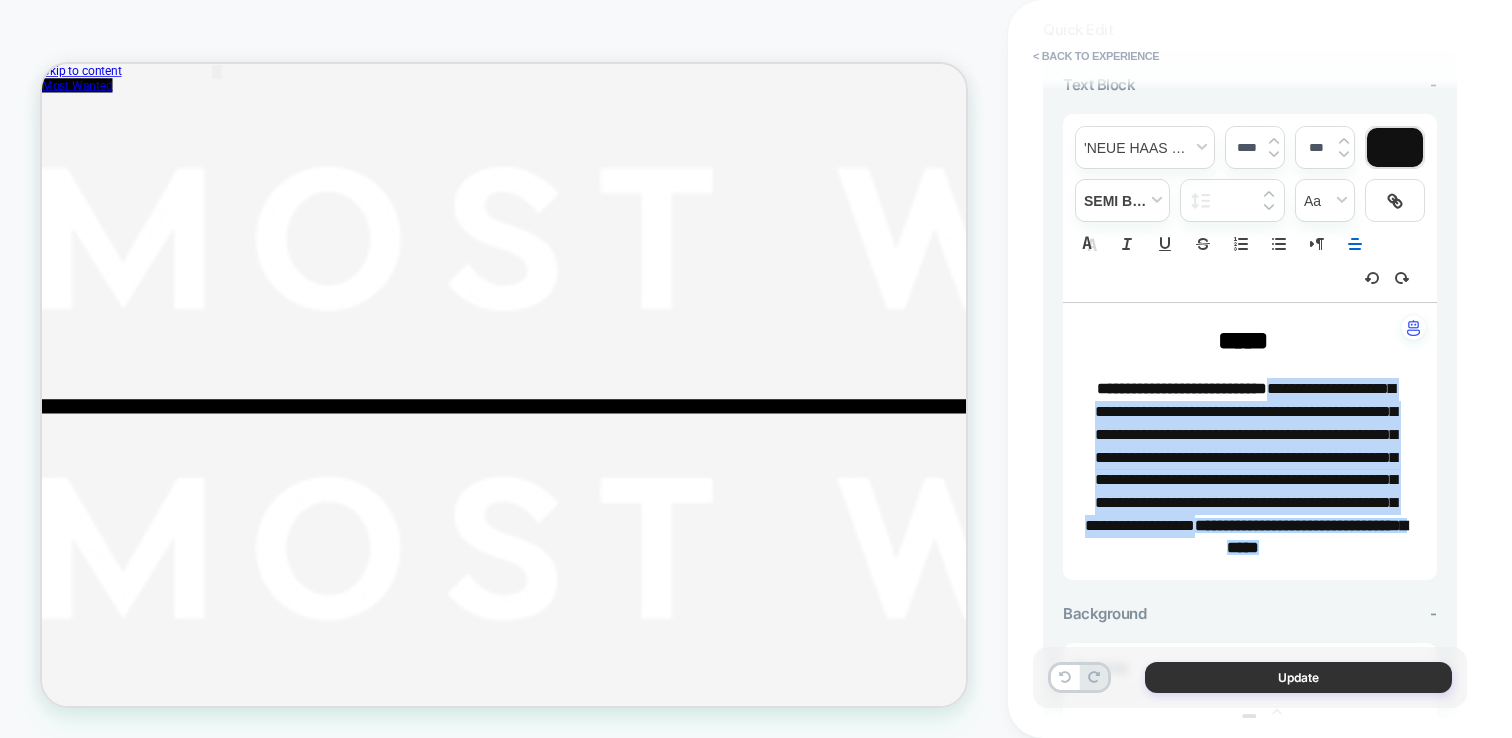 click on "Update" at bounding box center [1298, 677] 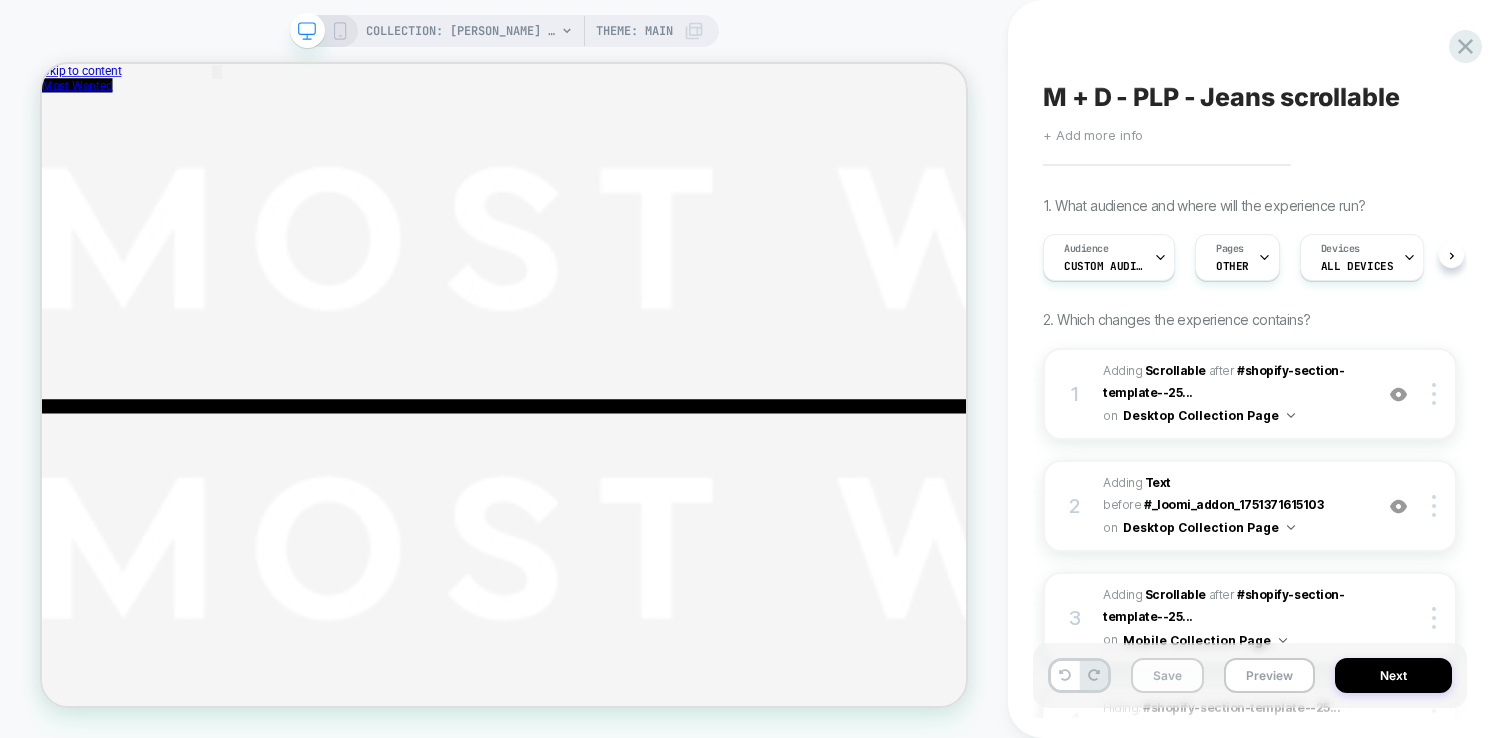 click on "Save" at bounding box center [1167, 675] 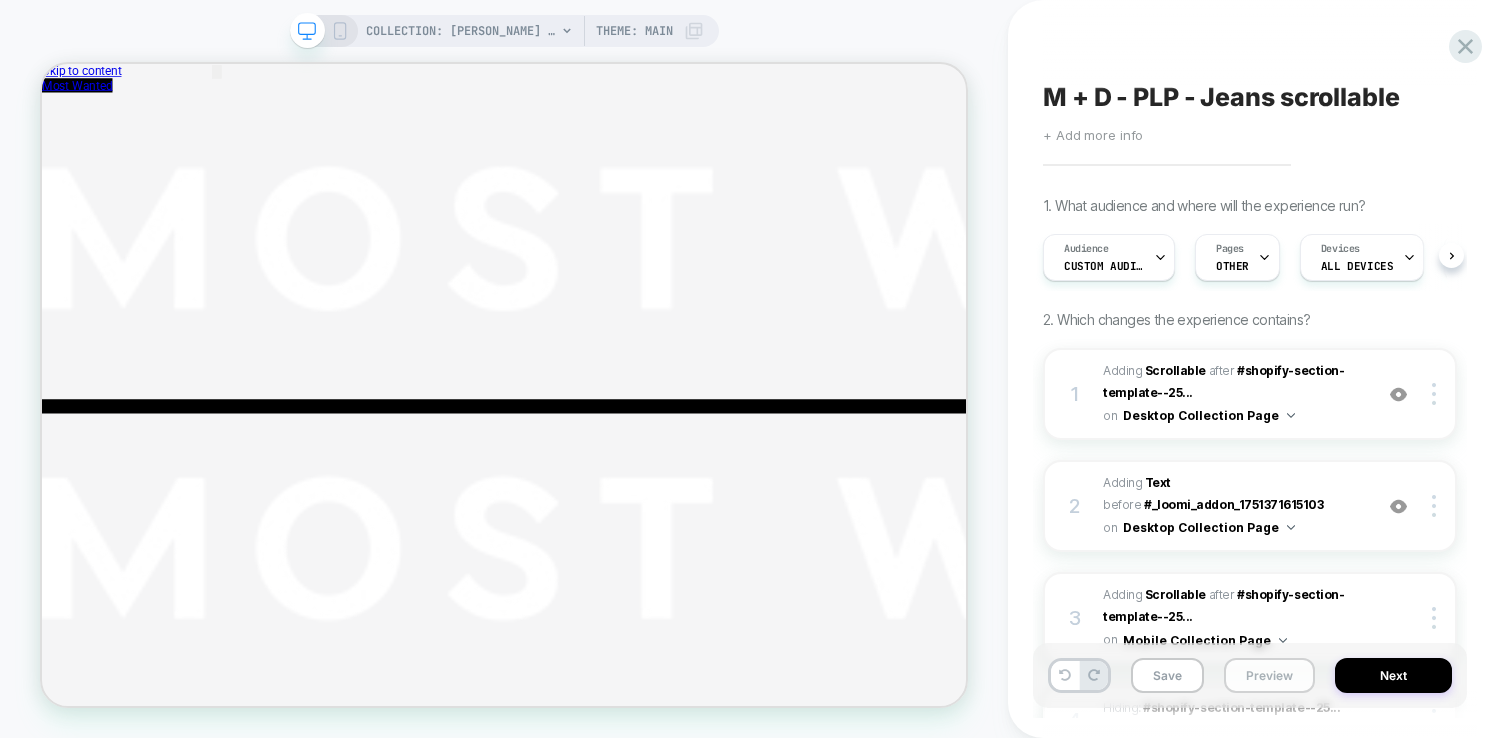 scroll, scrollTop: 0, scrollLeft: 1, axis: horizontal 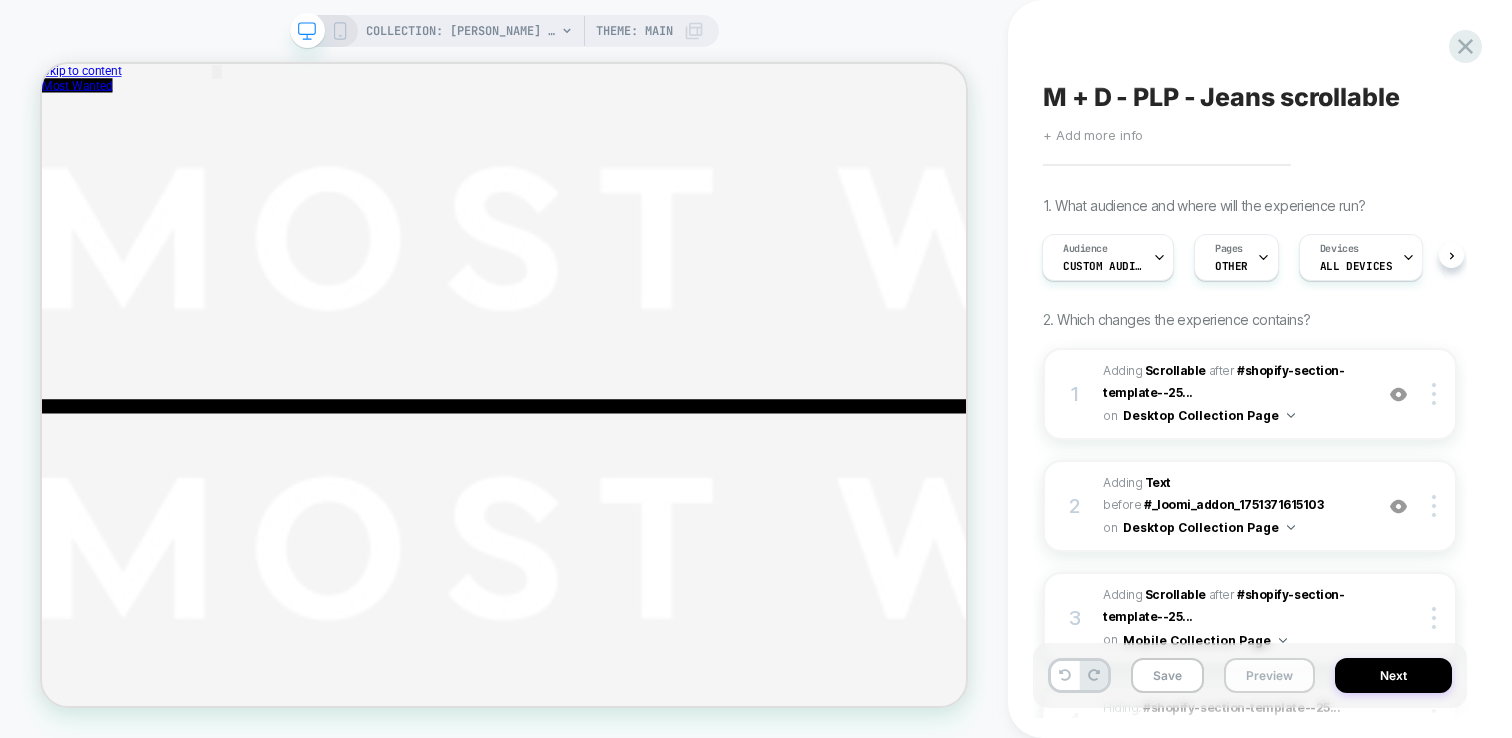 click on "Preview" at bounding box center (1269, 675) 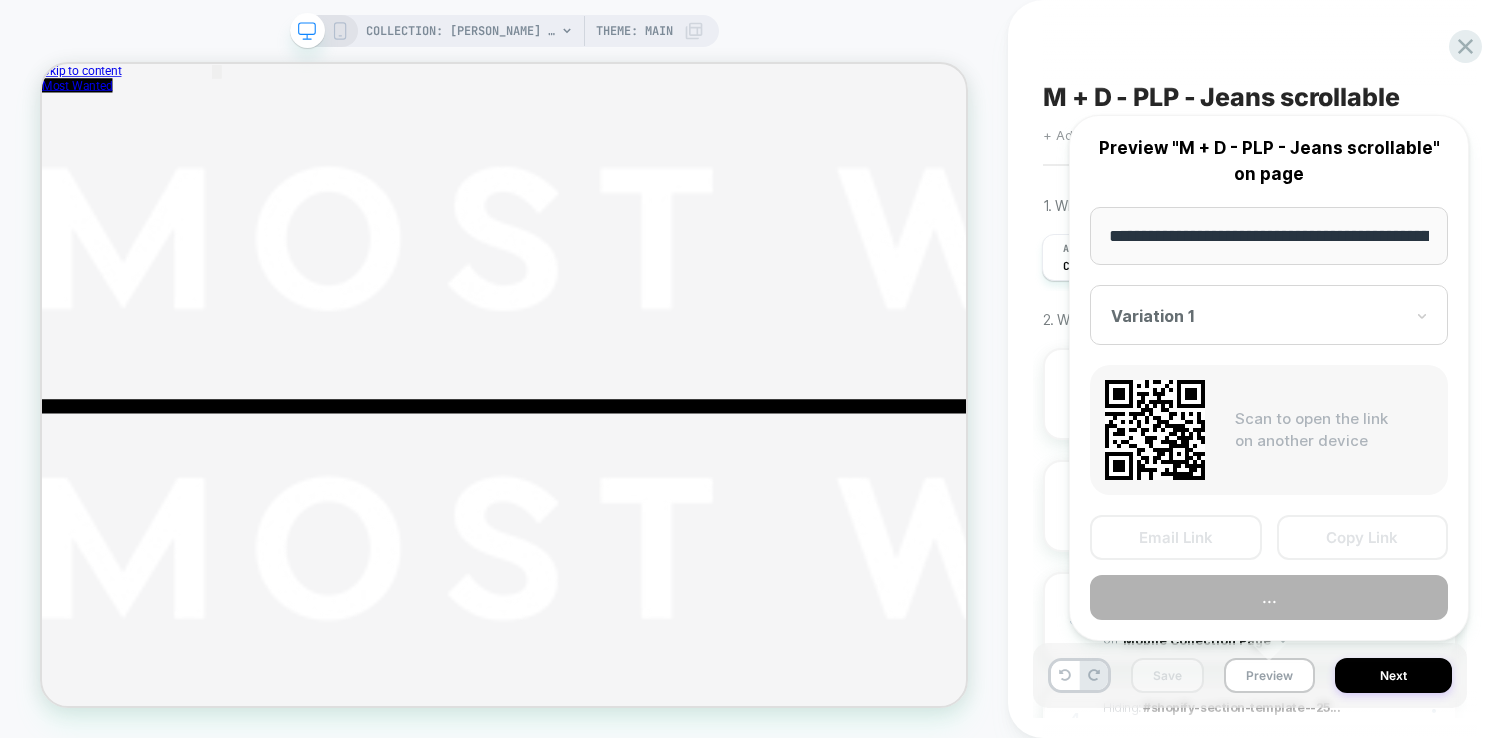 scroll, scrollTop: 0, scrollLeft: 242, axis: horizontal 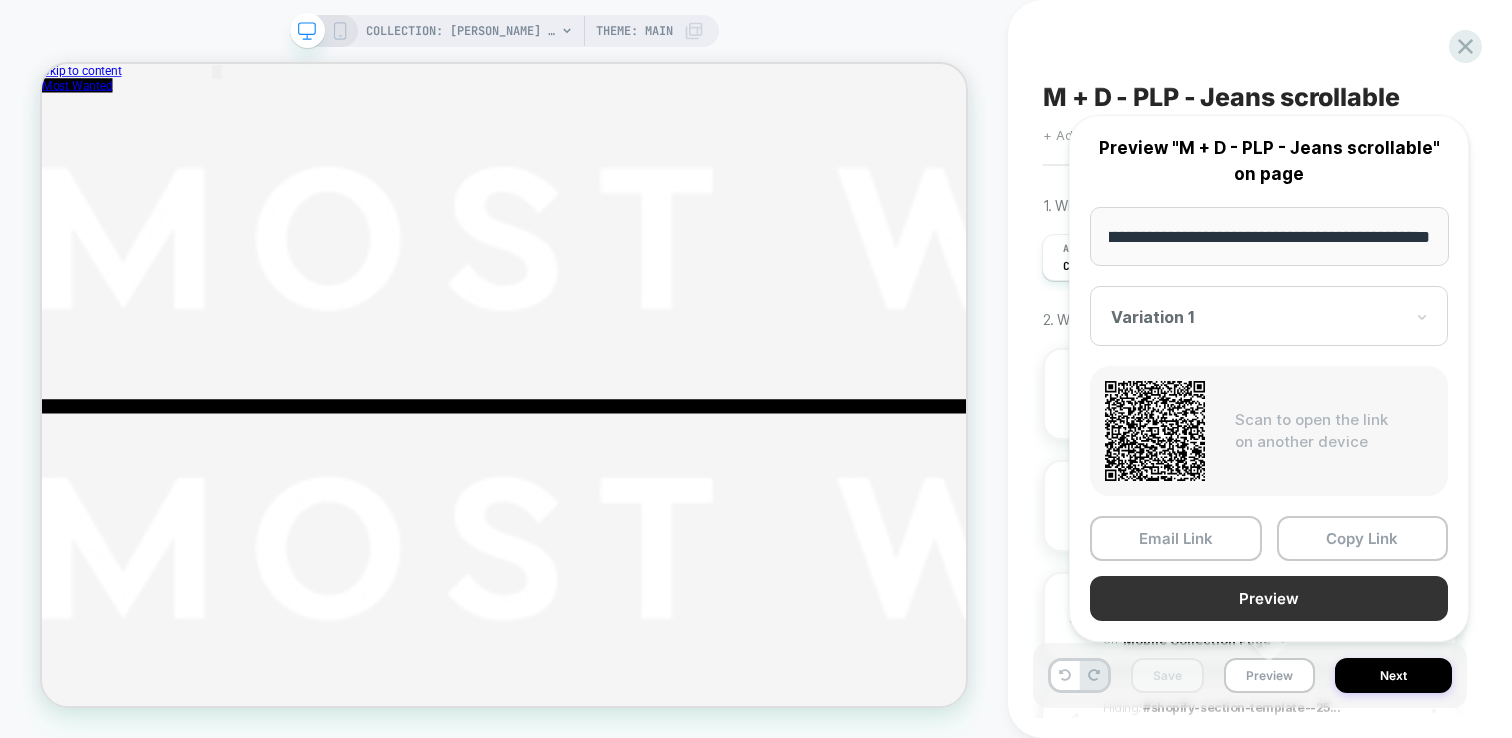 click on "Preview" at bounding box center (1269, 598) 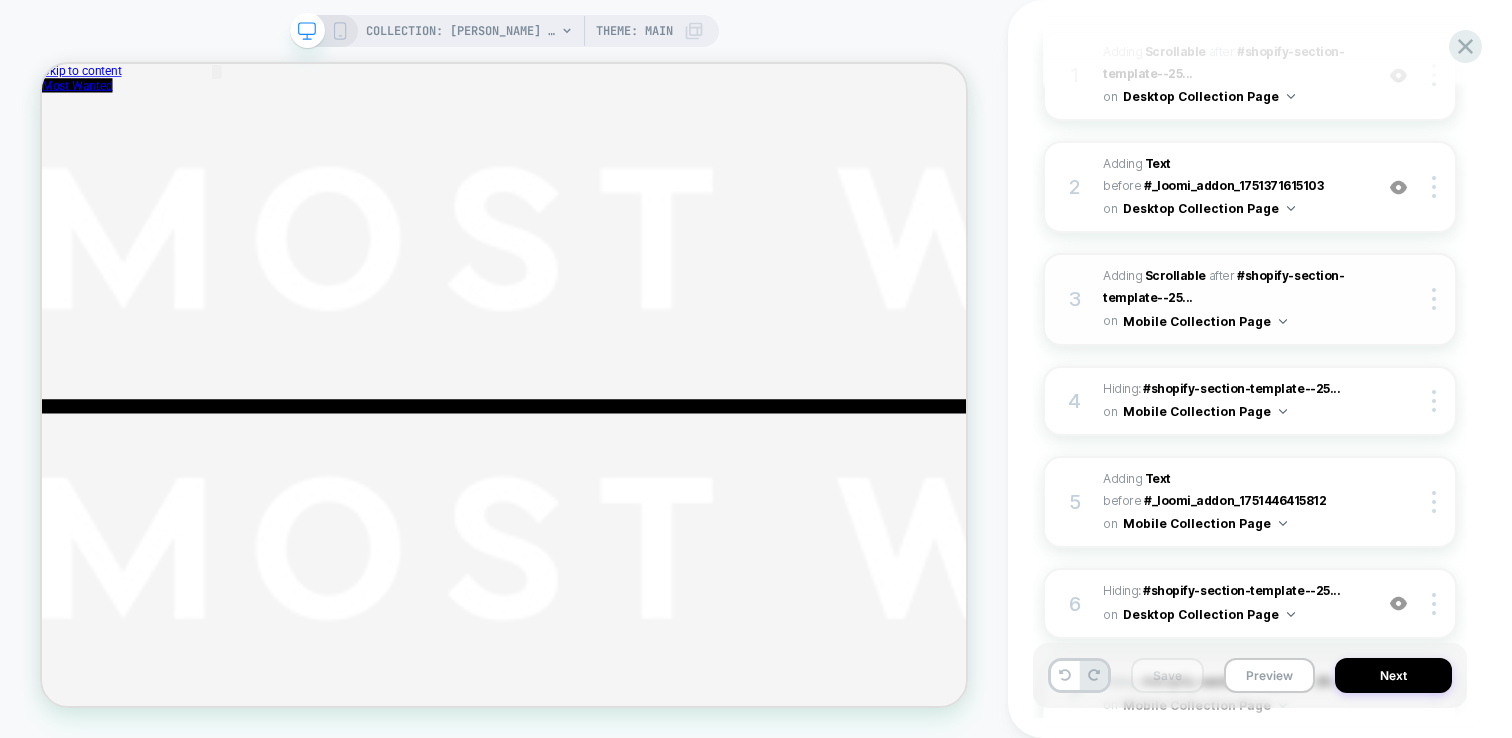 scroll, scrollTop: 126, scrollLeft: 0, axis: vertical 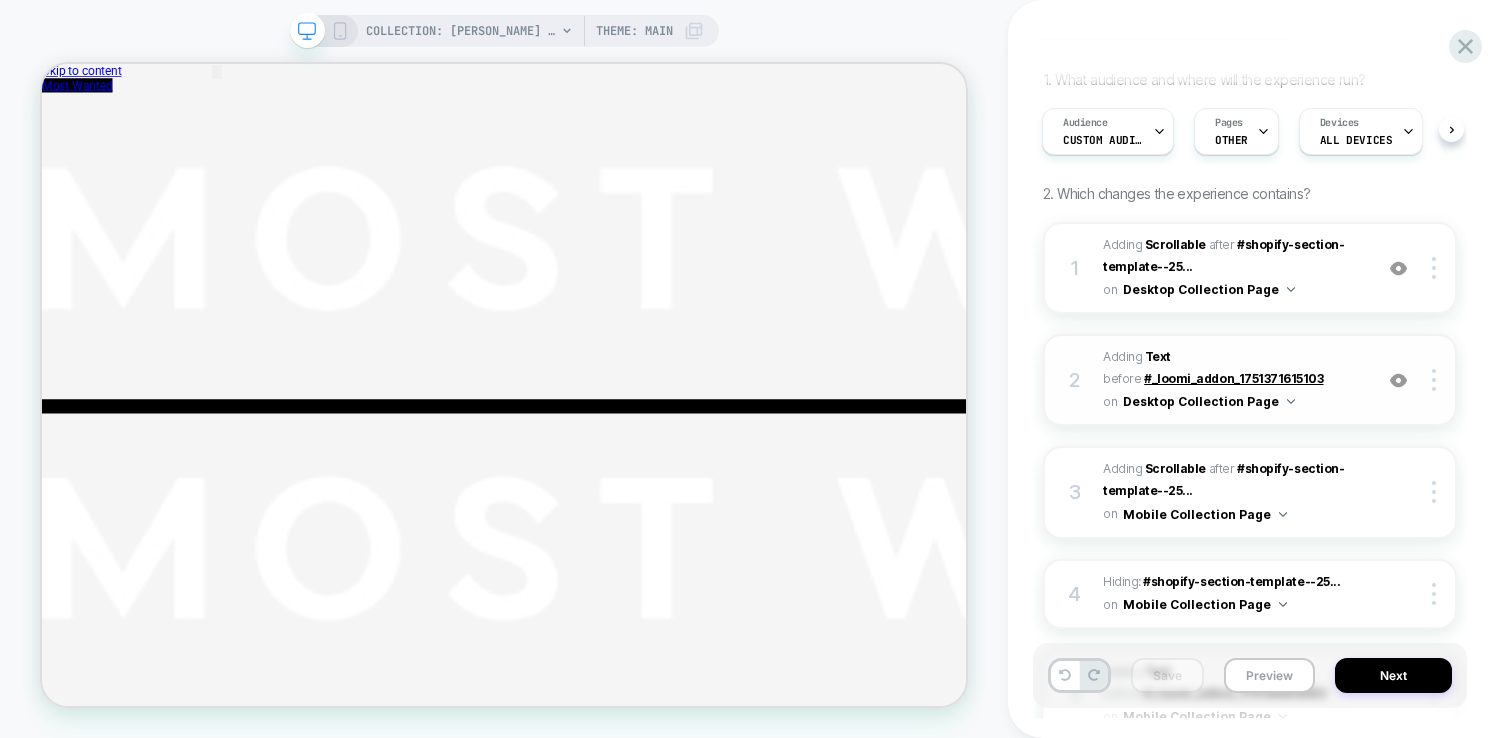 click on "#_loomi_addon_1751371615103" at bounding box center [1233, 378] 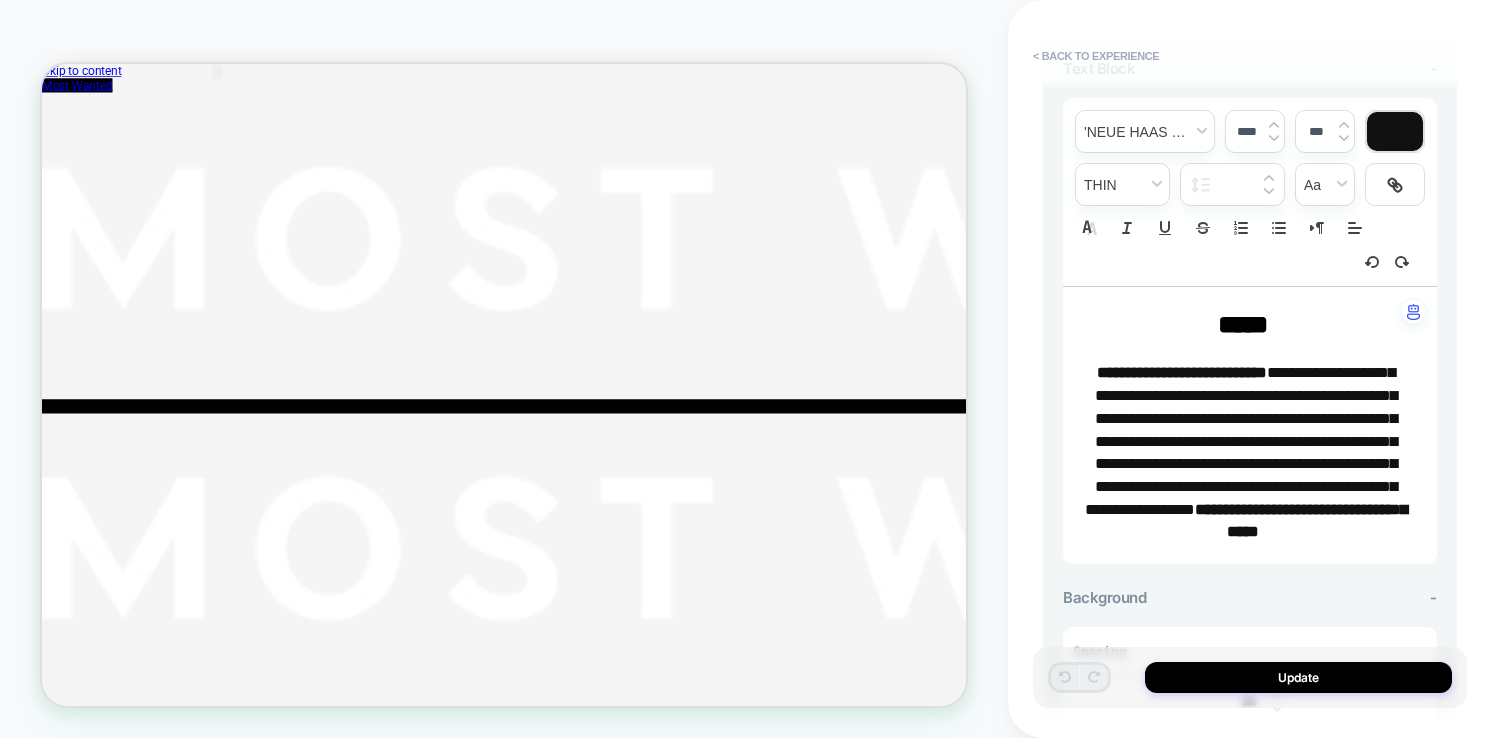 scroll, scrollTop: 240, scrollLeft: 0, axis: vertical 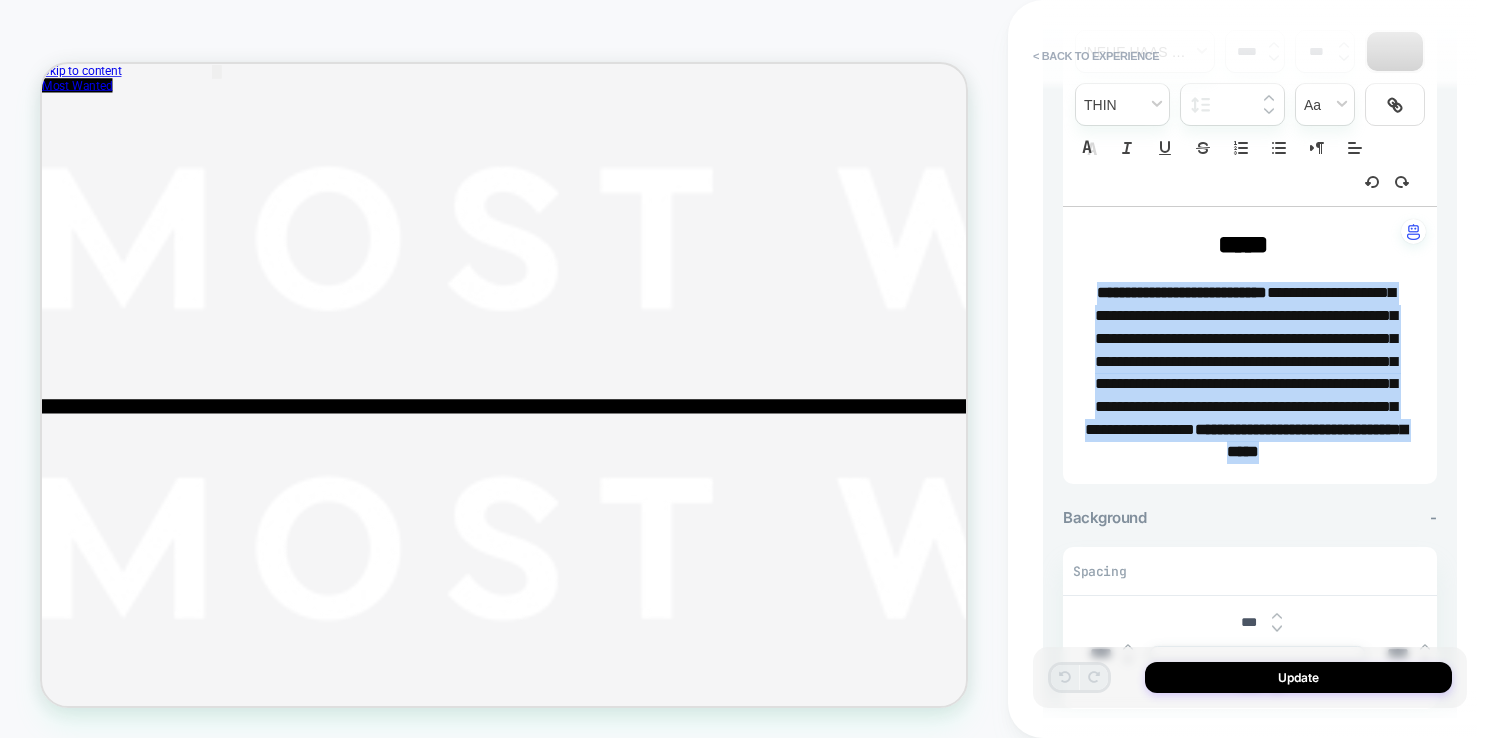 drag, startPoint x: 1275, startPoint y: 472, endPoint x: 1099, endPoint y: 297, distance: 248.19548 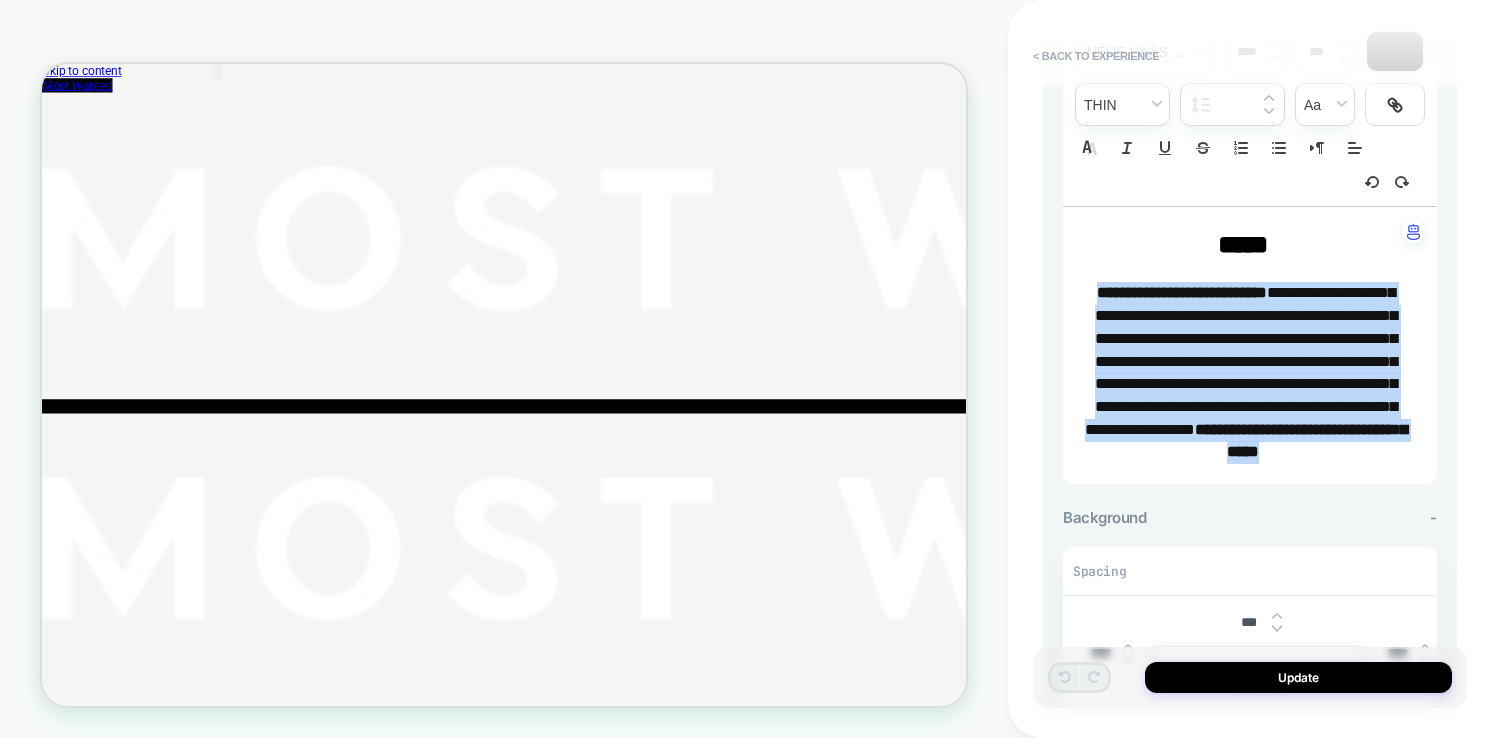 click on "**********" at bounding box center [1250, 345] 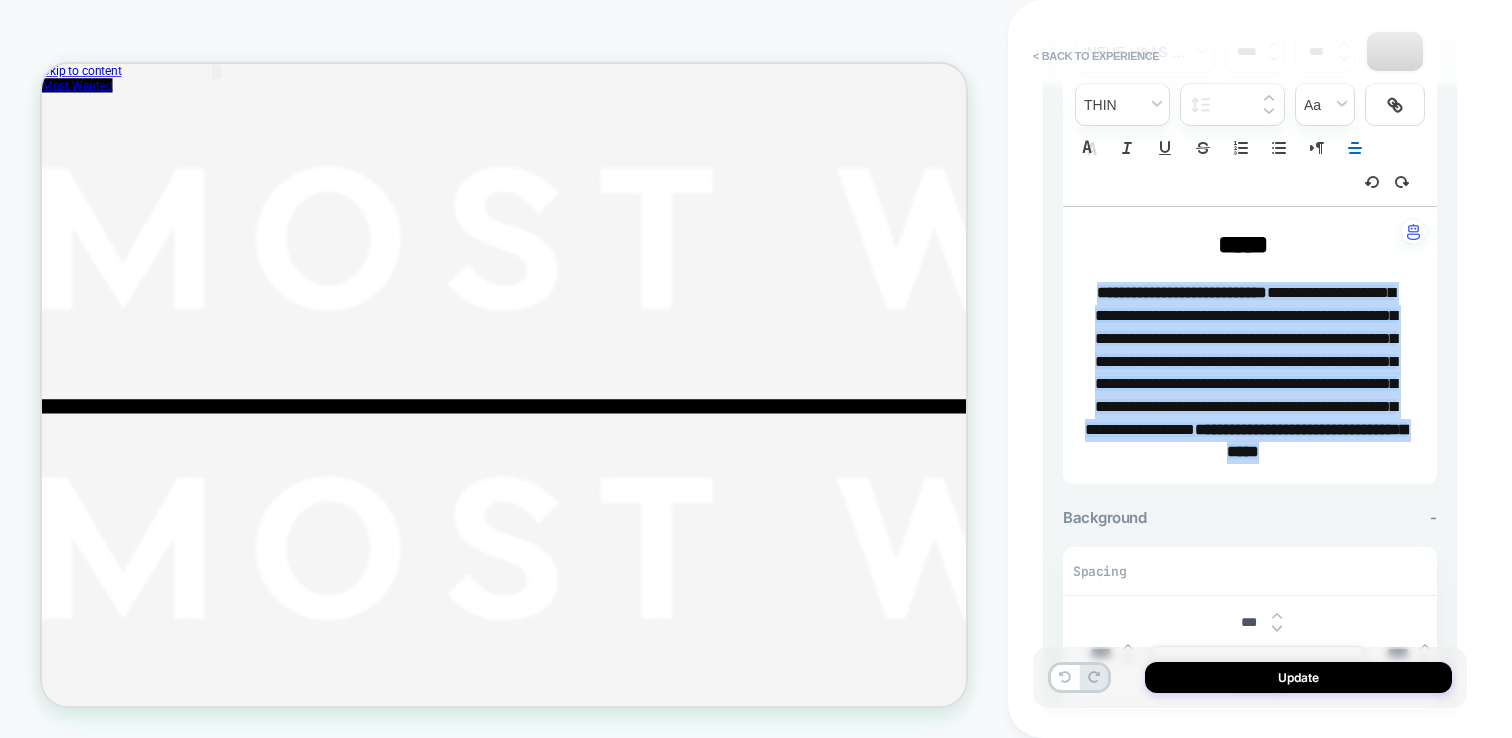 copy on "**********" 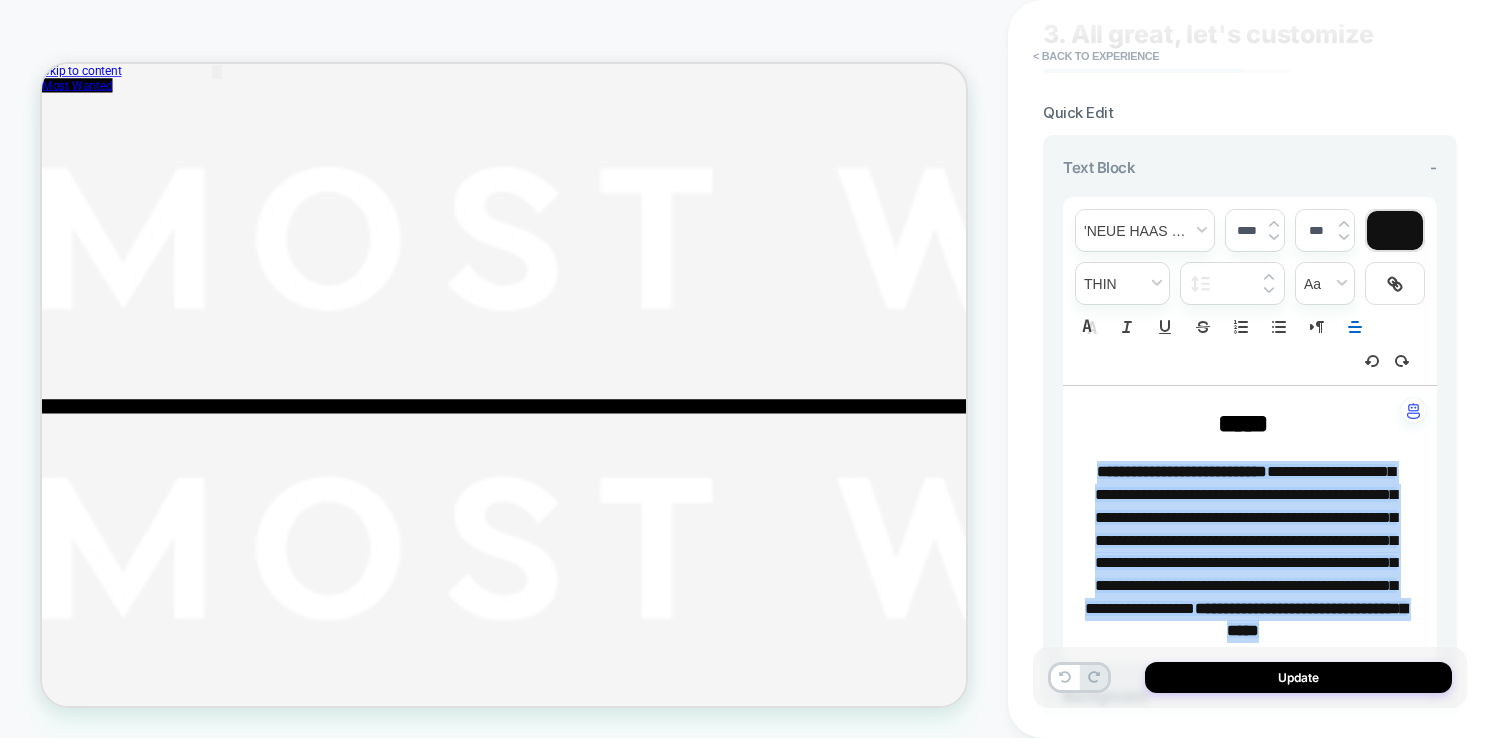 scroll, scrollTop: 0, scrollLeft: 0, axis: both 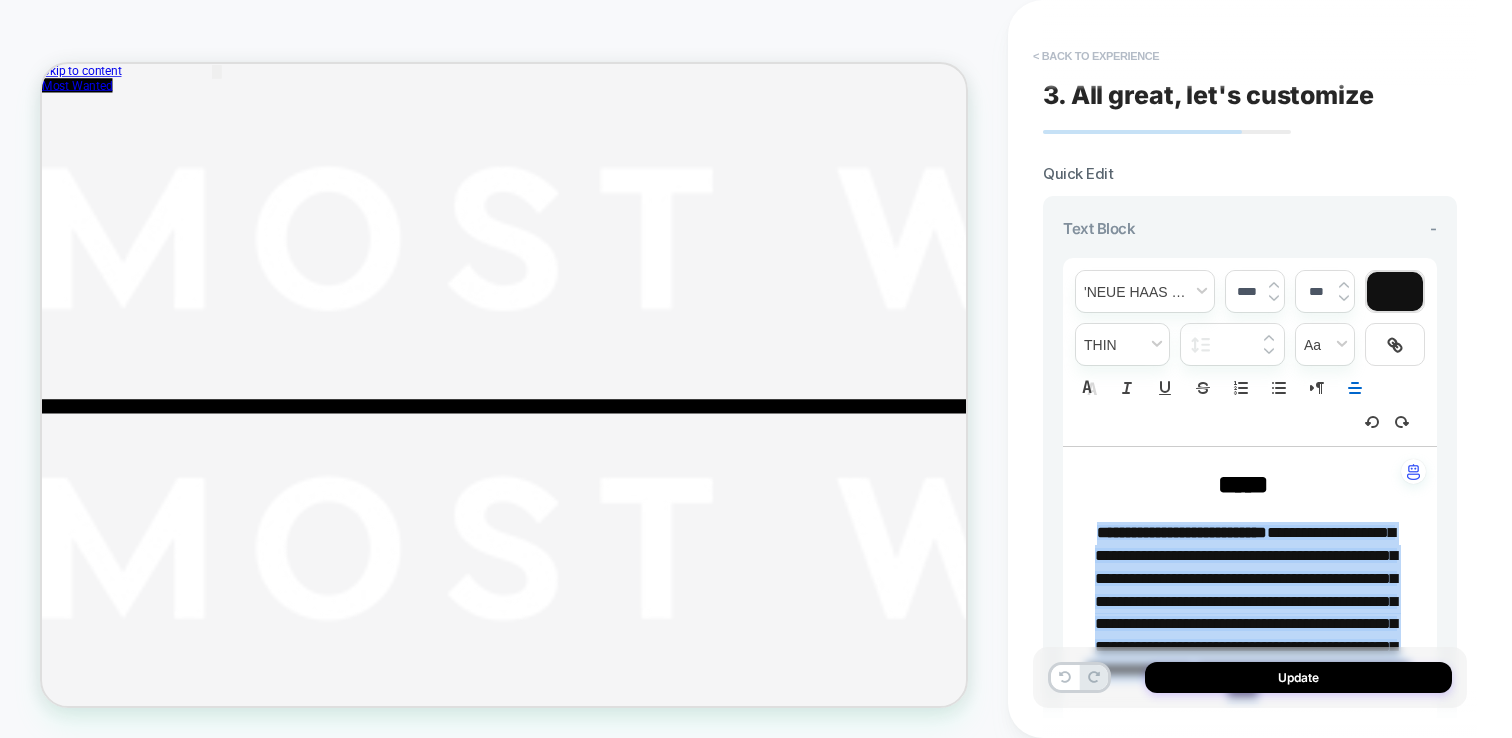 click on "< Back to experience" at bounding box center (1096, 56) 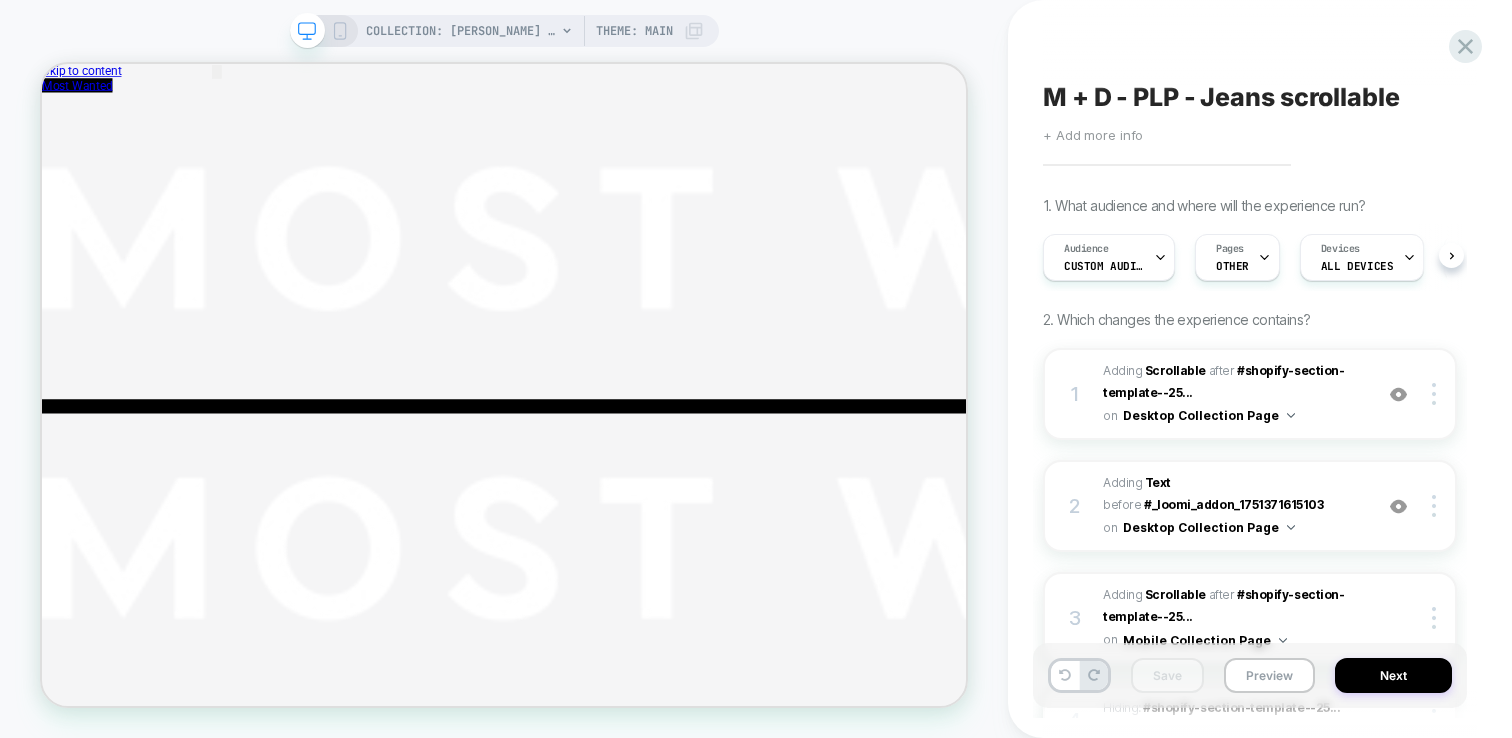 scroll, scrollTop: 525, scrollLeft: 0, axis: vertical 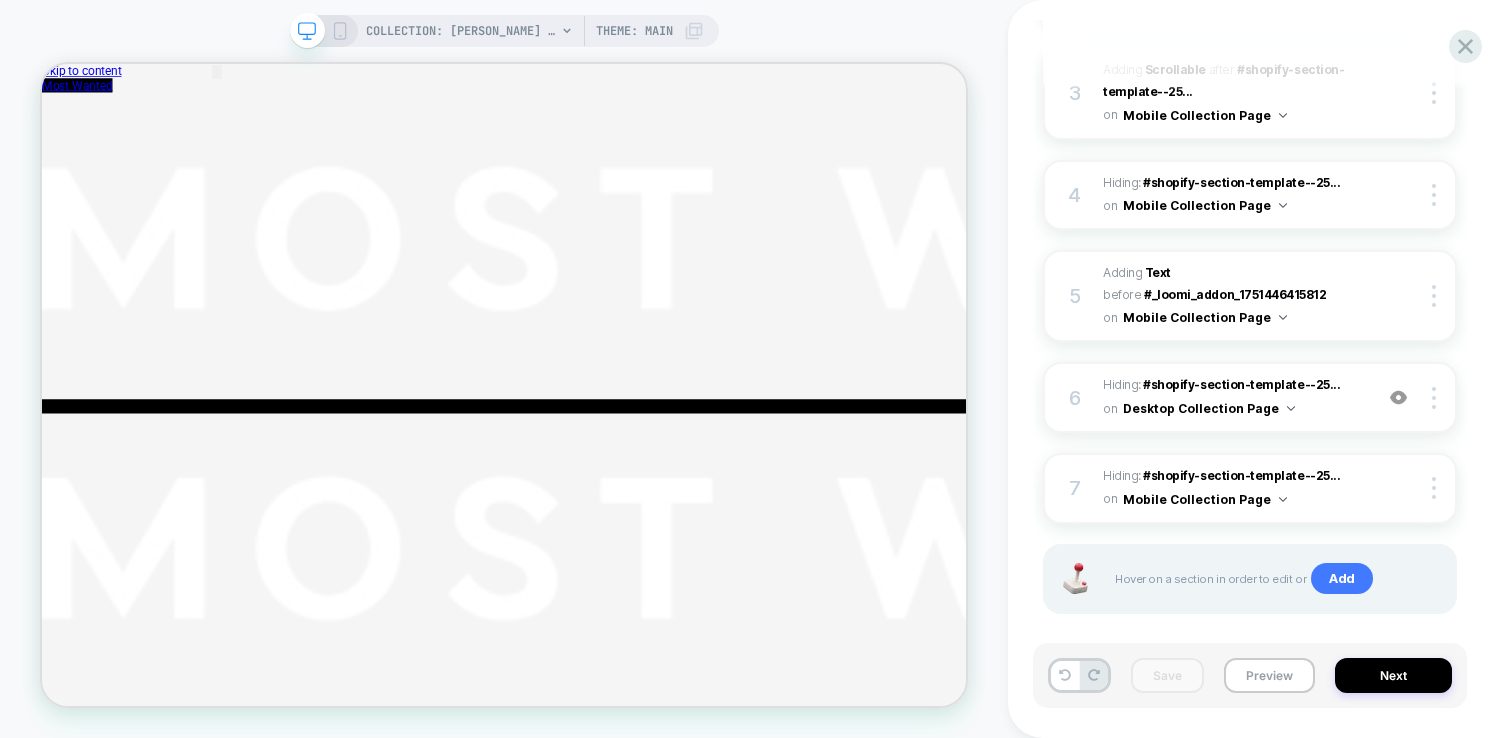 click 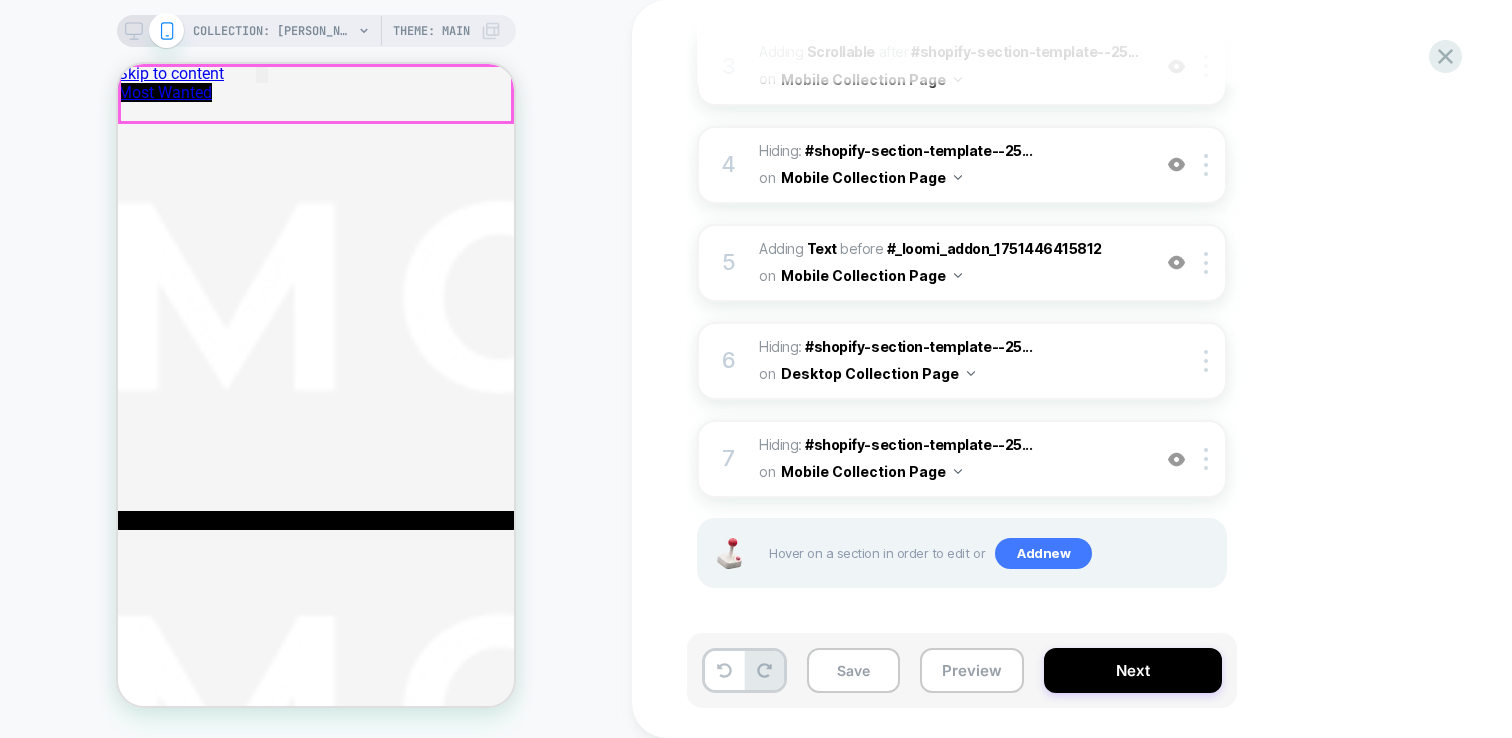 scroll, scrollTop: 0, scrollLeft: 0, axis: both 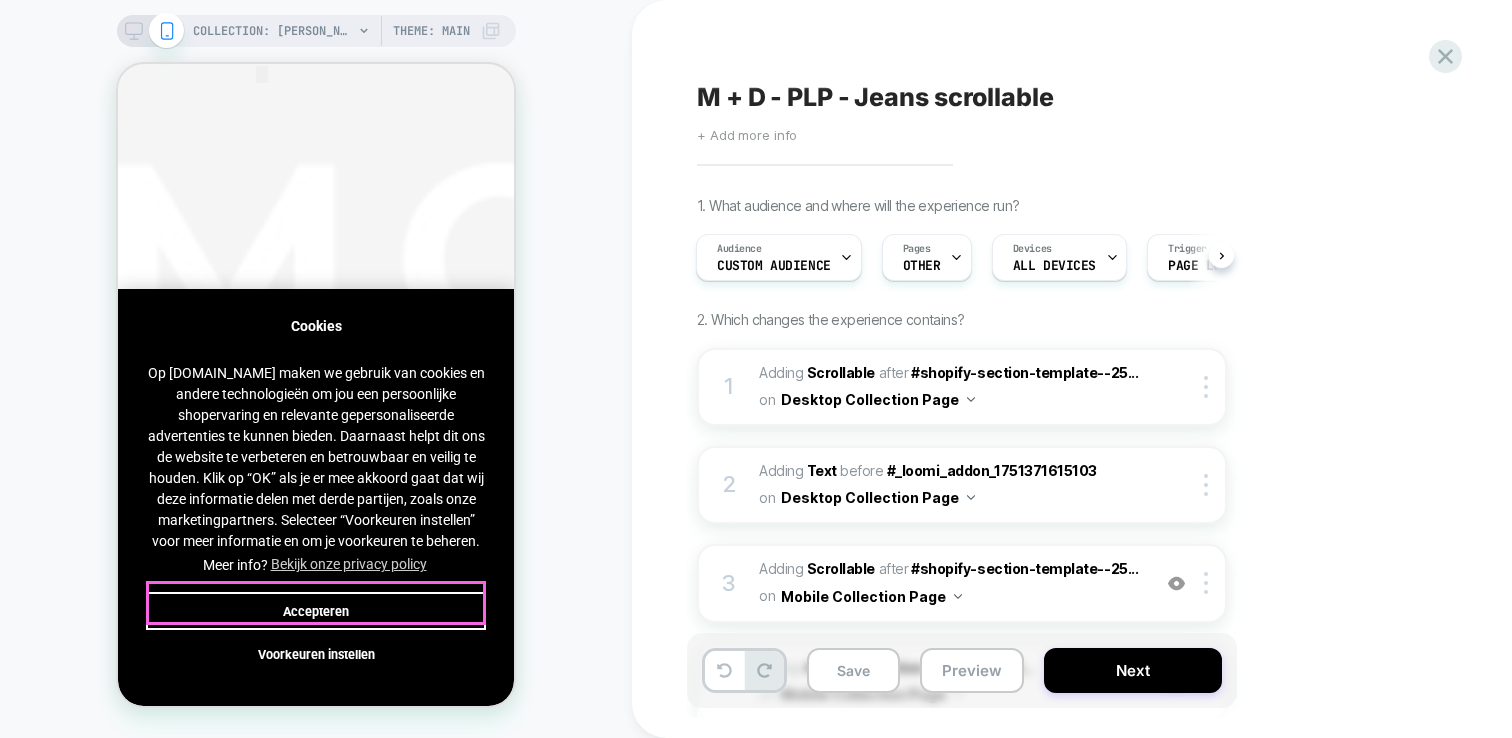 click on "Accepteren" at bounding box center [316, 611] 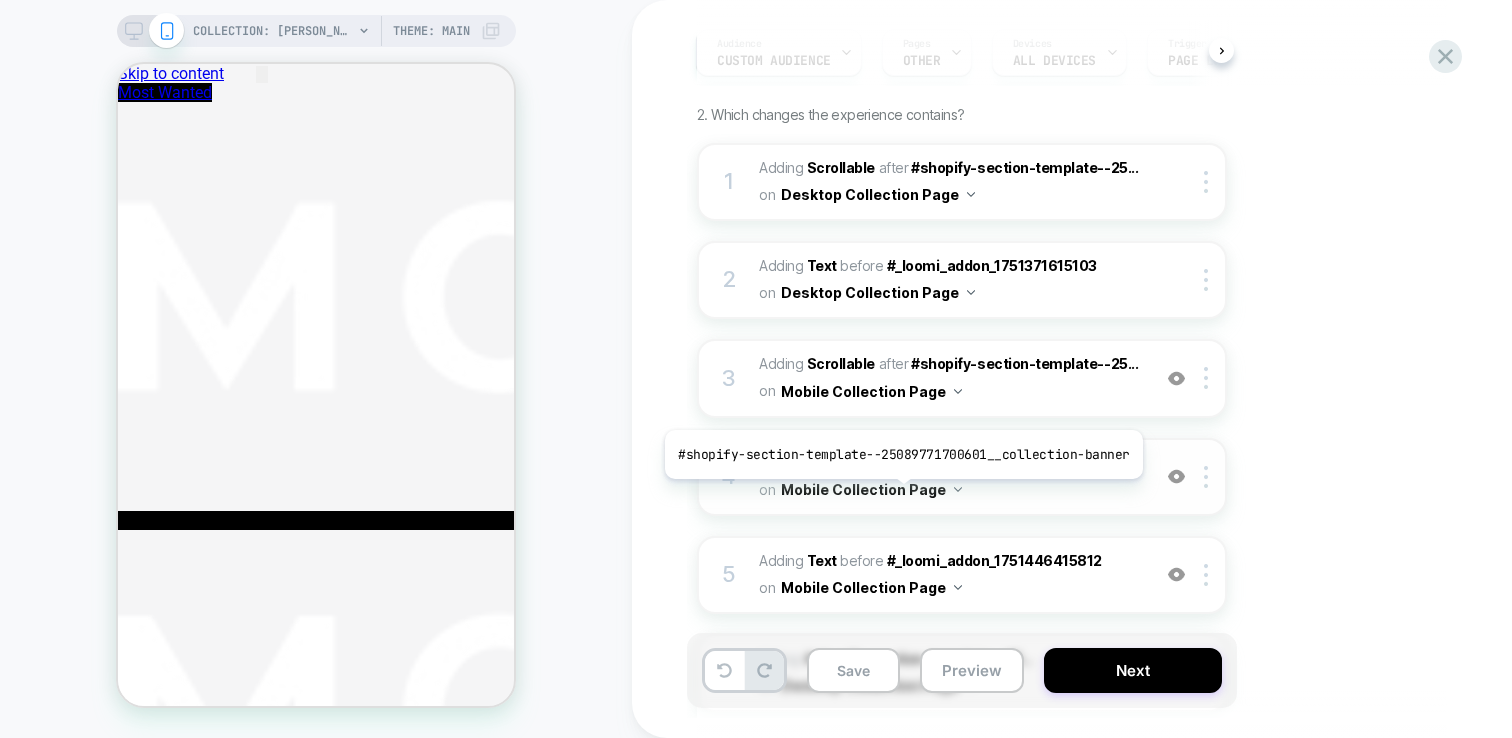 scroll, scrollTop: 207, scrollLeft: 0, axis: vertical 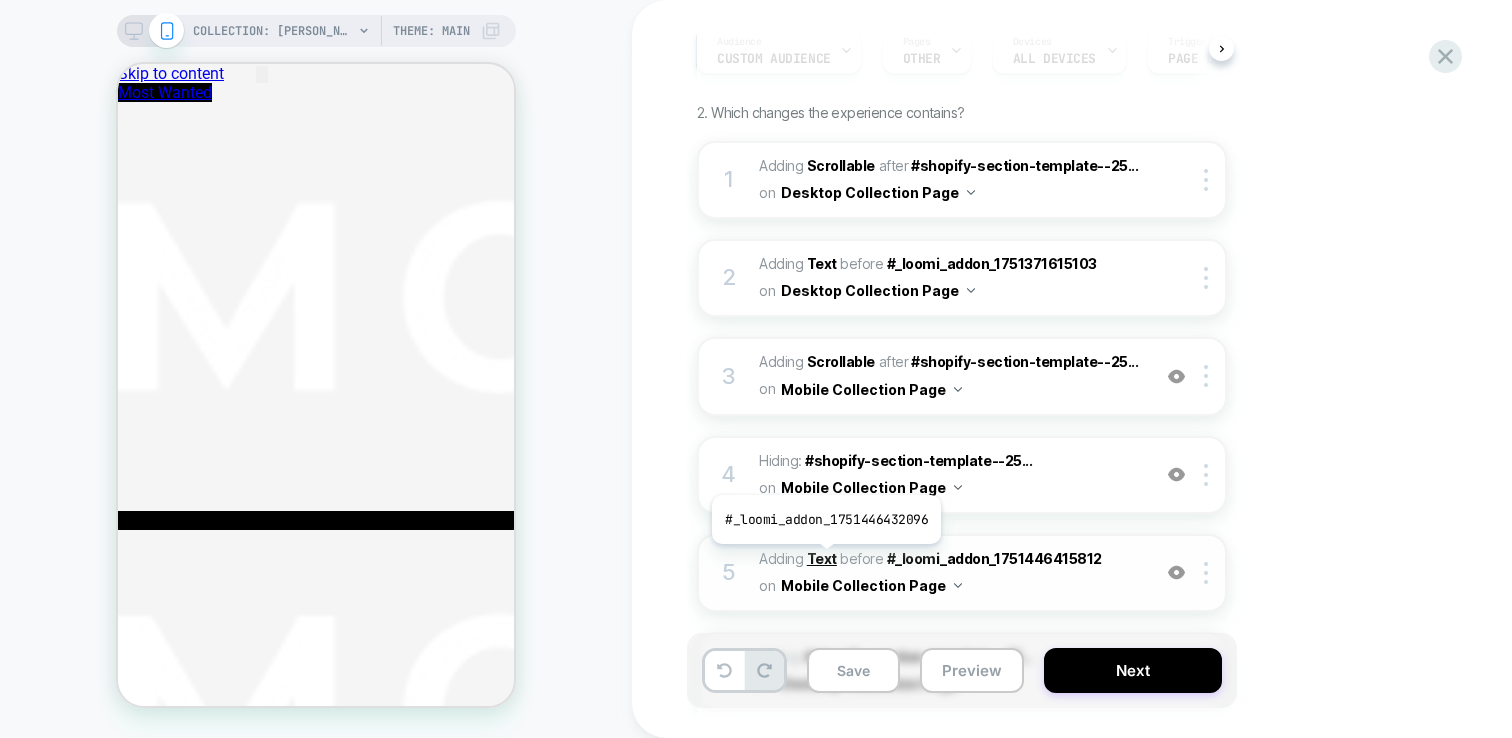 click on "Text" at bounding box center (822, 558) 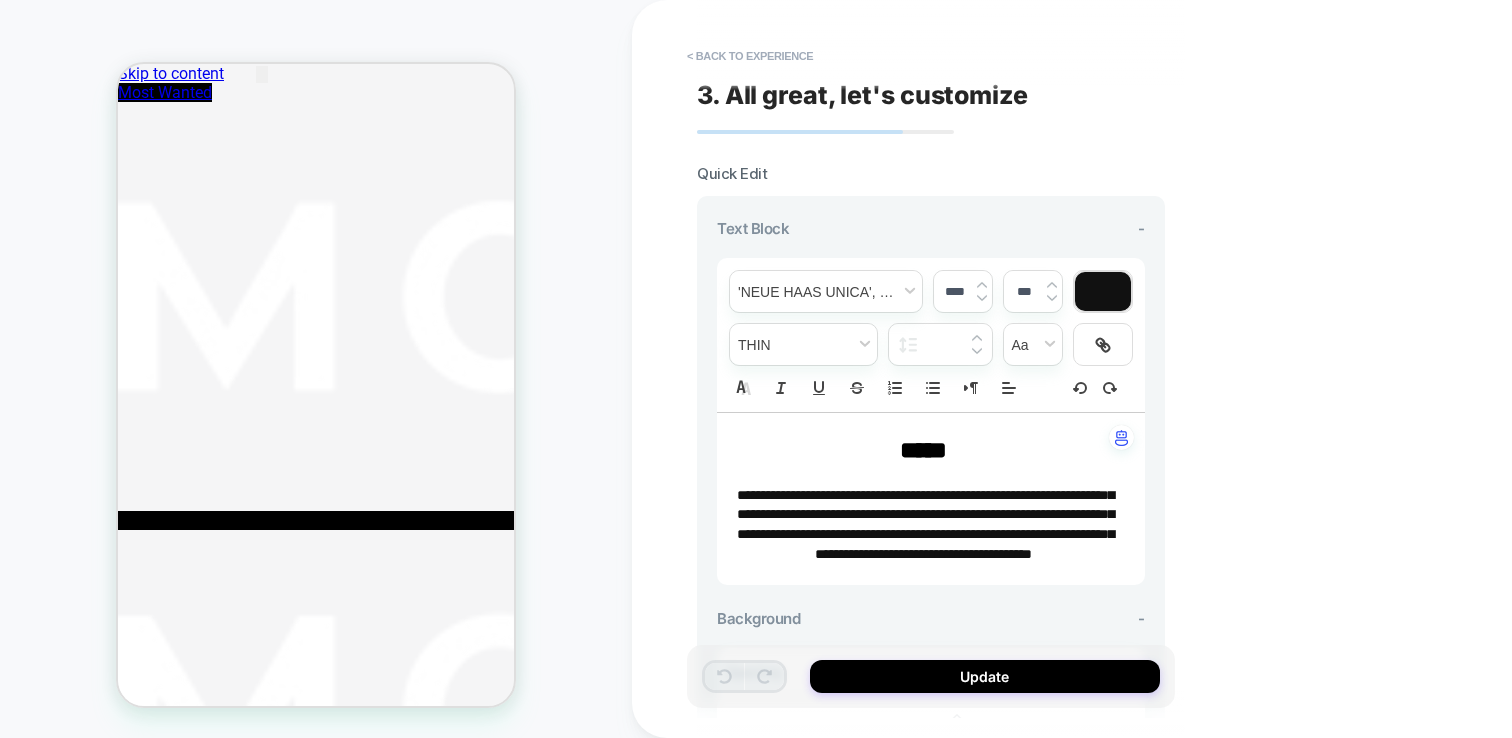 drag, startPoint x: 1009, startPoint y: 574, endPoint x: 750, endPoint y: 498, distance: 269.92035 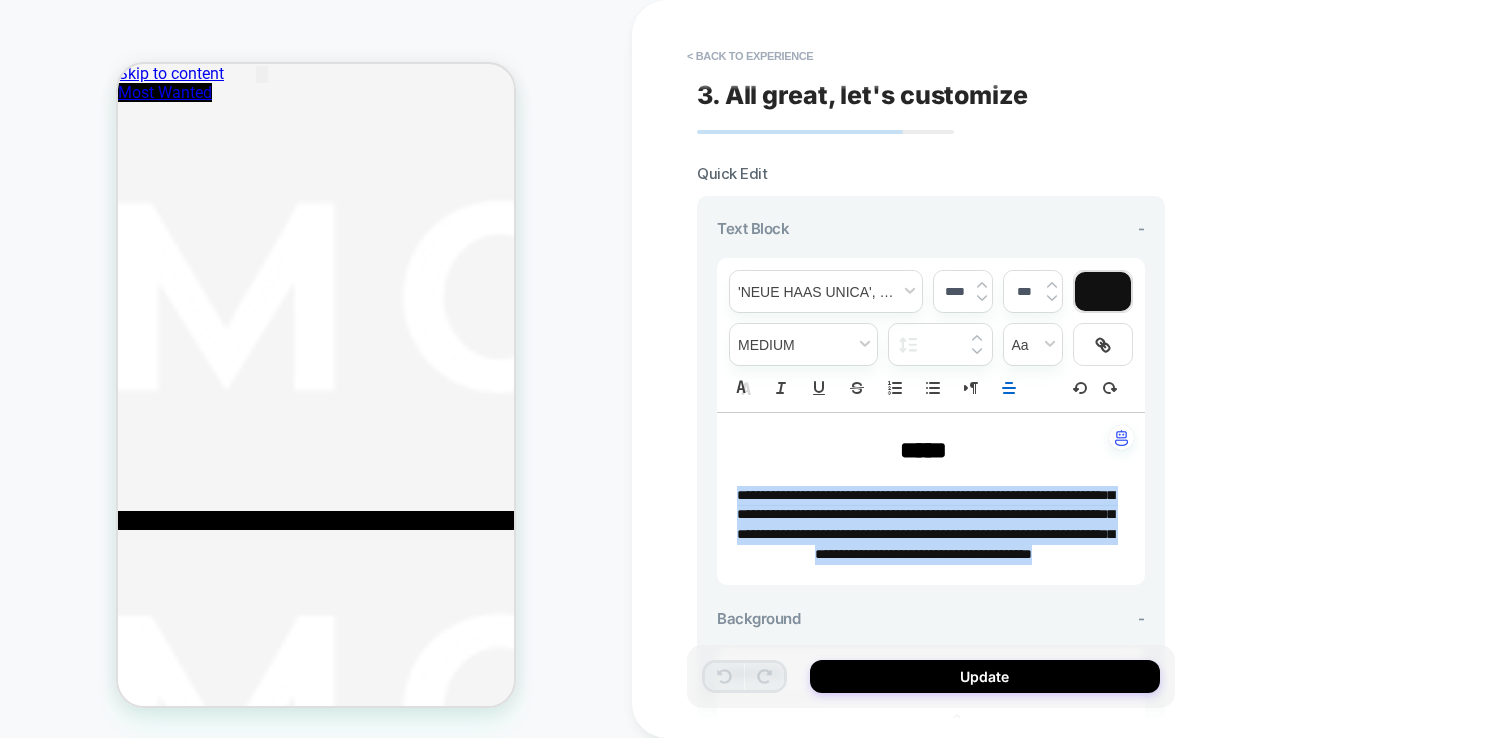 drag, startPoint x: 745, startPoint y: 493, endPoint x: 1052, endPoint y: 578, distance: 318.54984 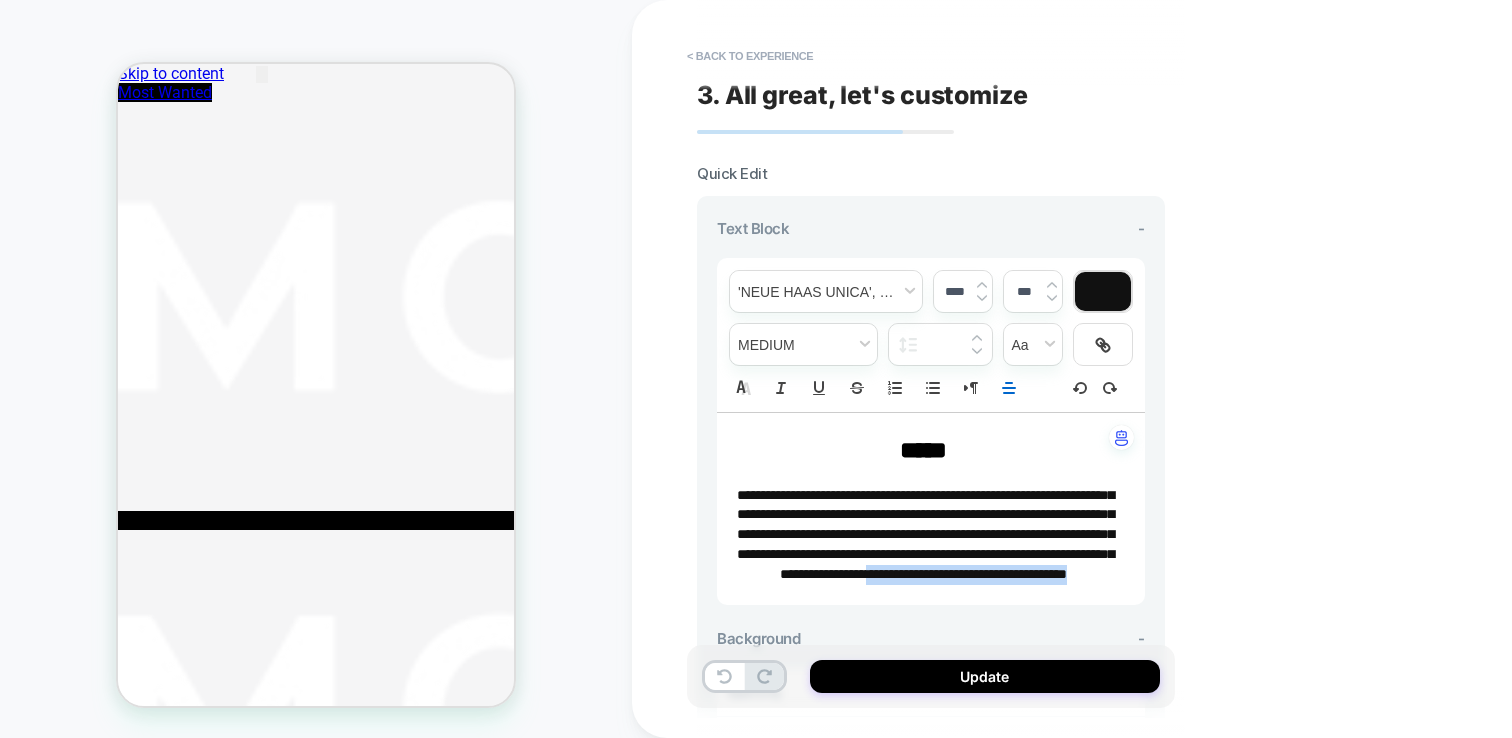 drag, startPoint x: 954, startPoint y: 609, endPoint x: 914, endPoint y: 594, distance: 42.72002 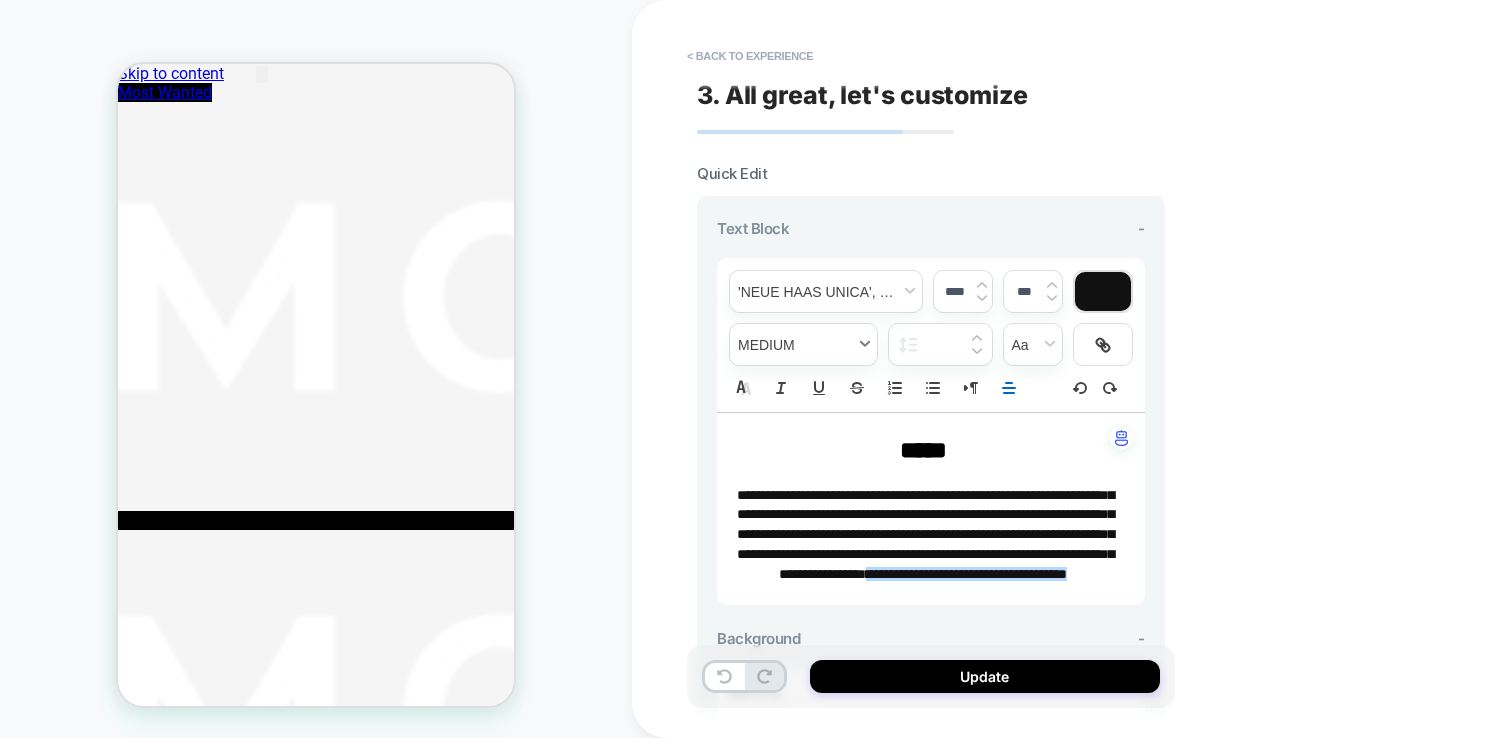 click at bounding box center (803, 344) 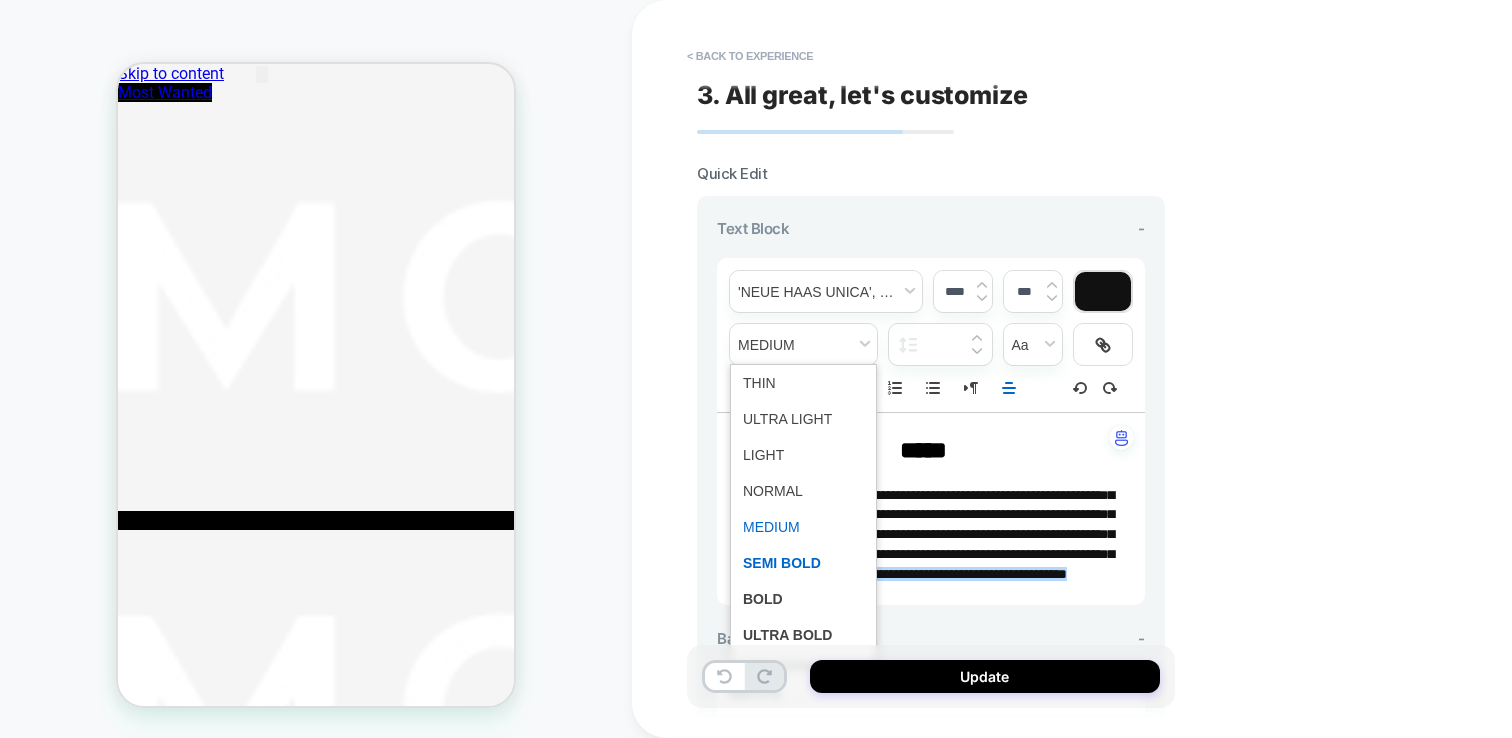 click at bounding box center (803, 563) 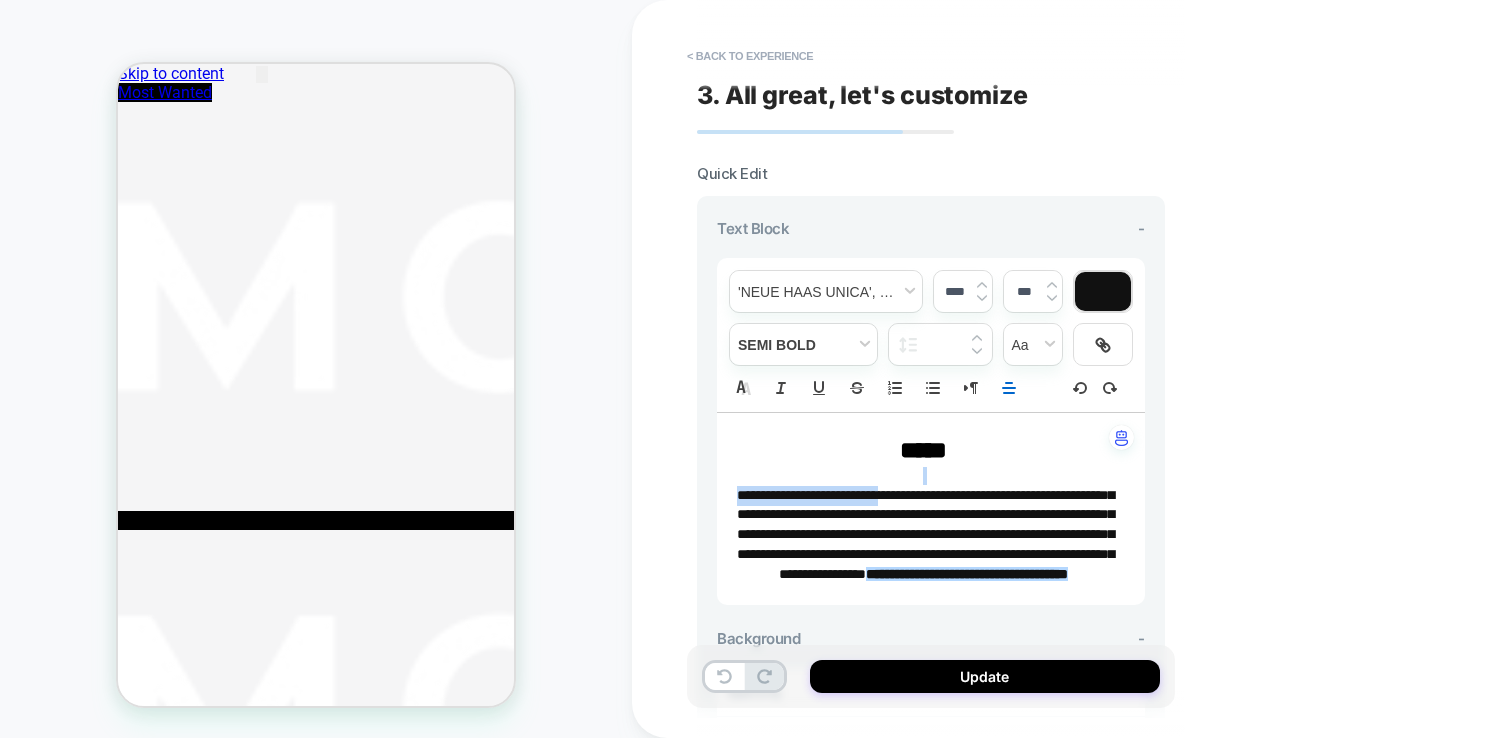 drag, startPoint x: 931, startPoint y: 493, endPoint x: 771, endPoint y: 479, distance: 160.61133 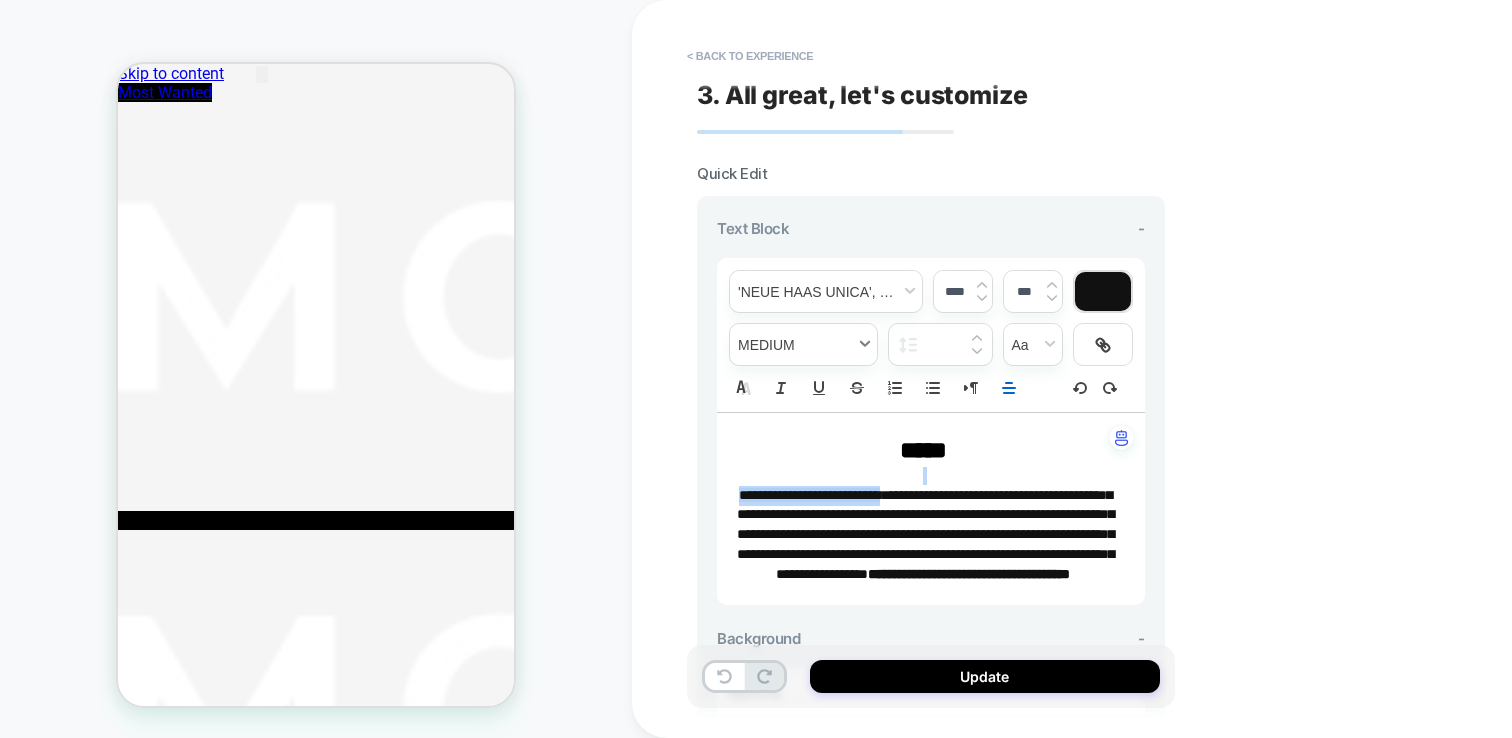 click at bounding box center (803, 344) 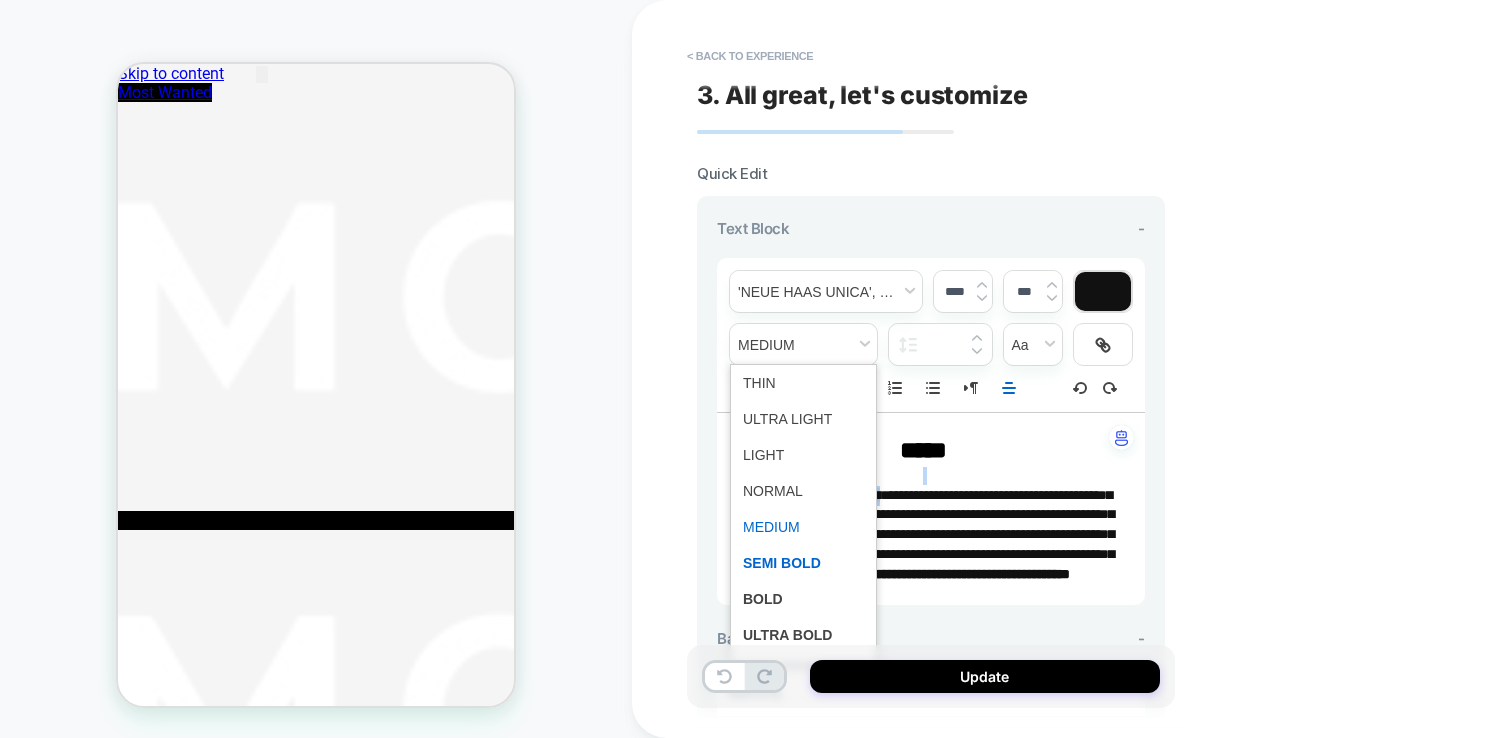 click at bounding box center [803, 563] 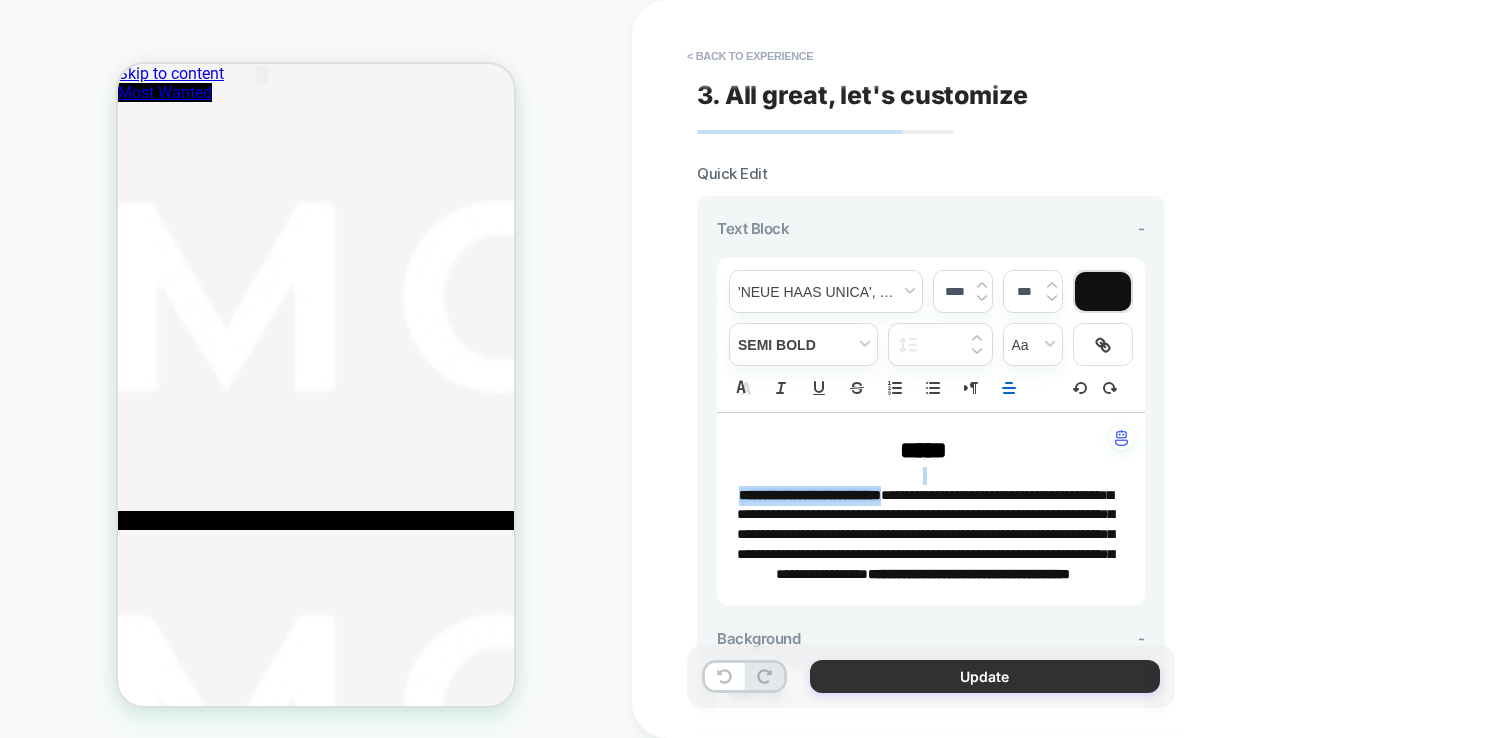 click on "Update" at bounding box center (985, 676) 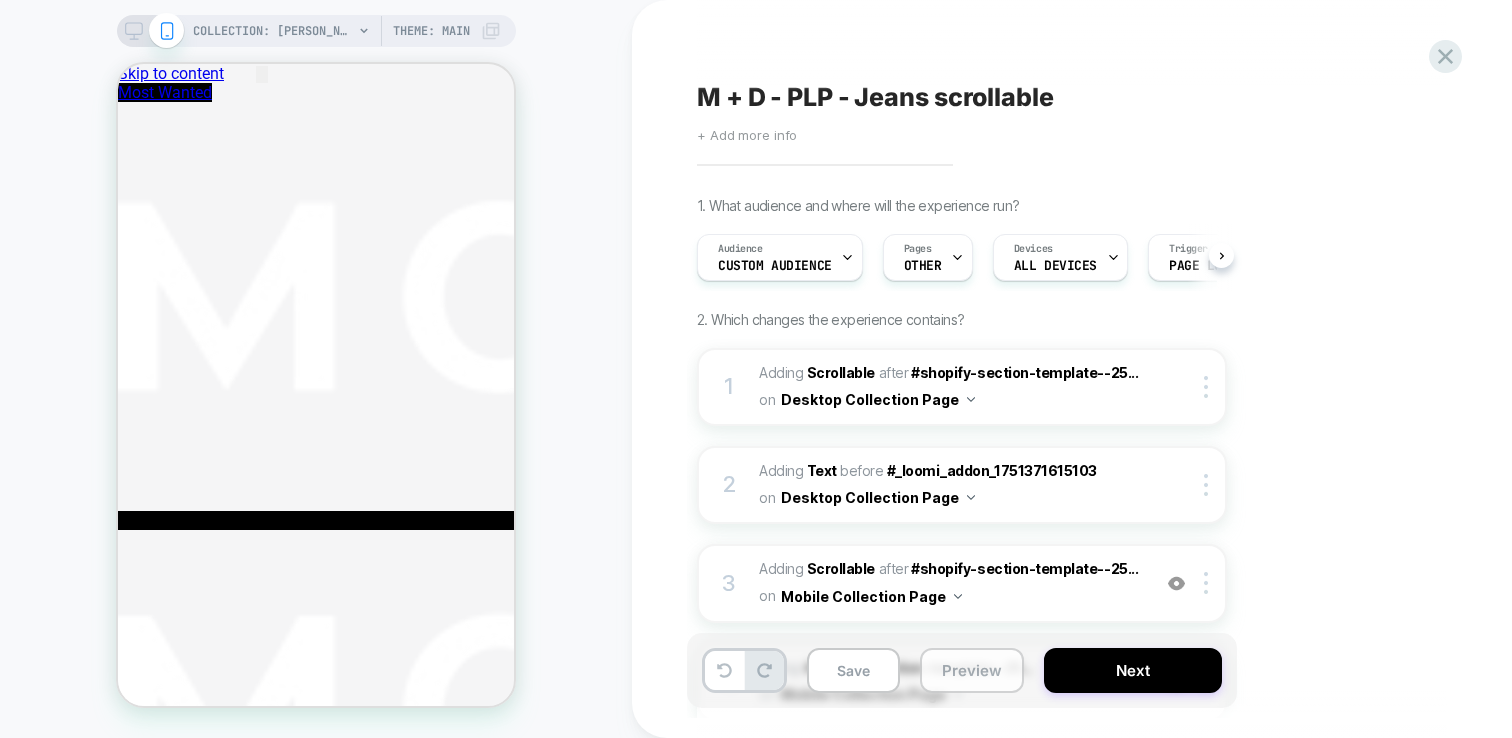 scroll, scrollTop: 0, scrollLeft: 1, axis: horizontal 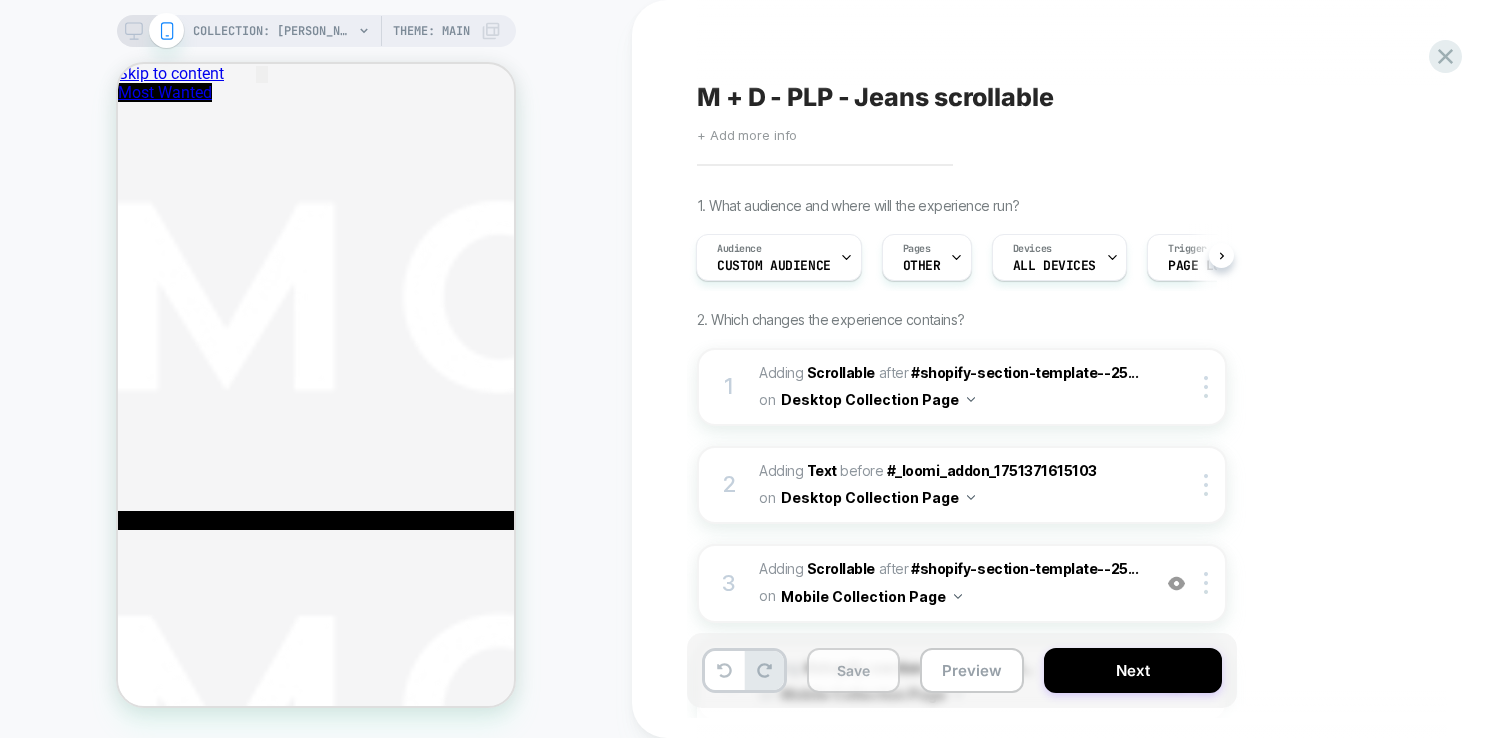 click on "Save" at bounding box center (853, 670) 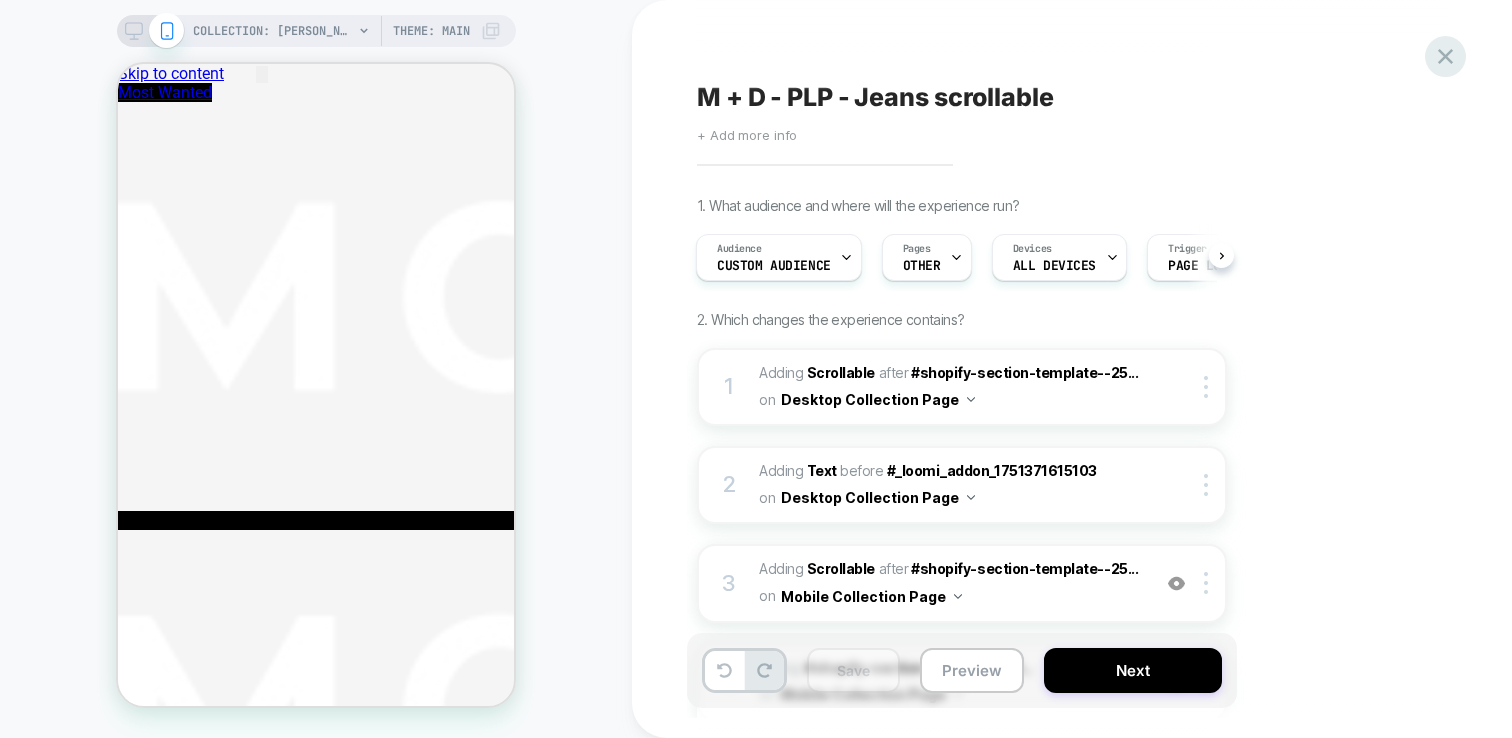 click 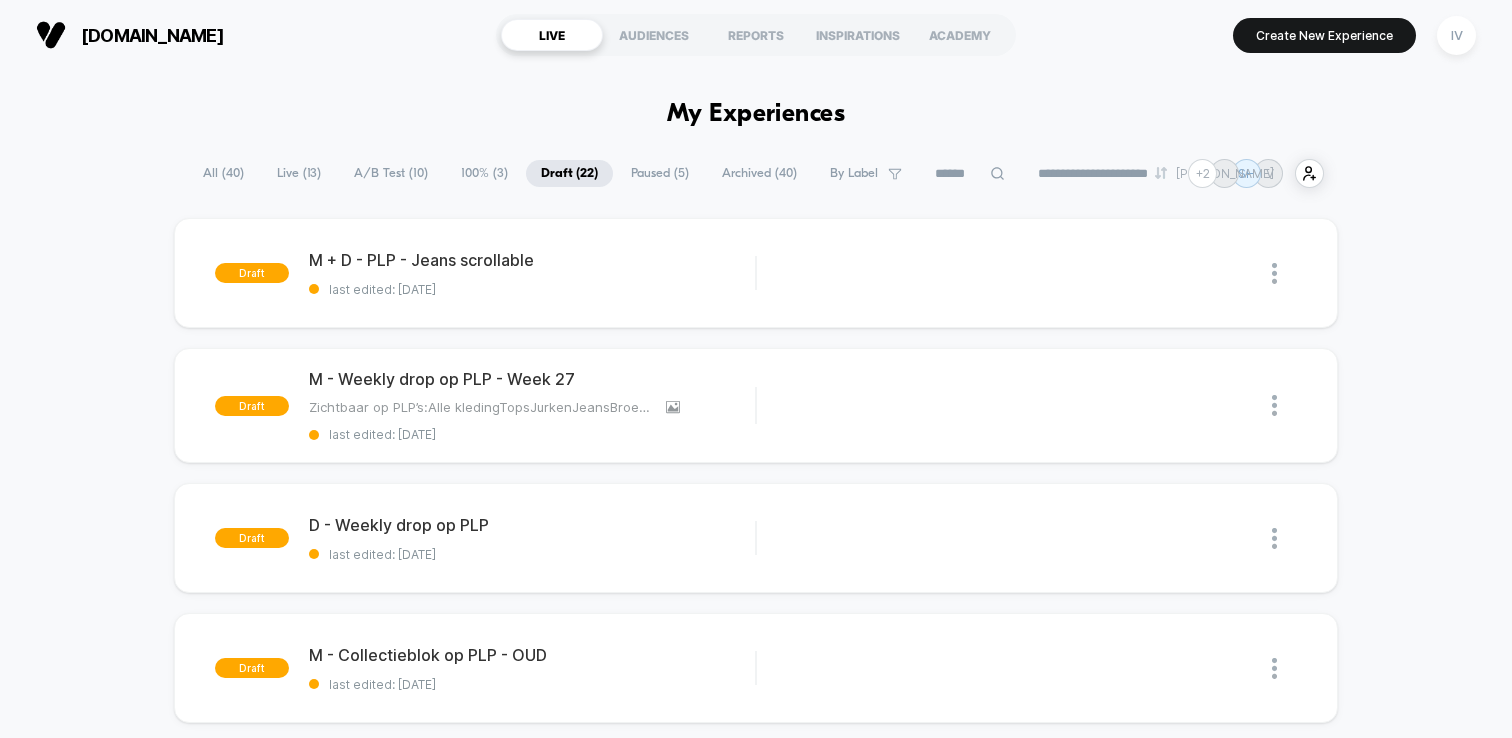 click on "A/B Test ( 10 )" at bounding box center (391, 173) 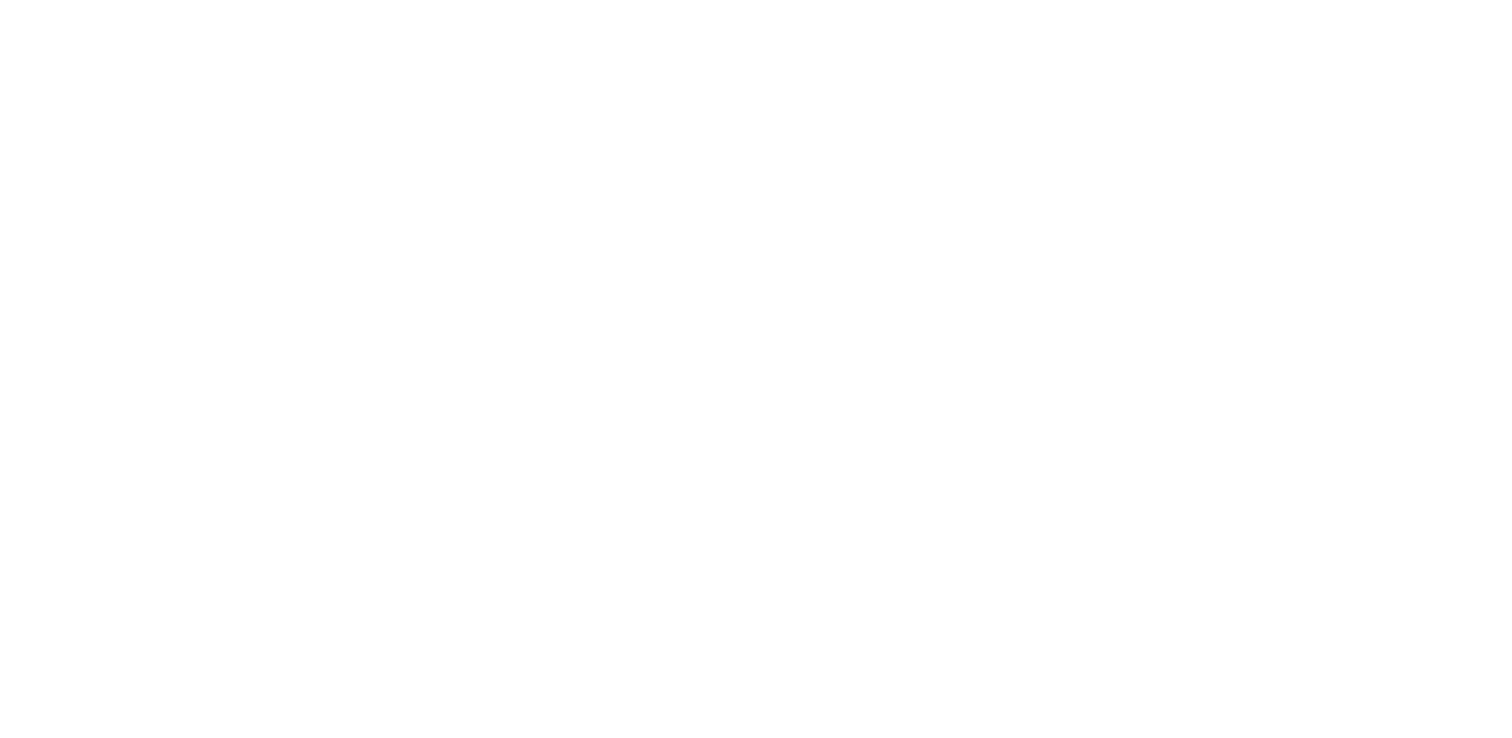 scroll, scrollTop: 0, scrollLeft: 0, axis: both 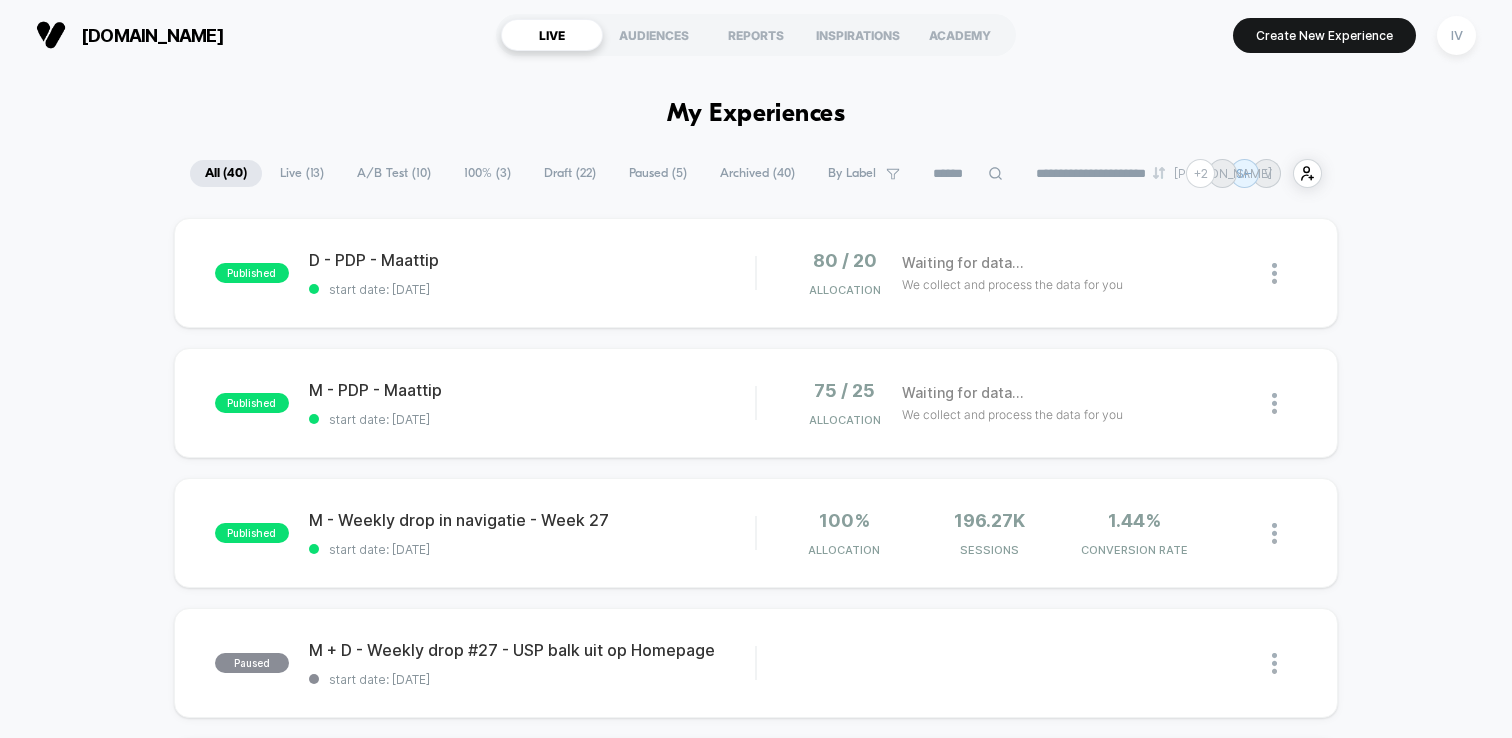 click on "A/B Test ( 10 )" at bounding box center (394, 173) 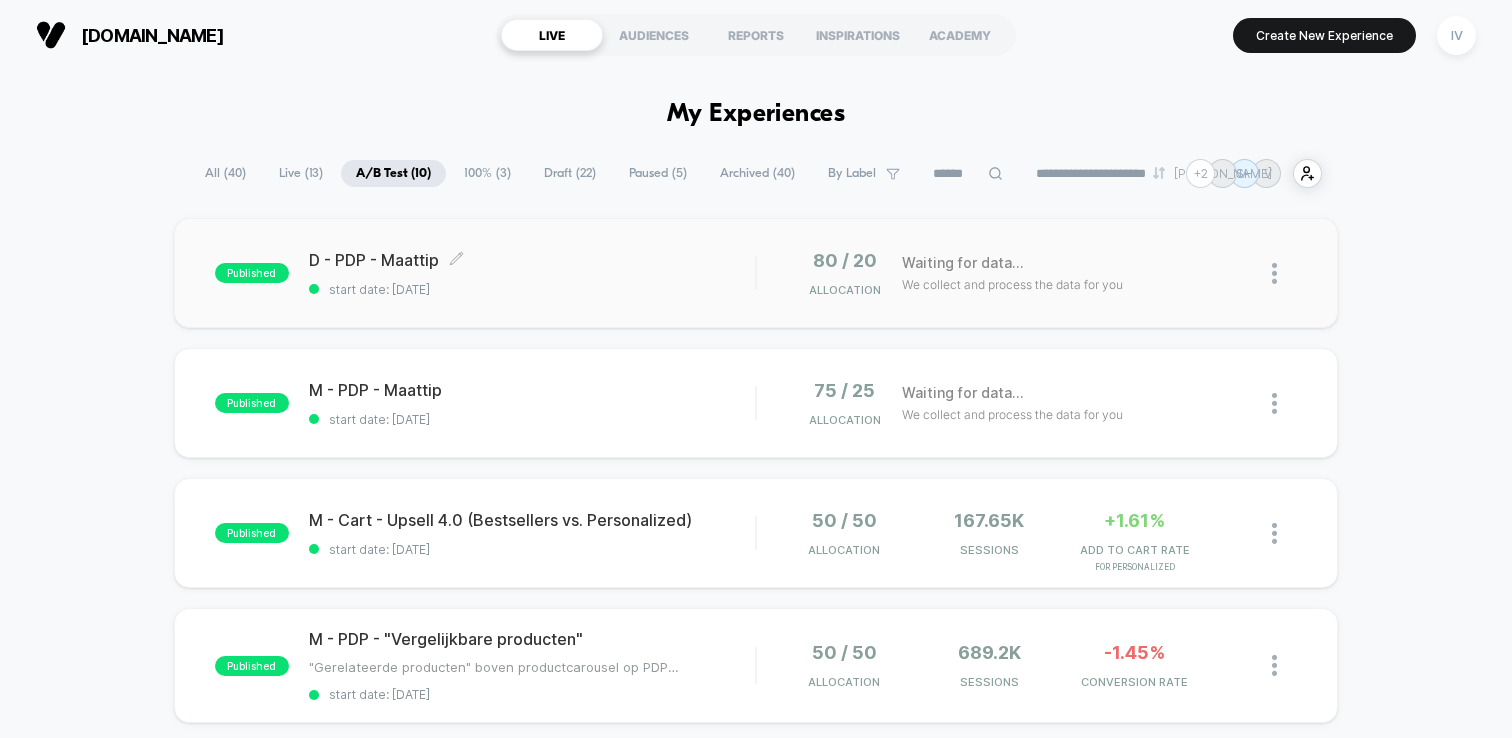 click on "D - PDP - Maattip Click to edit experience details Click to edit experience details start date: [DATE]" at bounding box center [532, 273] 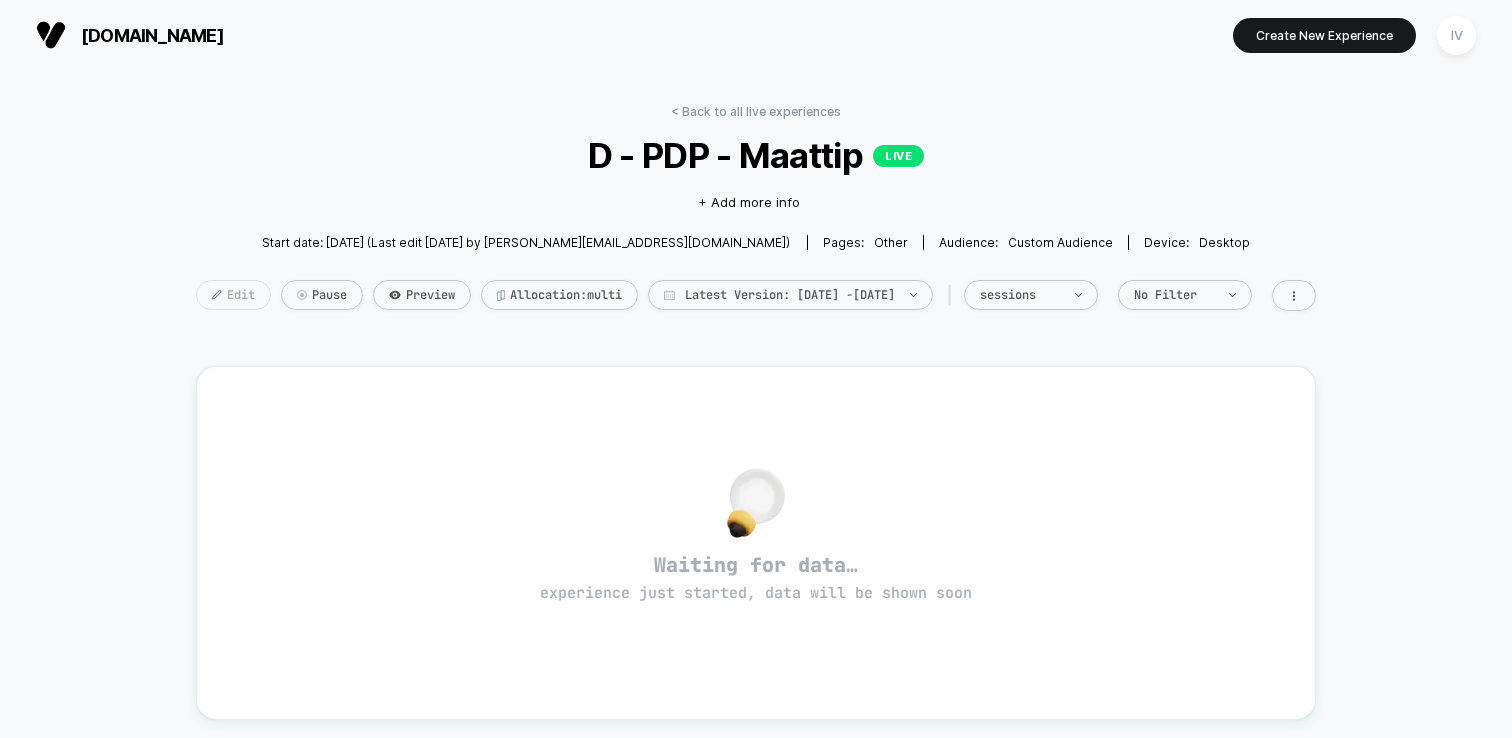 click at bounding box center [217, 295] 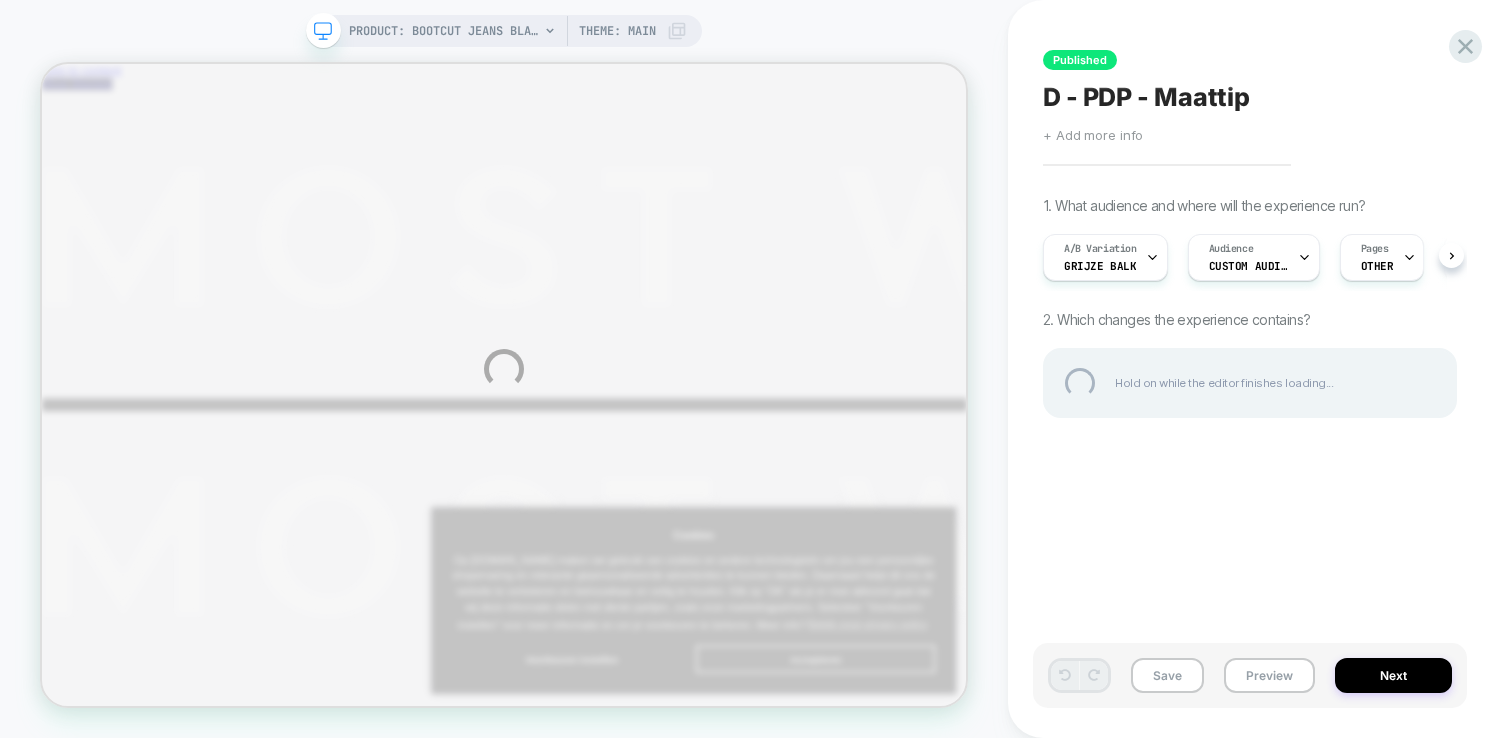 scroll, scrollTop: 0, scrollLeft: 0, axis: both 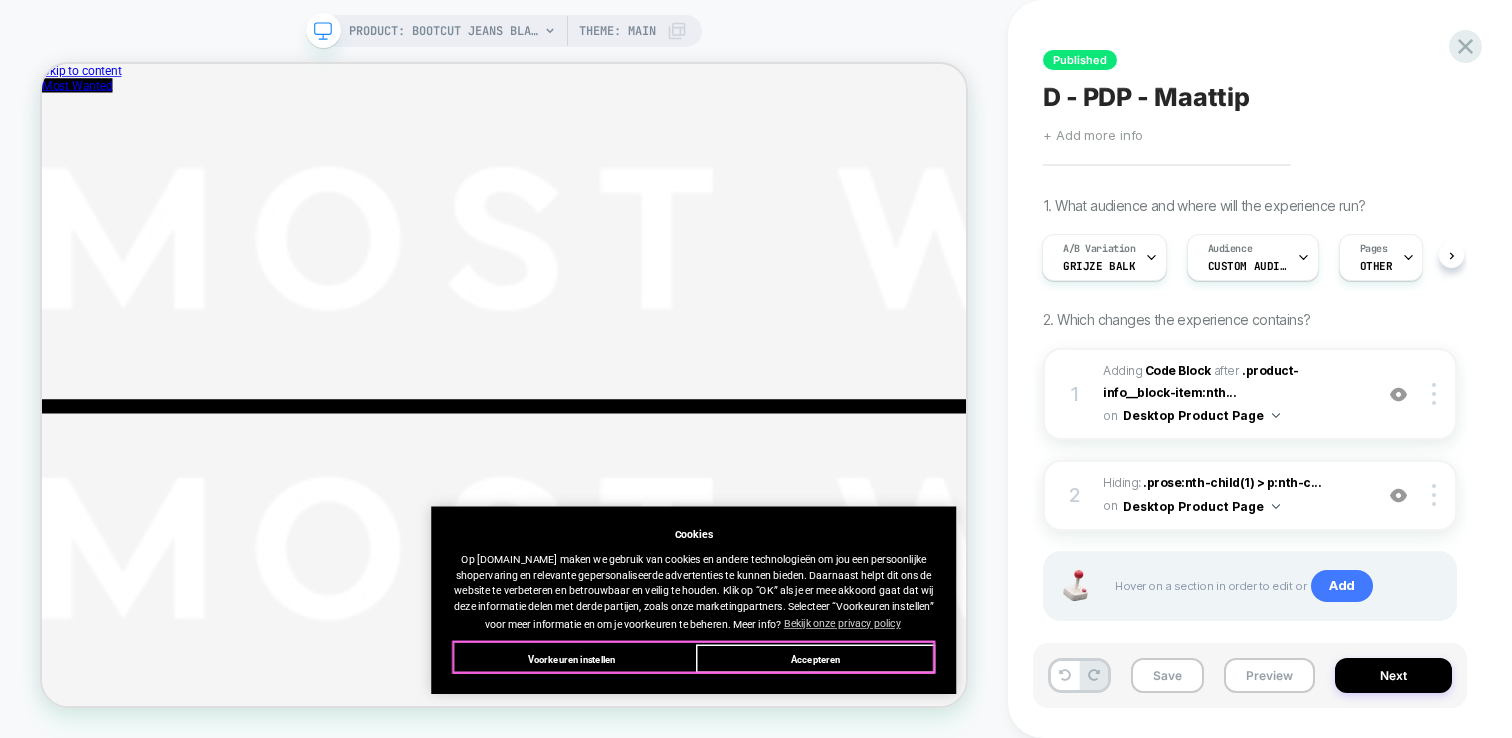 click on "Accepteren" at bounding box center [1073, 857] 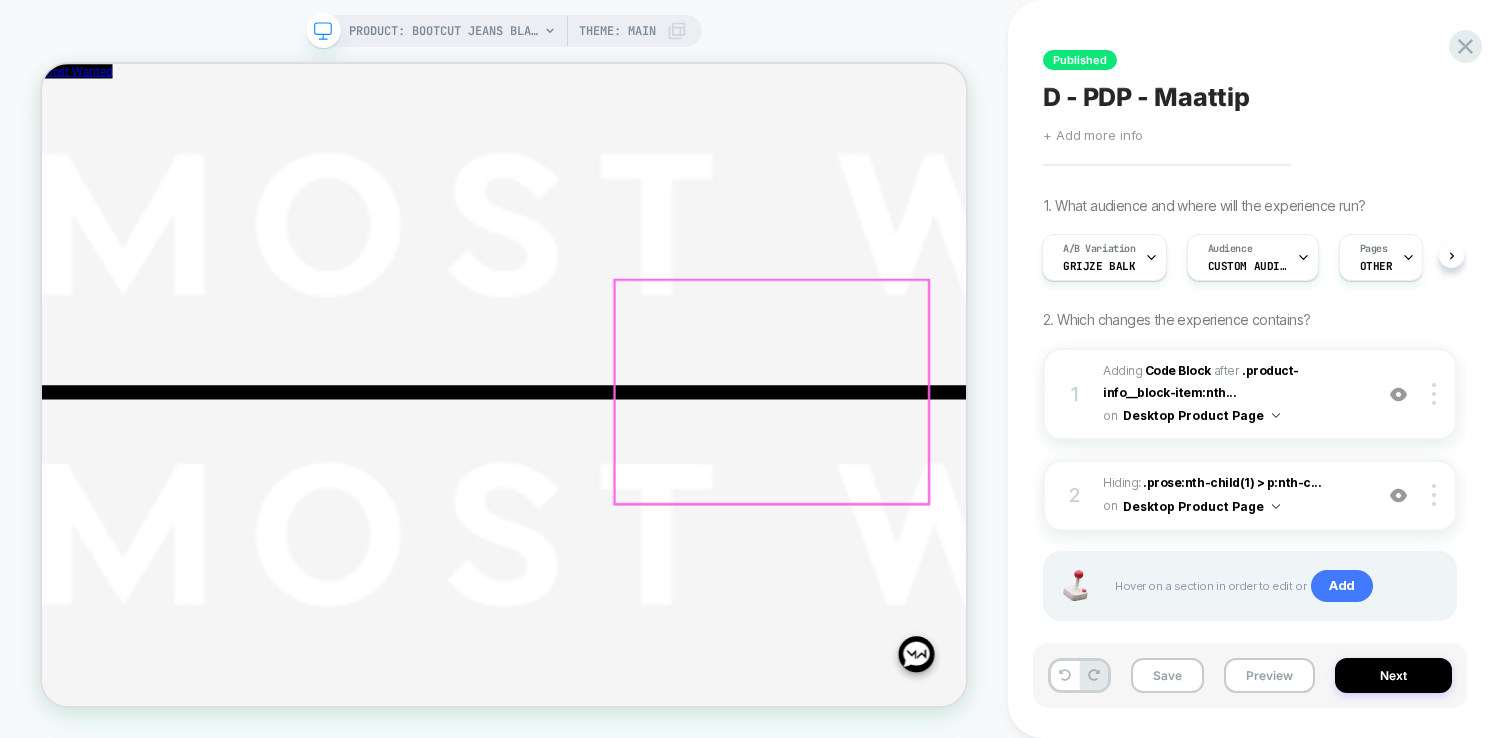 scroll, scrollTop: 127, scrollLeft: 0, axis: vertical 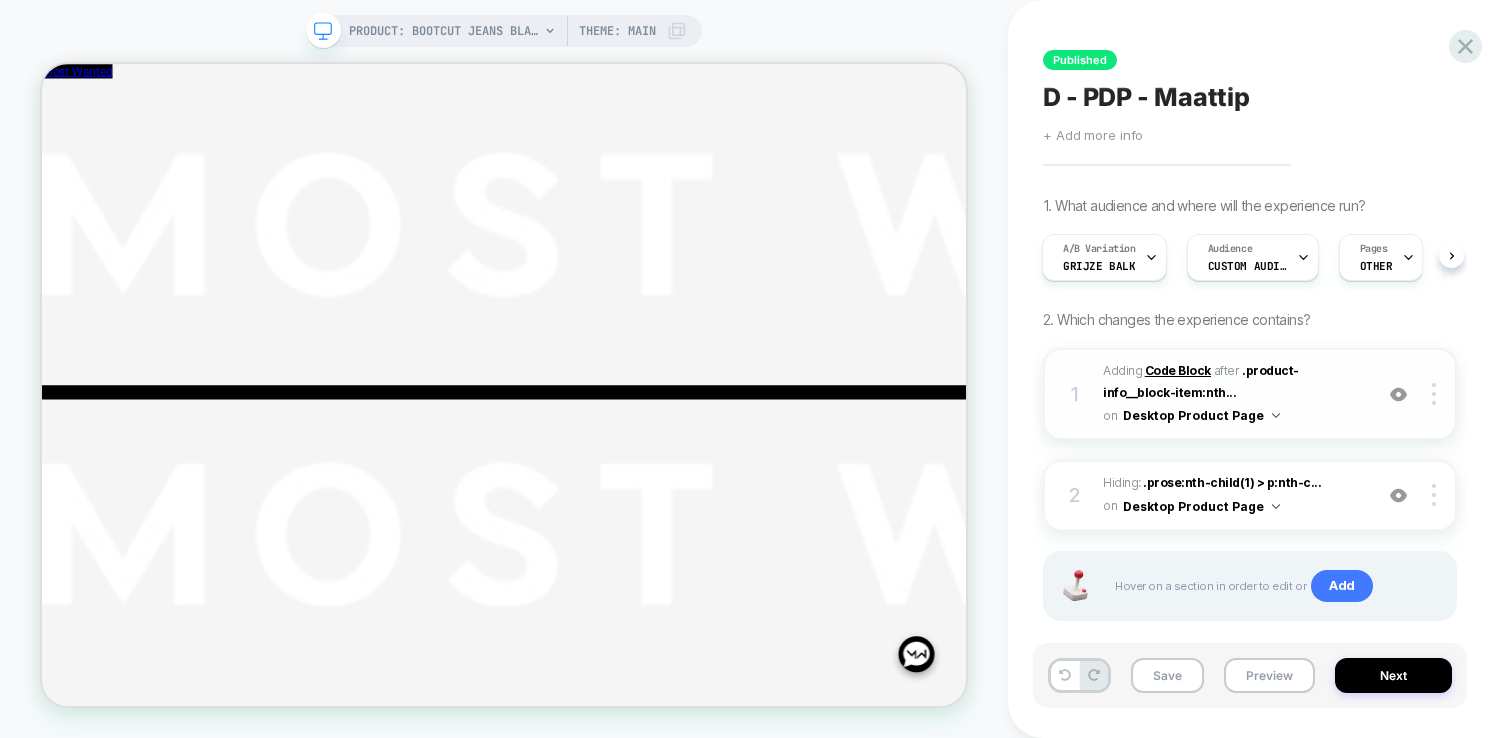 click on "Code Block" at bounding box center [1178, 370] 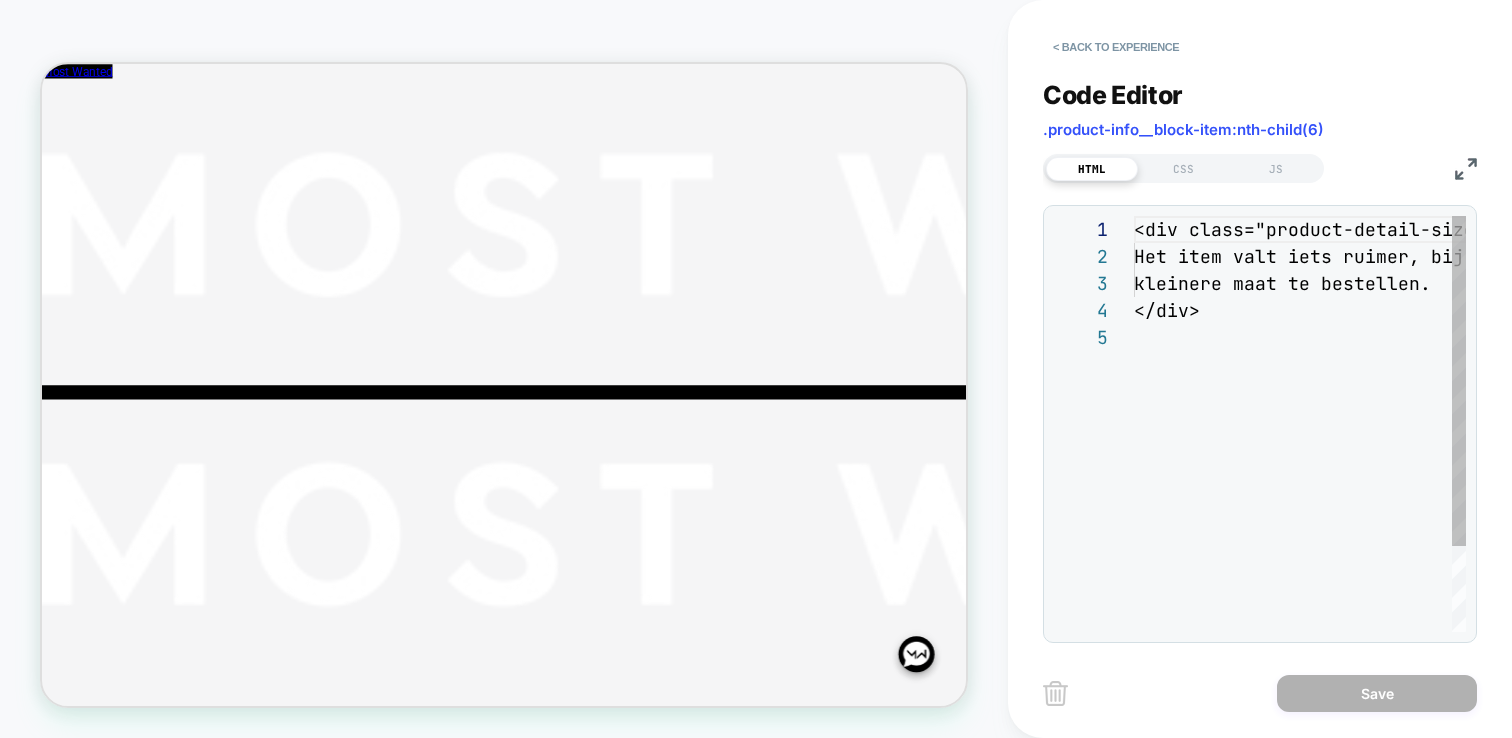scroll, scrollTop: 108, scrollLeft: 0, axis: vertical 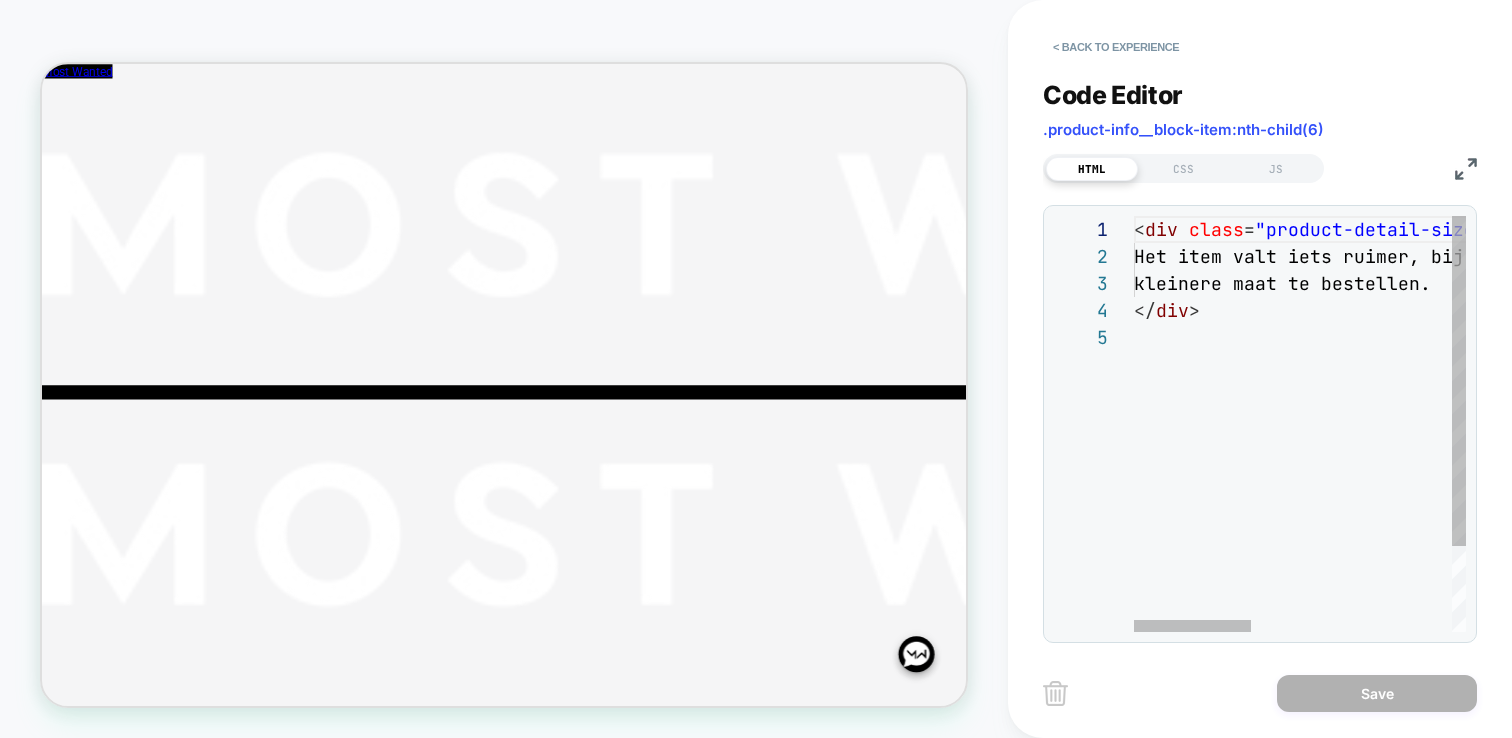 click on "< div   class = "product-detail-size-hint d-flex w-100" >   Het item valt iets ruimer, bij twijfel tussen 2  maten raden we je aan om een   kleinere maat te bestellen. </ div >" at bounding box center (1583, 478) 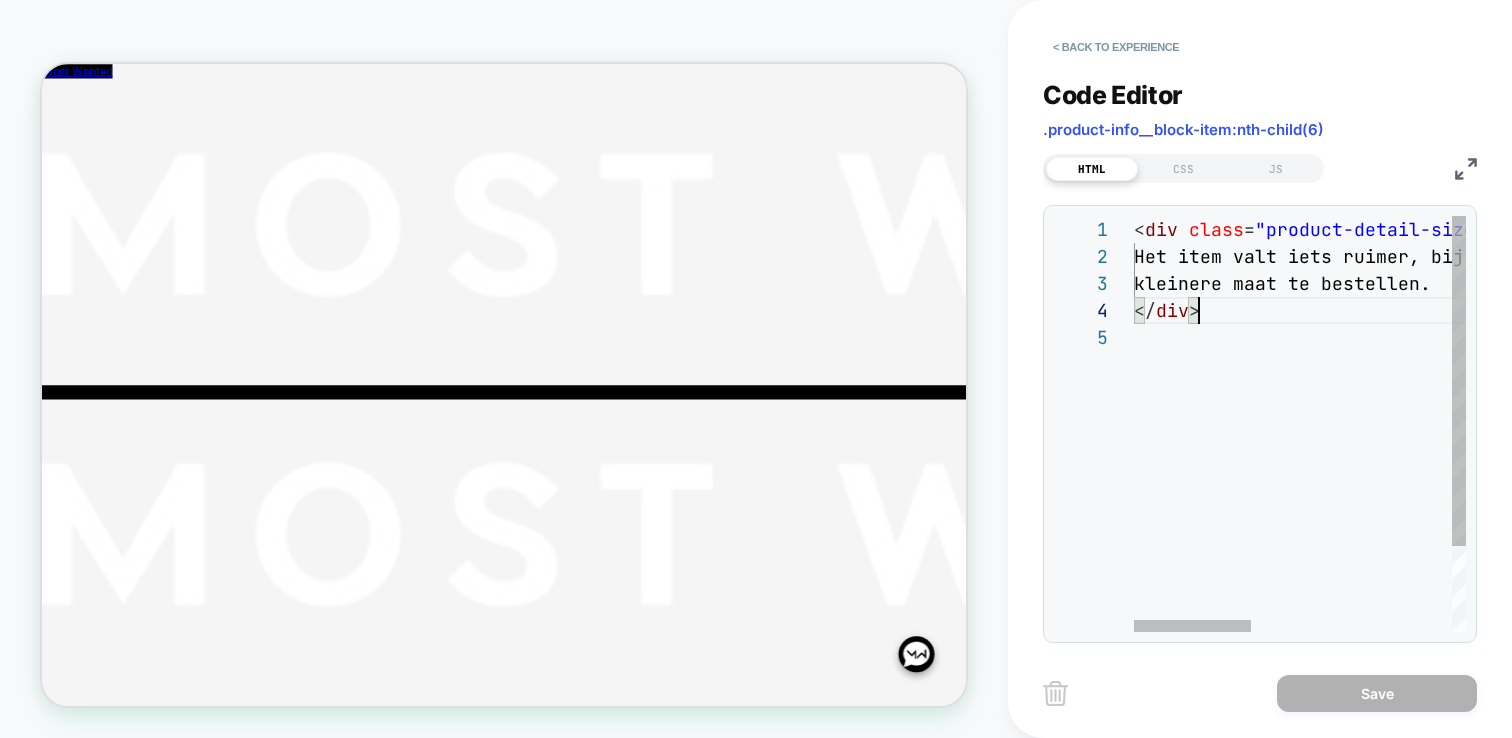 scroll, scrollTop: 0, scrollLeft: 0, axis: both 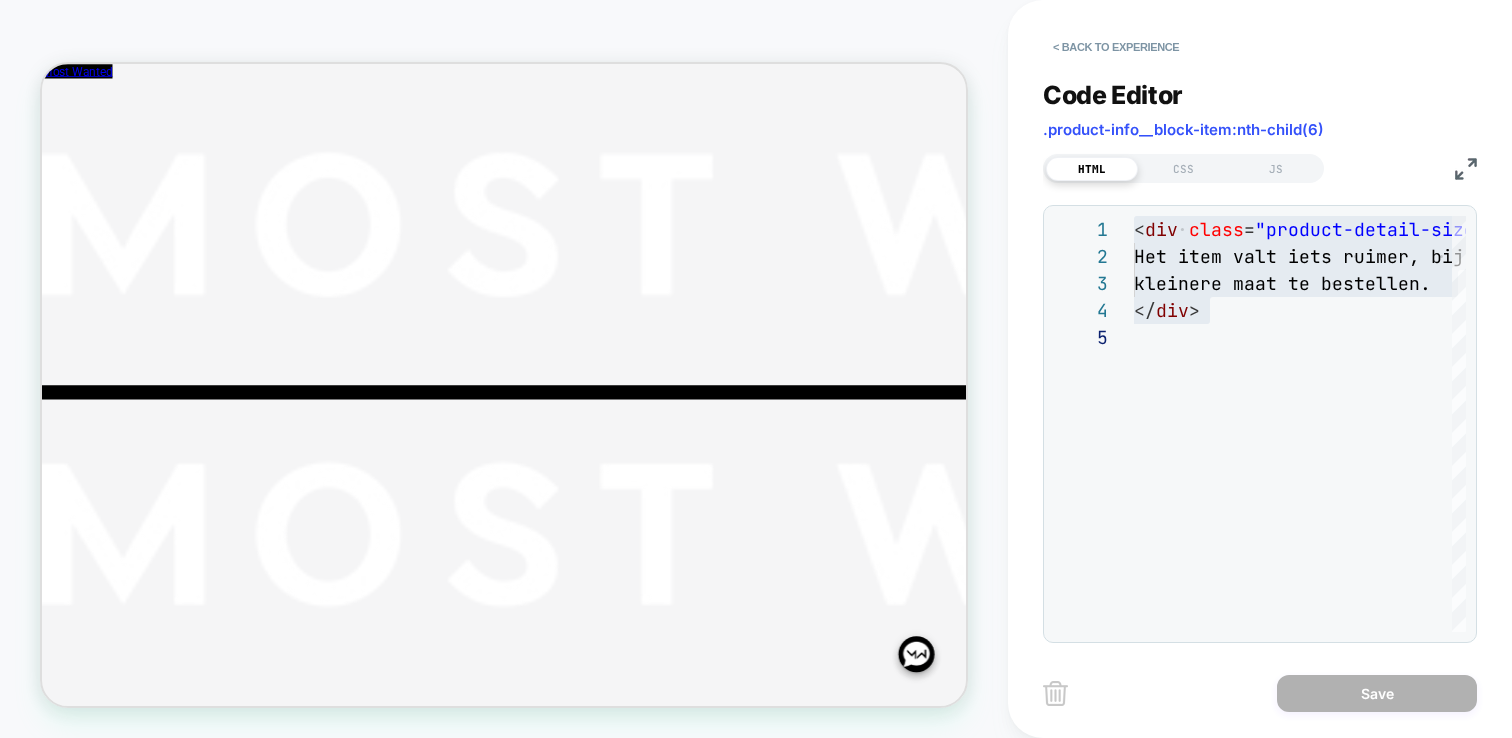 click on "< Back to experience" at bounding box center (1295, 30) 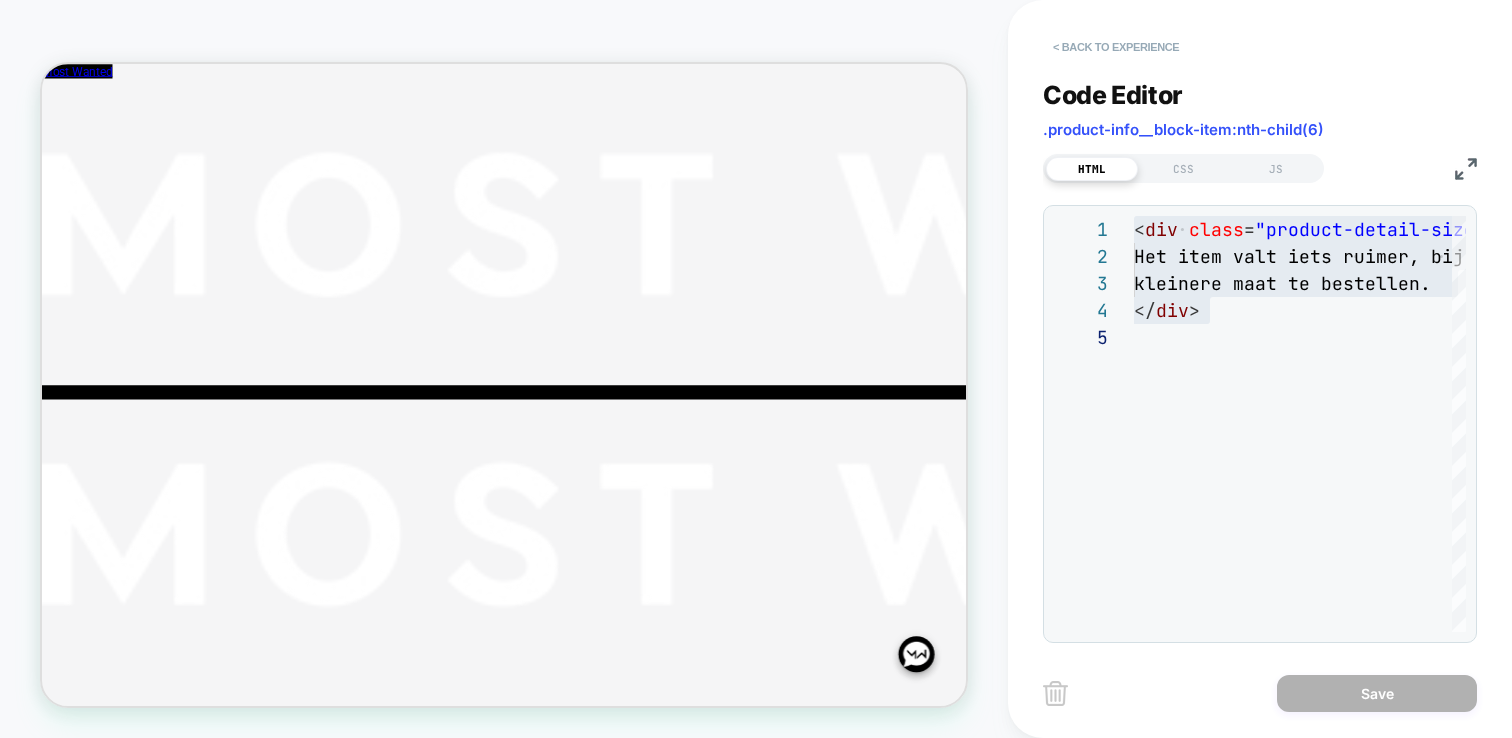 click on "< Back to experience" at bounding box center [1116, 47] 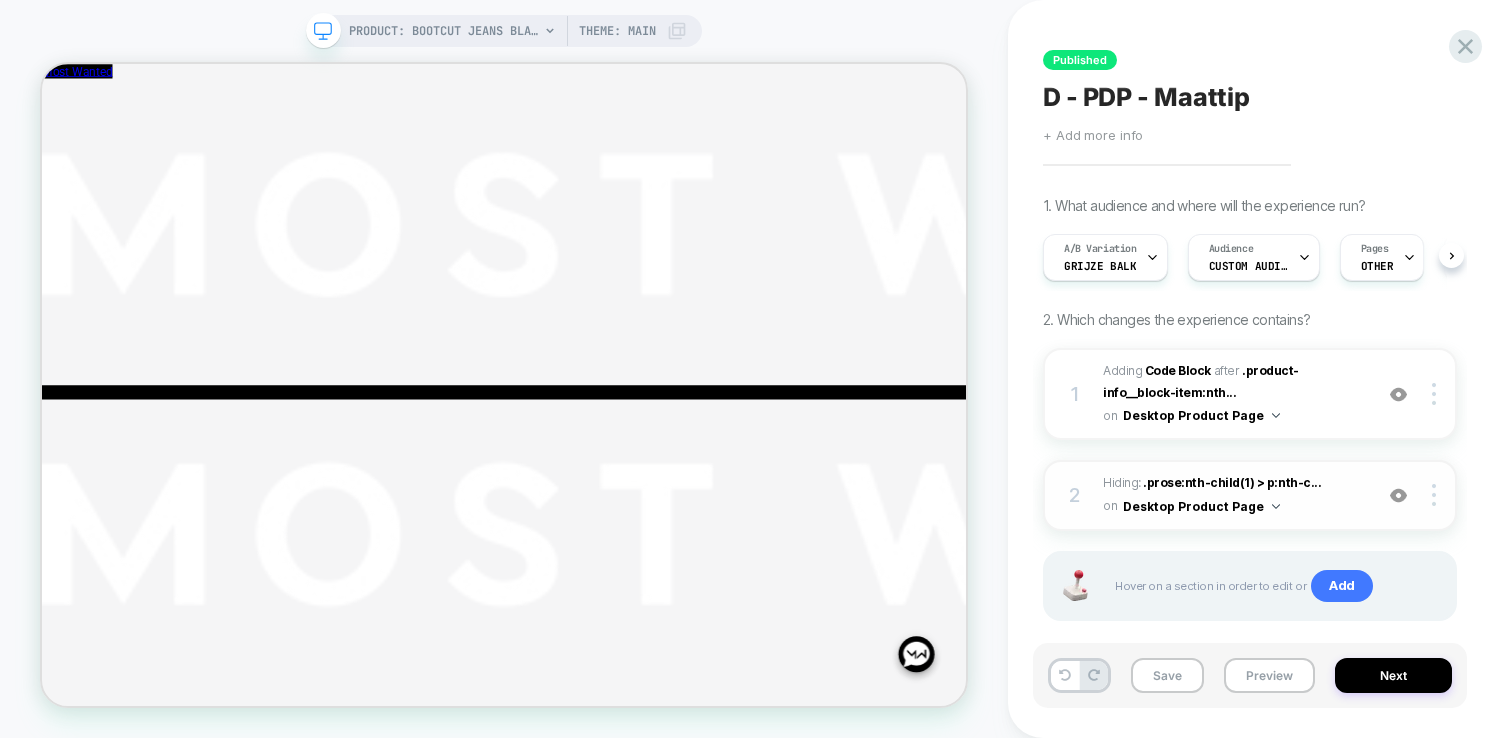 scroll, scrollTop: 0, scrollLeft: 1, axis: horizontal 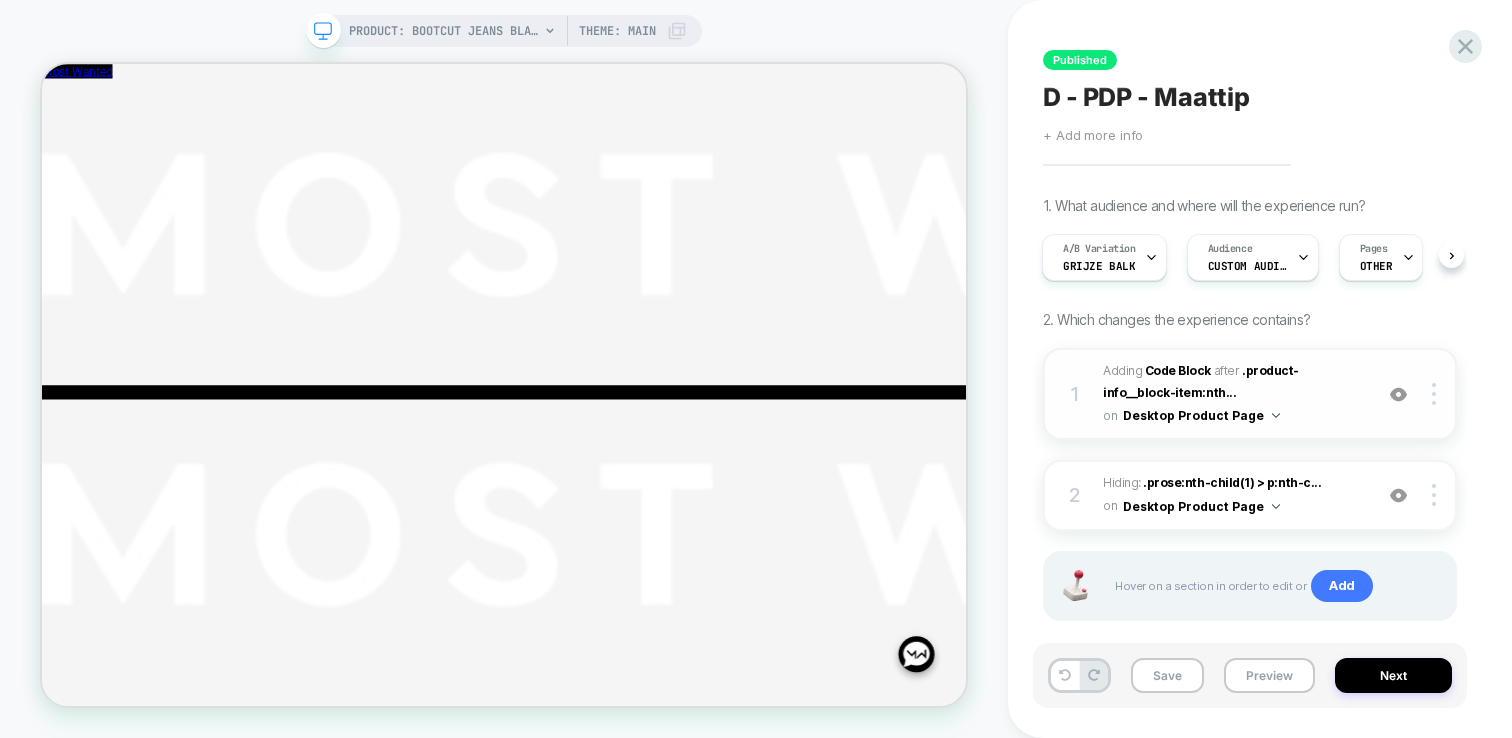 click at bounding box center (1398, 394) 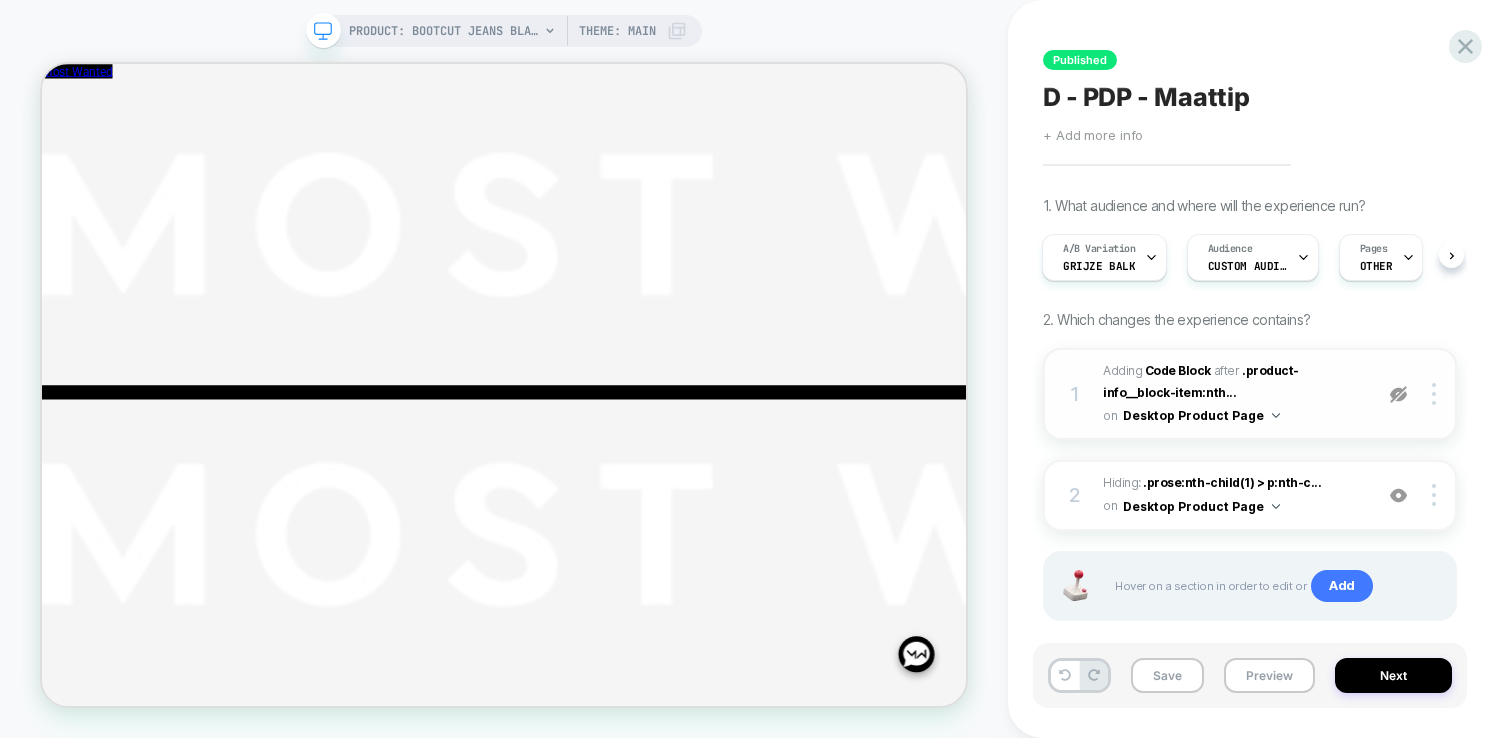 click at bounding box center (1398, 394) 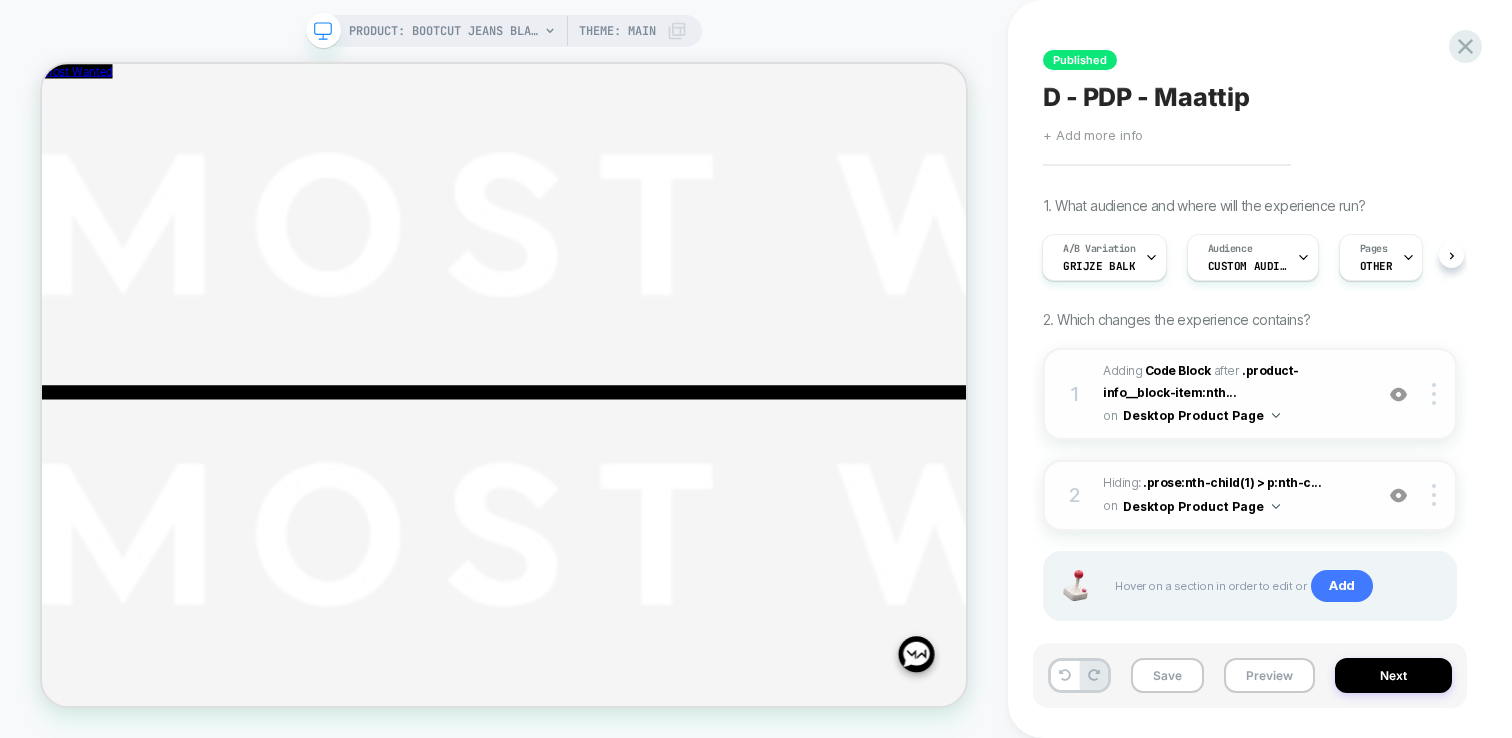 click at bounding box center (1398, 495) 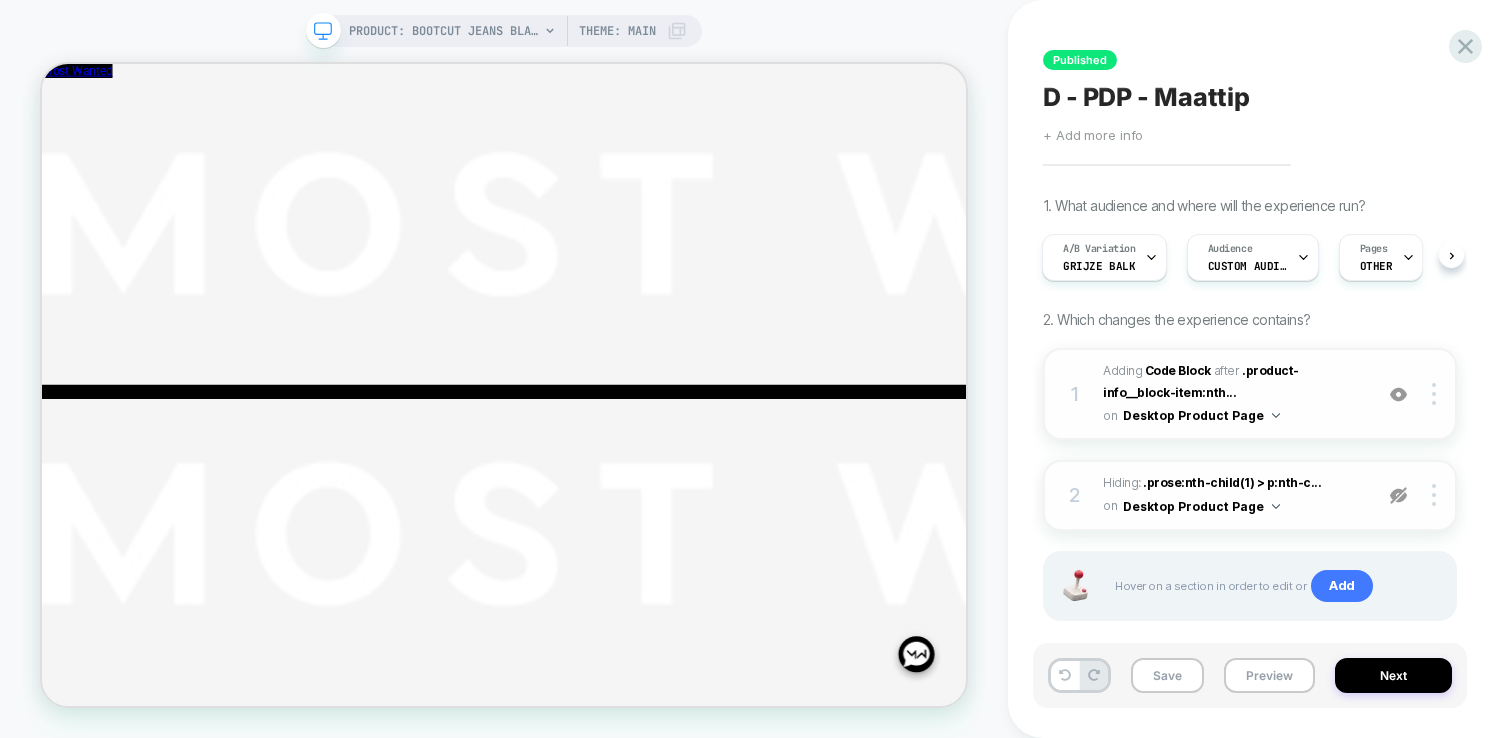 scroll, scrollTop: 327, scrollLeft: 0, axis: vertical 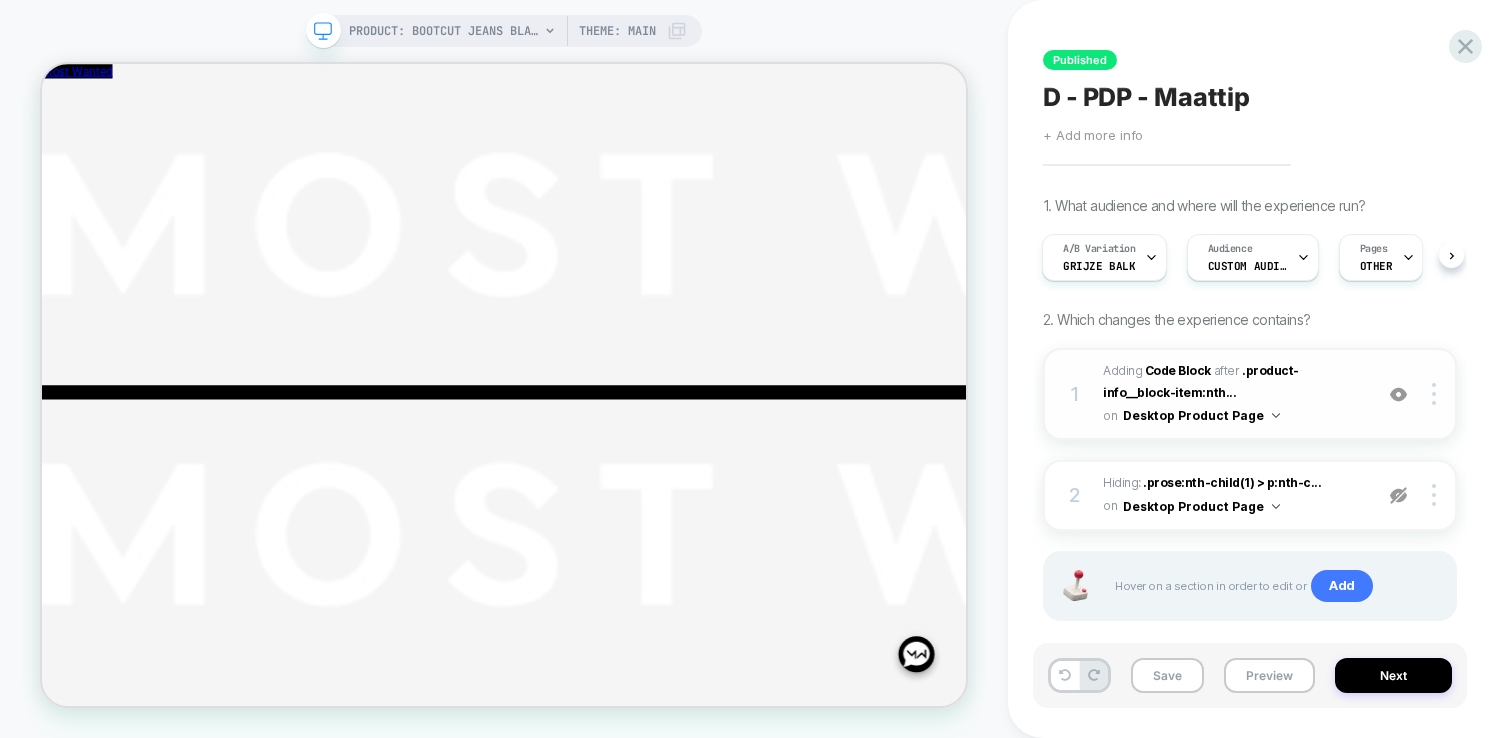 click at bounding box center (1398, 495) 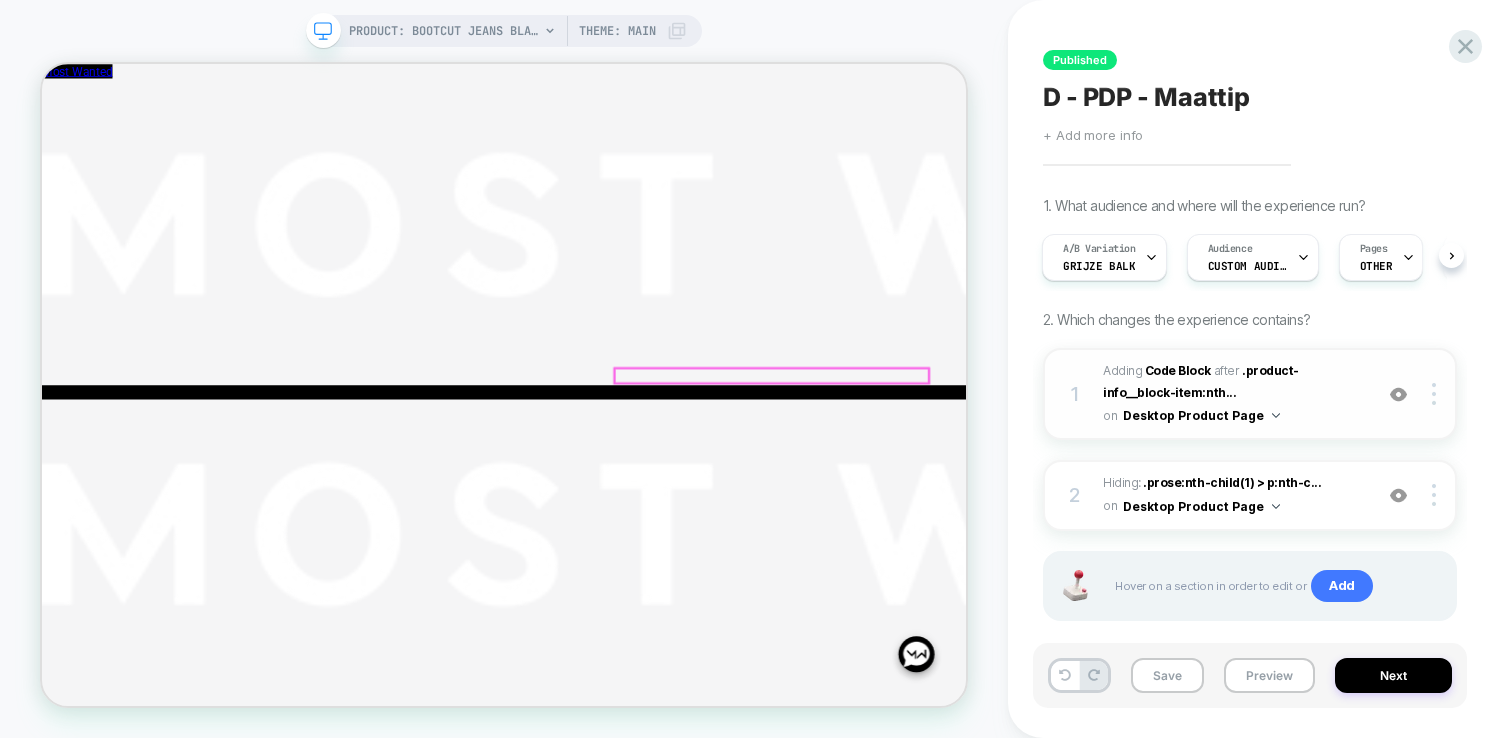 scroll, scrollTop: 148, scrollLeft: 0, axis: vertical 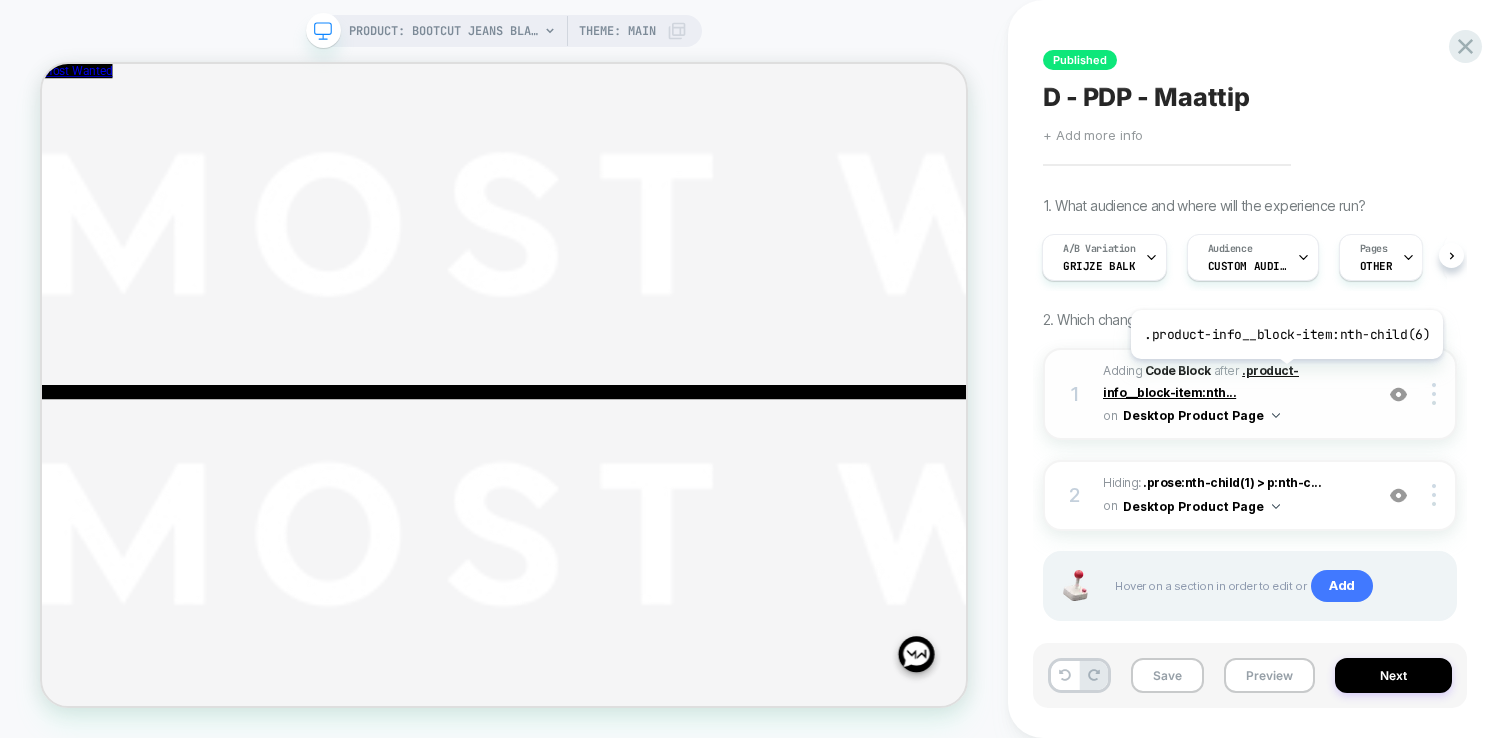 click on ".product-info__block-item:nth..." at bounding box center [1201, 381] 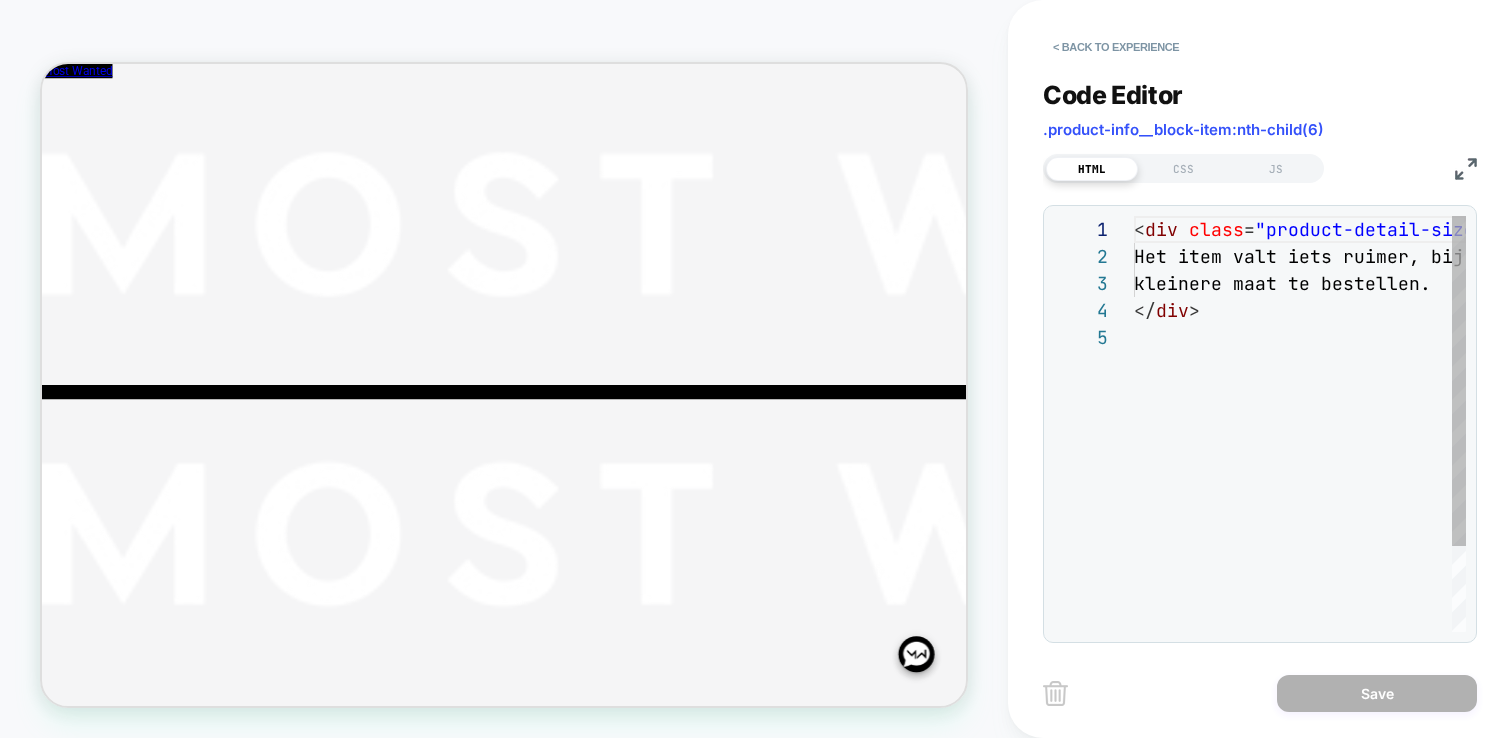 scroll, scrollTop: 108, scrollLeft: 0, axis: vertical 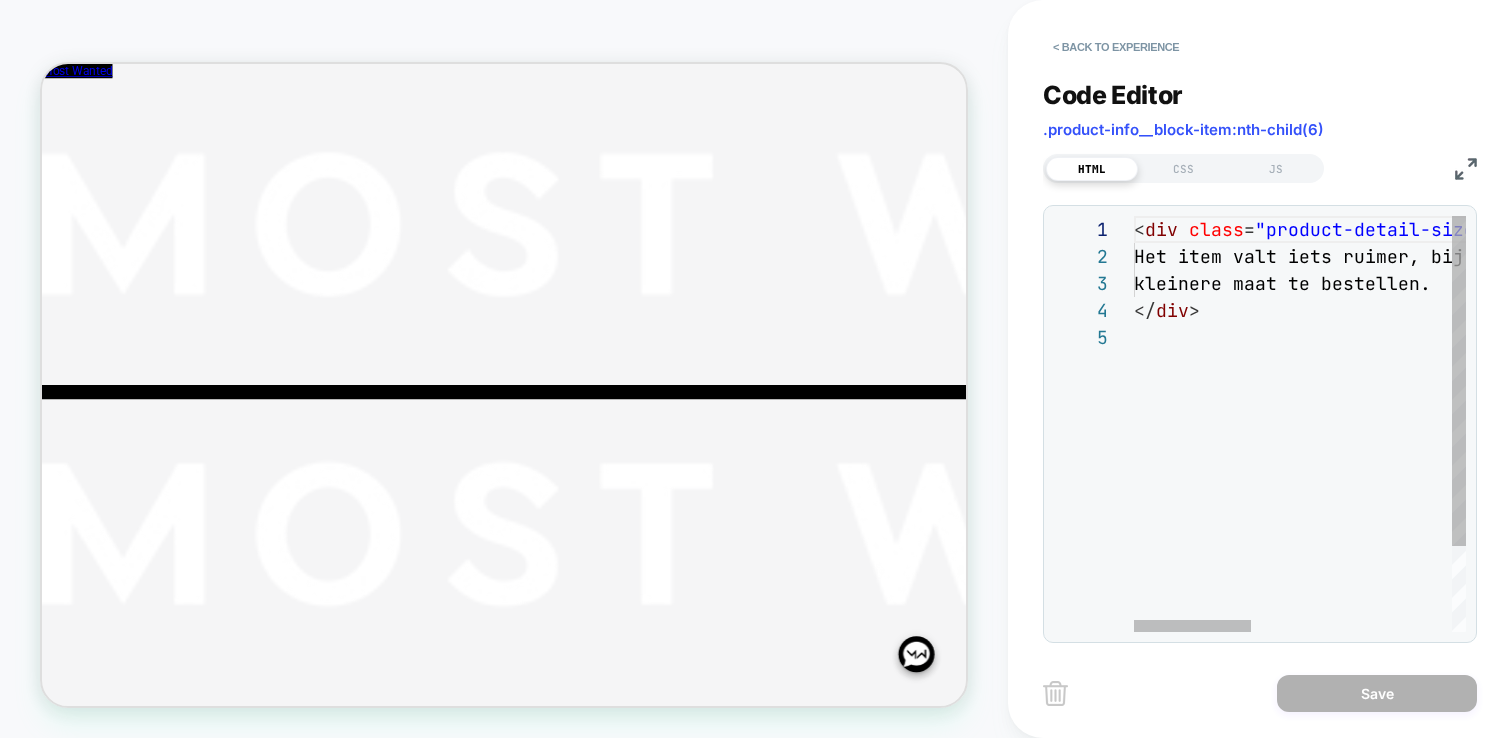 click on "HTML CSS JS" at bounding box center (1260, 166) 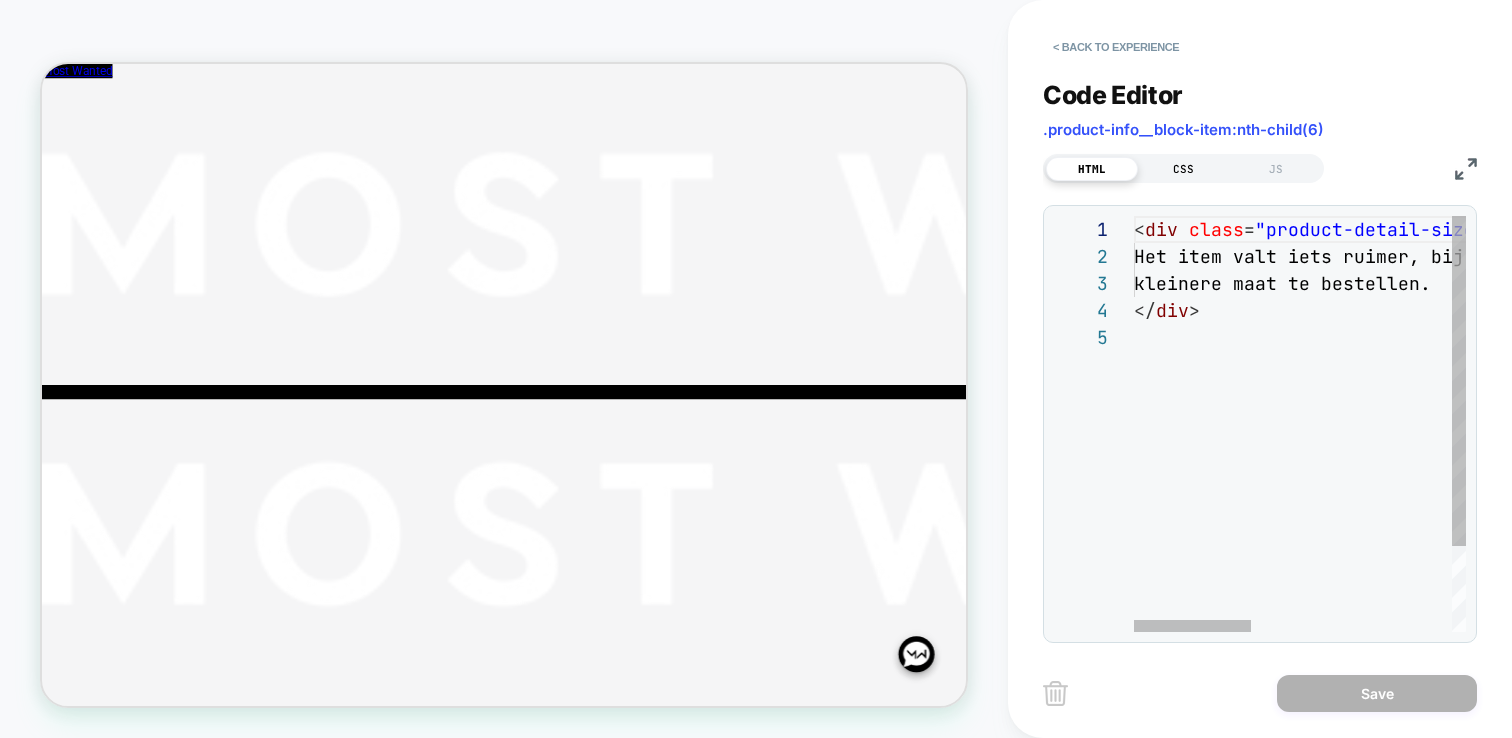 click on "CSS" at bounding box center [1184, 169] 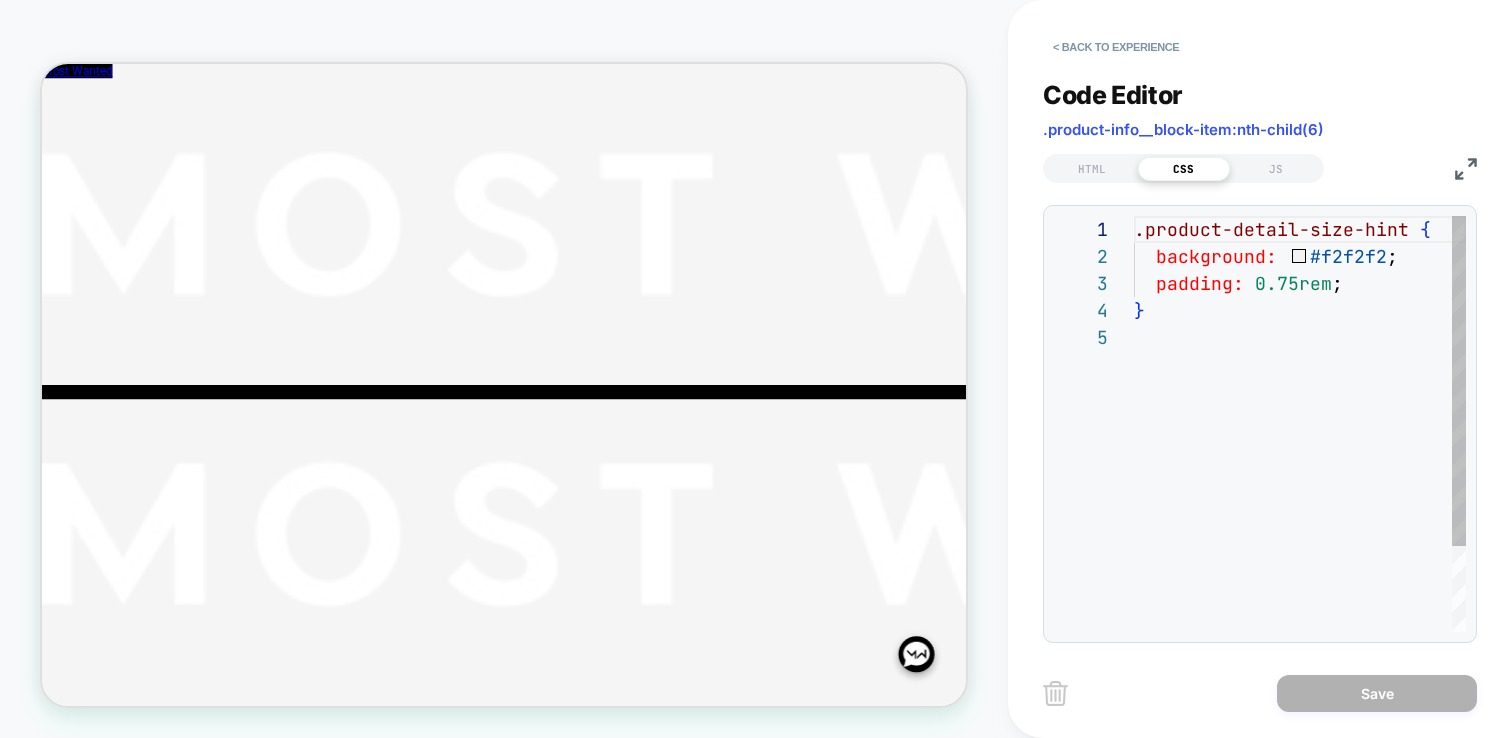 scroll, scrollTop: 108, scrollLeft: 0, axis: vertical 